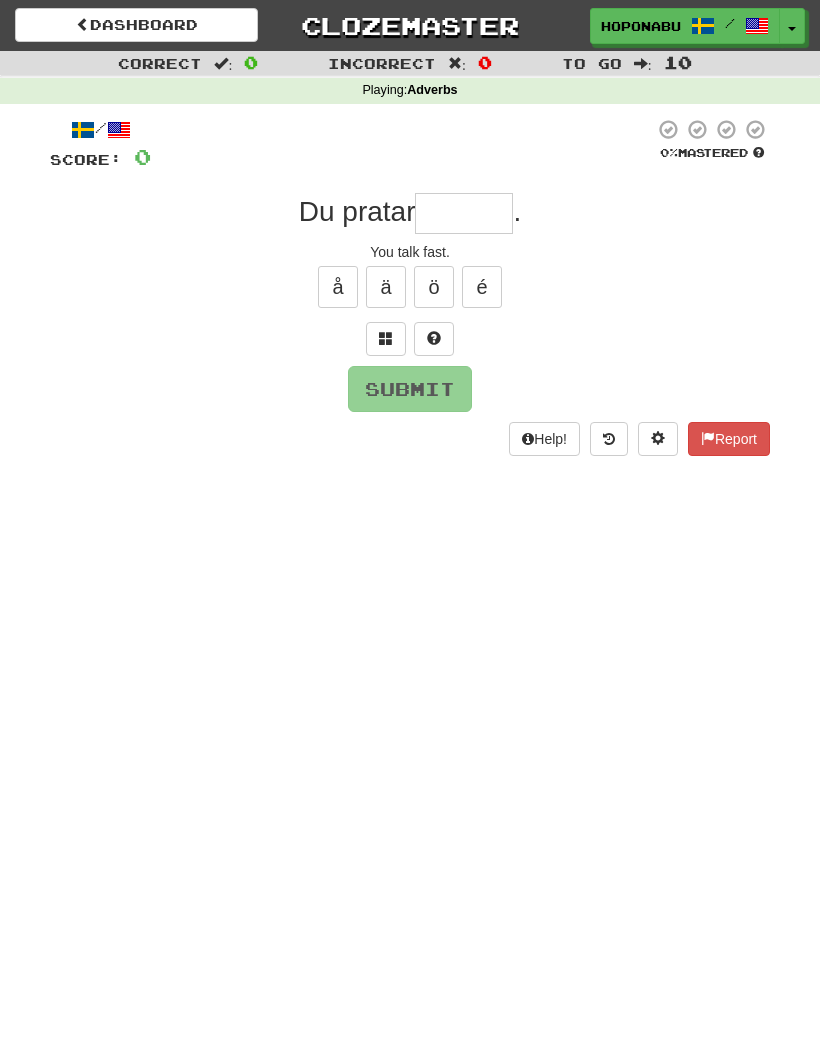 scroll, scrollTop: 0, scrollLeft: 0, axis: both 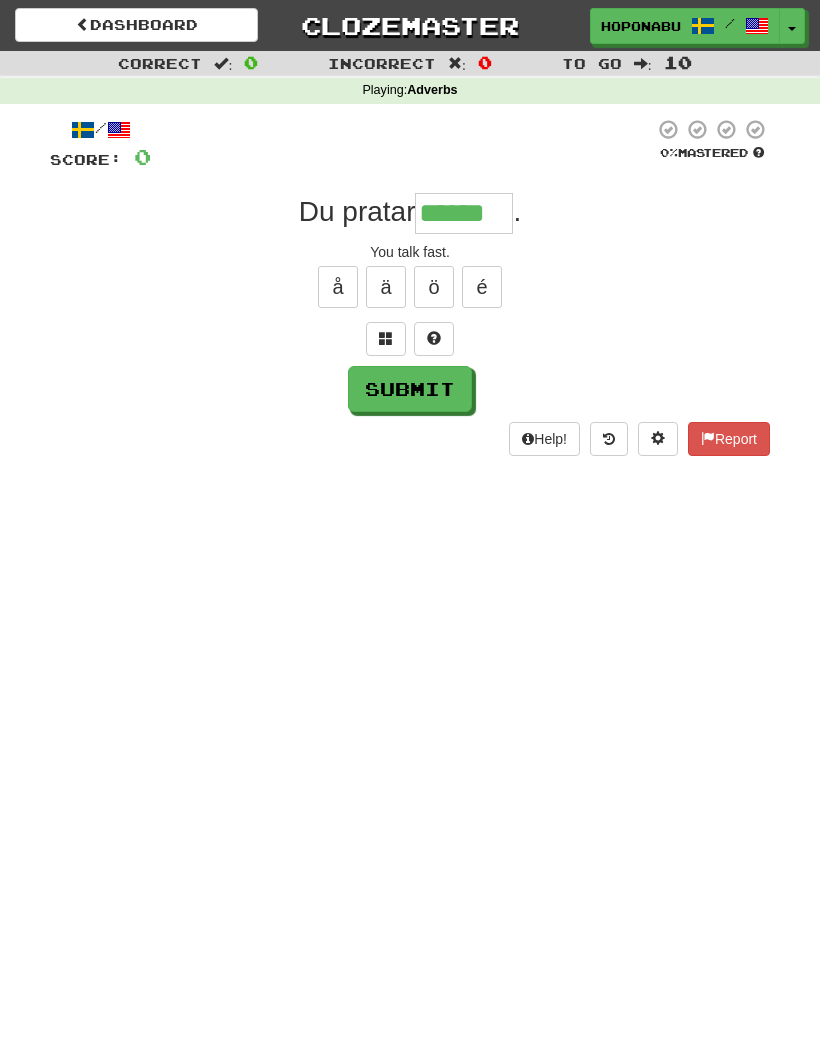 type on "******" 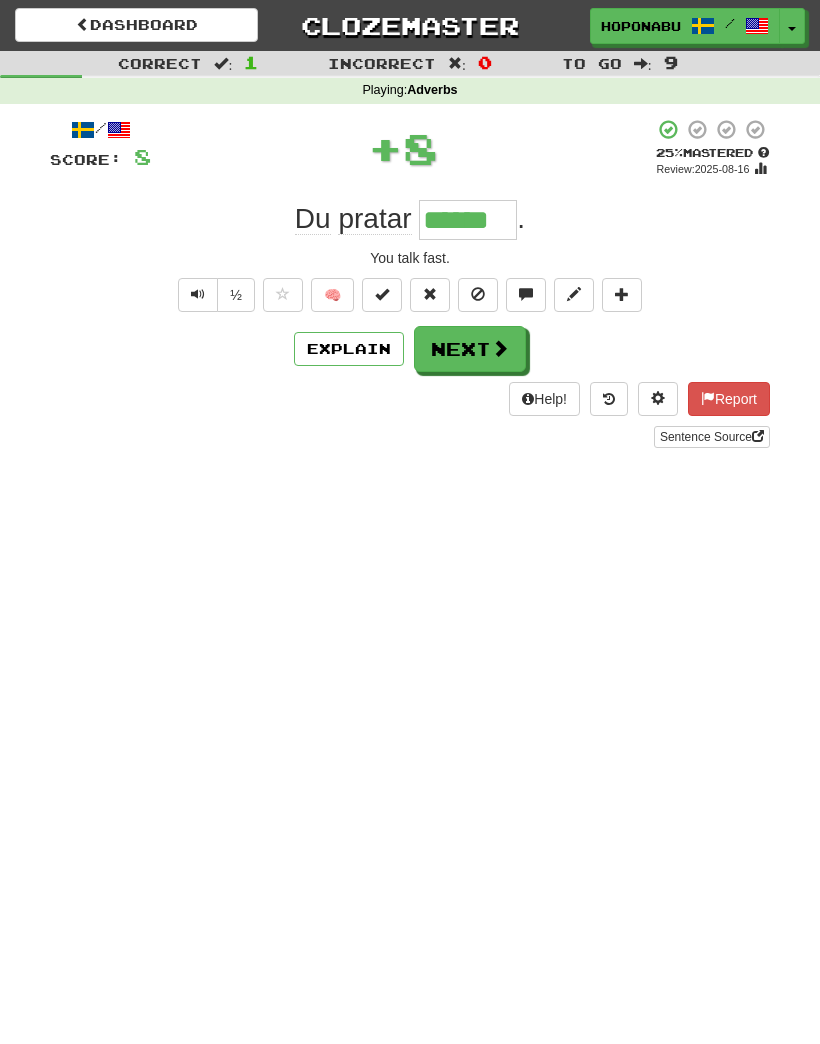 click on "🧠" at bounding box center (332, 295) 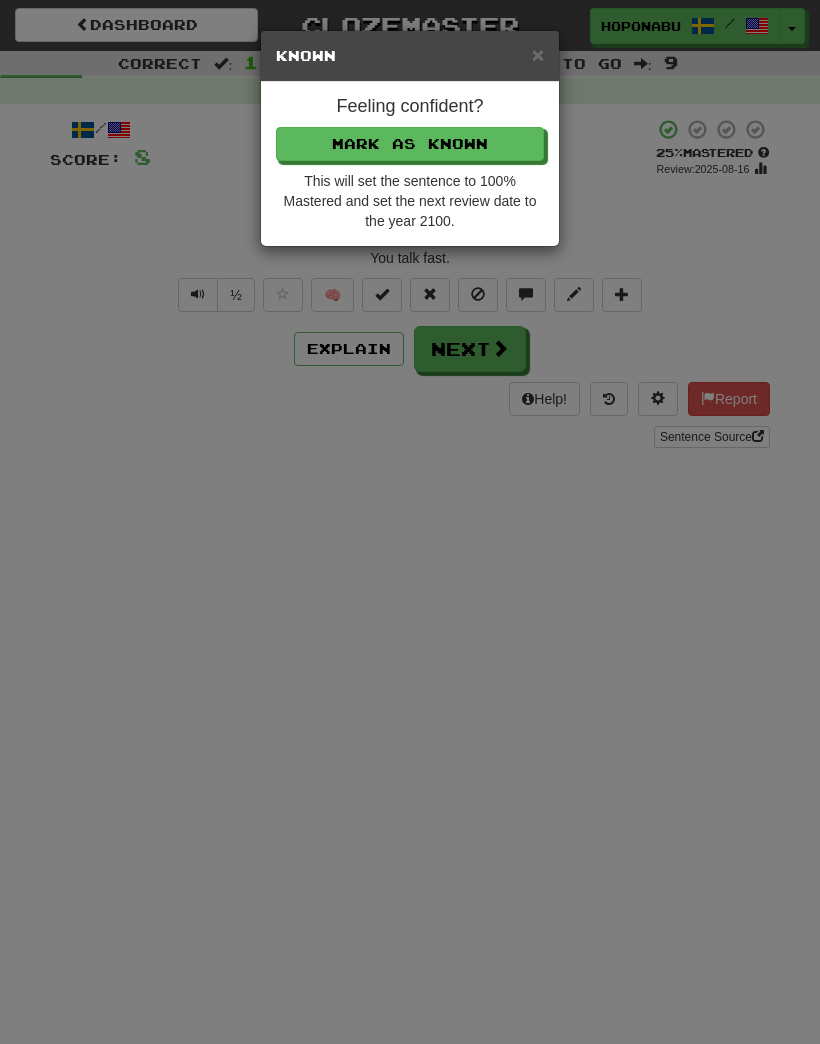 click on "Mark as Known" at bounding box center (410, 144) 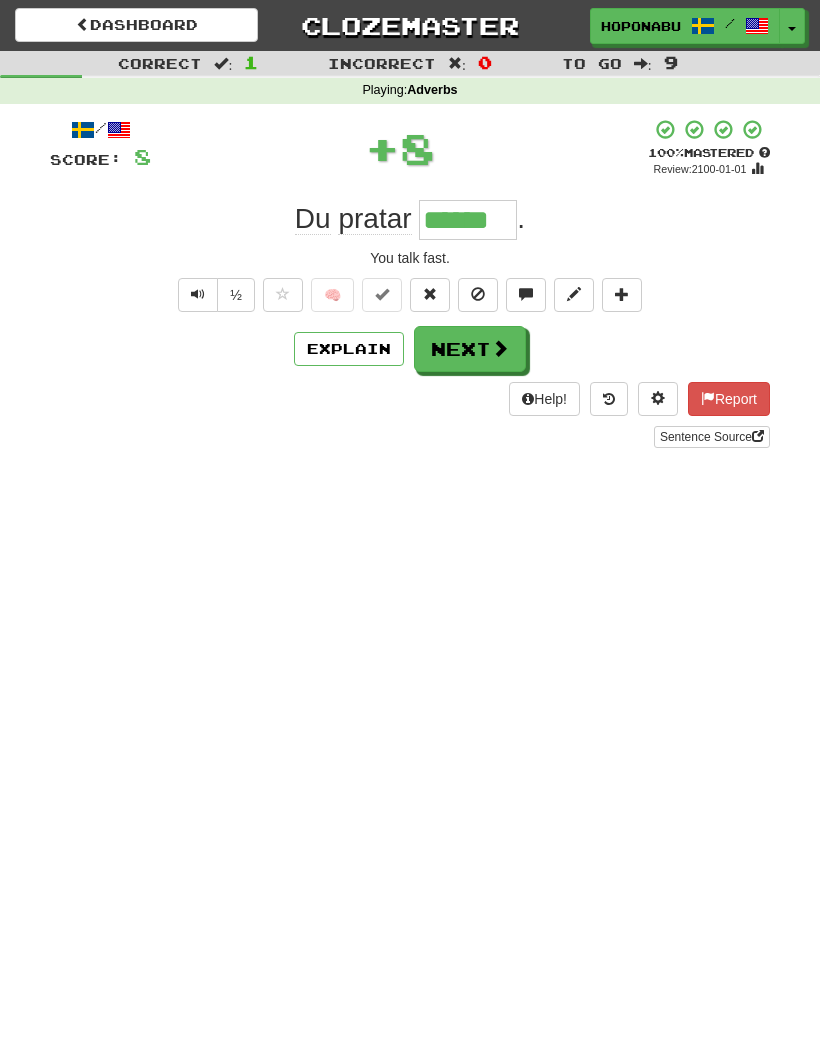click on "Next" at bounding box center (470, 349) 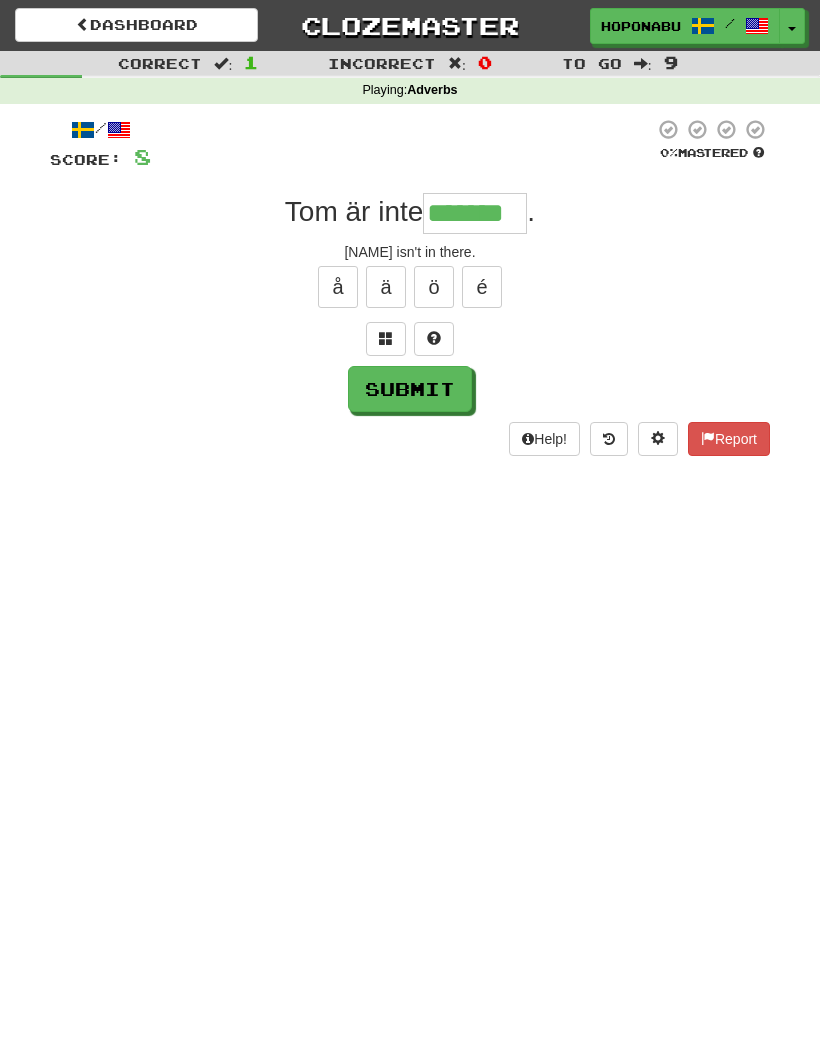 type on "*******" 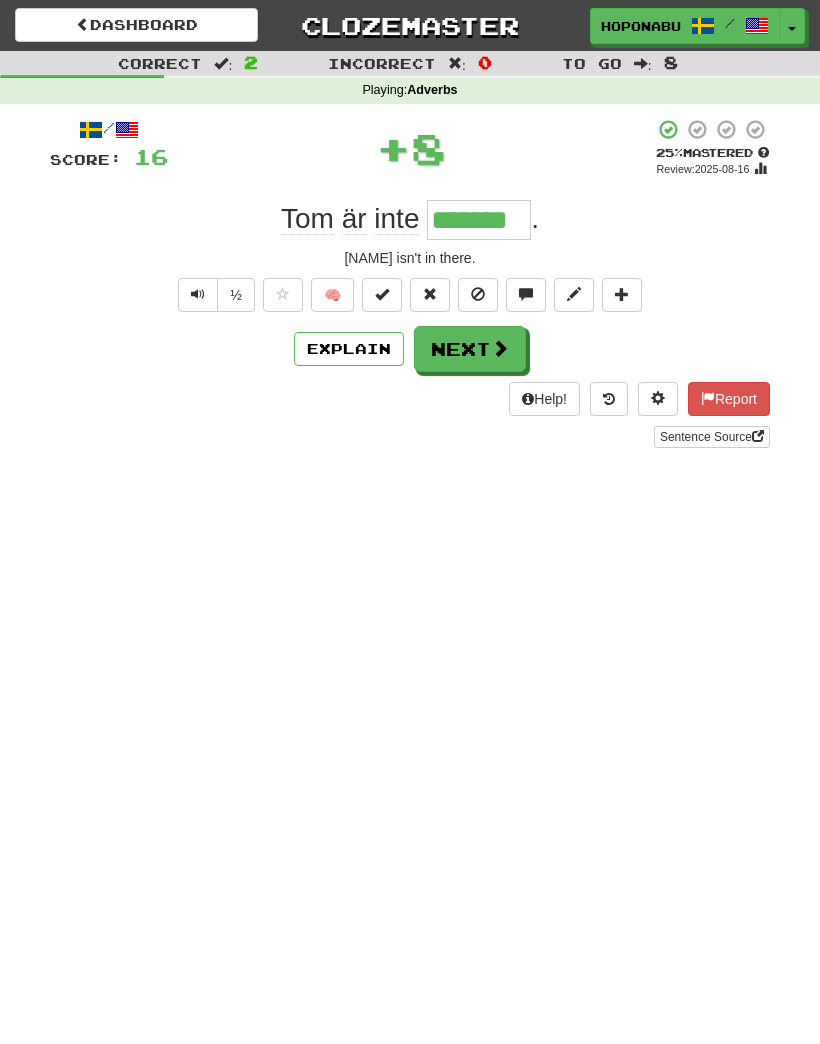 click on "🧠" at bounding box center [332, 295] 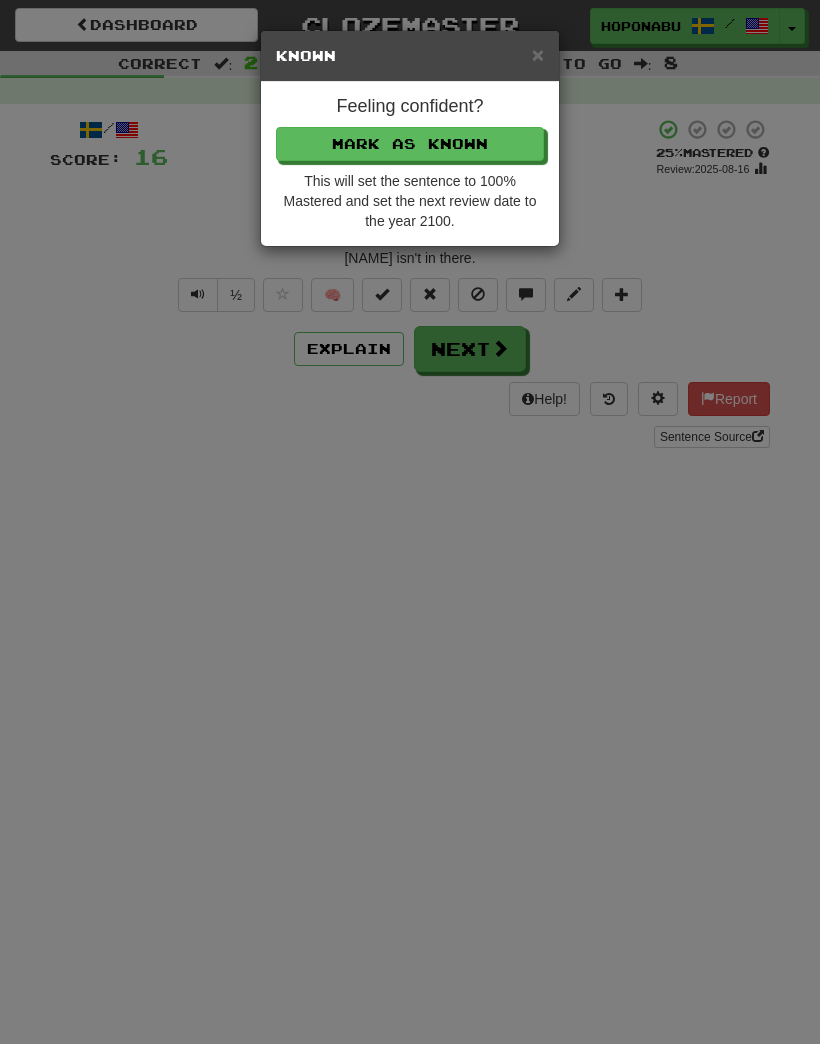 click on "Mark as Known" at bounding box center (410, 144) 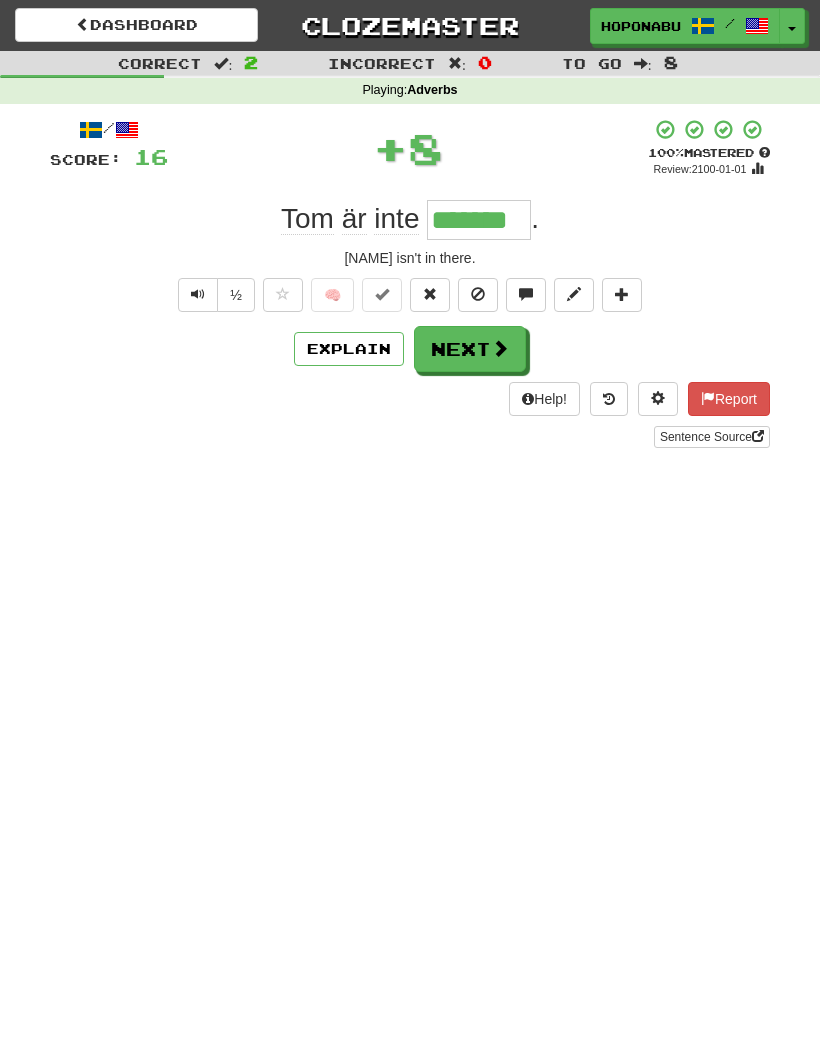 click on "Next" at bounding box center (470, 349) 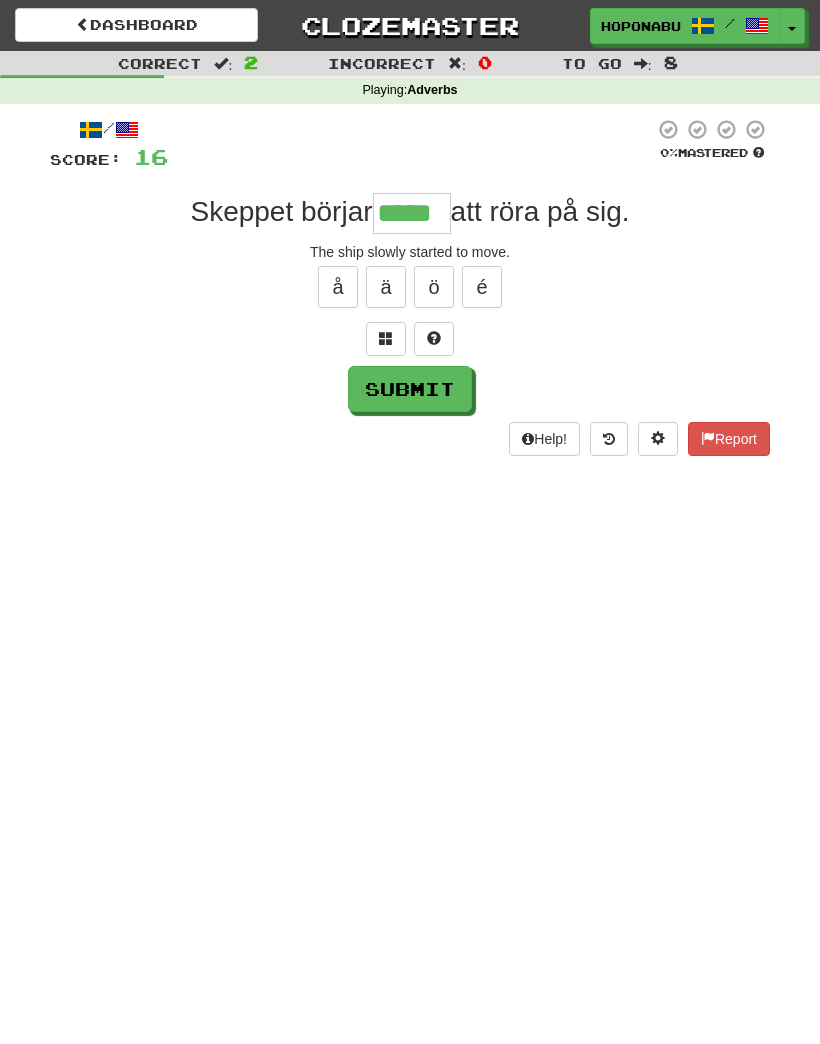 type on "*****" 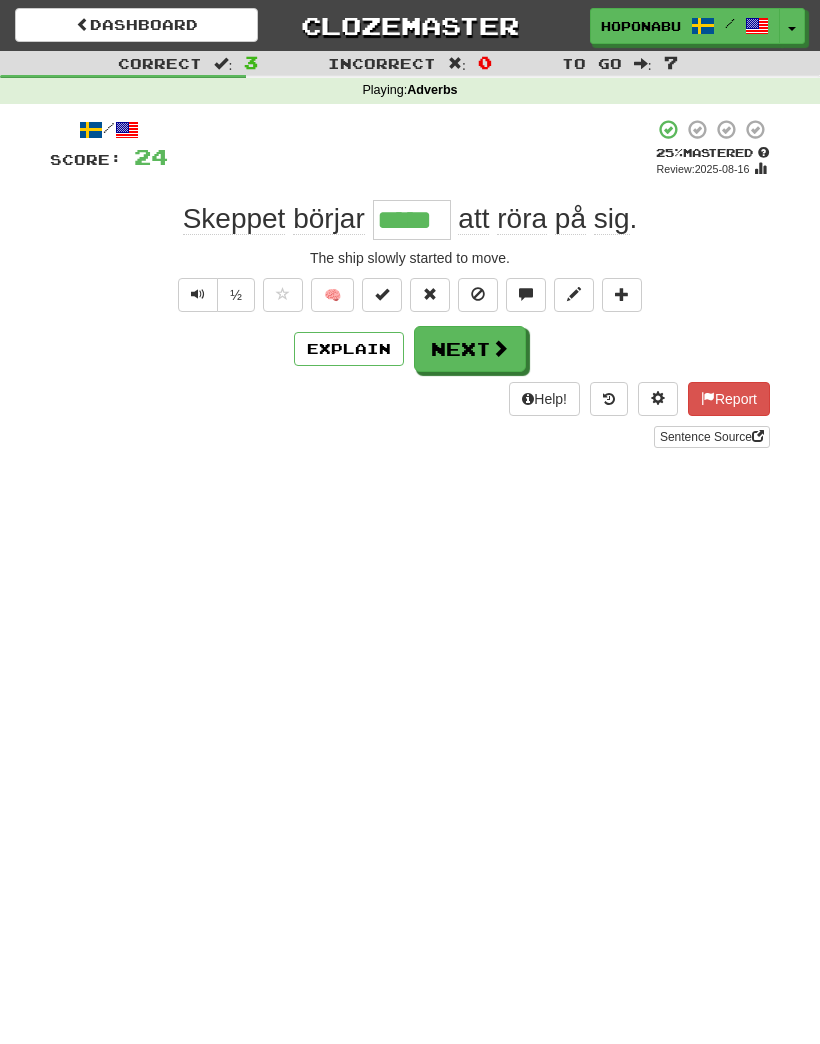 click at bounding box center (500, 348) 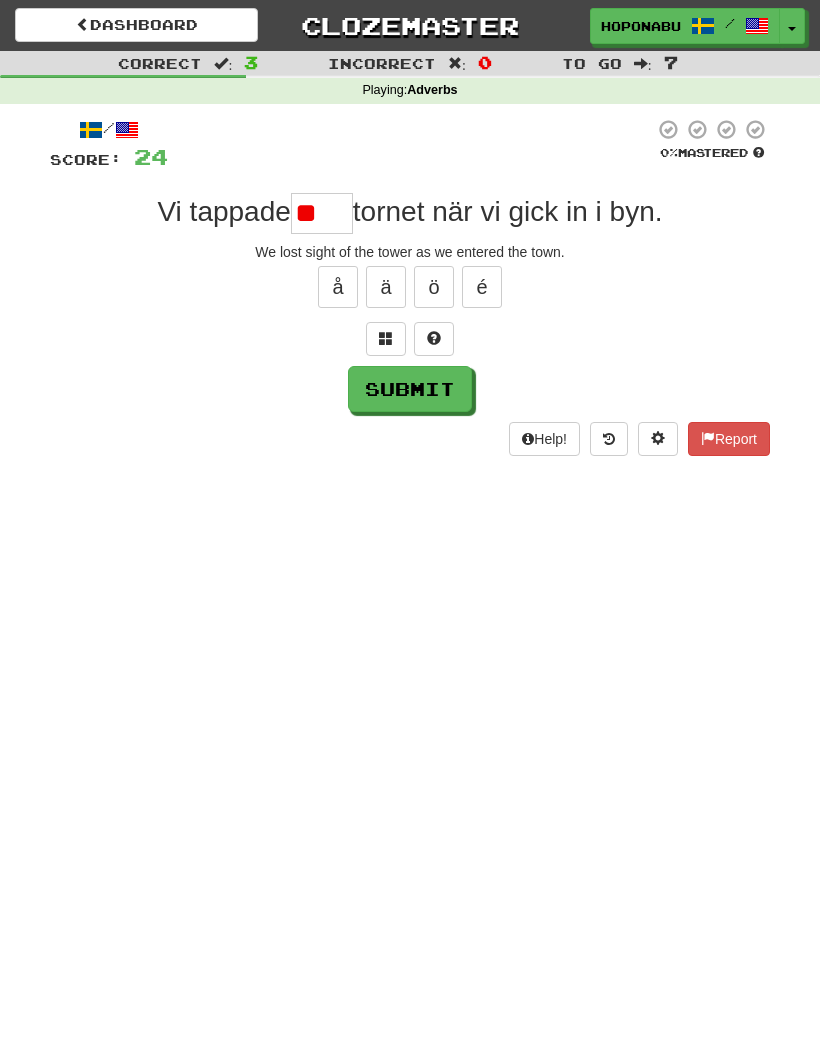 type on "*" 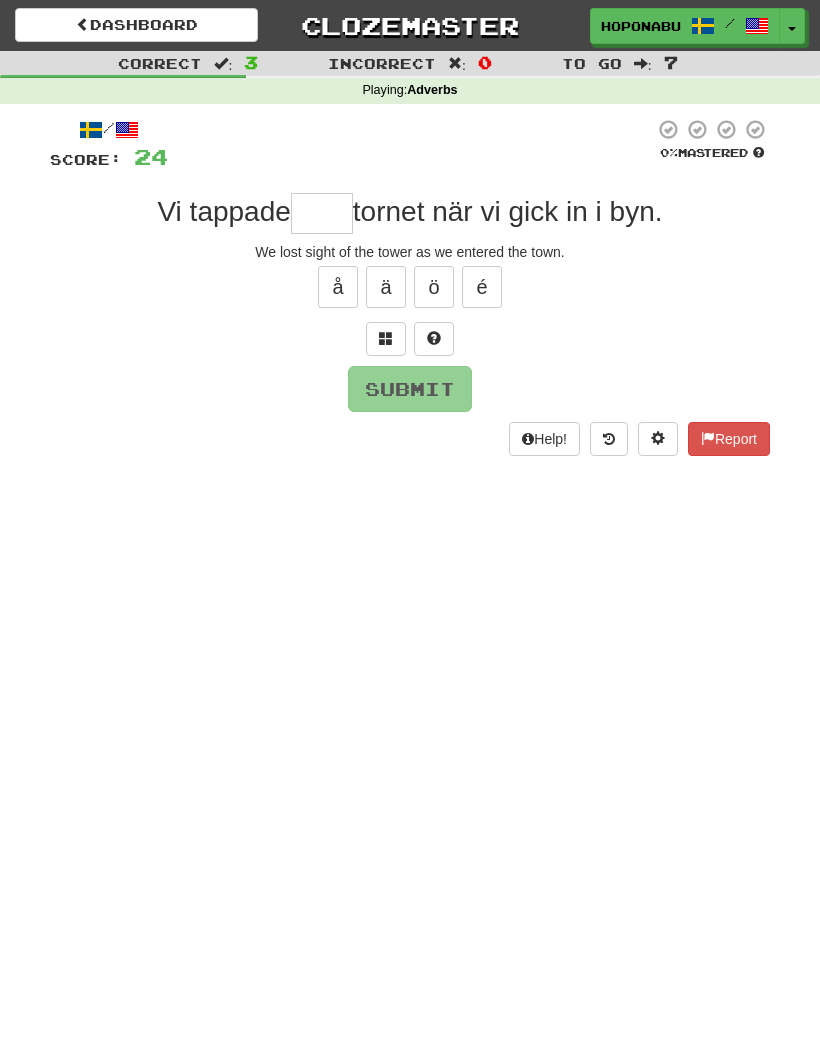 click at bounding box center (434, 339) 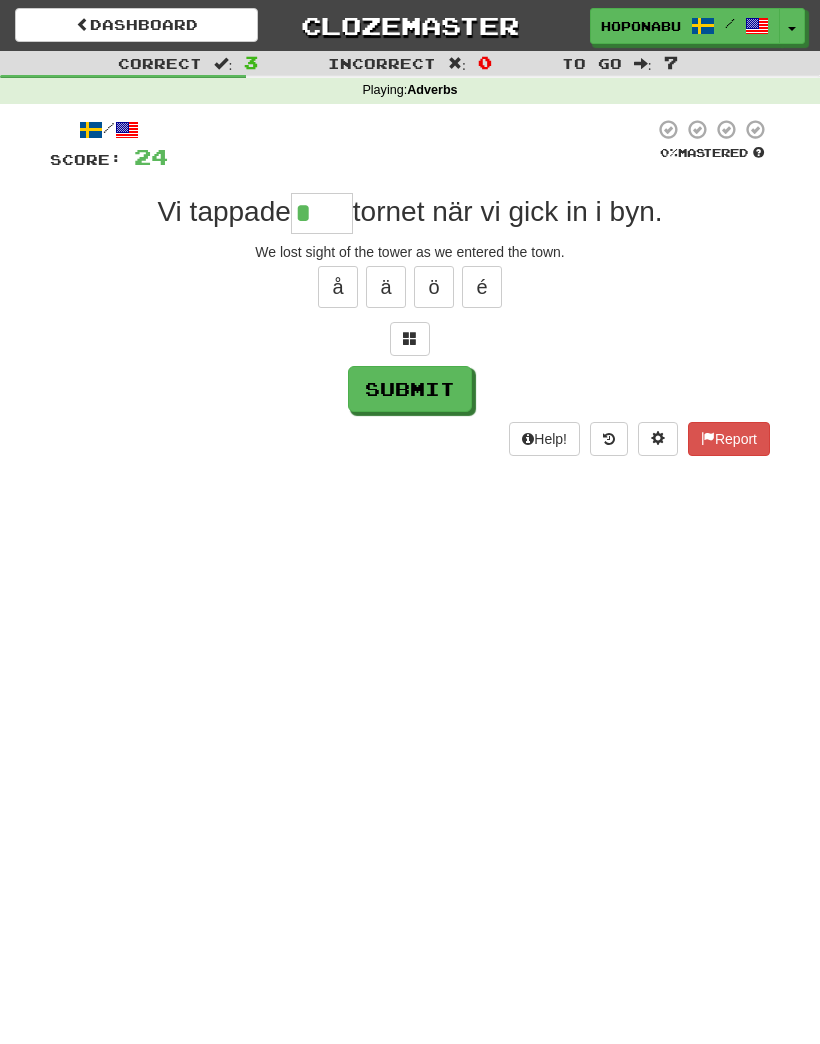 click at bounding box center [410, 338] 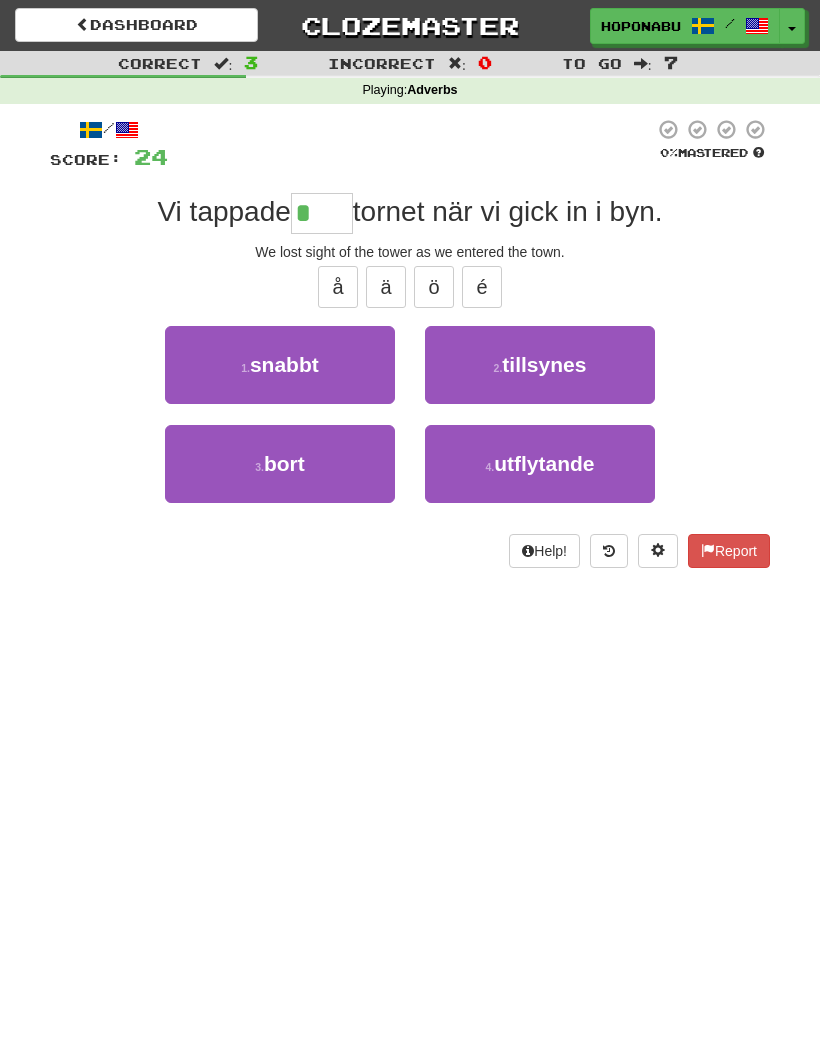click on "3 .  bort" at bounding box center (280, 464) 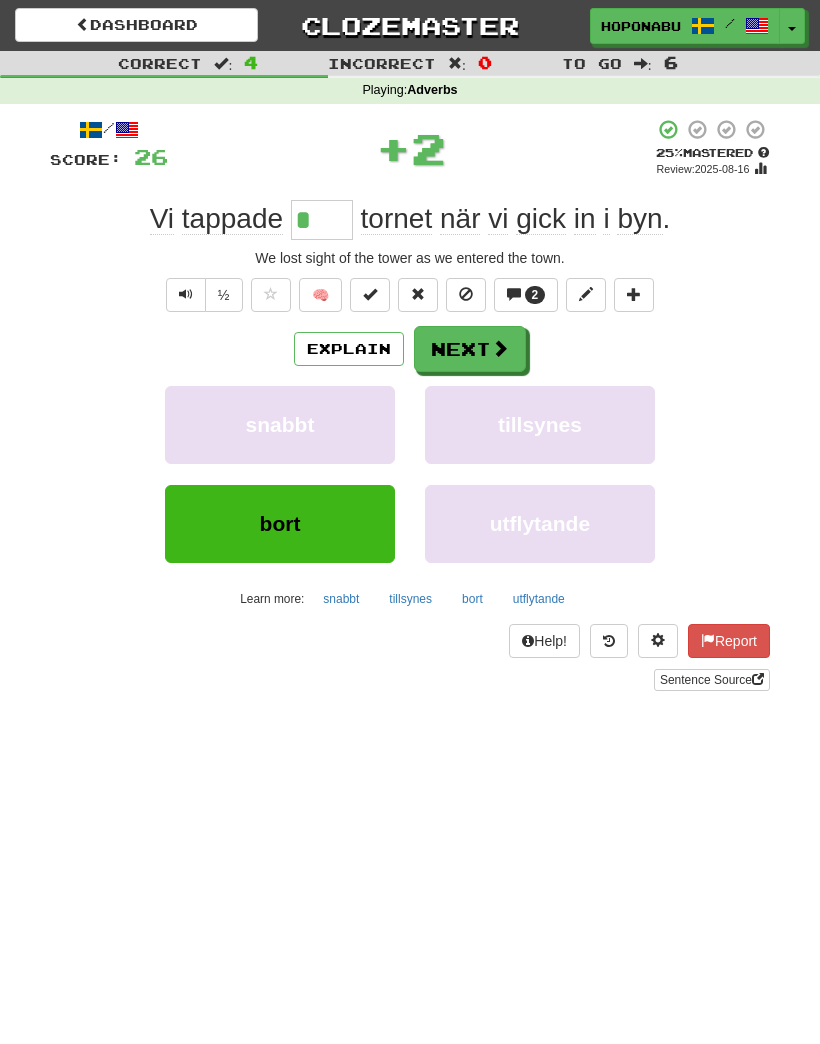 type on "****" 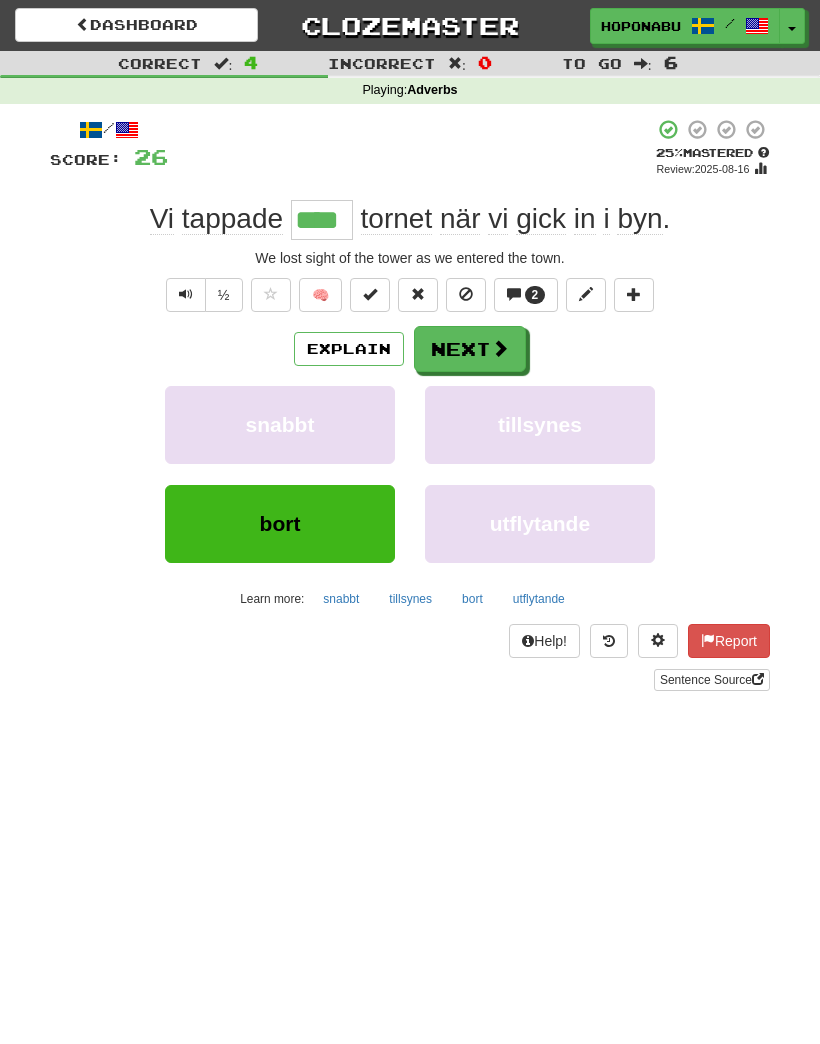click on "2" at bounding box center (535, 295) 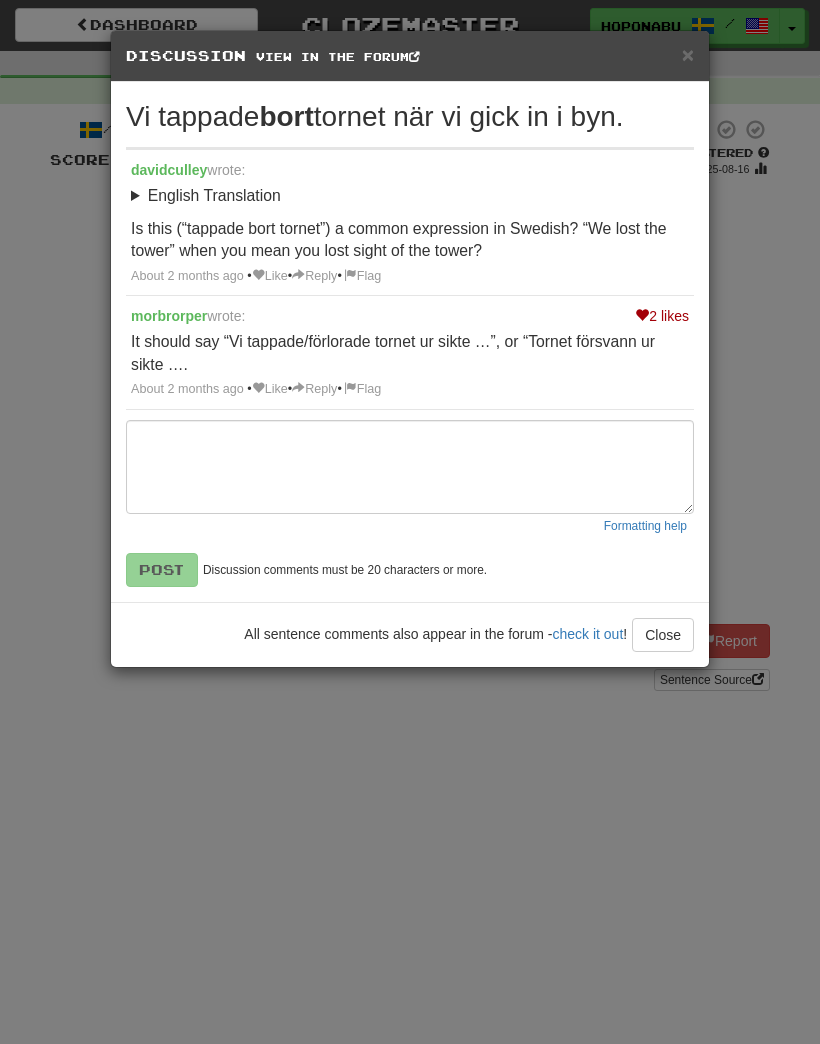 click on "Close" at bounding box center [663, 635] 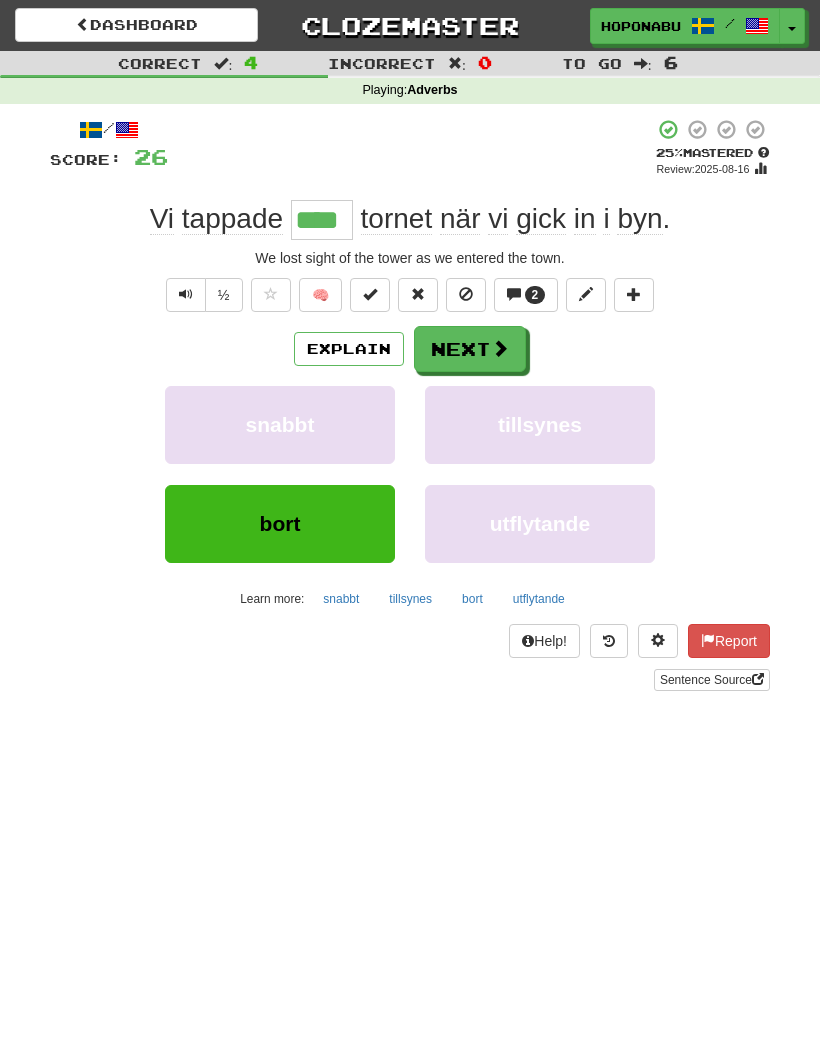 click on "Next" at bounding box center [470, 349] 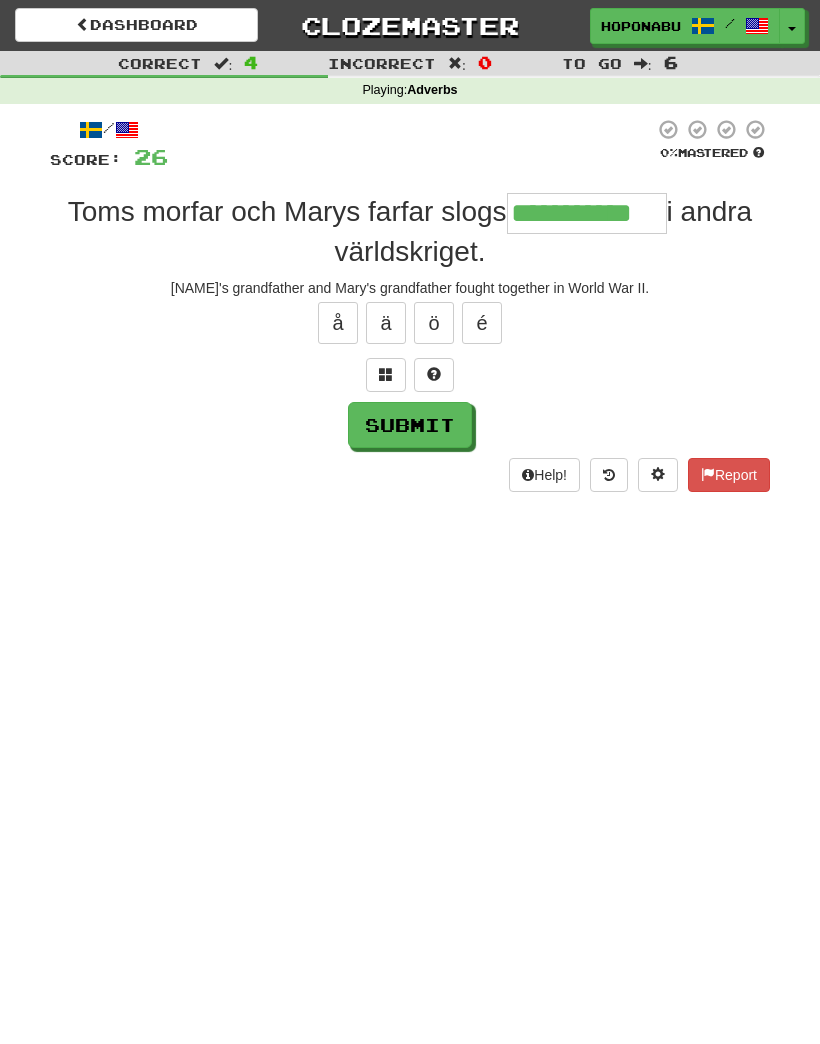 type on "**********" 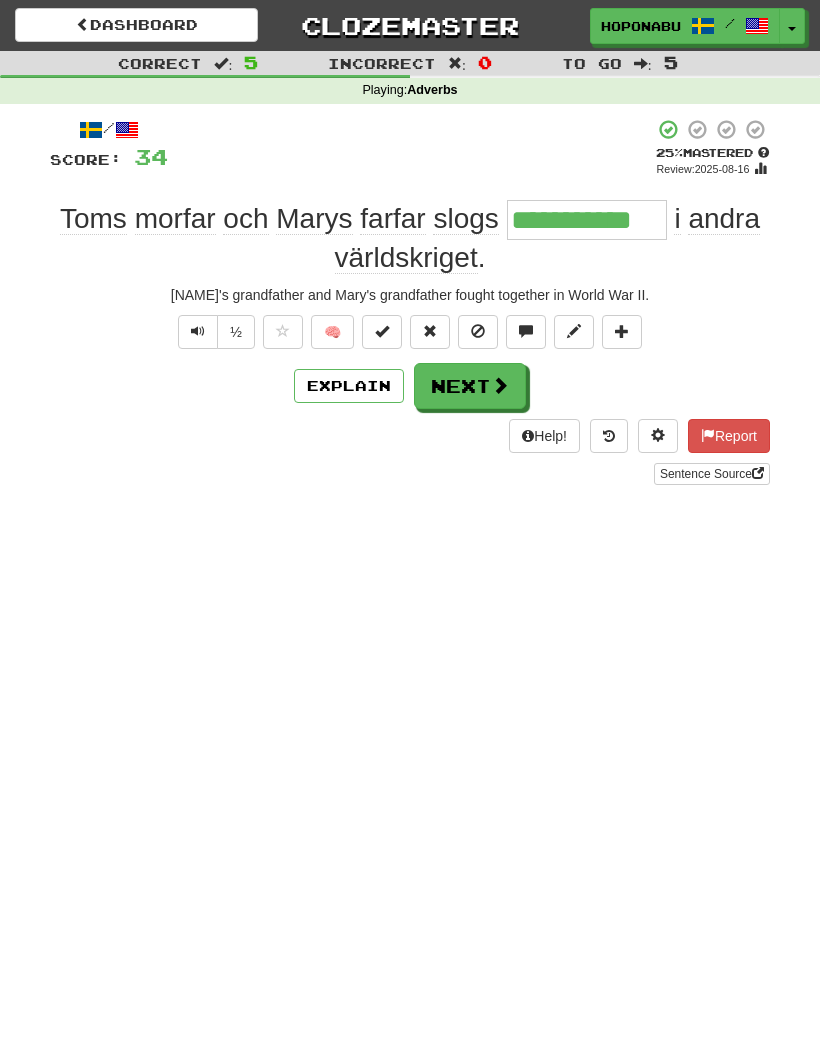 click on "Next" at bounding box center (470, 386) 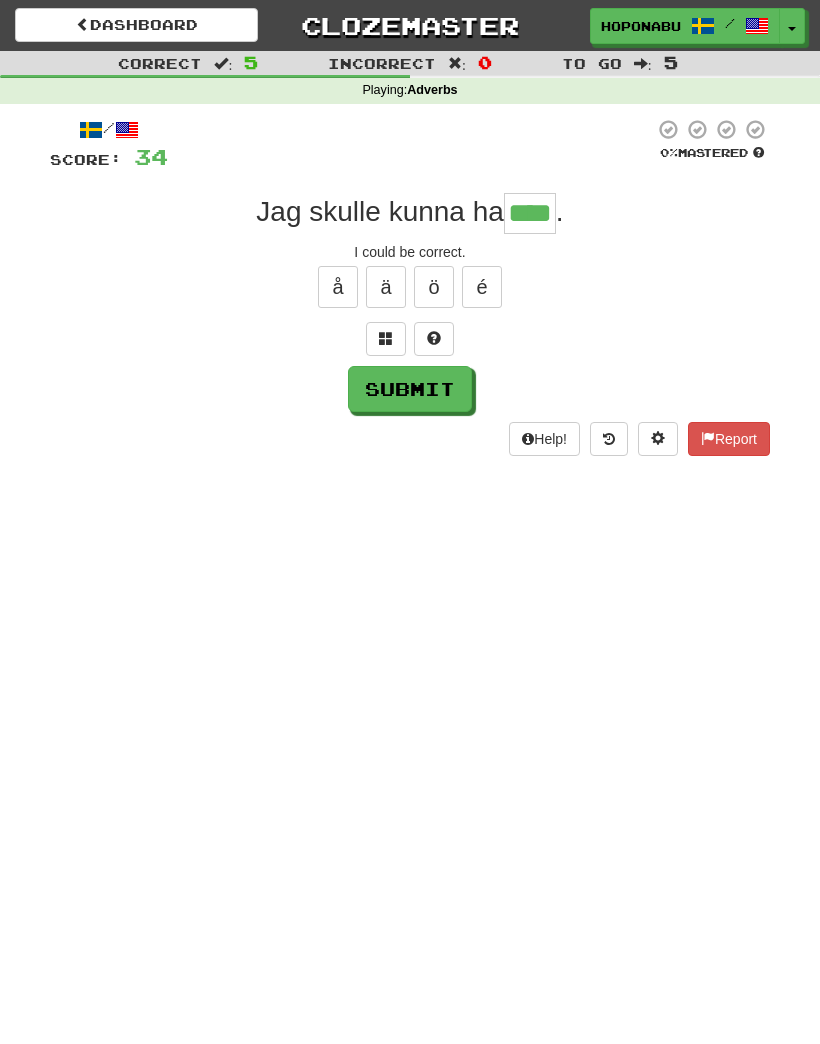 type on "****" 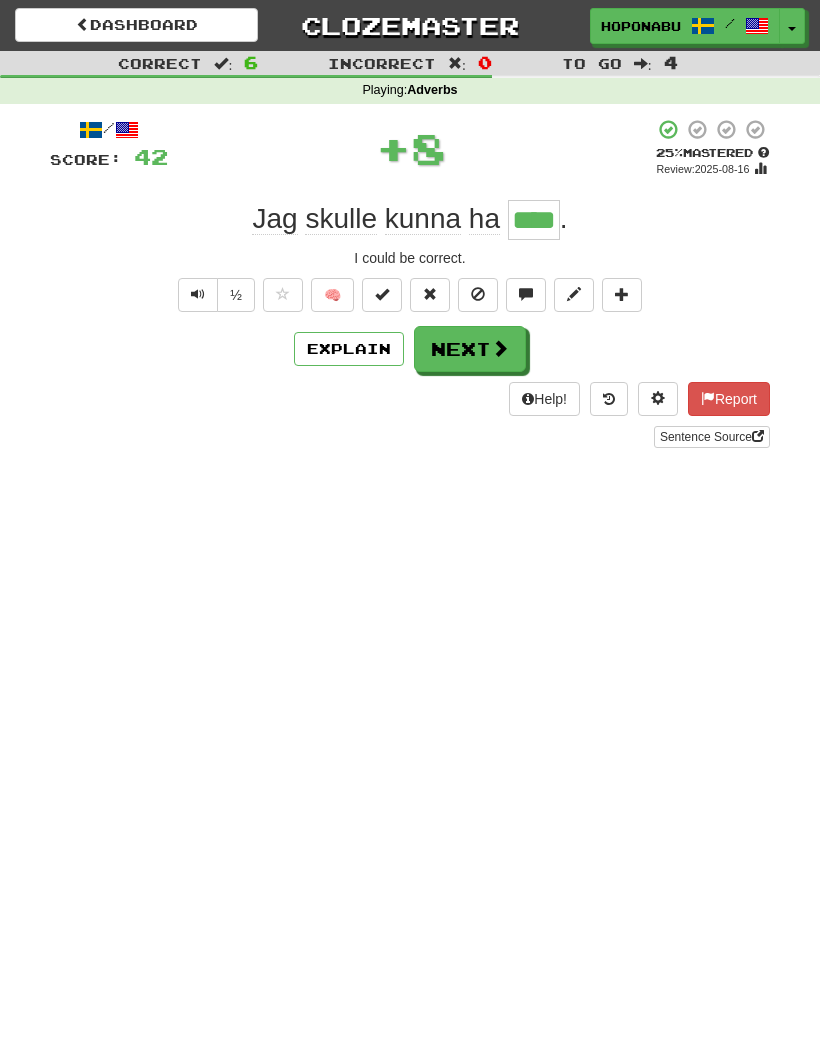 click on "🧠" at bounding box center (332, 295) 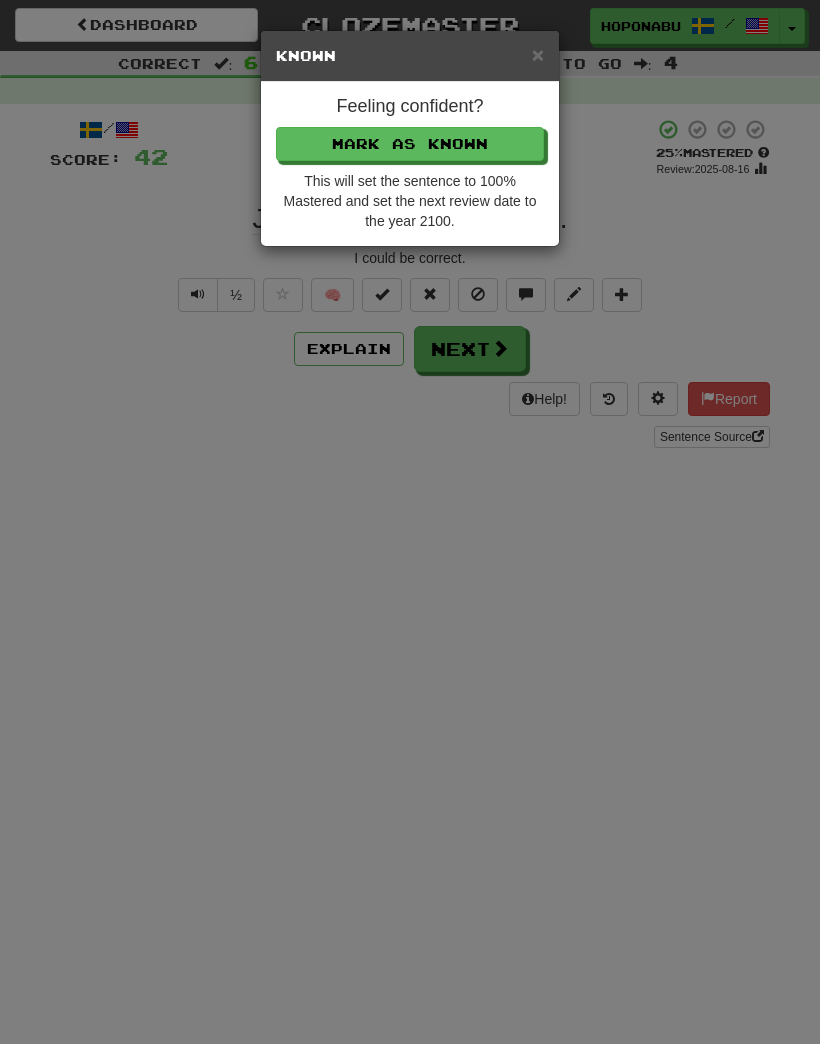 click on "Mark as Known" at bounding box center (410, 144) 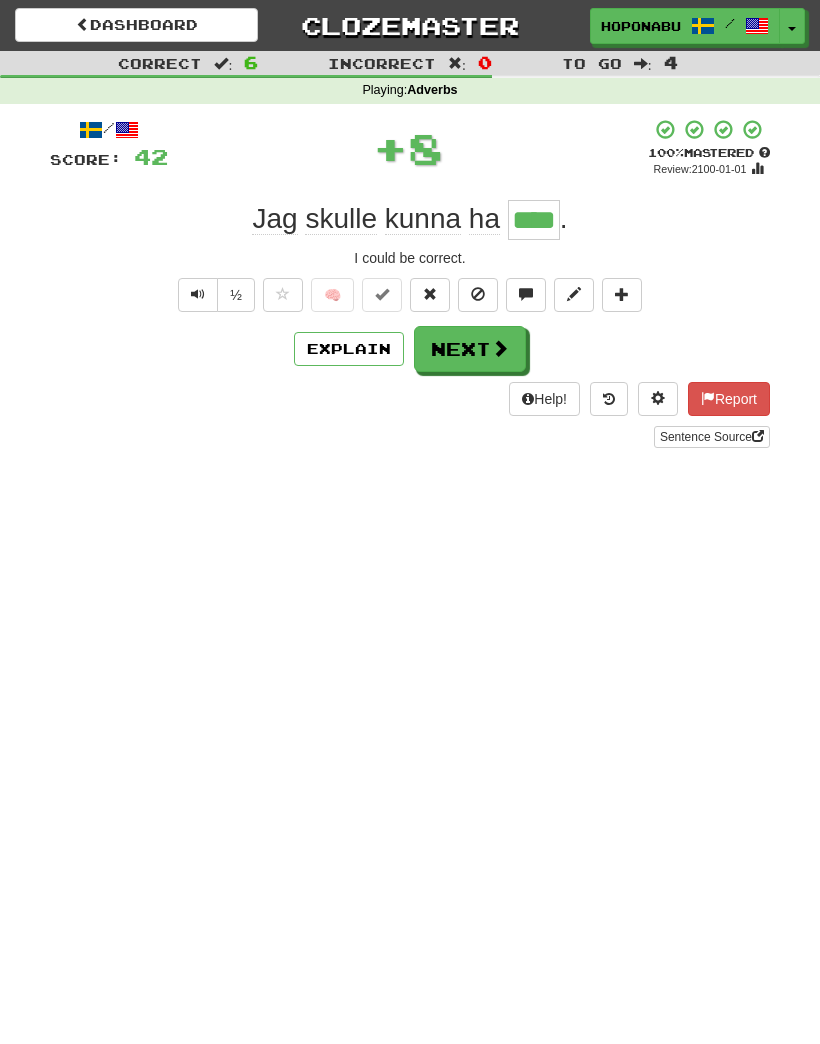 click on "Next" at bounding box center [470, 349] 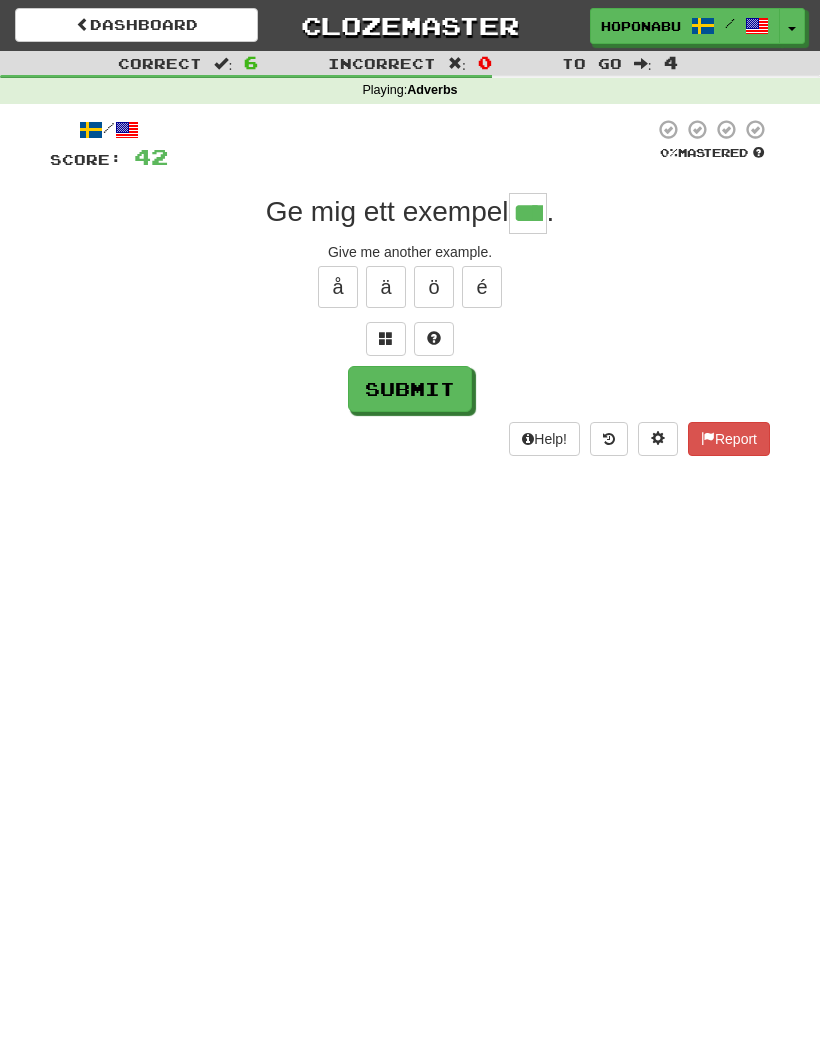 type on "****" 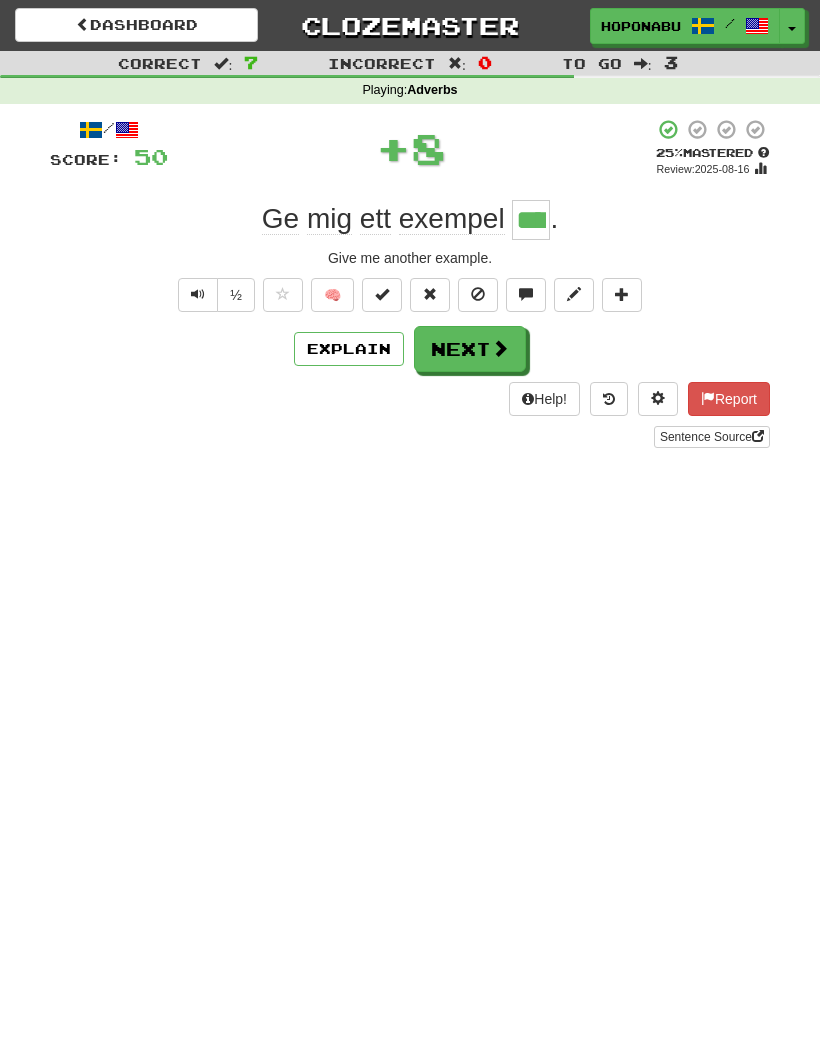 click on "🧠" at bounding box center (332, 295) 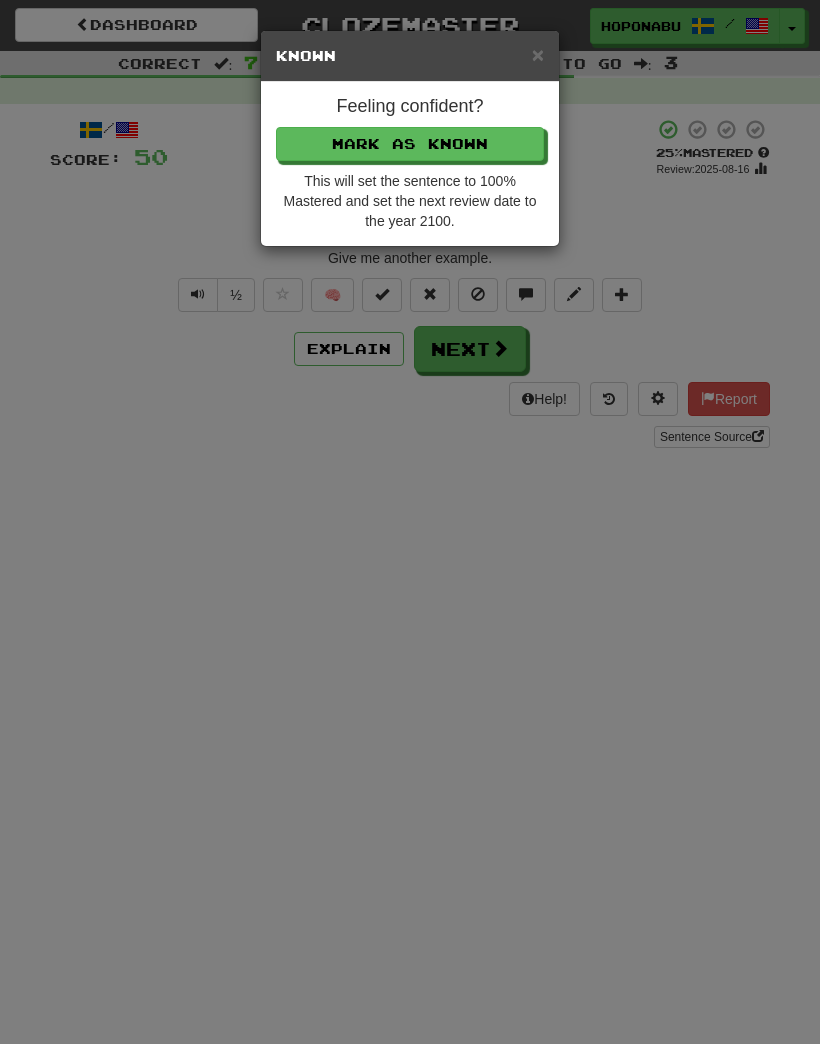click on "Mark as Known" at bounding box center [410, 144] 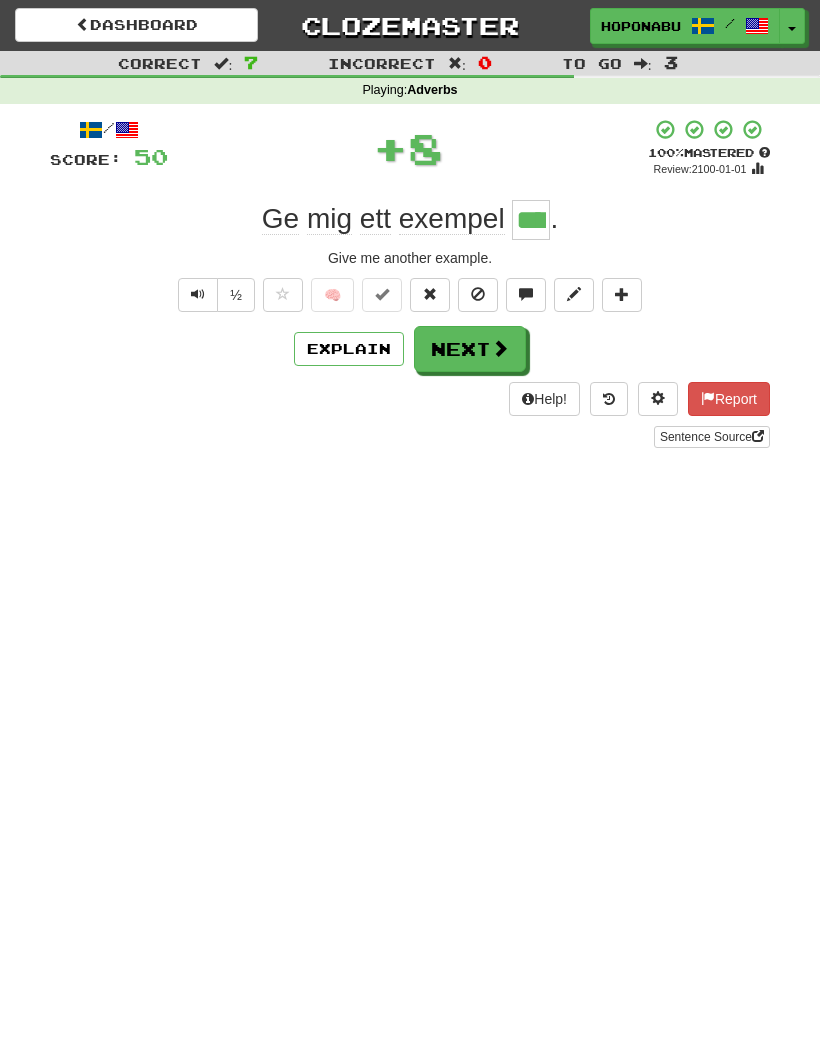 click on "Next" at bounding box center (470, 349) 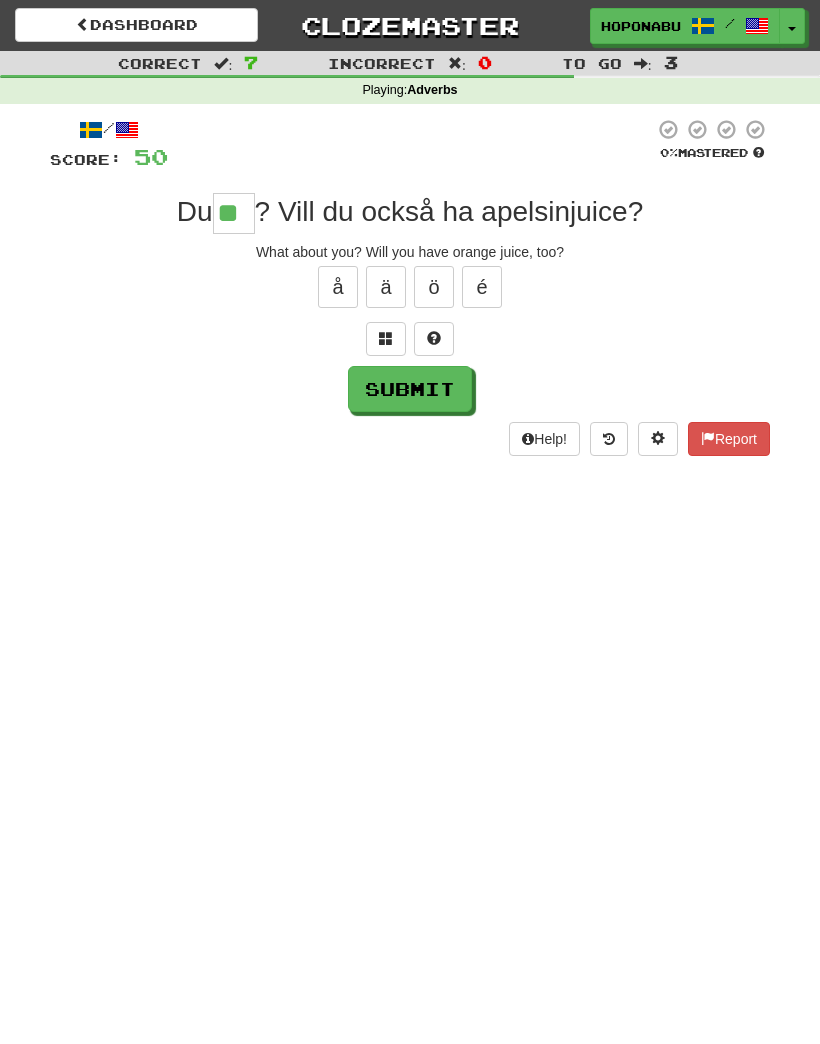 type on "**" 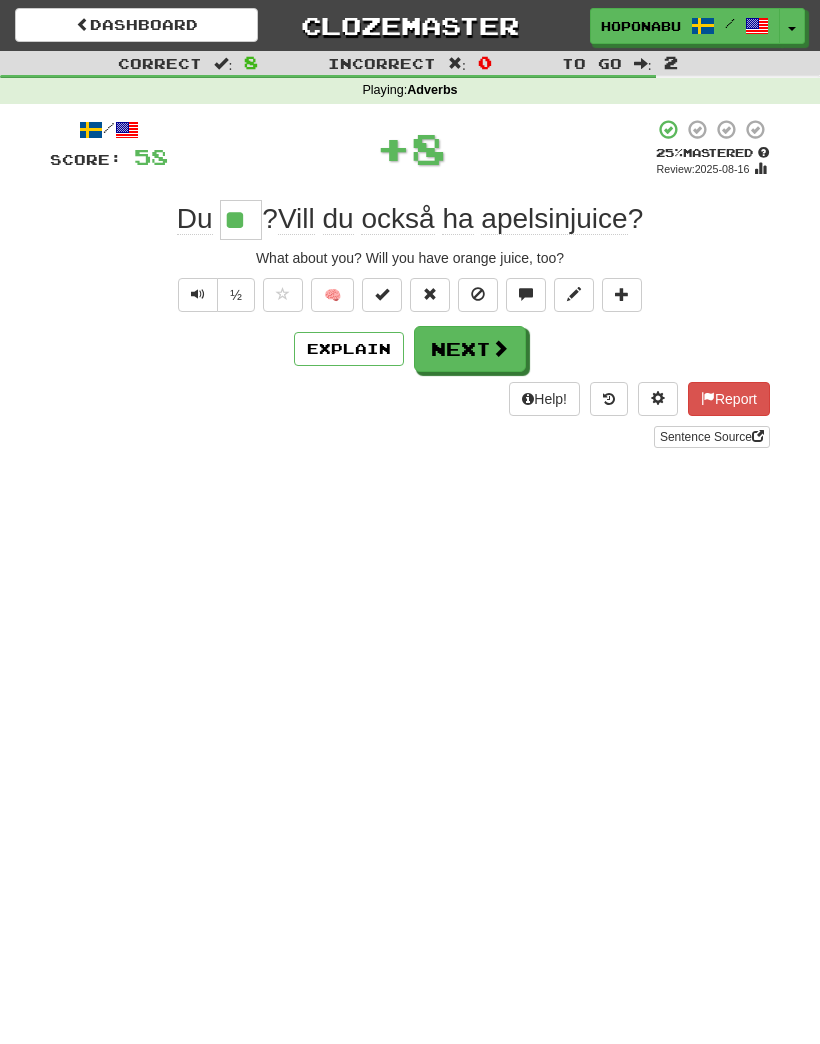 click on "🧠" at bounding box center (332, 295) 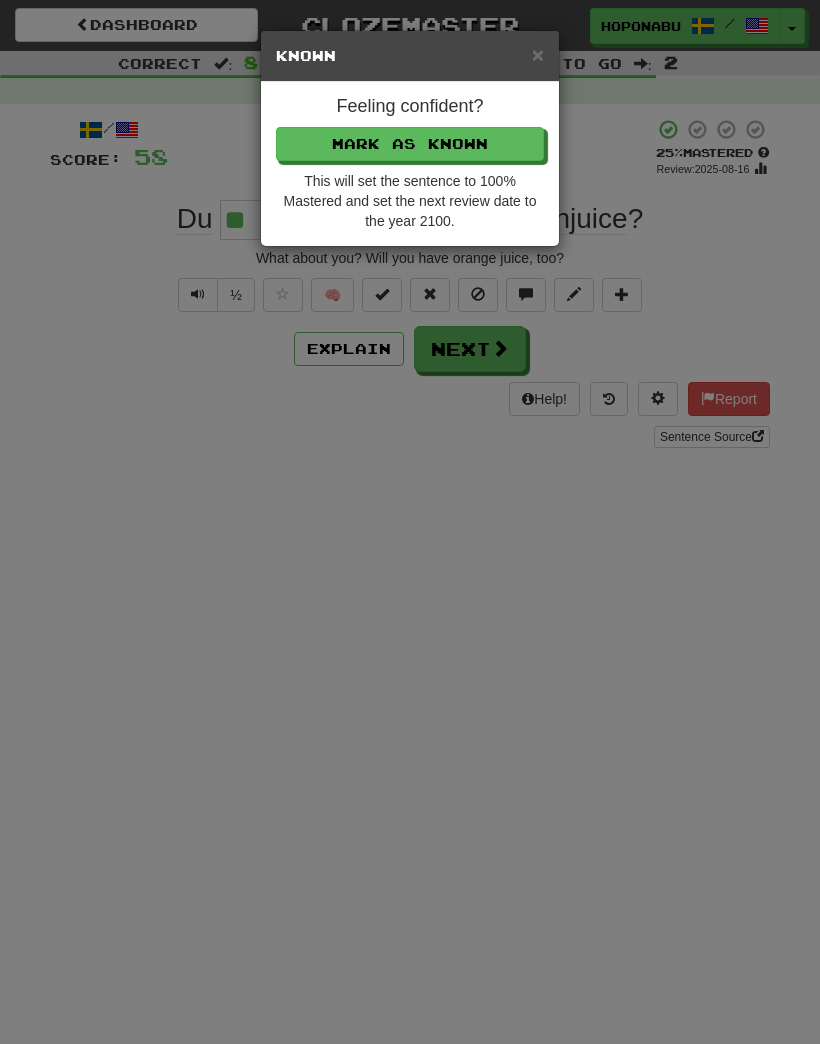 click on "Mark as Known" at bounding box center (410, 144) 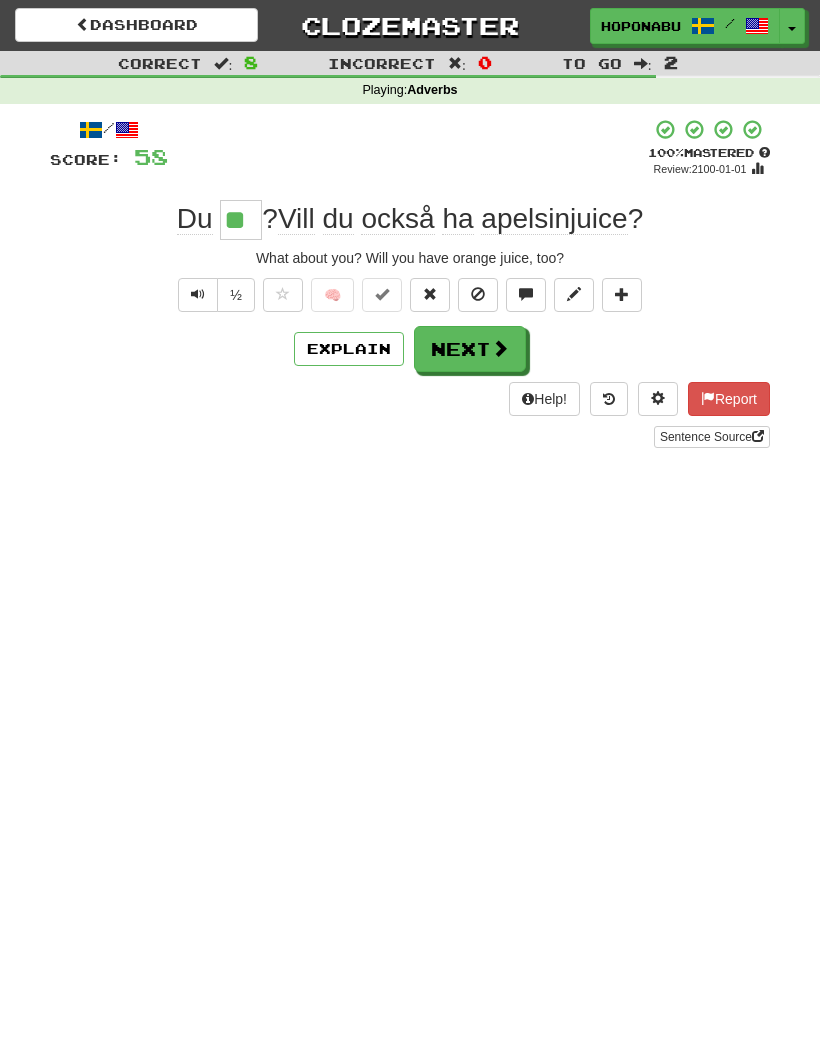 click on "Next" at bounding box center (470, 349) 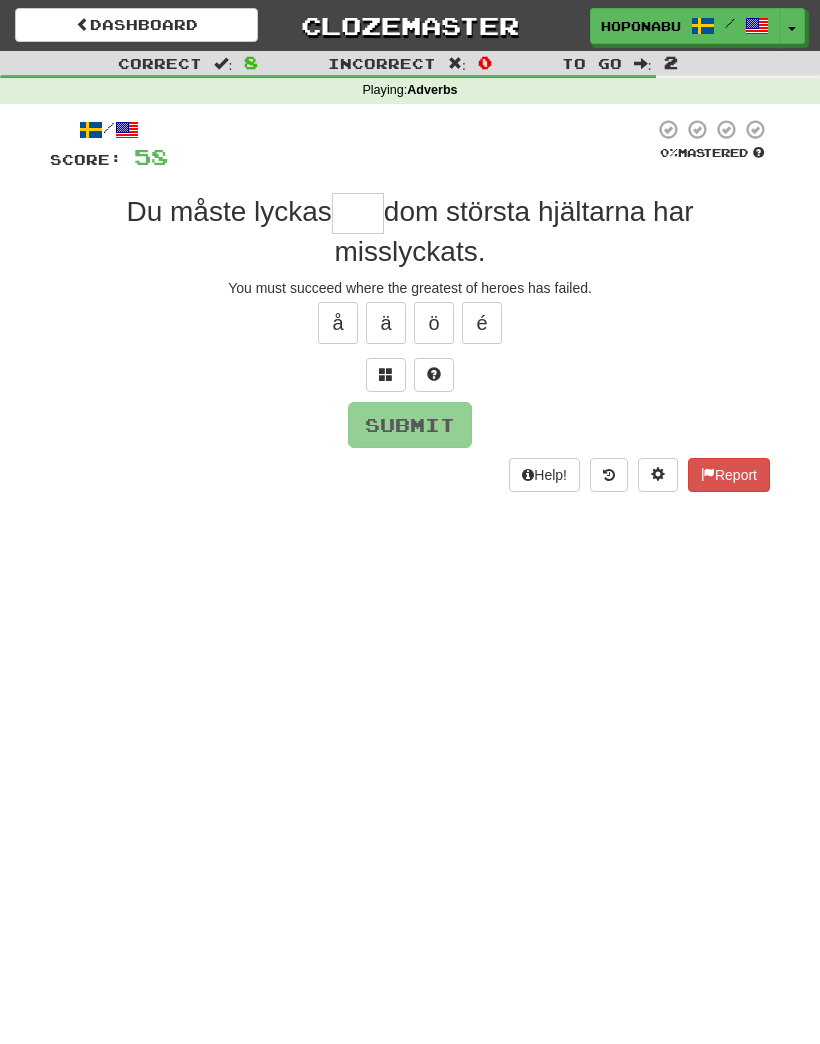 type on "*" 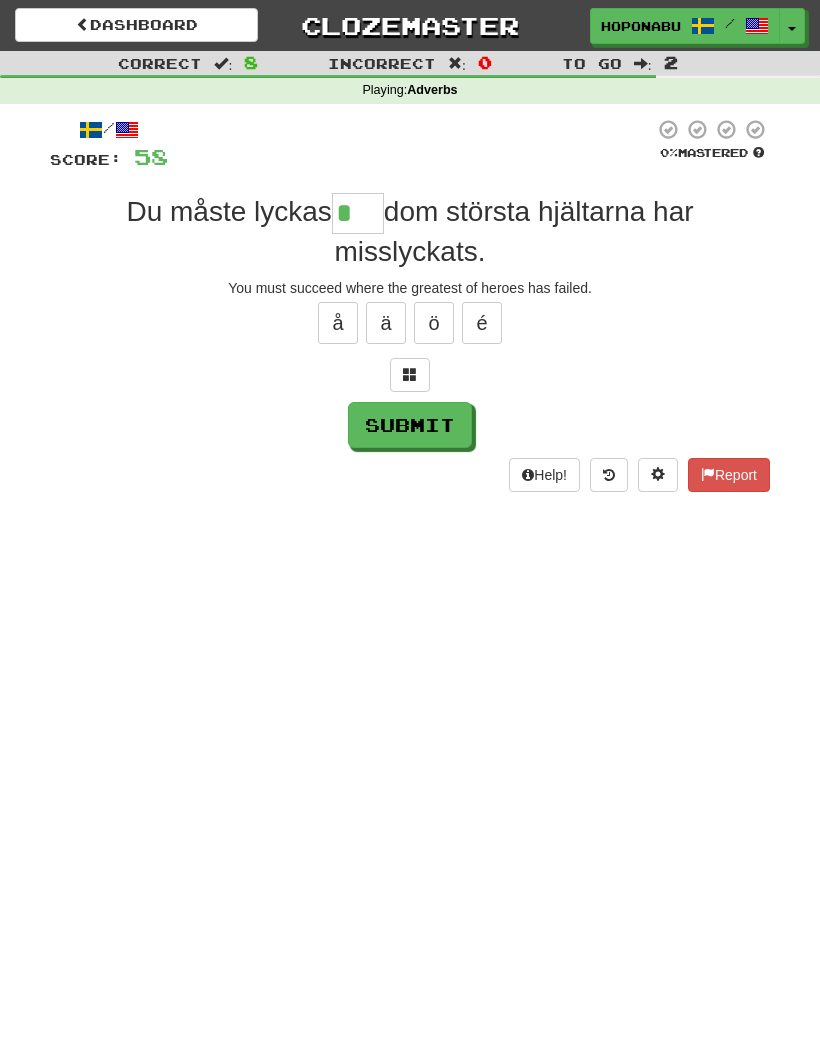 click at bounding box center (410, 375) 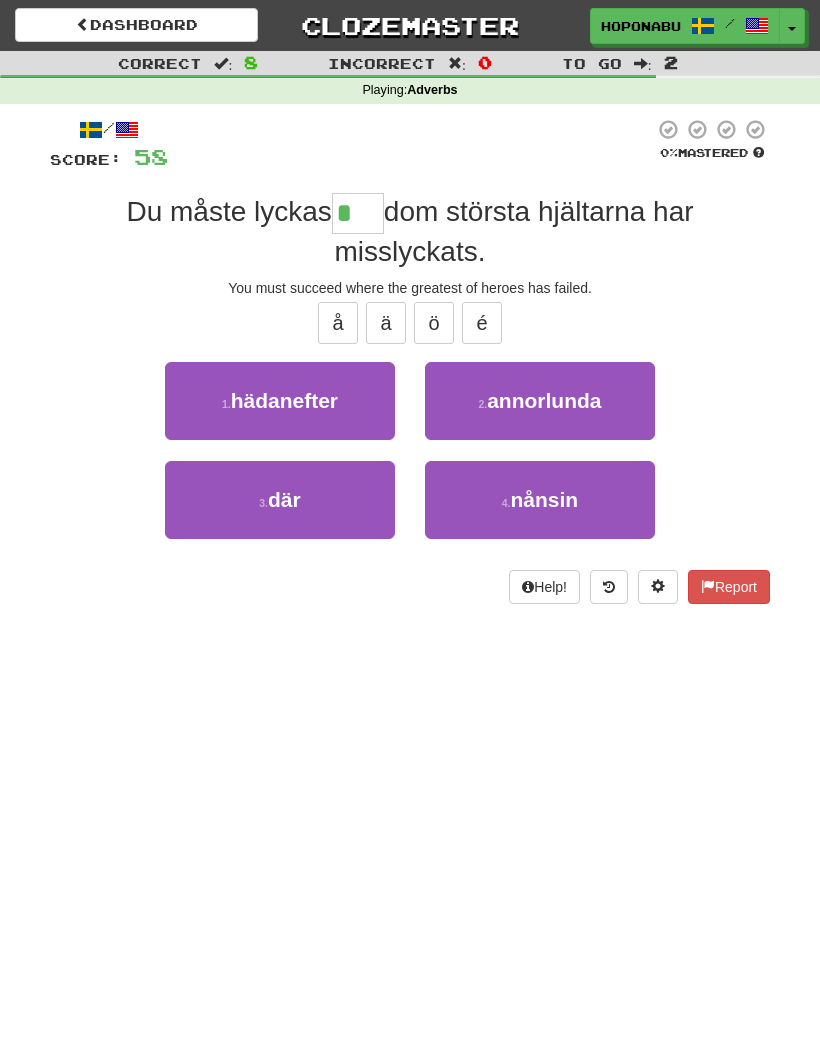 click on "där" at bounding box center [284, 499] 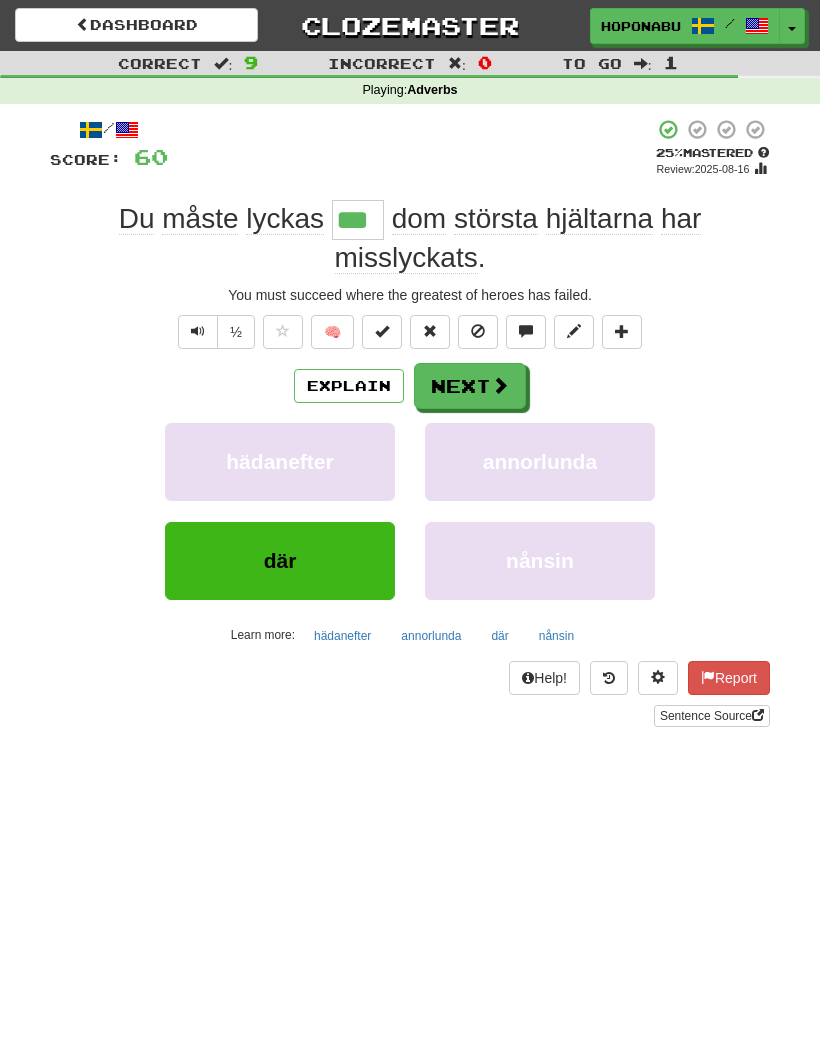click on "Explain" at bounding box center (349, 386) 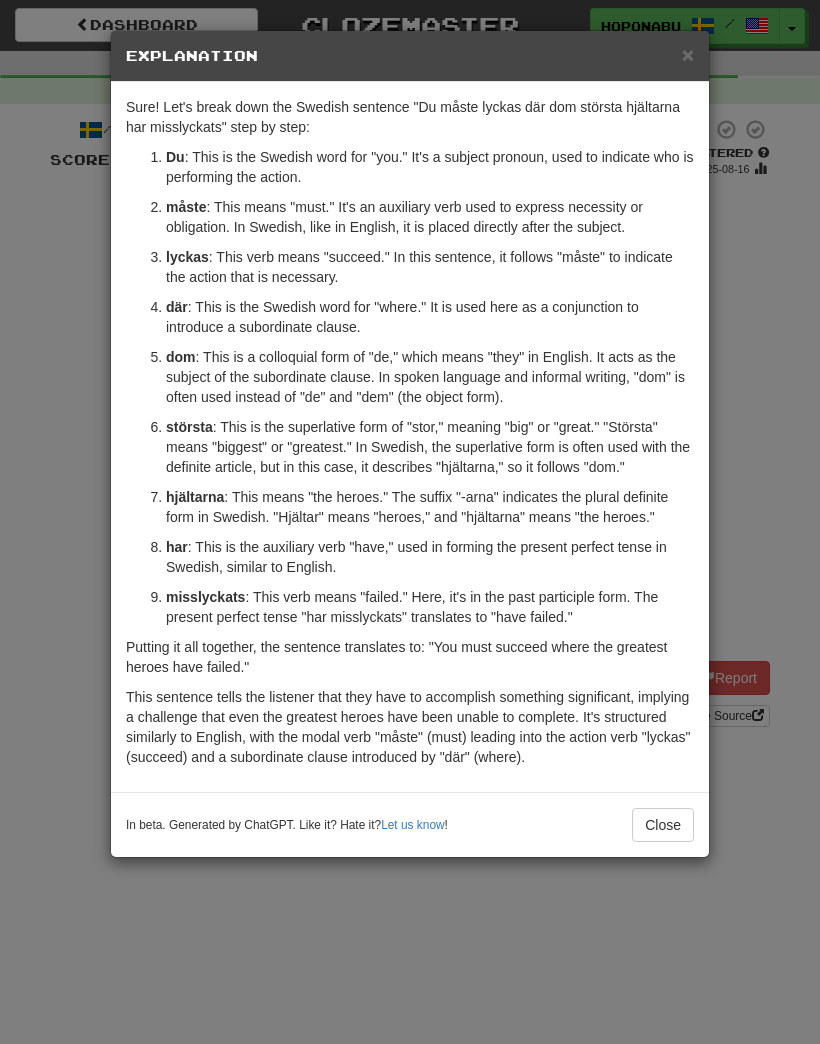 click on "Close" at bounding box center (663, 825) 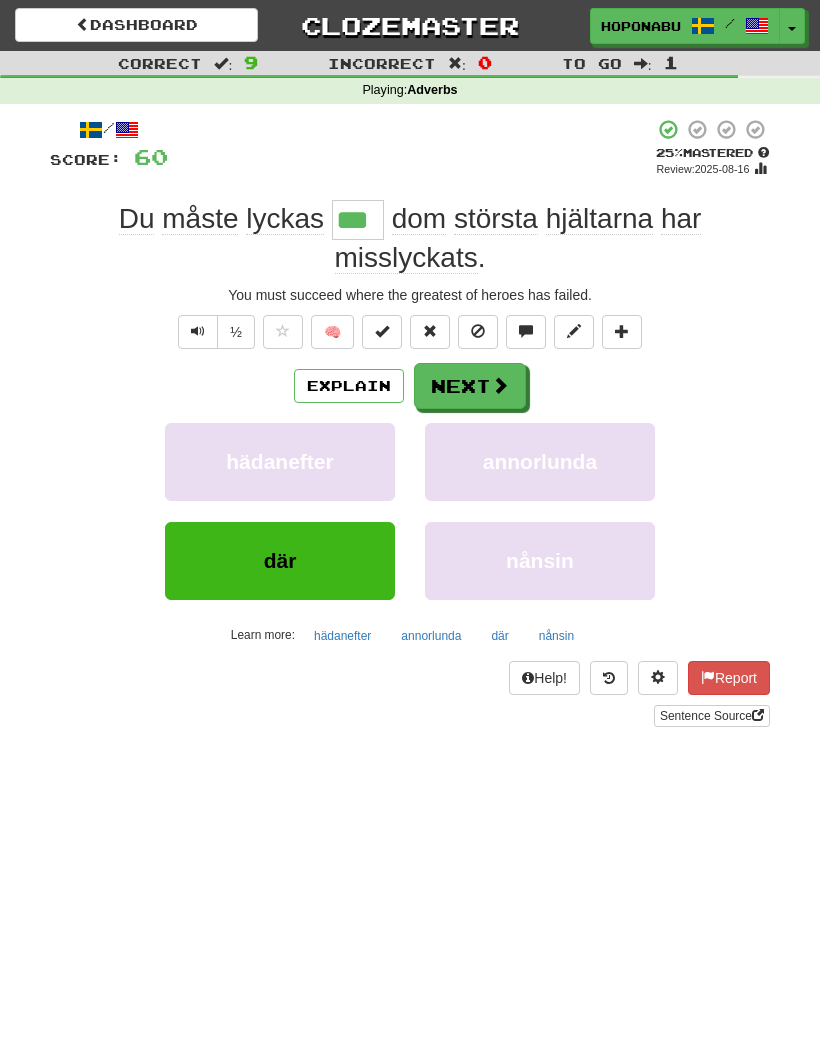click on "Next" at bounding box center (470, 386) 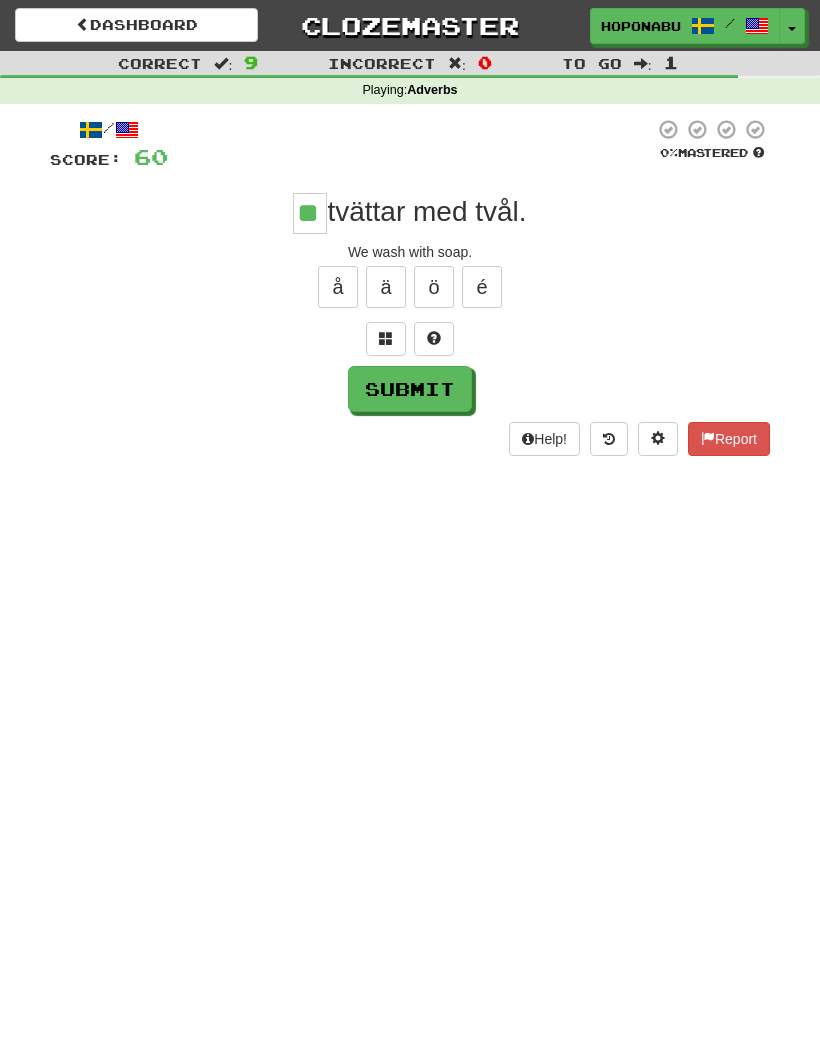 click on "Submit" at bounding box center (410, 389) 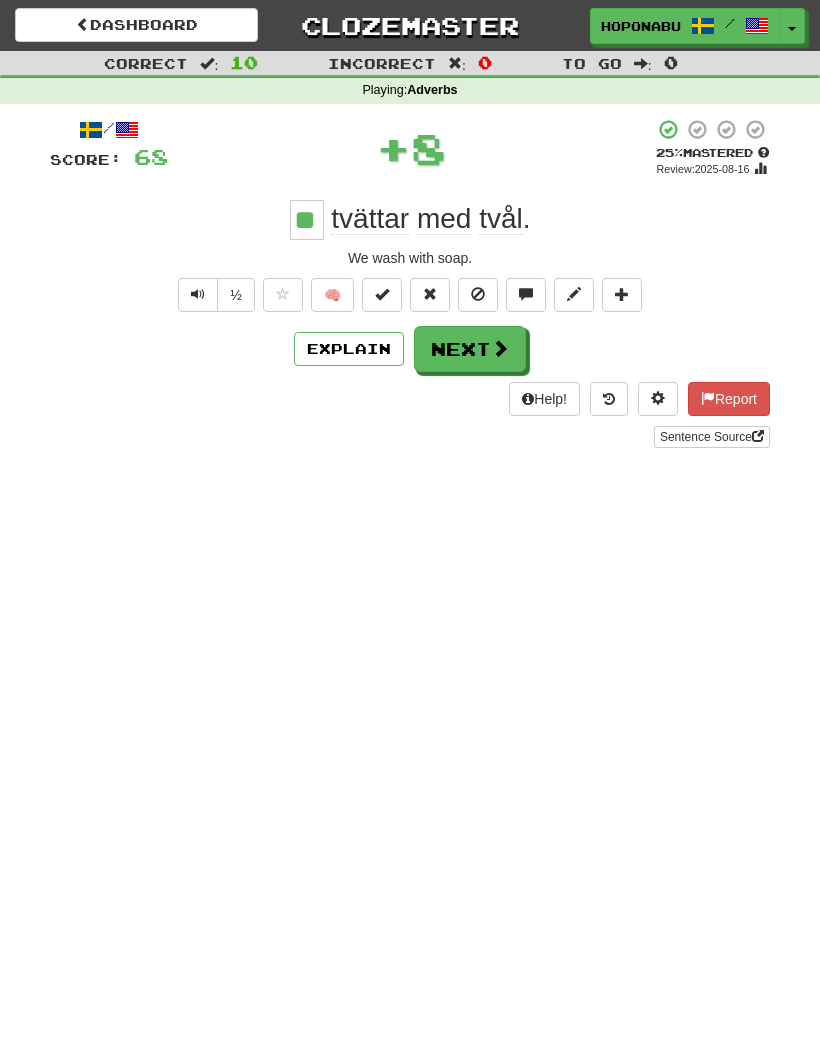 click on "🧠" at bounding box center [332, 295] 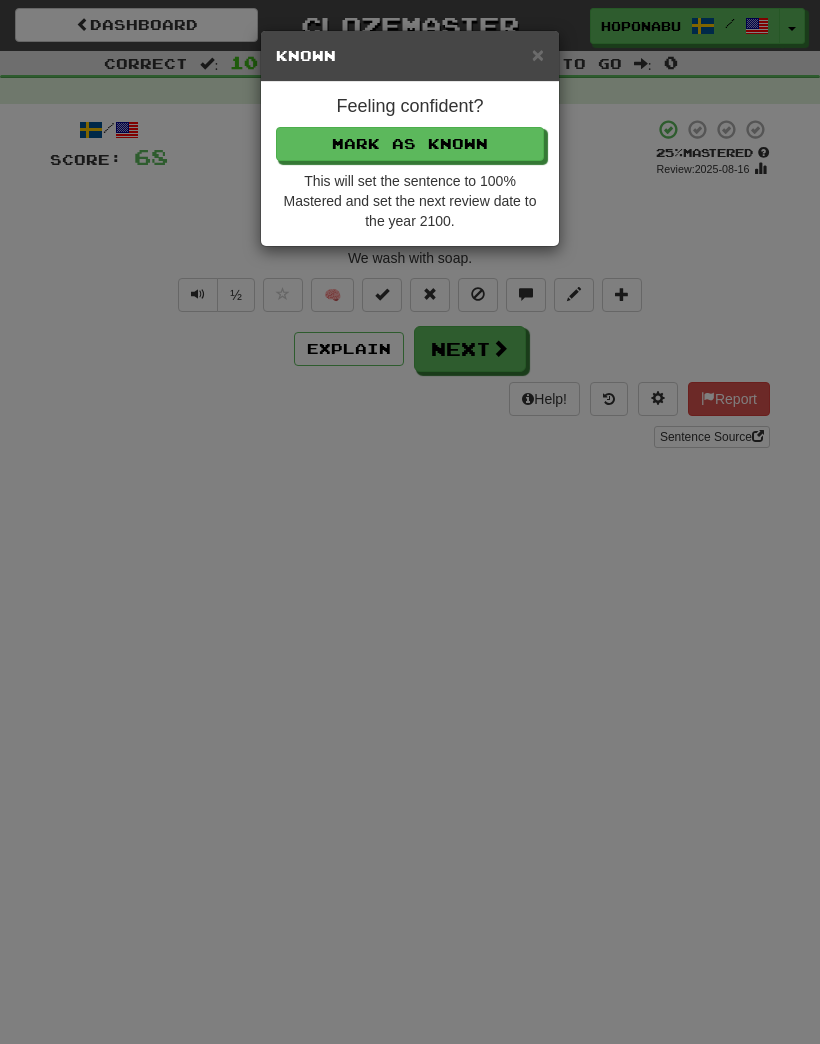 click on "Mark as Known" at bounding box center (410, 144) 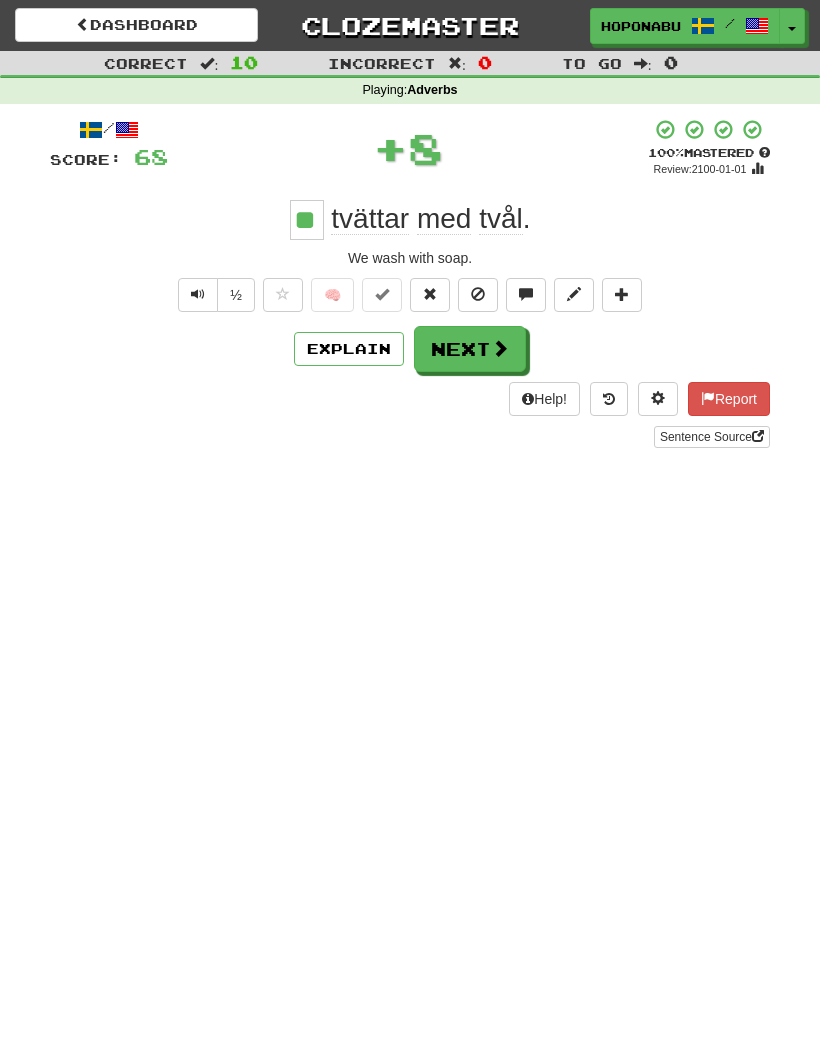 click on "Next" at bounding box center [470, 349] 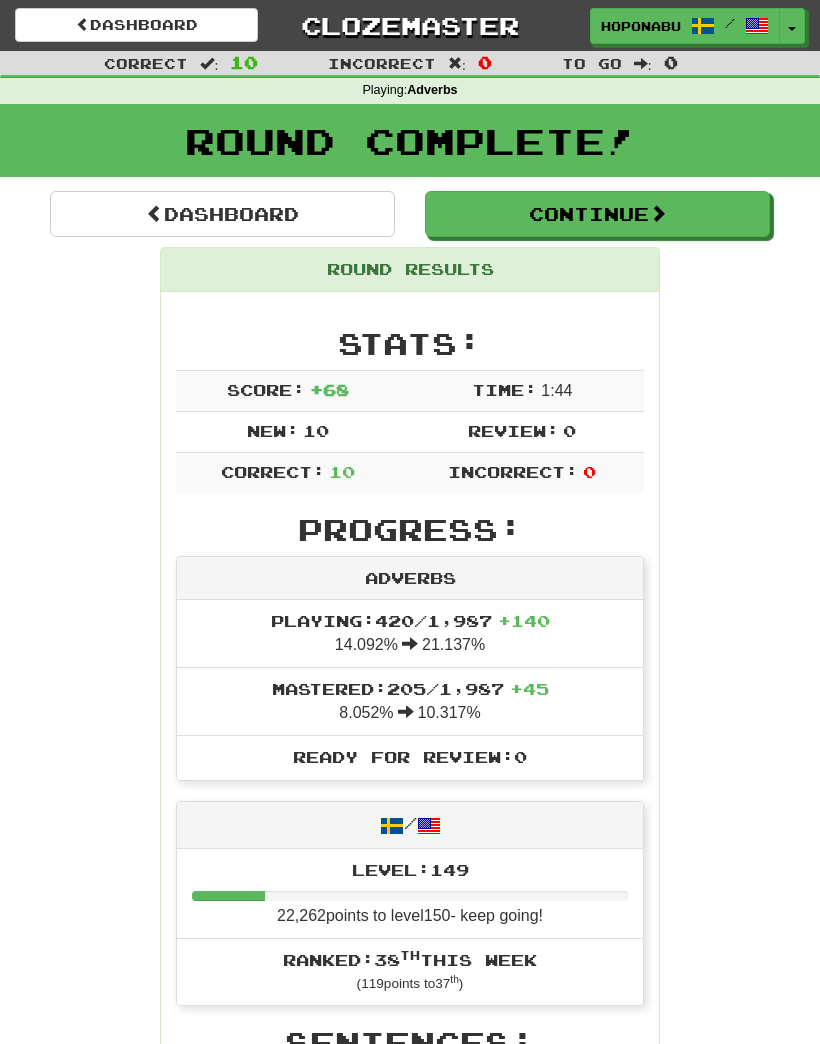 click on "Continue" at bounding box center (597, 214) 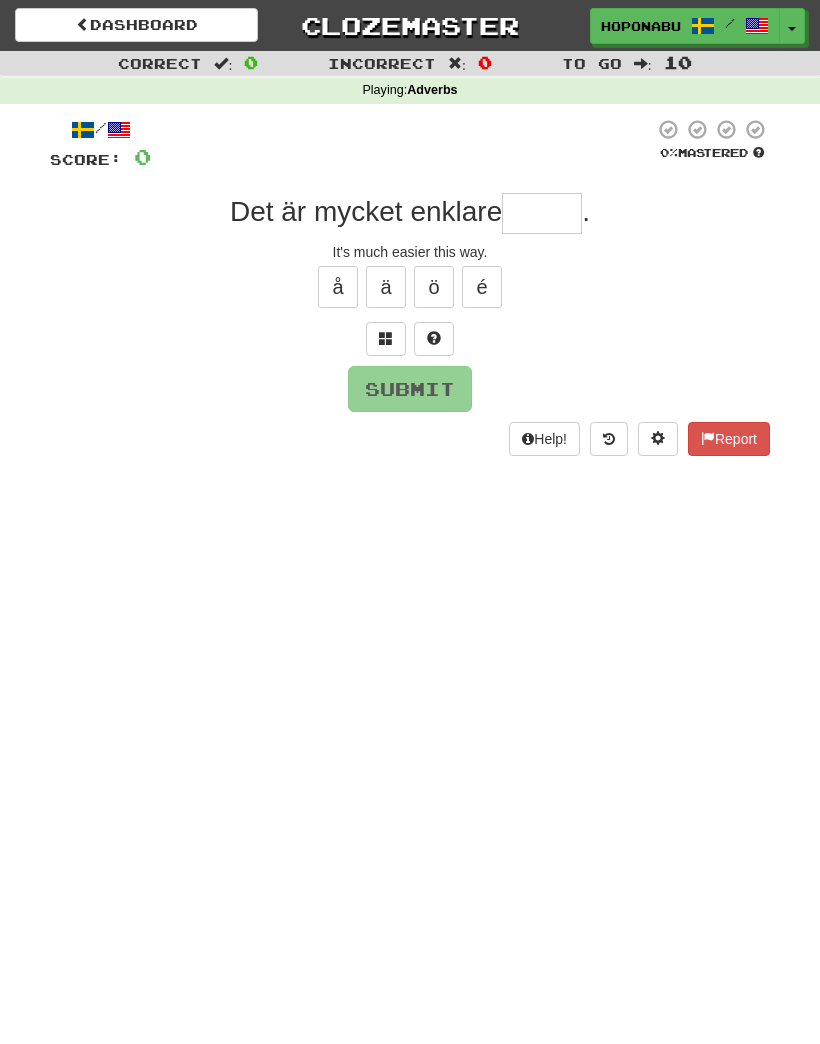click at bounding box center (542, 213) 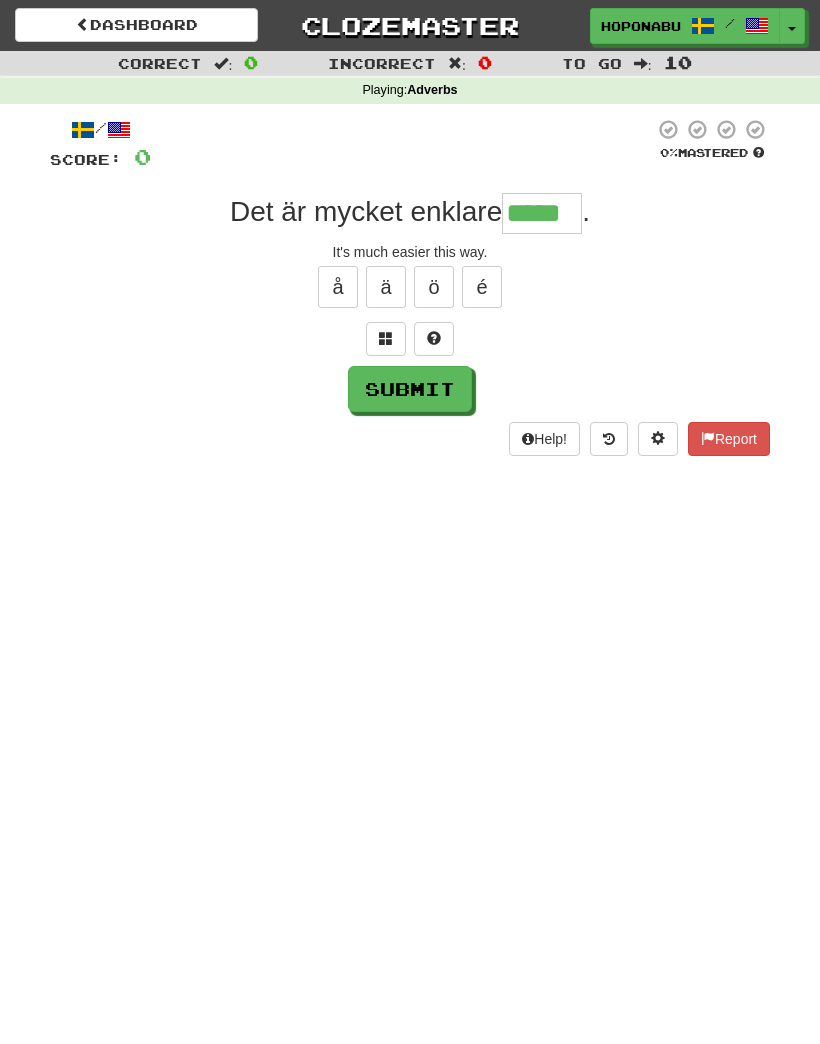 type on "*****" 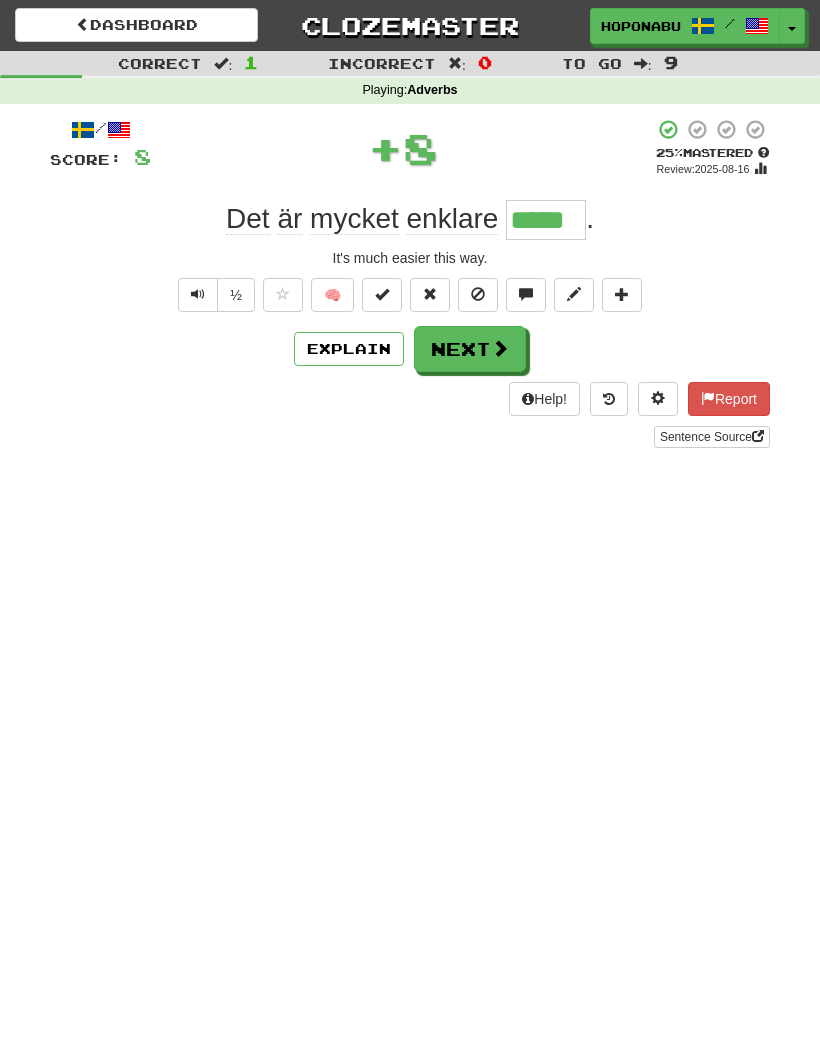 click on "🧠" at bounding box center (332, 295) 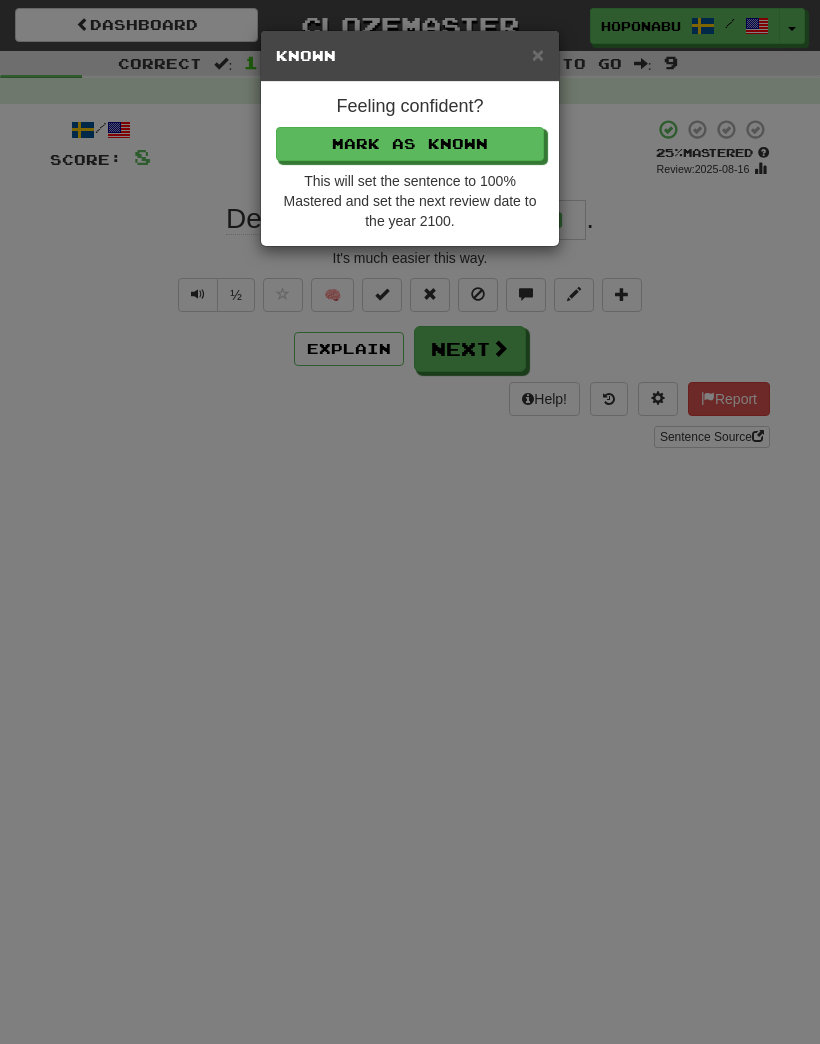 click on "Mark as Known" at bounding box center (410, 144) 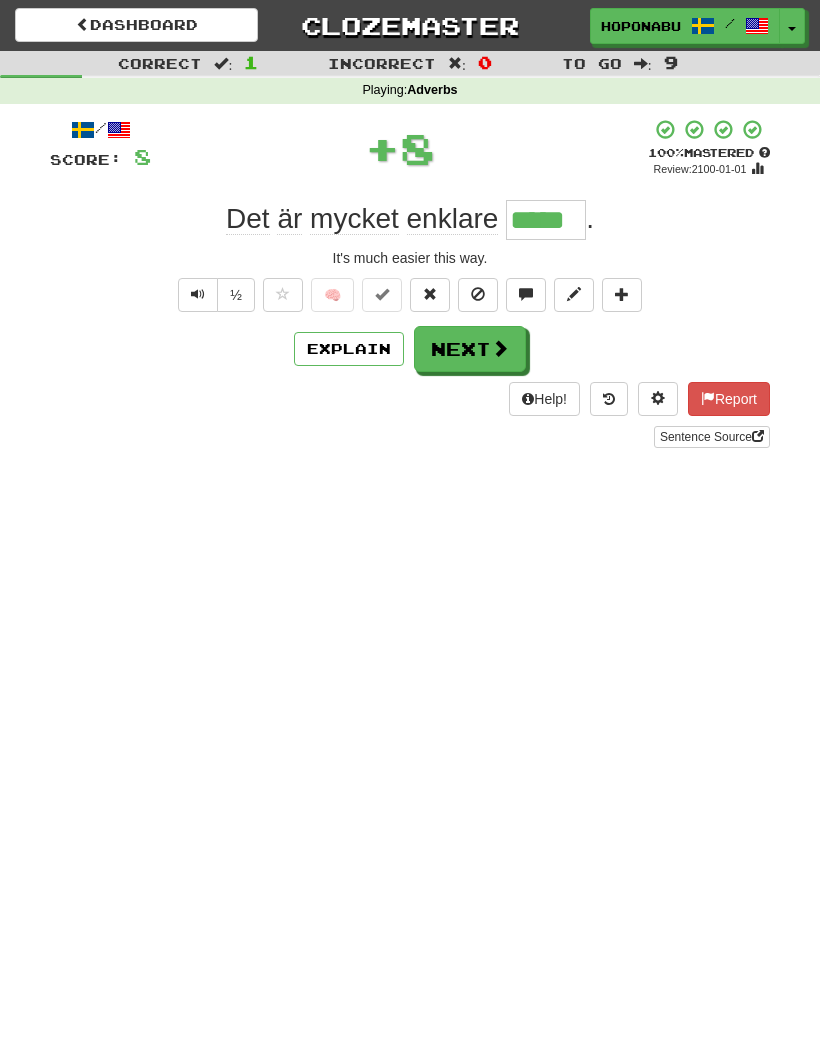 click on "Next" at bounding box center (470, 349) 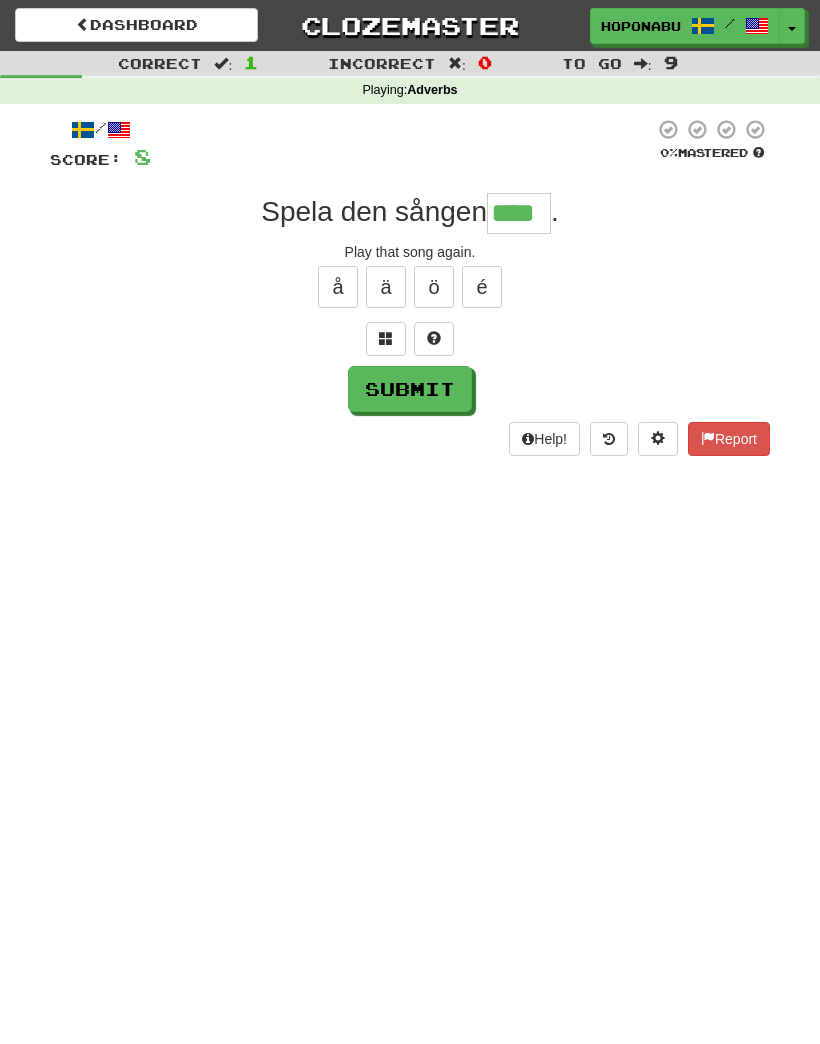 type on "****" 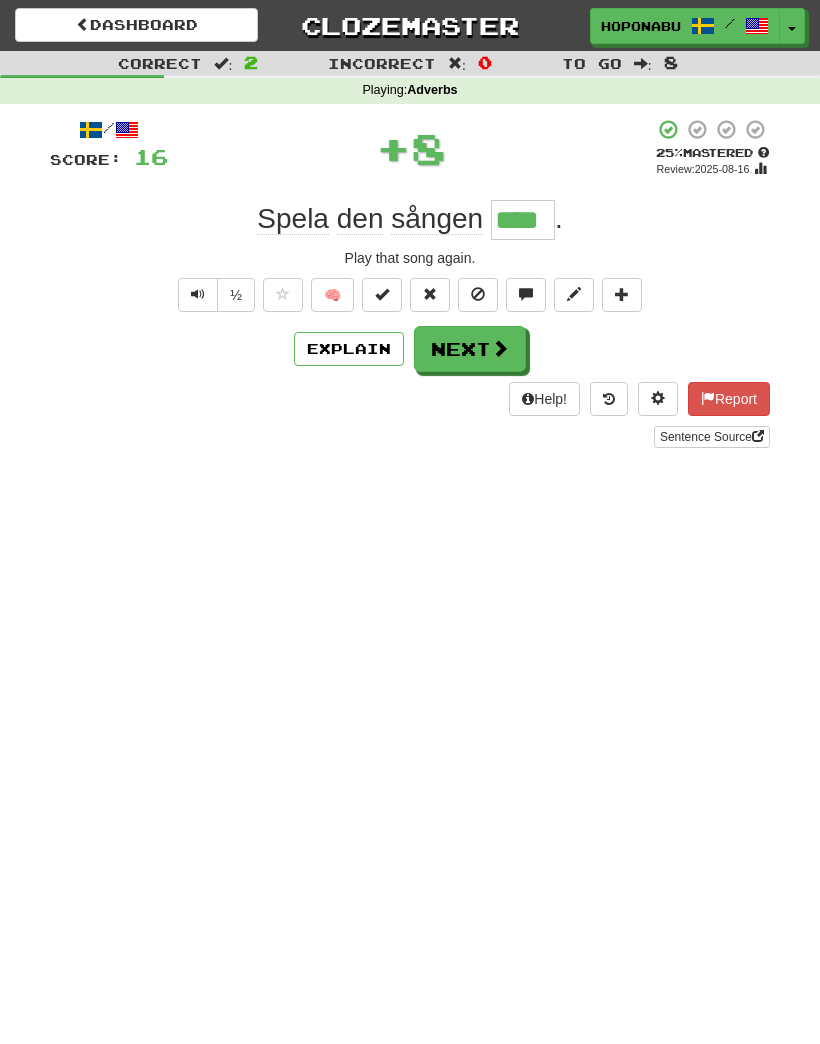 click on "🧠" at bounding box center (332, 295) 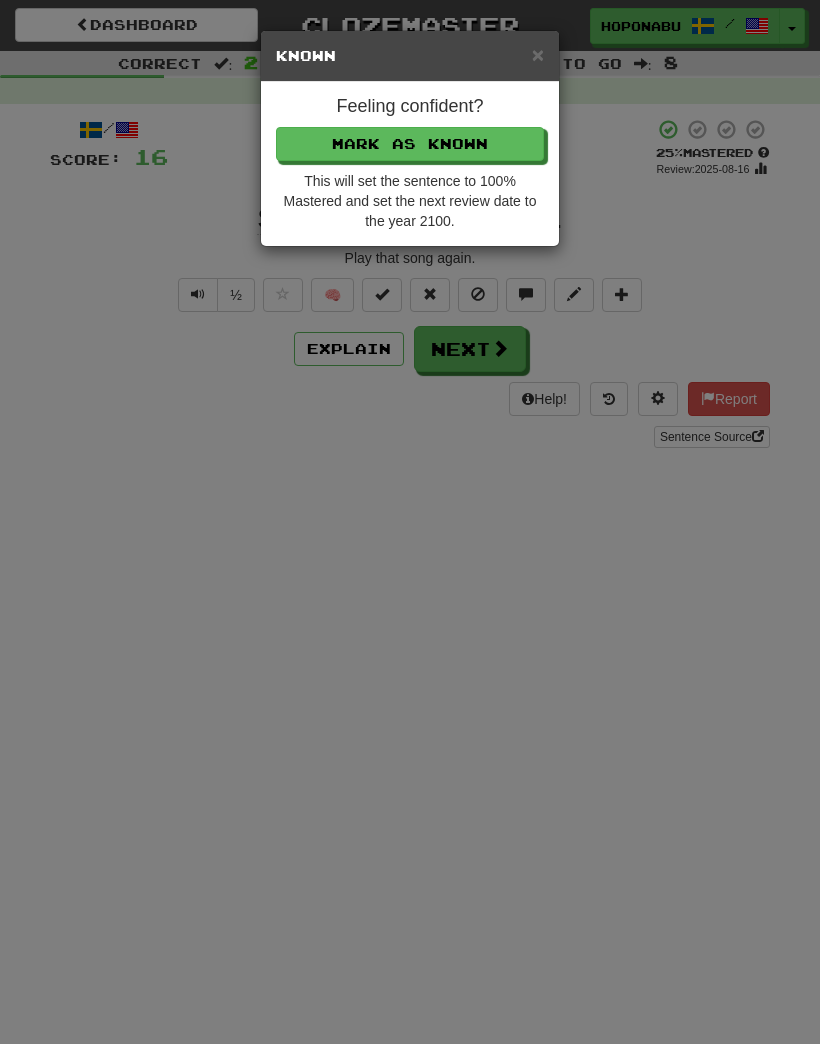 click on "Mark as Known" at bounding box center (410, 144) 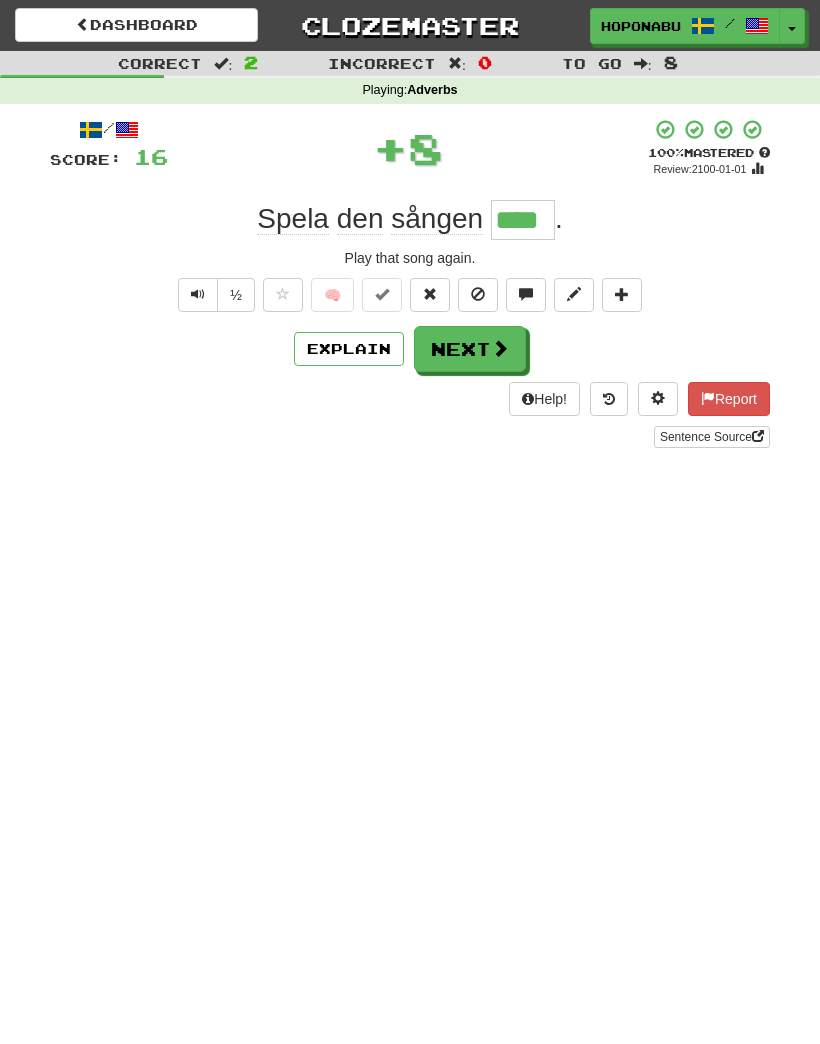 click on "Next" at bounding box center [470, 349] 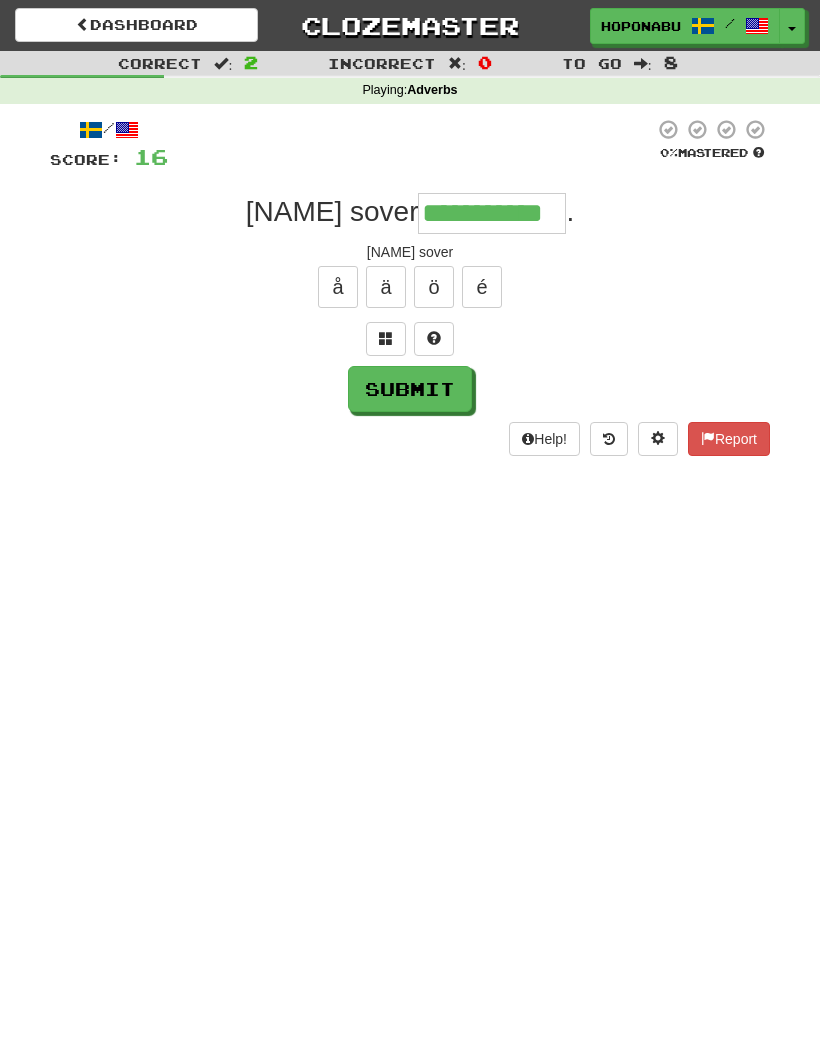 type on "**********" 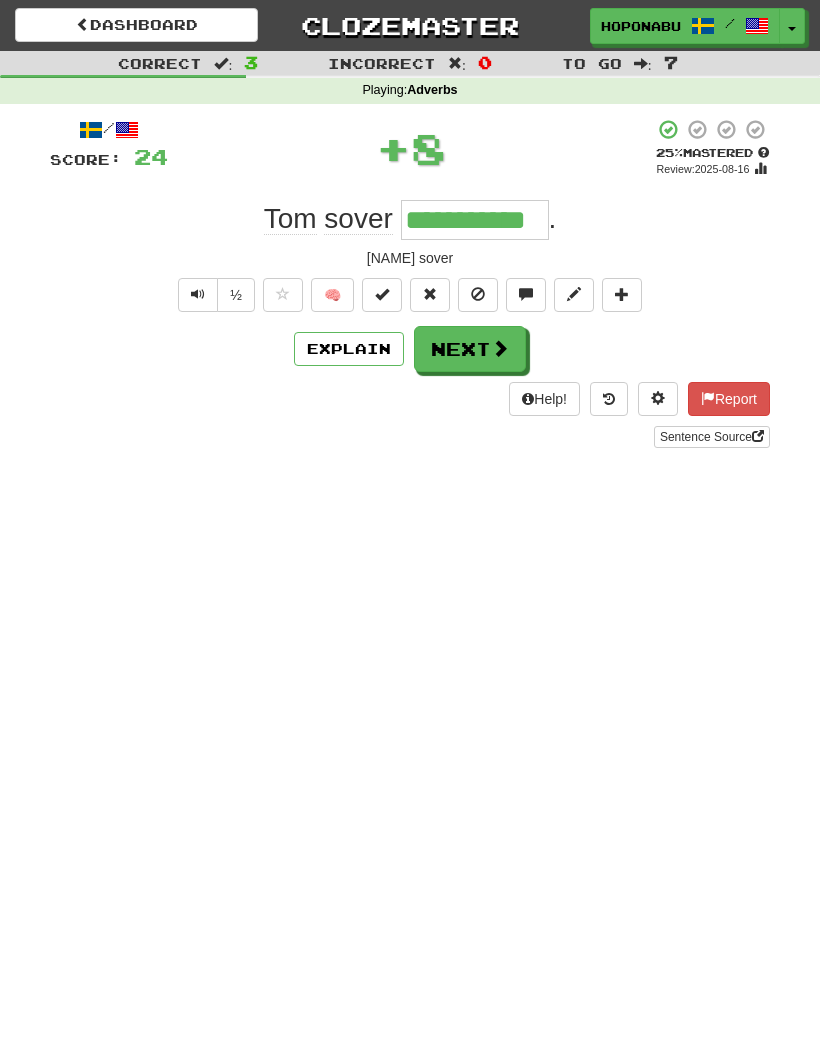 click on "🧠" at bounding box center (332, 295) 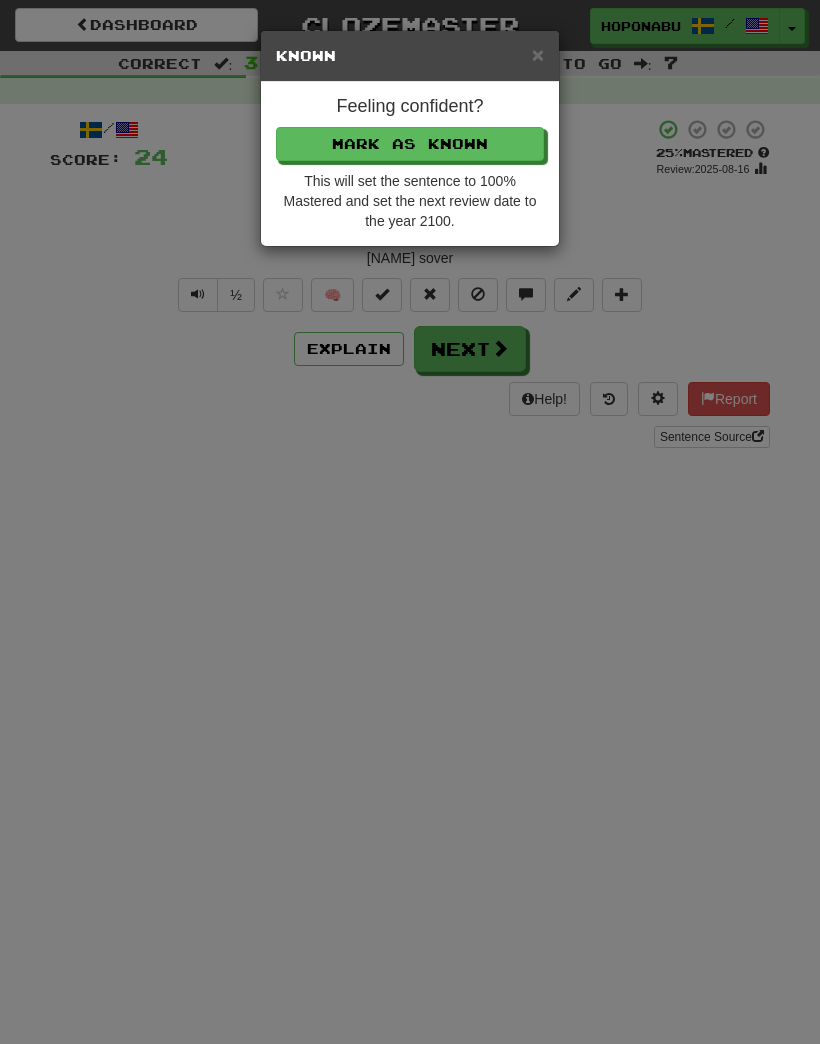 click on "Mark as Known" at bounding box center [410, 144] 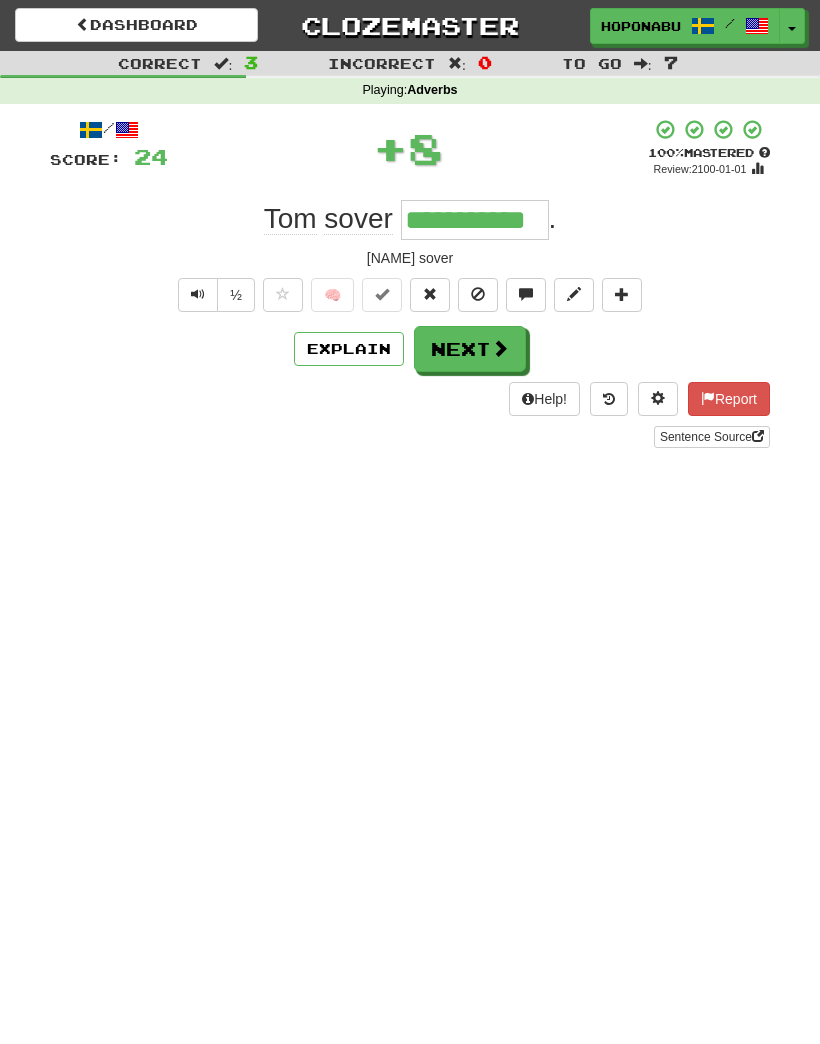 click on "Next" at bounding box center (470, 349) 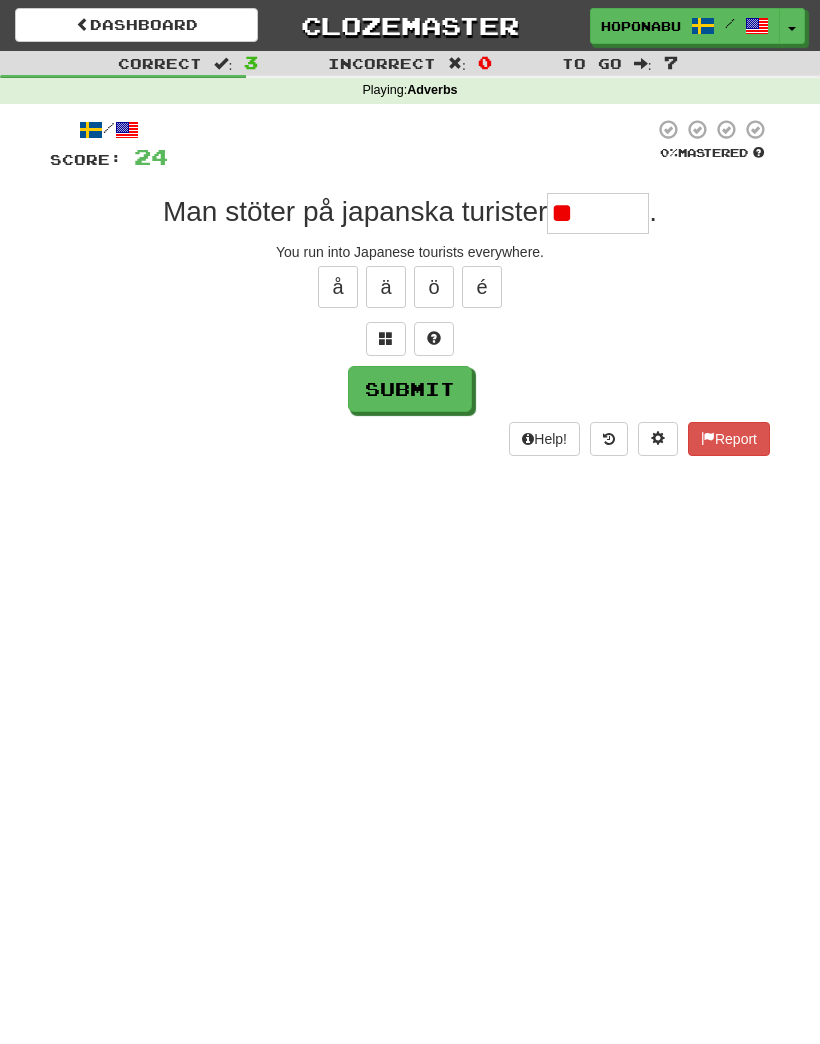 type on "*" 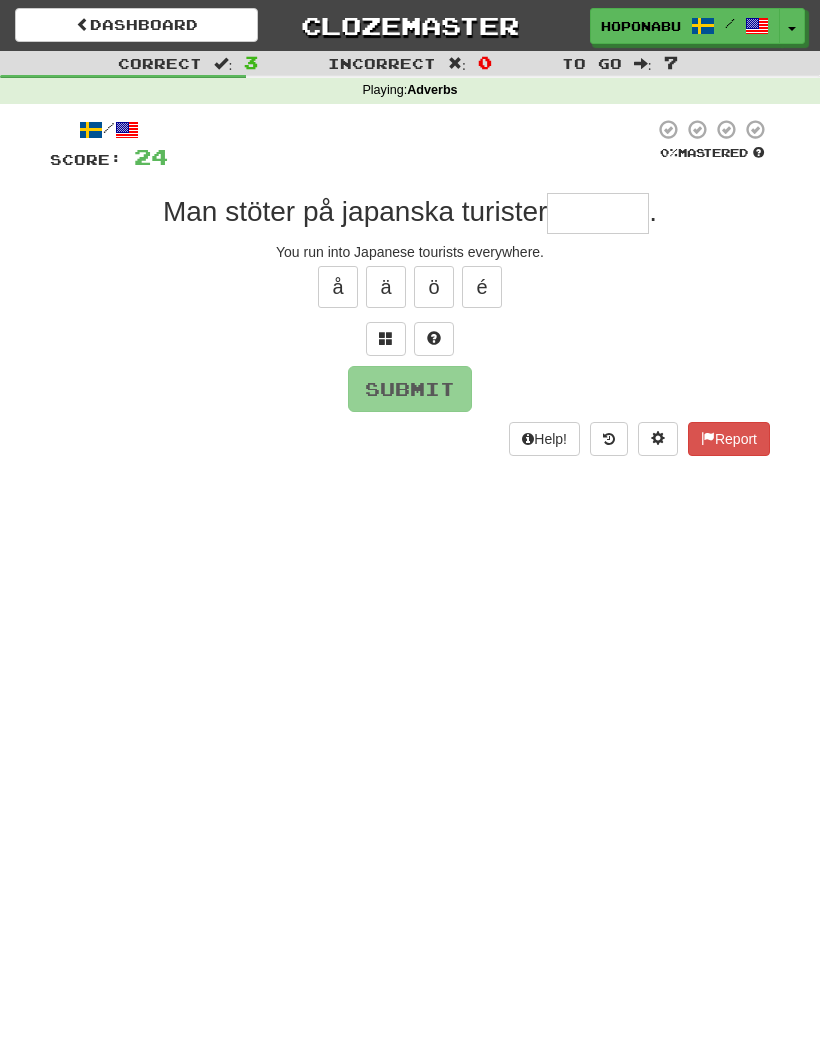 click at bounding box center (434, 338) 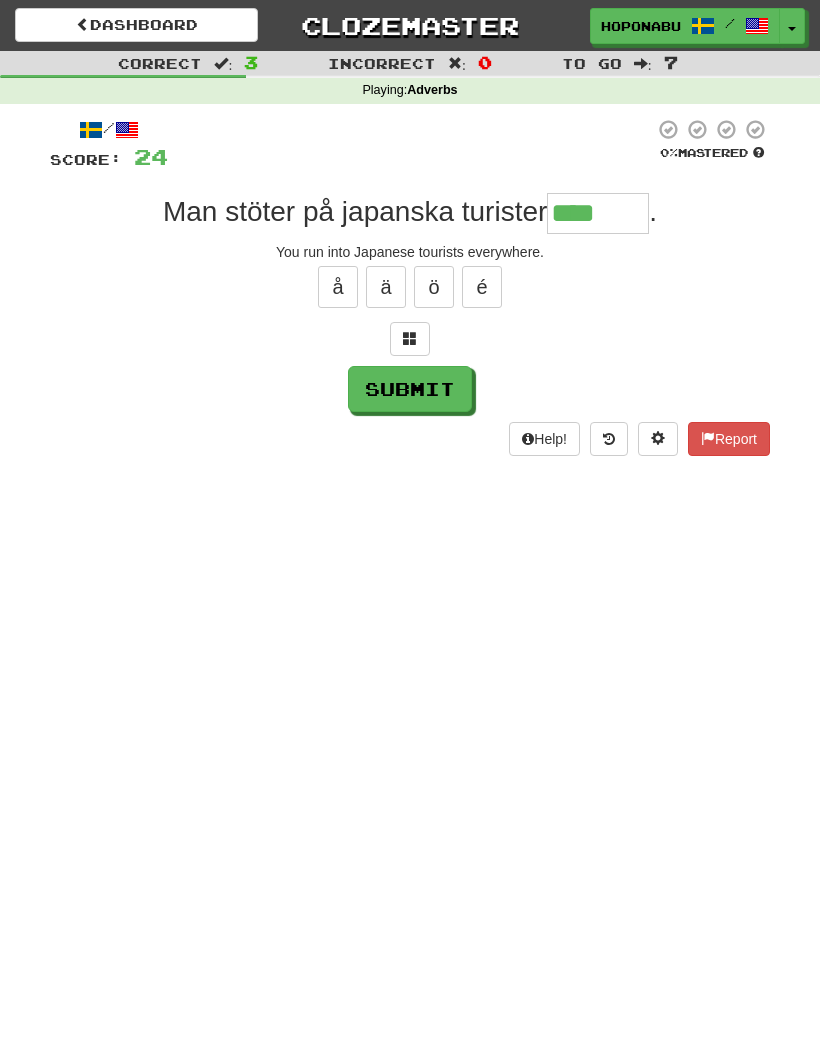 click at bounding box center [410, 339] 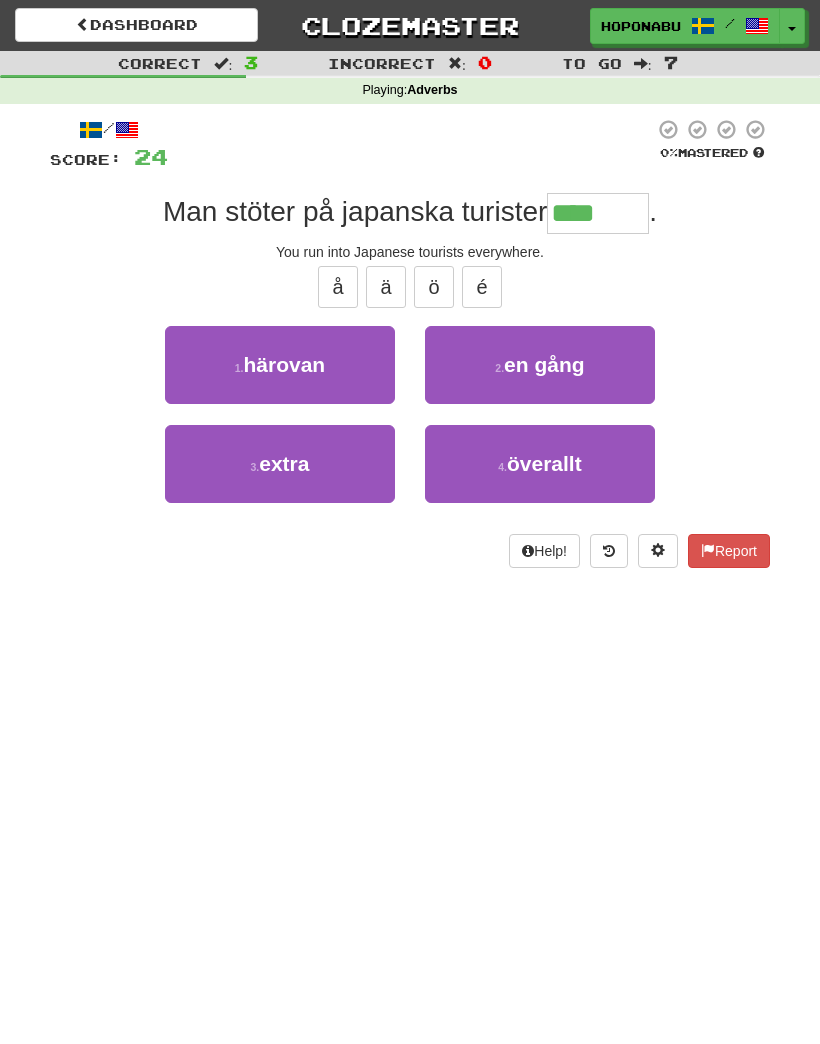 click on "överallt" at bounding box center (544, 463) 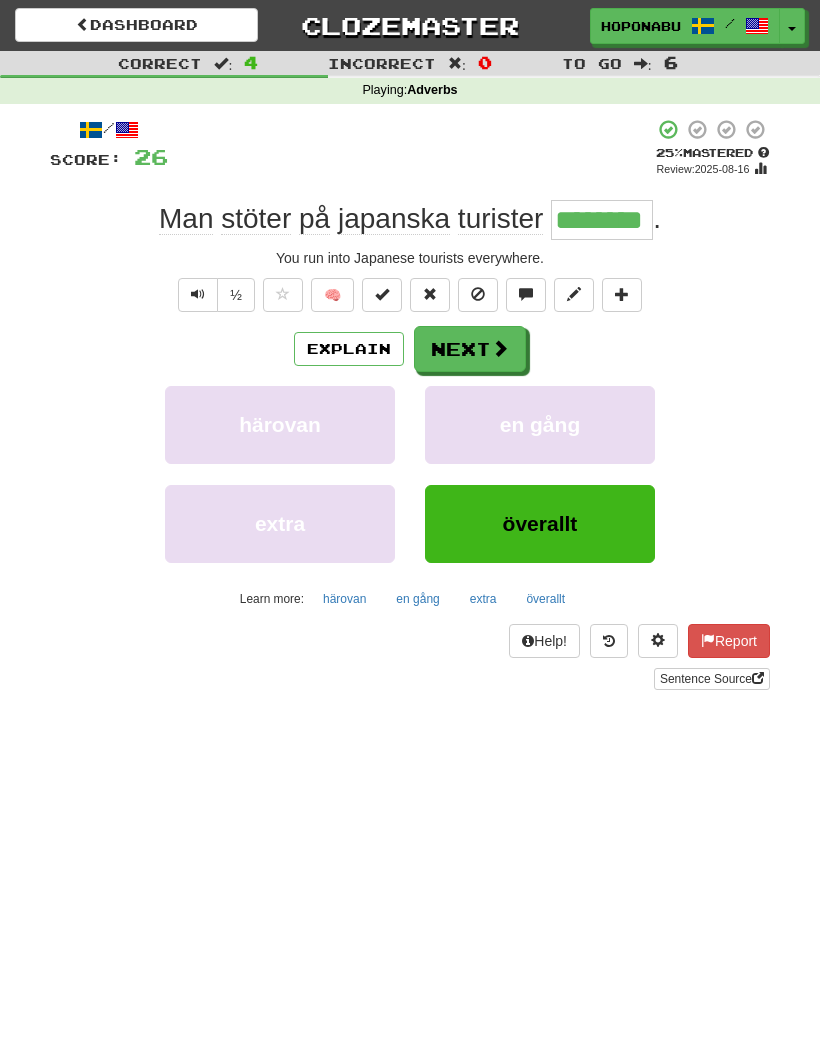 click on "Next" at bounding box center (470, 349) 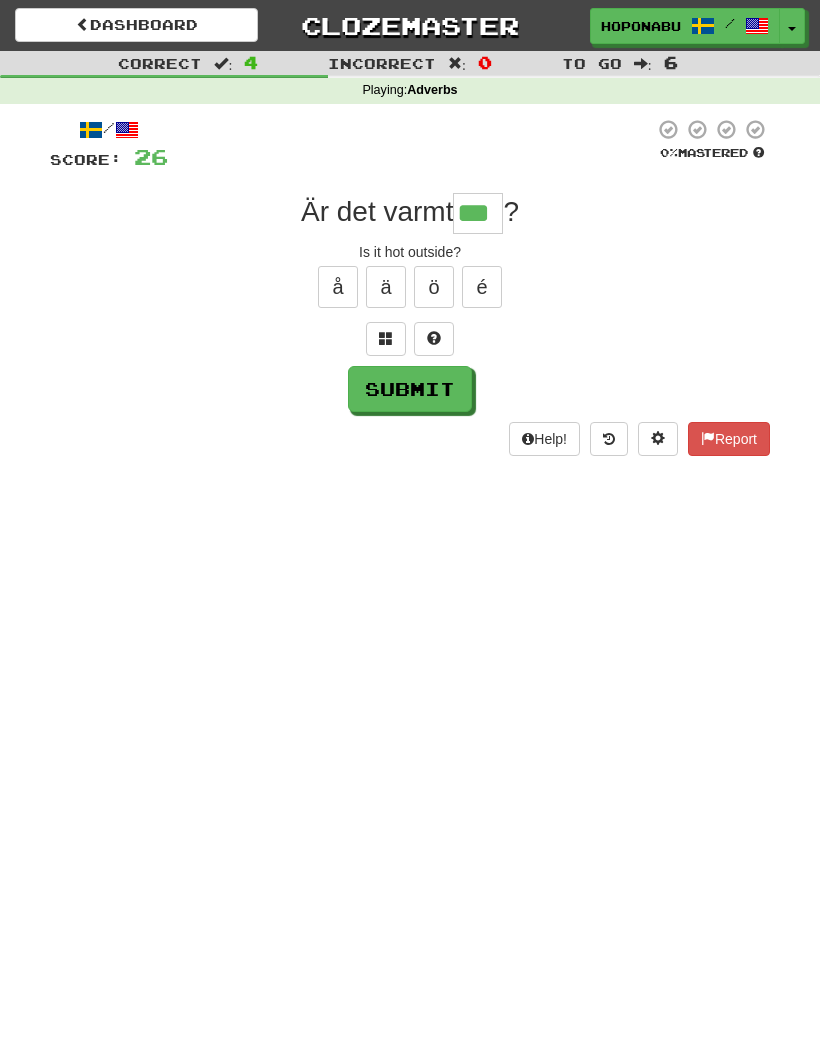 type on "***" 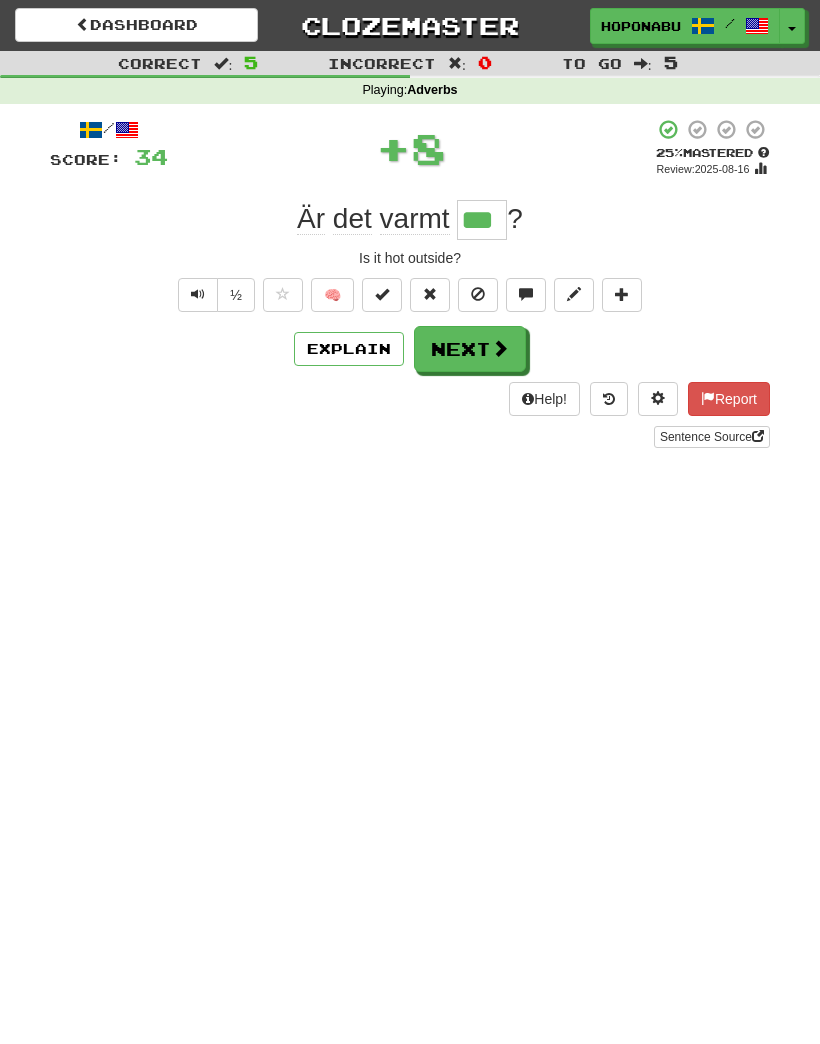 click on "🧠" at bounding box center [332, 295] 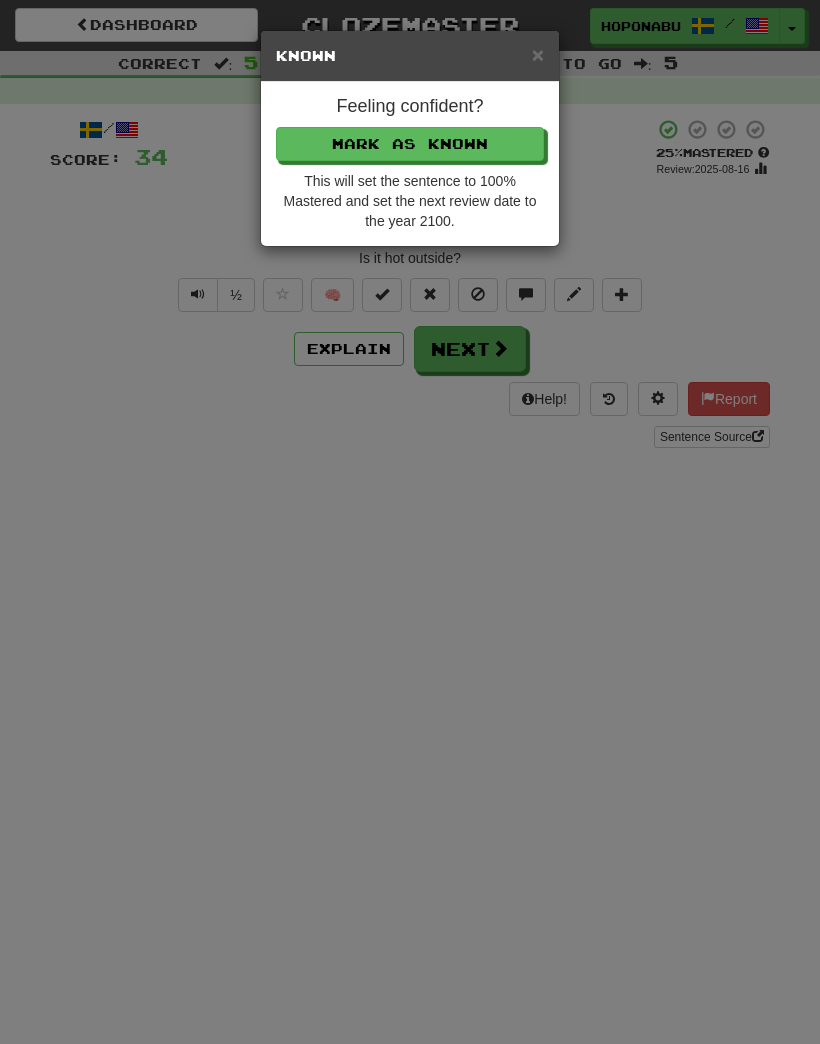 click on "Mark as Known" at bounding box center (410, 144) 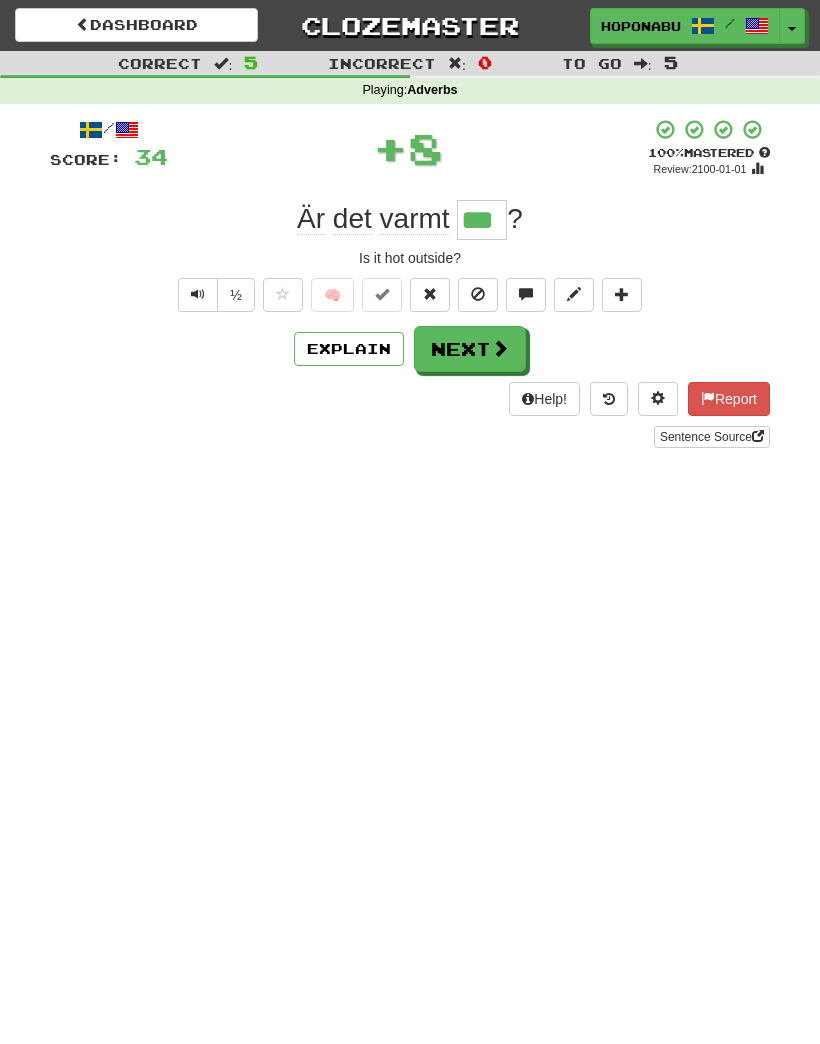 click on "Next" at bounding box center [470, 349] 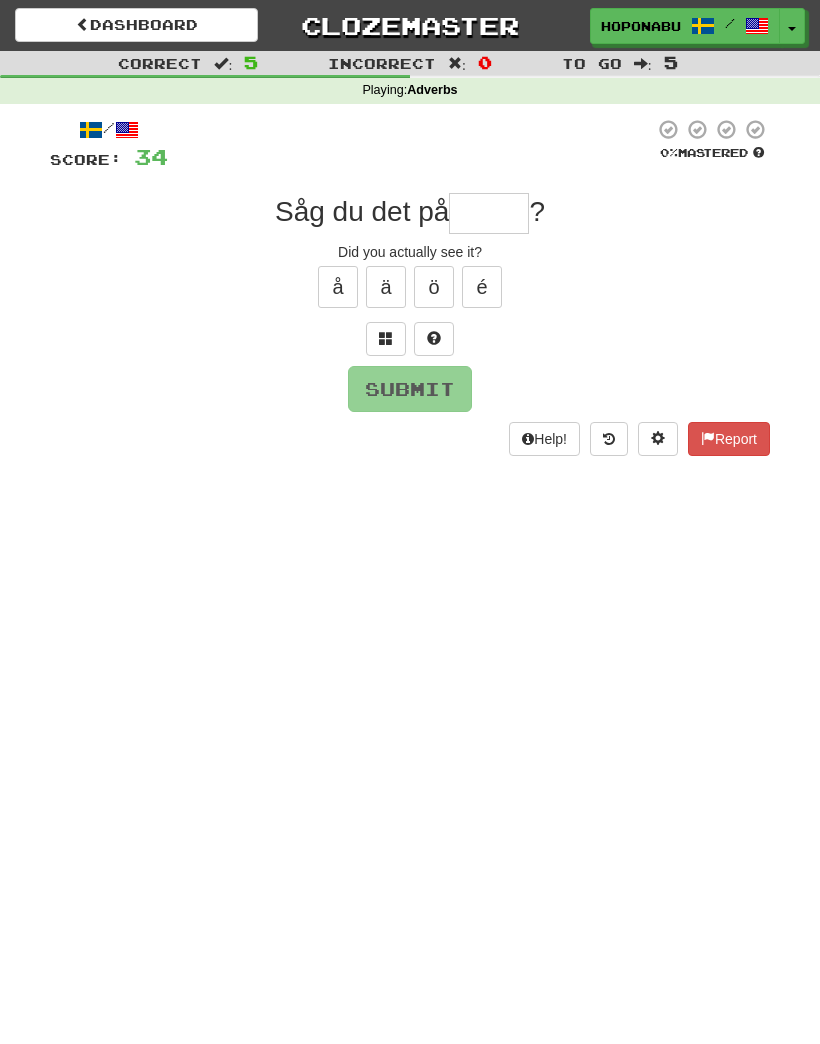 click at bounding box center [386, 338] 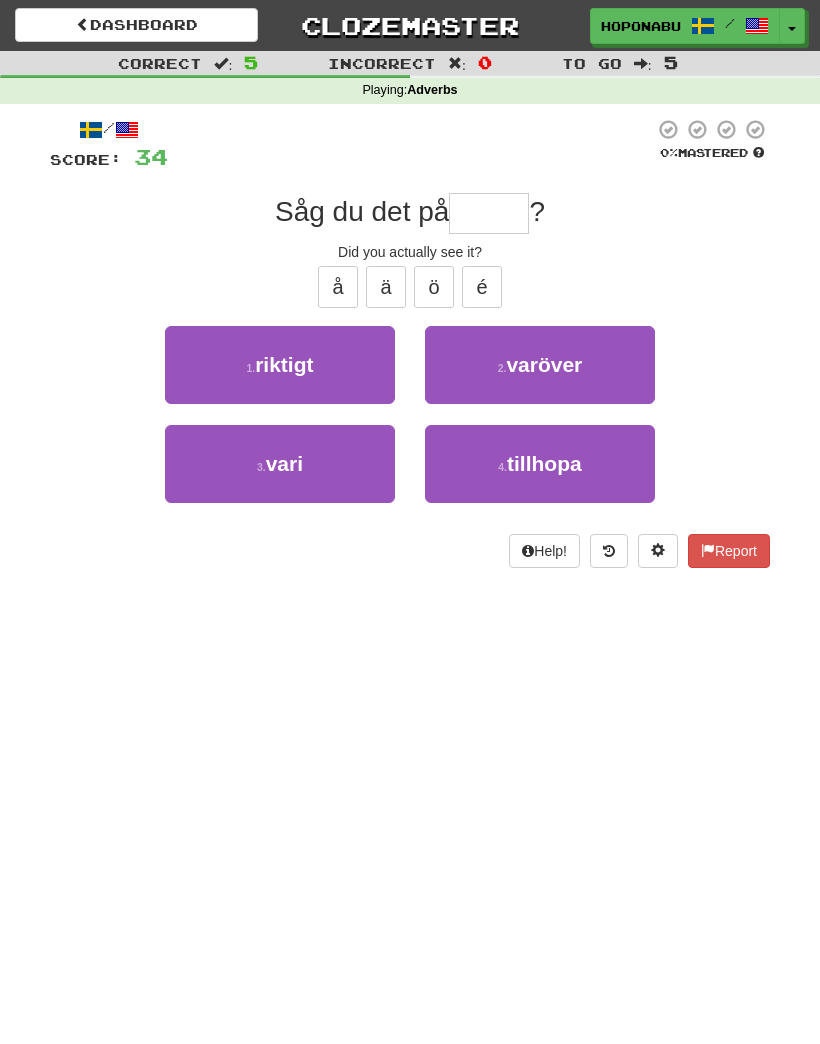 click on "1 .  riktigt" at bounding box center [280, 365] 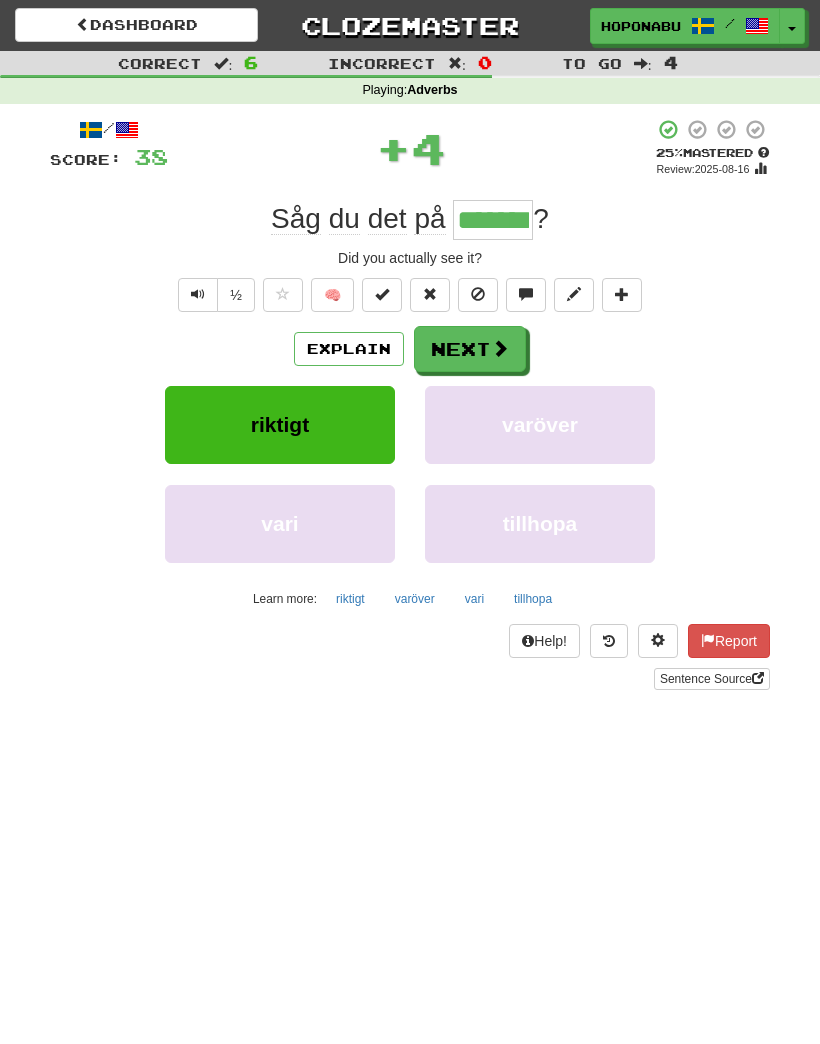 click on "Next" at bounding box center (470, 349) 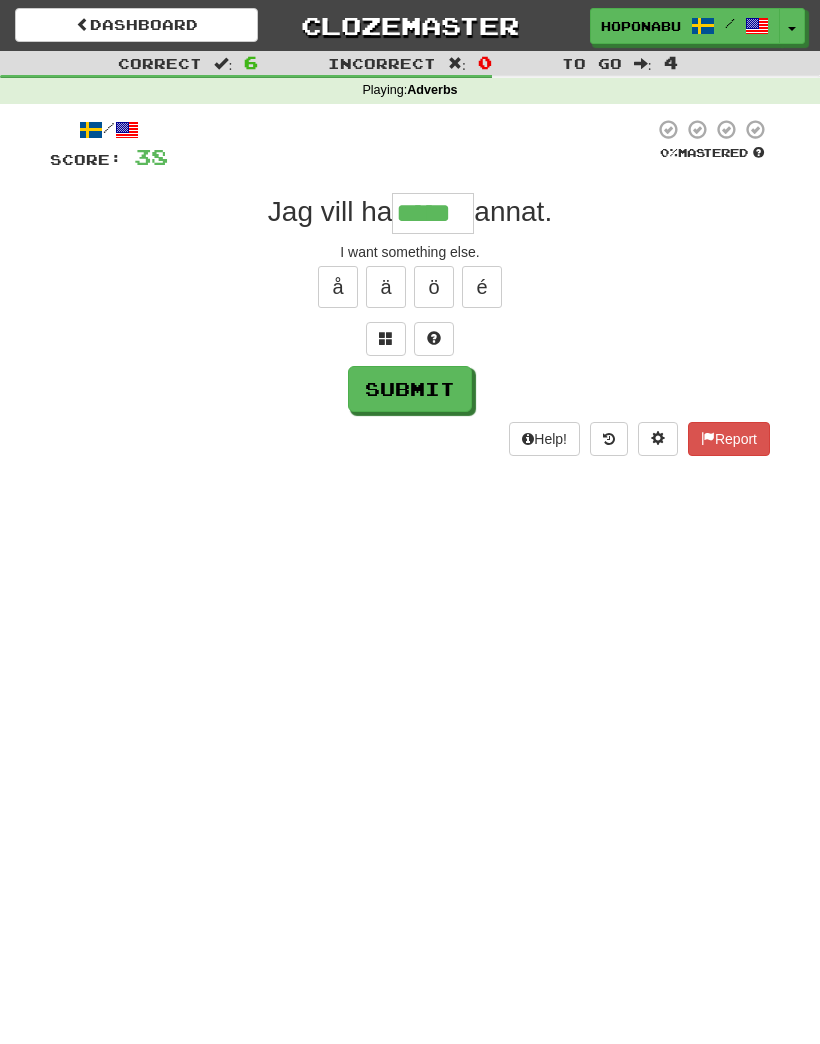 type on "*****" 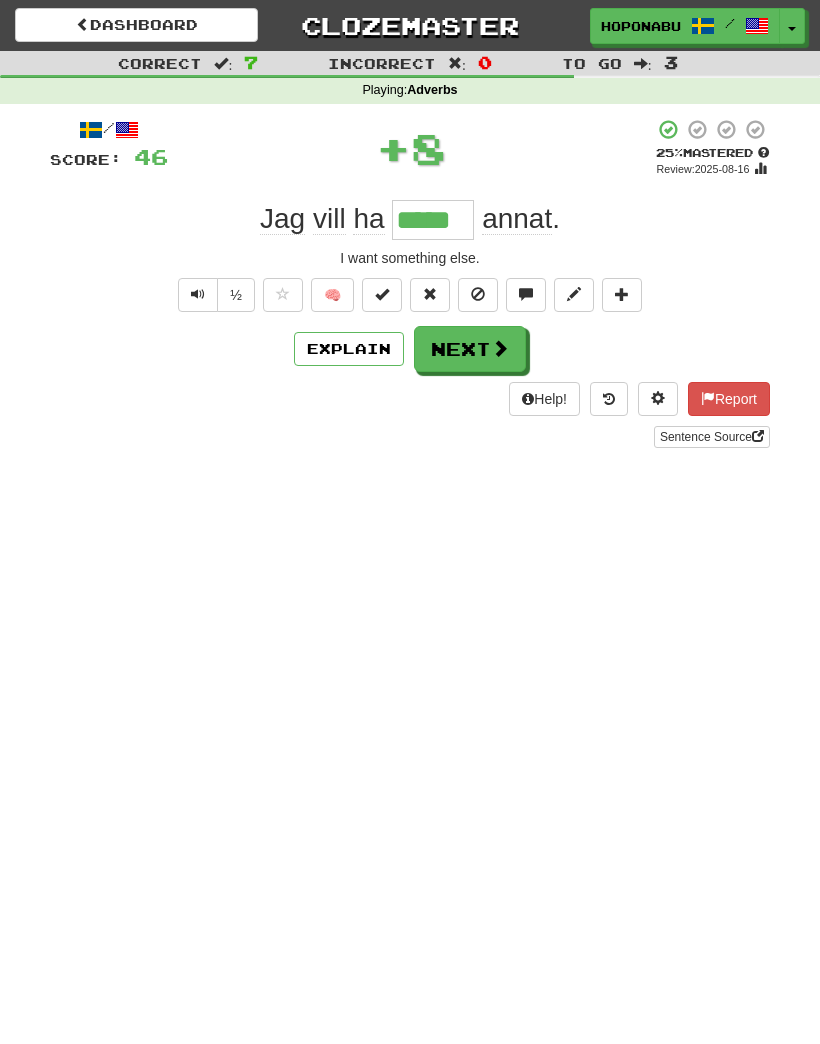 click on "🧠" at bounding box center (332, 295) 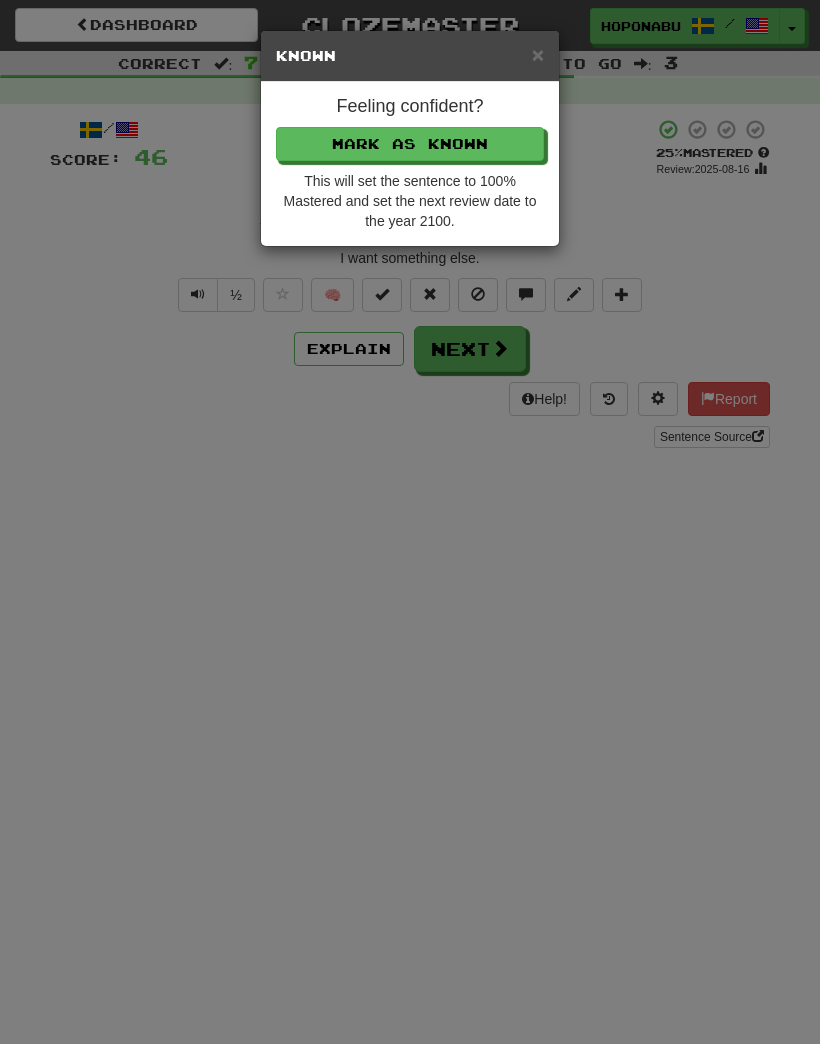 click on "Mark as Known" at bounding box center [410, 144] 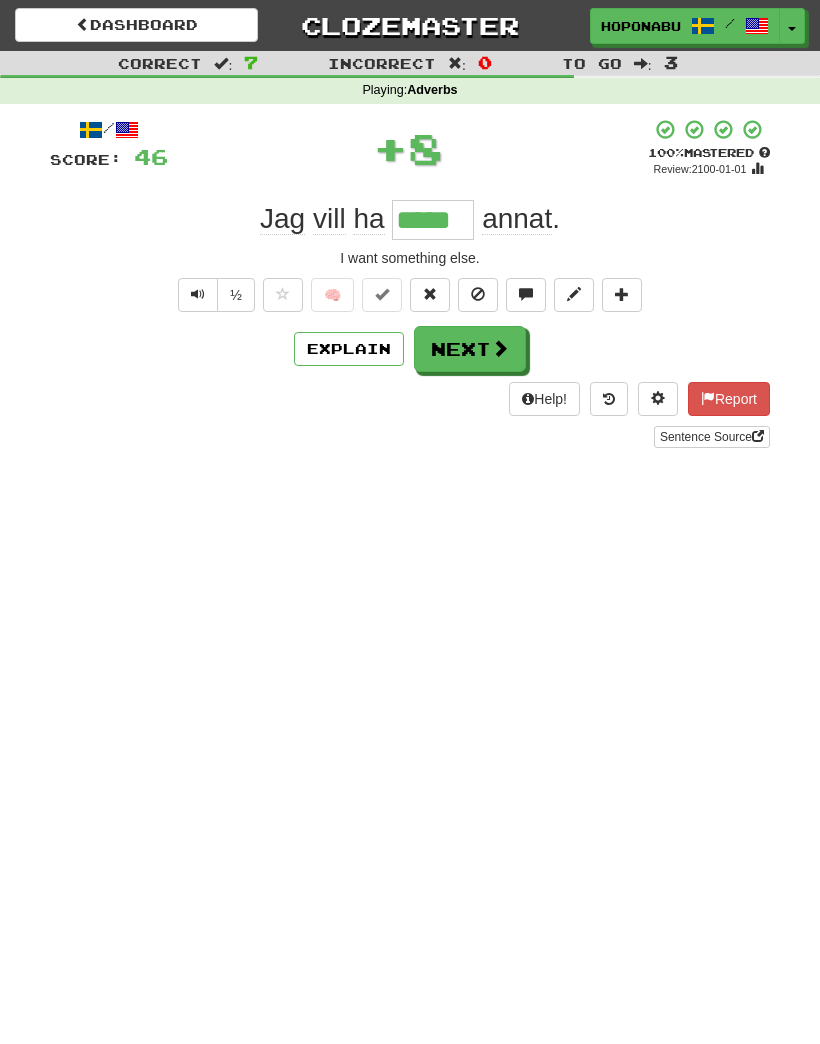 click on "Next" at bounding box center (470, 349) 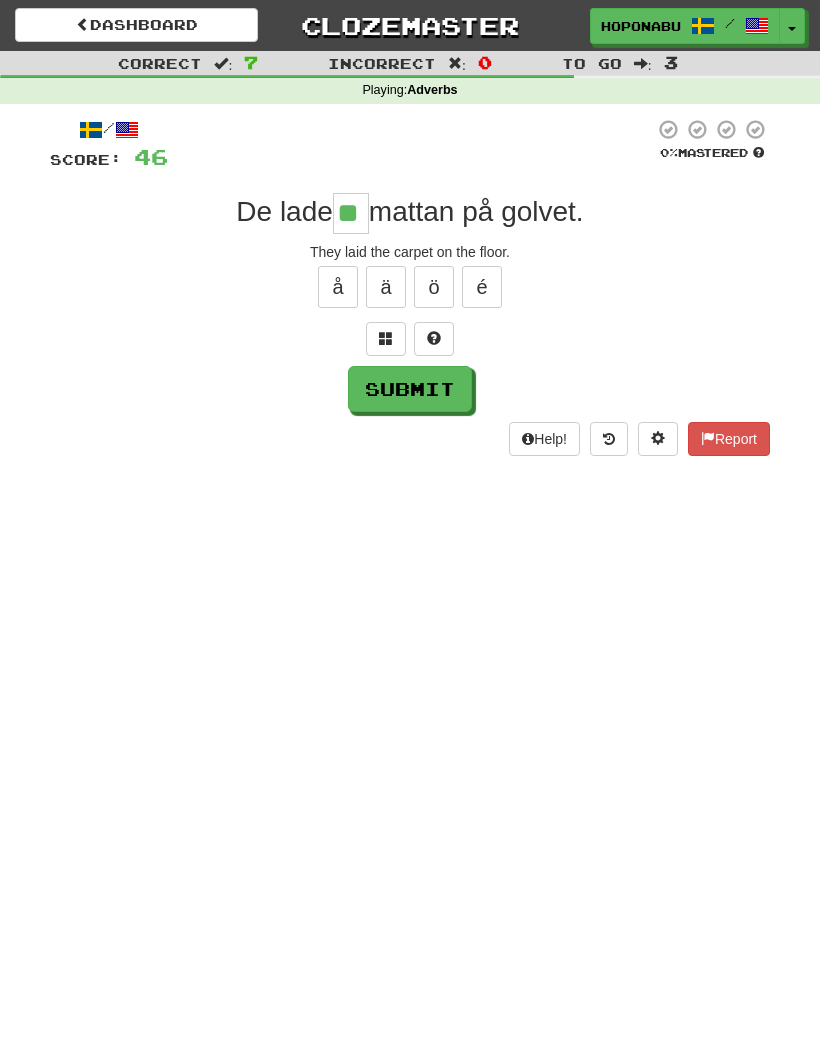 type on "**" 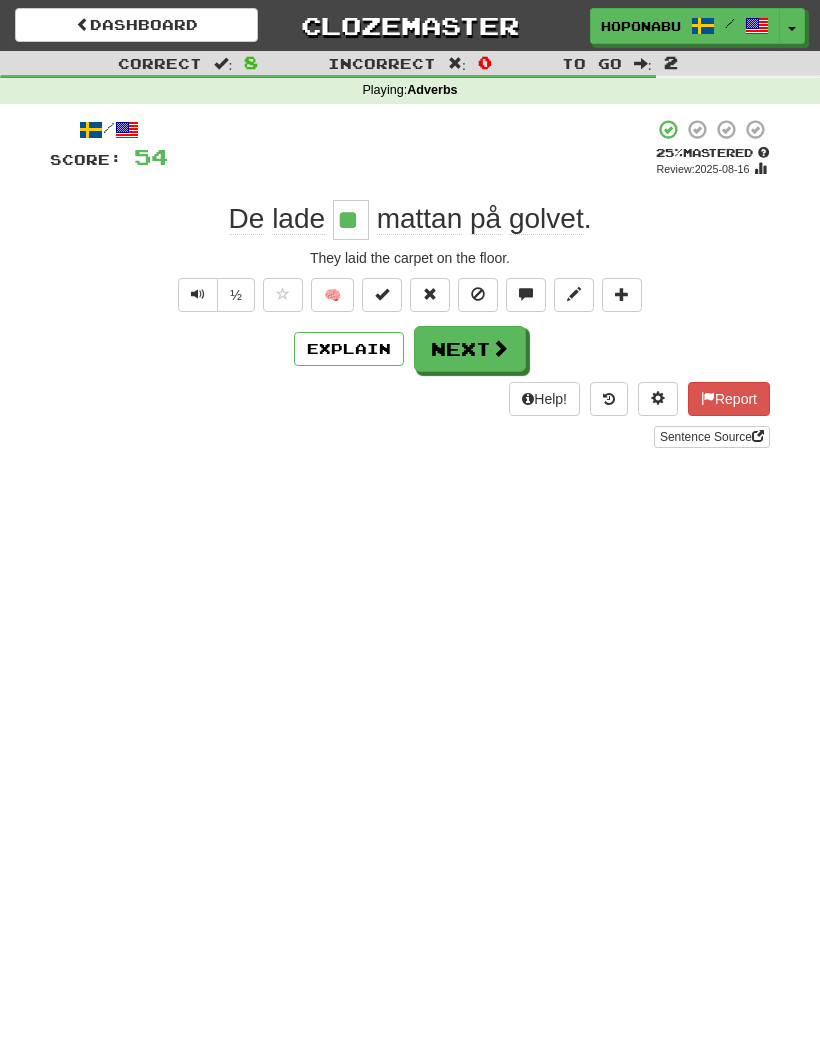 click on "Explain" at bounding box center (349, 349) 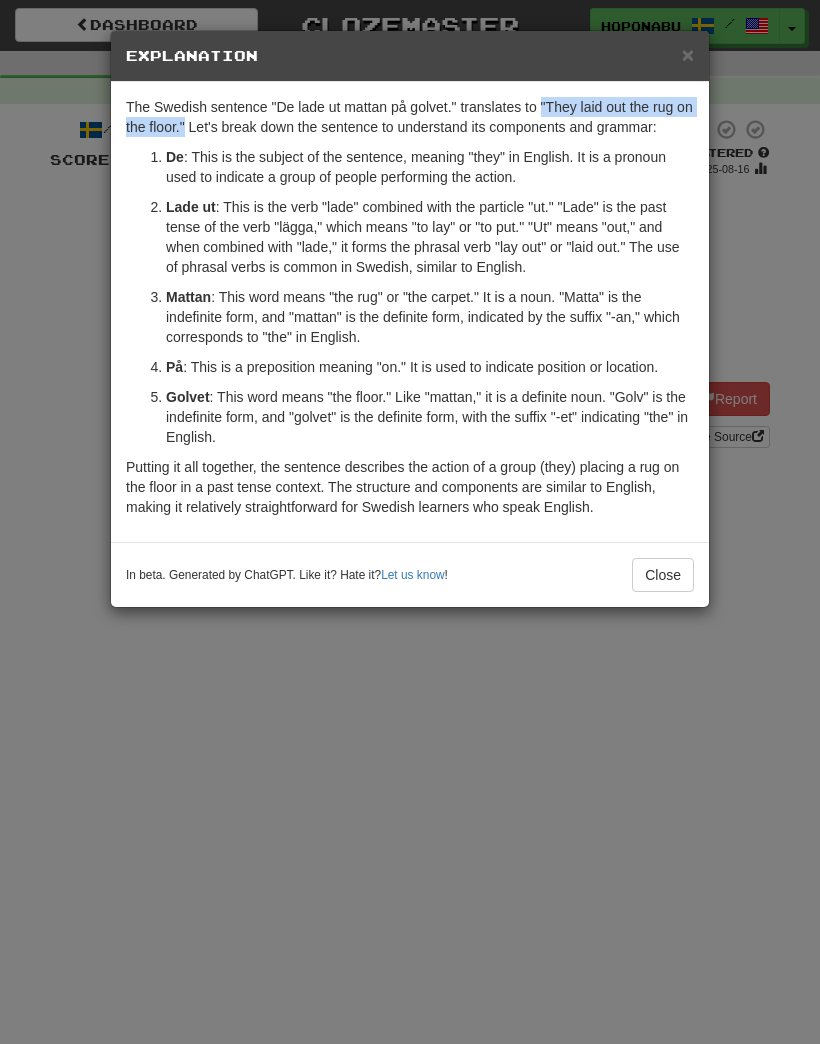 click on "× Explanation The Swedish sentence "De lade ut mattan på golvet." translates to "They laid out the rug on the floor." Let's break down the sentence to understand its components and grammar:
De : This is the subject of the sentence, meaning "they" in English. It is a pronoun used to indicate a group of people performing the action.
Lade ut : This is the verb "lade" combined with the particle "ut." "Lade" is the past tense of the verb "lägga," which means "to lay" or "to put." "Ut" means "out," and when combined with "lade," it forms the phrasal verb "lay out" or "laid out." The use of phrasal verbs is common in Swedish, similar to English.
Mattan : This word means "the rug" or "the carpet." It is a noun. "Matta" is the indefinite form, and "mattan" is the definite form, indicated by the suffix "-an," which corresponds to "the" in English.
På : This is a preposition meaning "on." It is used to indicate position or location.
Golvet
Let us know ! Close" at bounding box center (410, 522) 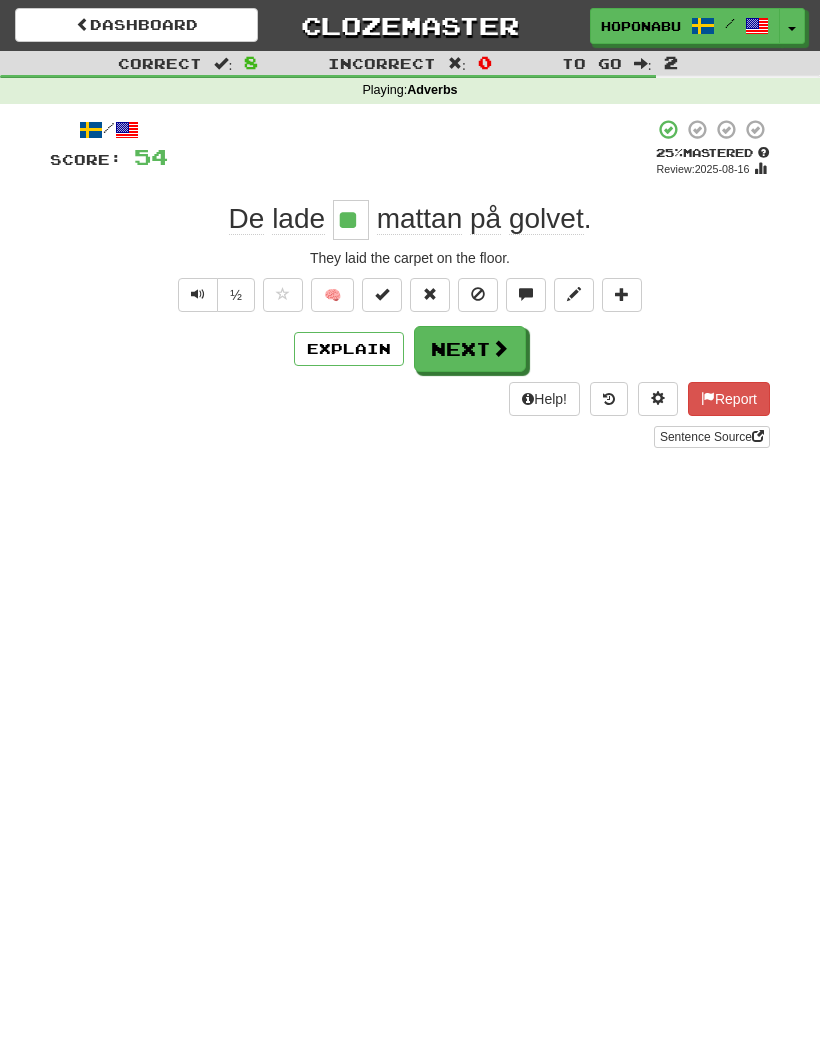 click on "Report" at bounding box center (729, 399) 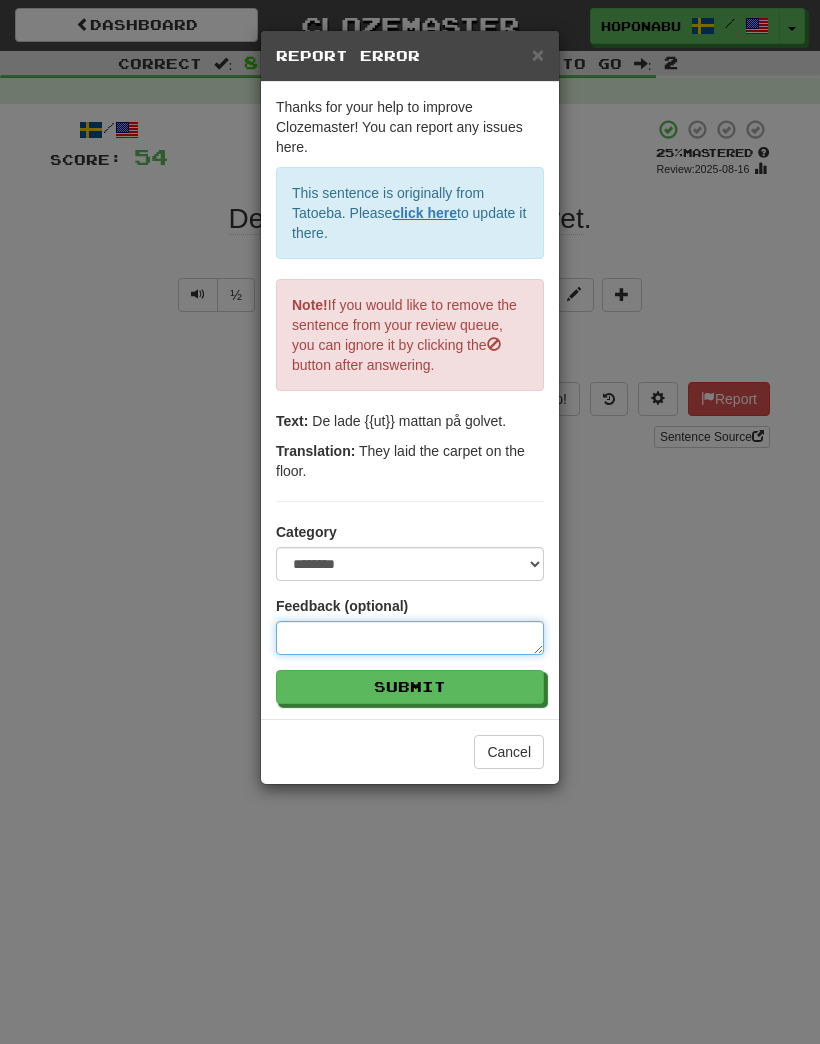 click at bounding box center [410, 638] 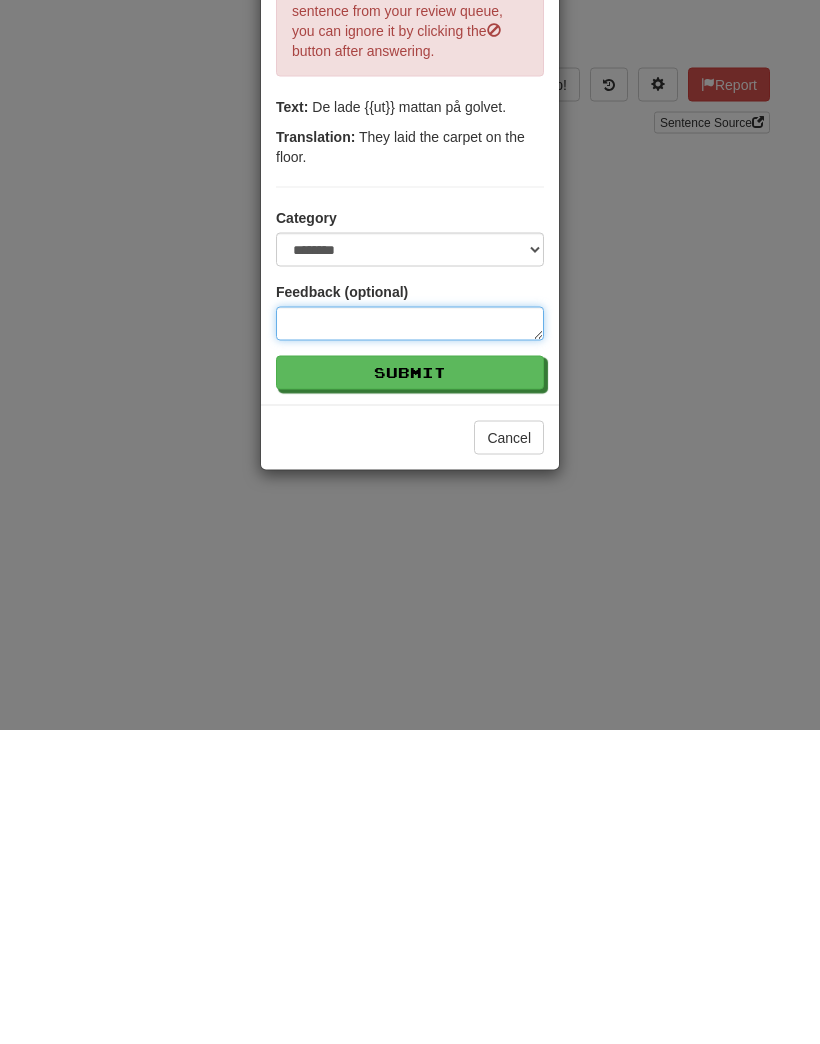 paste on "**********" 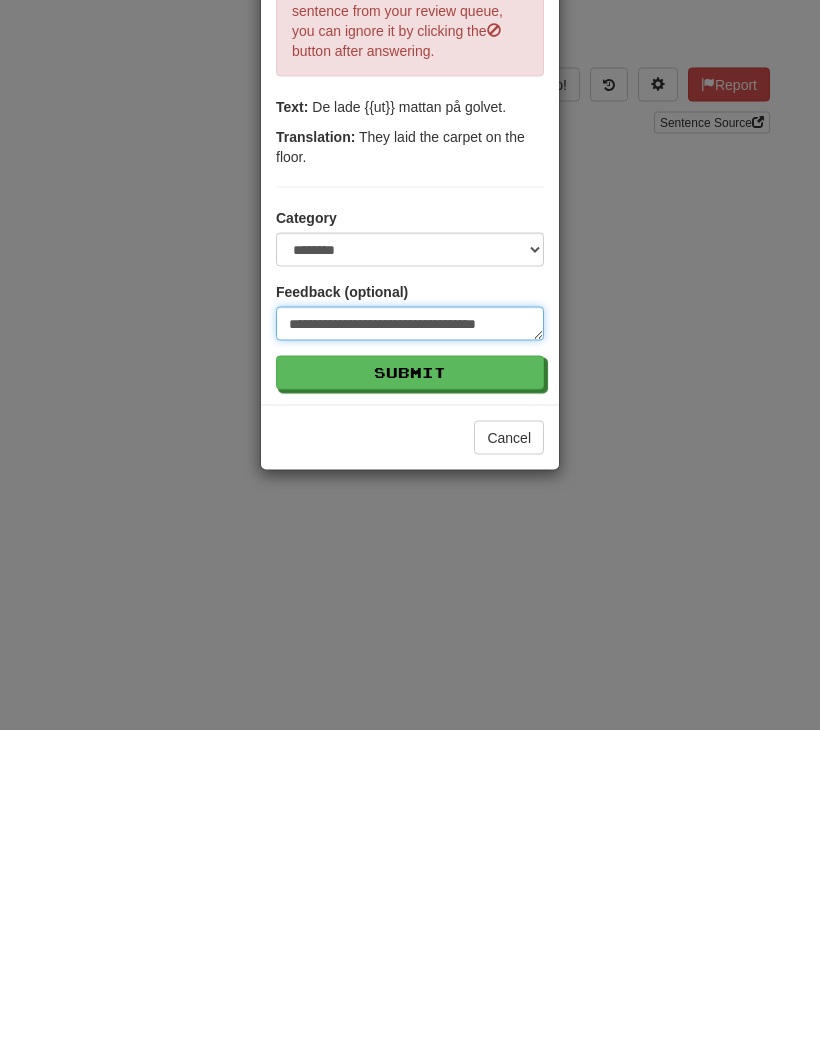type on "**********" 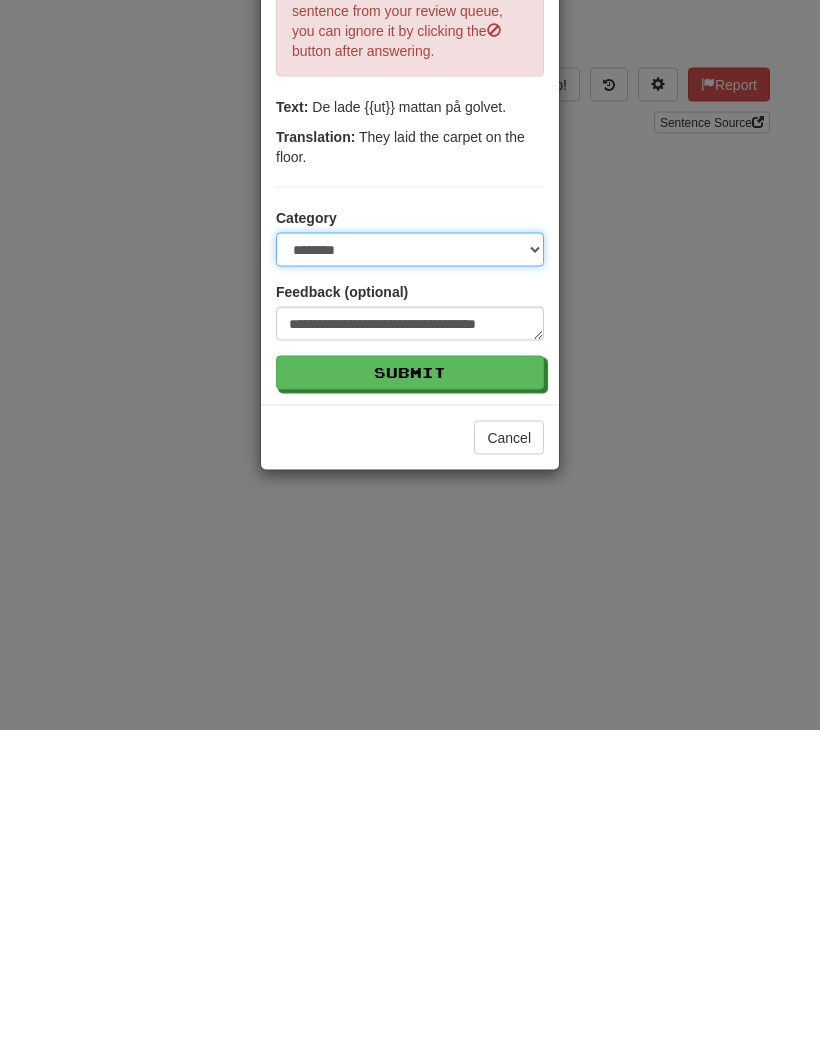 click on "**********" at bounding box center (410, 564) 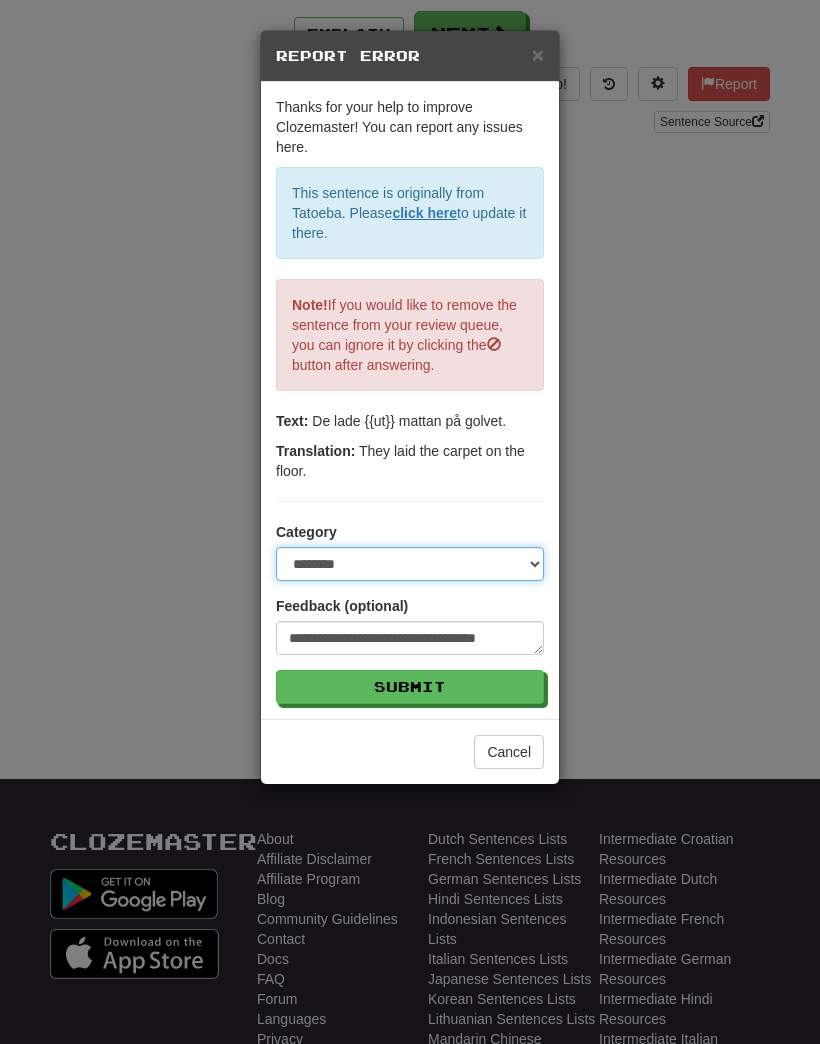 select on "**********" 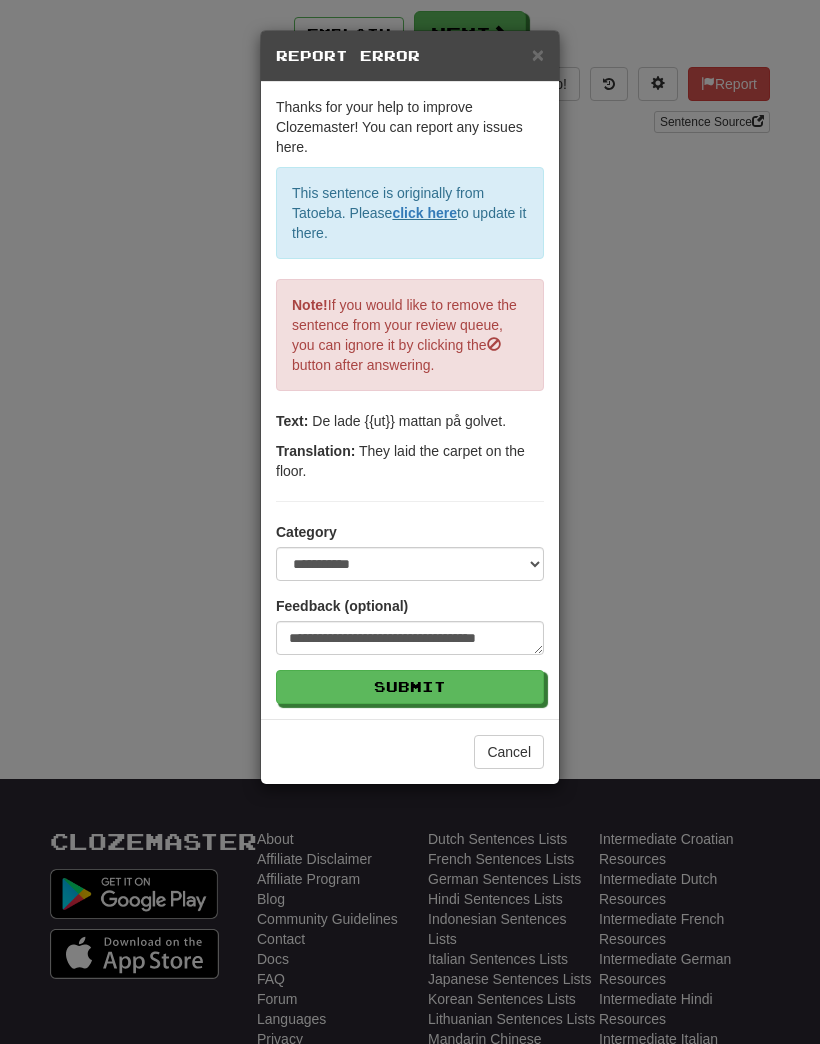 click on "Submit" at bounding box center [410, 687] 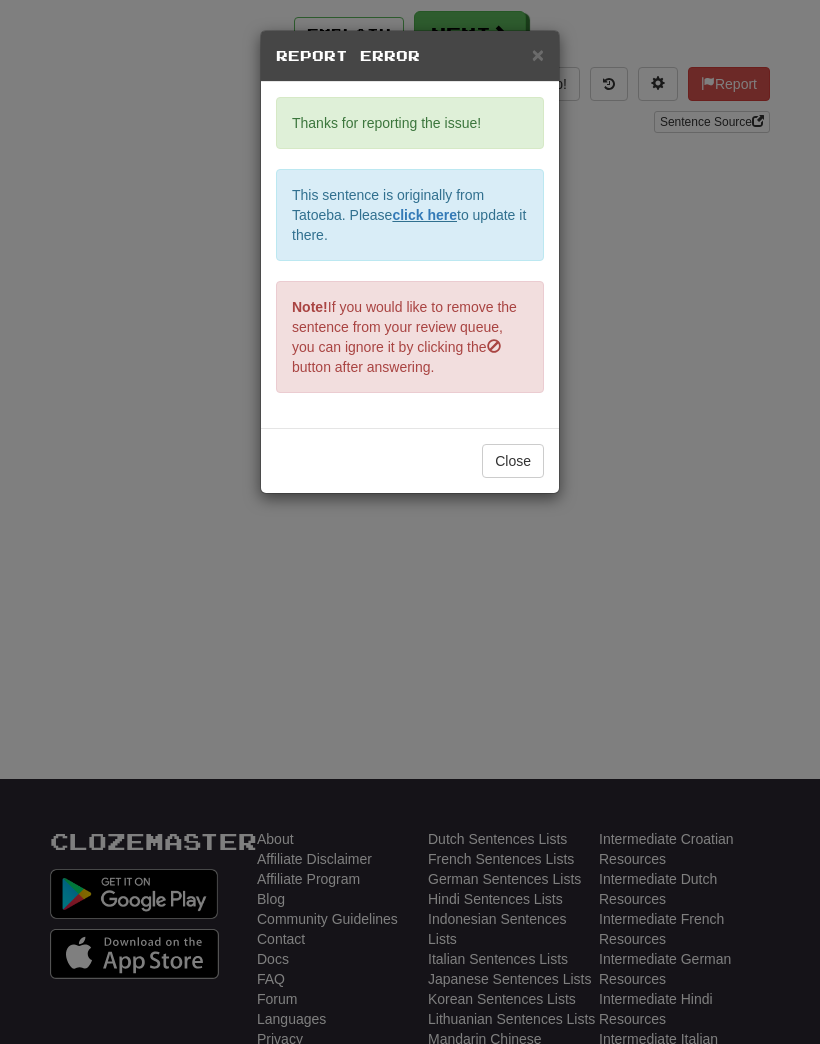 click on "Close" at bounding box center [513, 461] 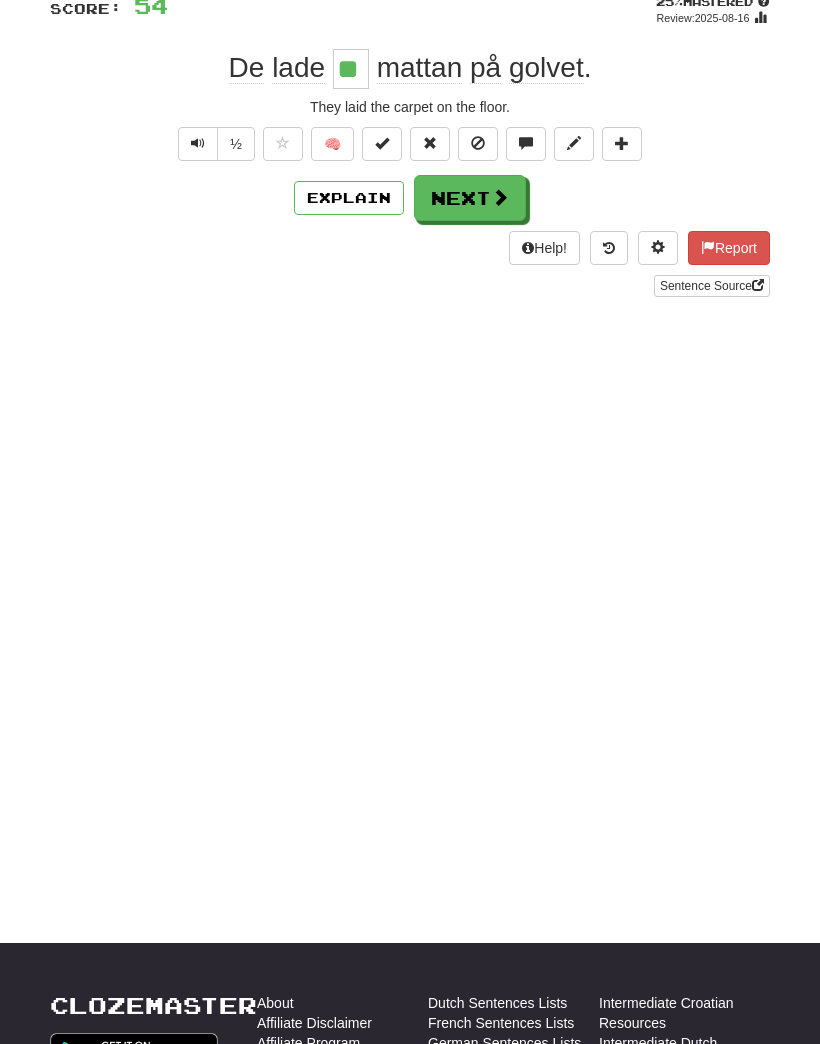 scroll, scrollTop: 0, scrollLeft: 0, axis: both 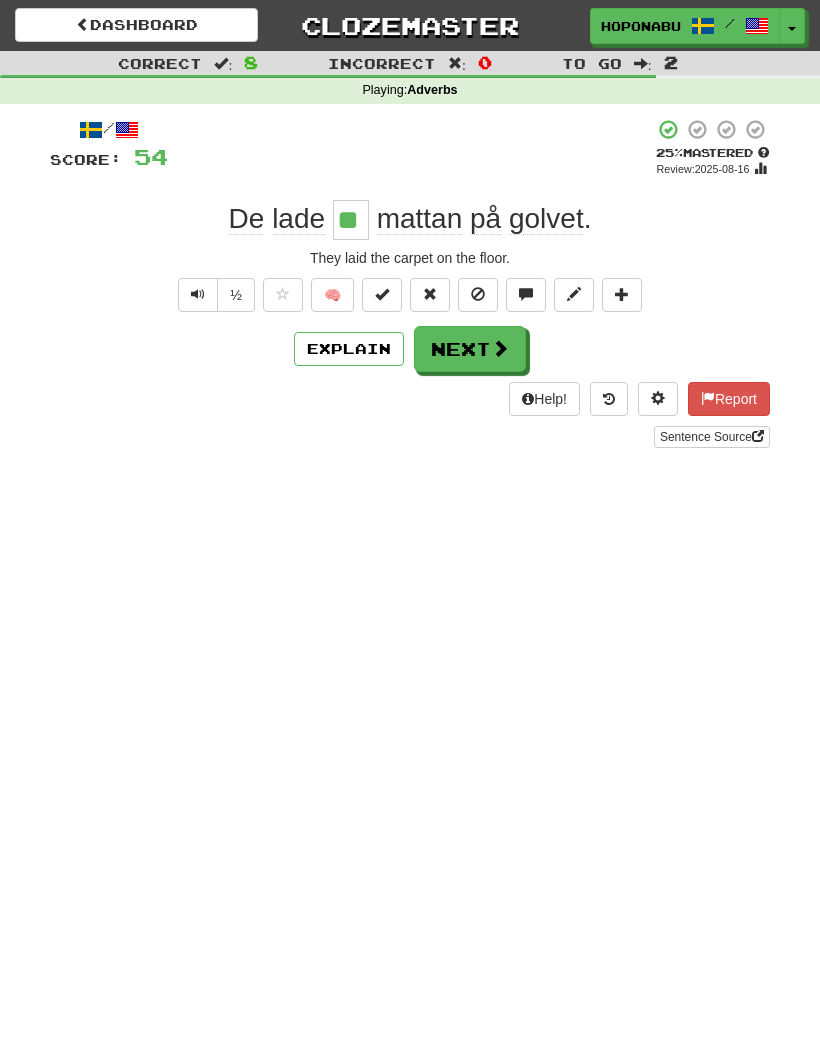 click at bounding box center [500, 348] 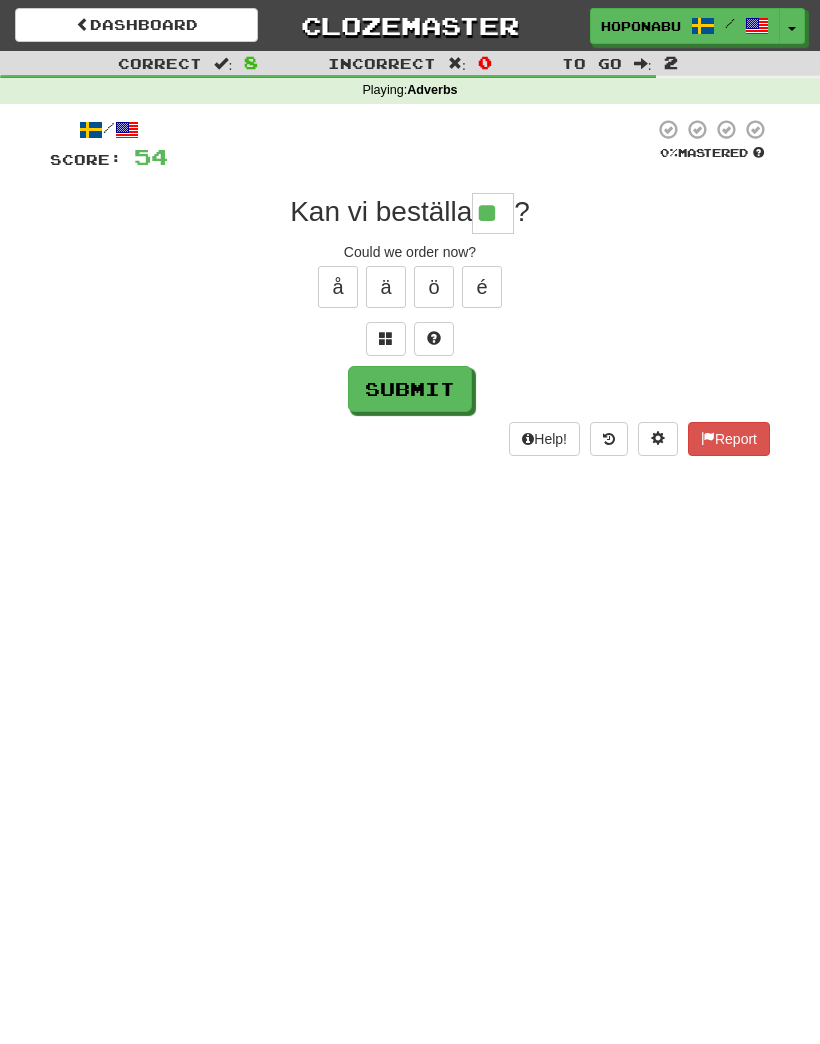 type on "**" 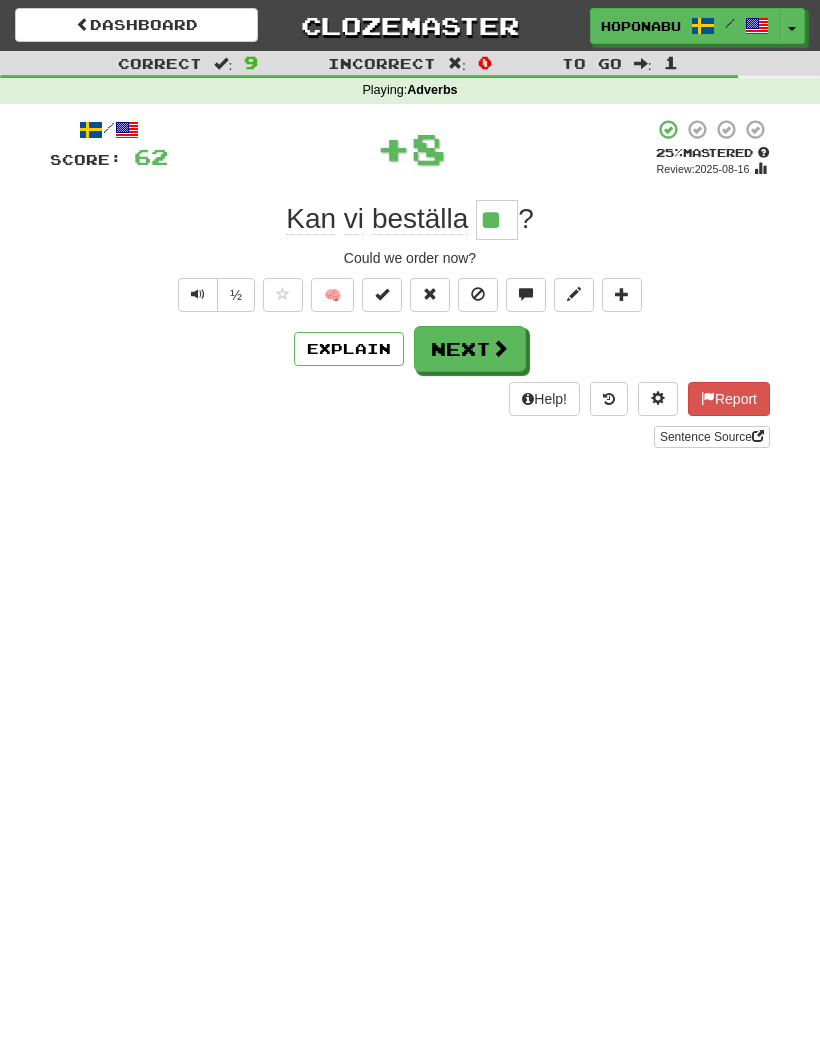 click on "🧠" at bounding box center (332, 295) 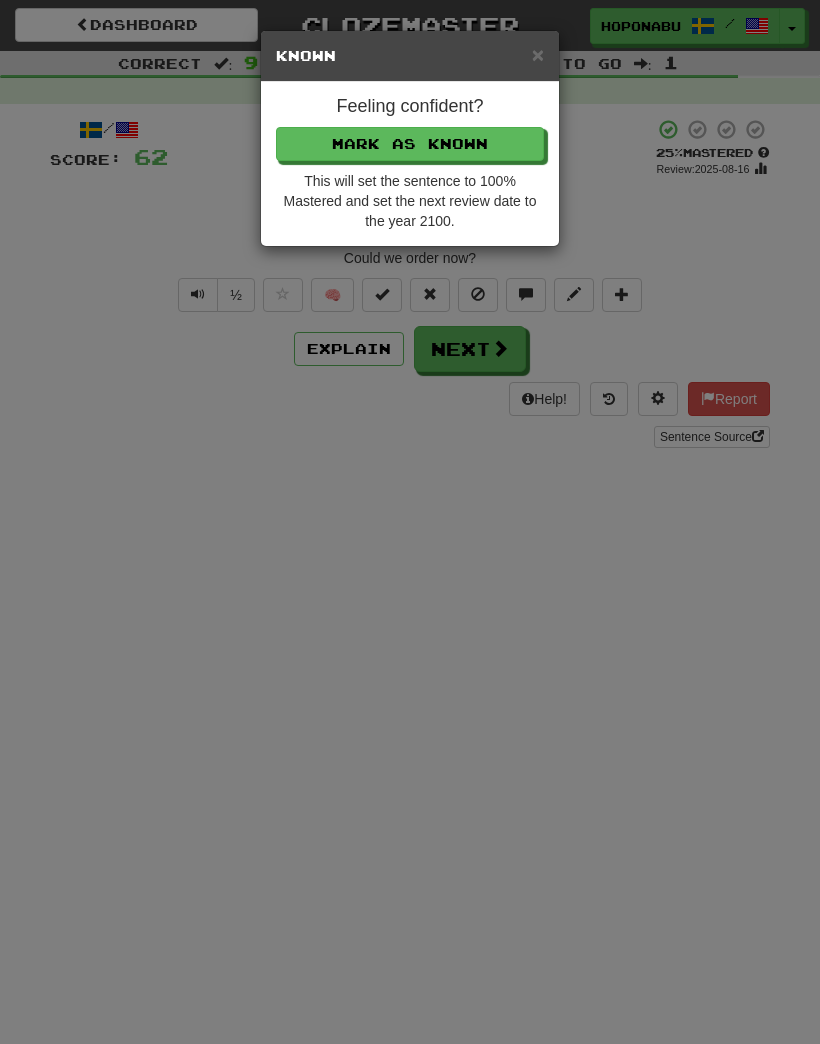 click on "Mark as Known" at bounding box center [410, 144] 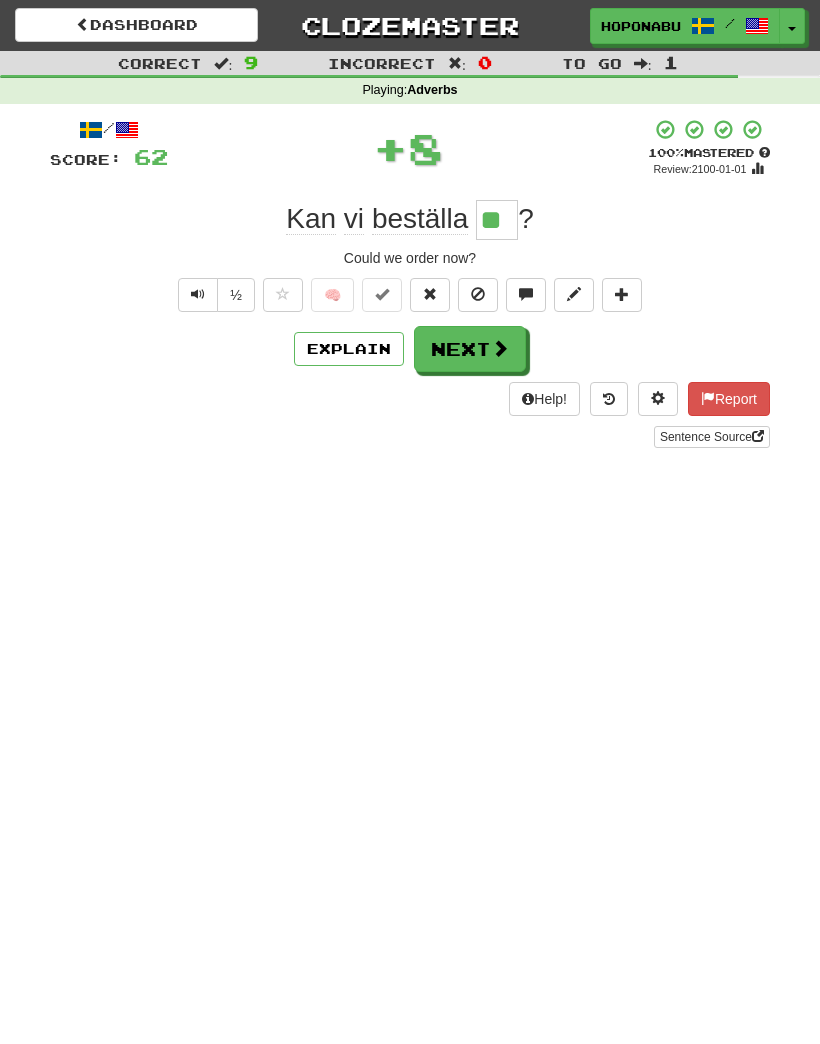 click on "Next" at bounding box center (470, 349) 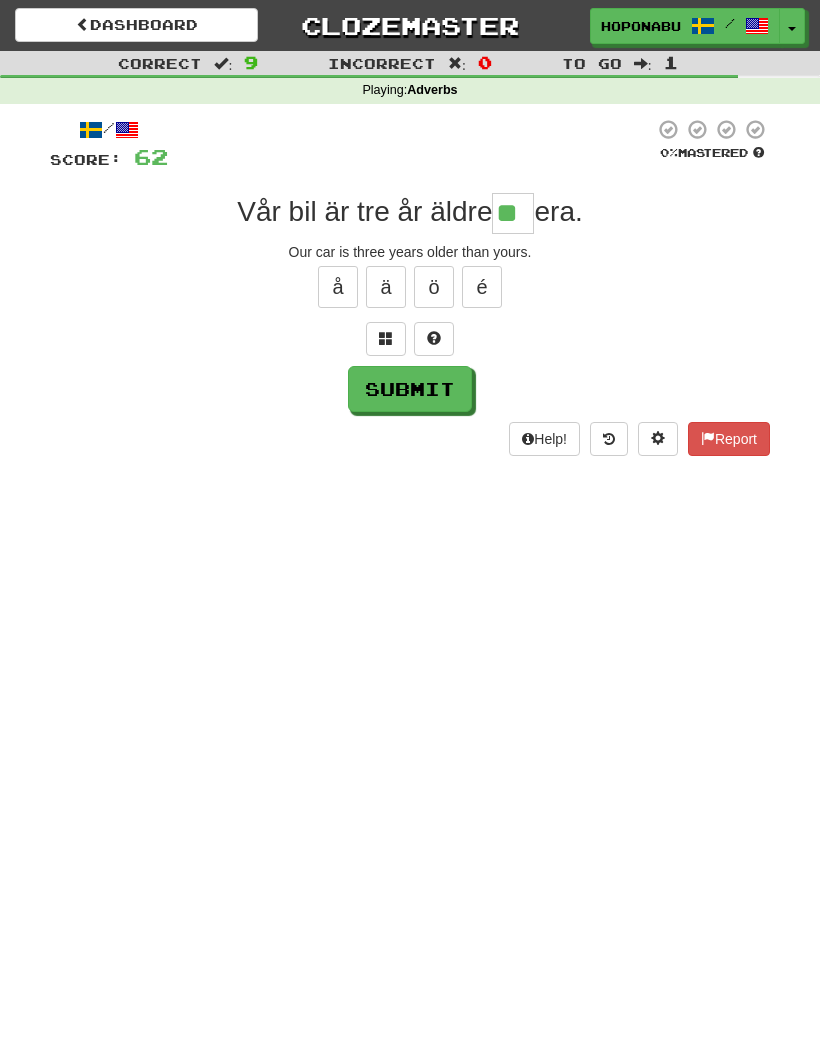type on "**" 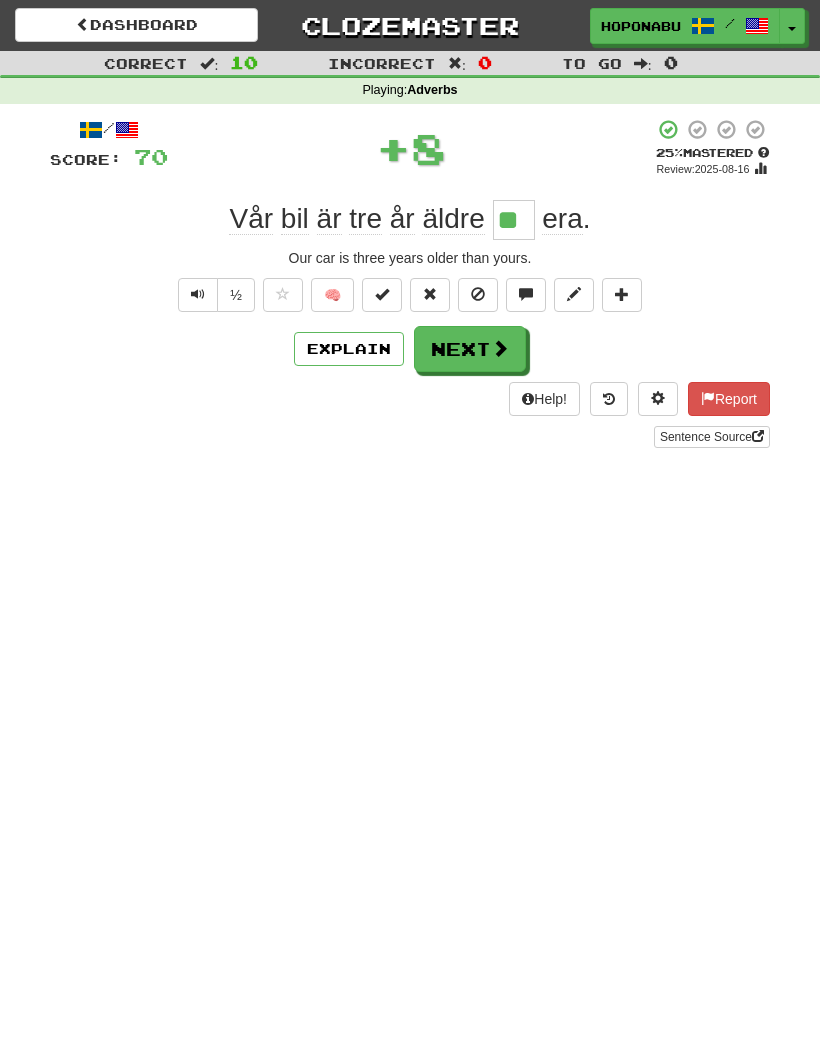click on "🧠" at bounding box center (332, 295) 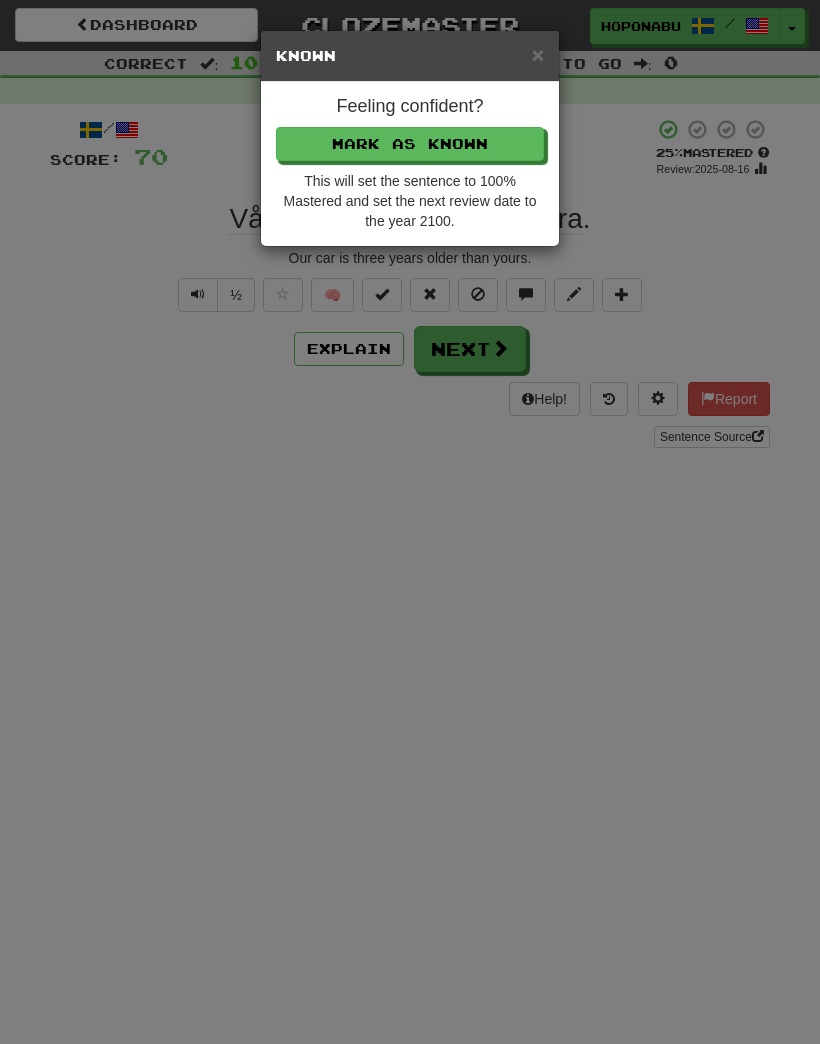 click on "Mark as Known" at bounding box center [410, 144] 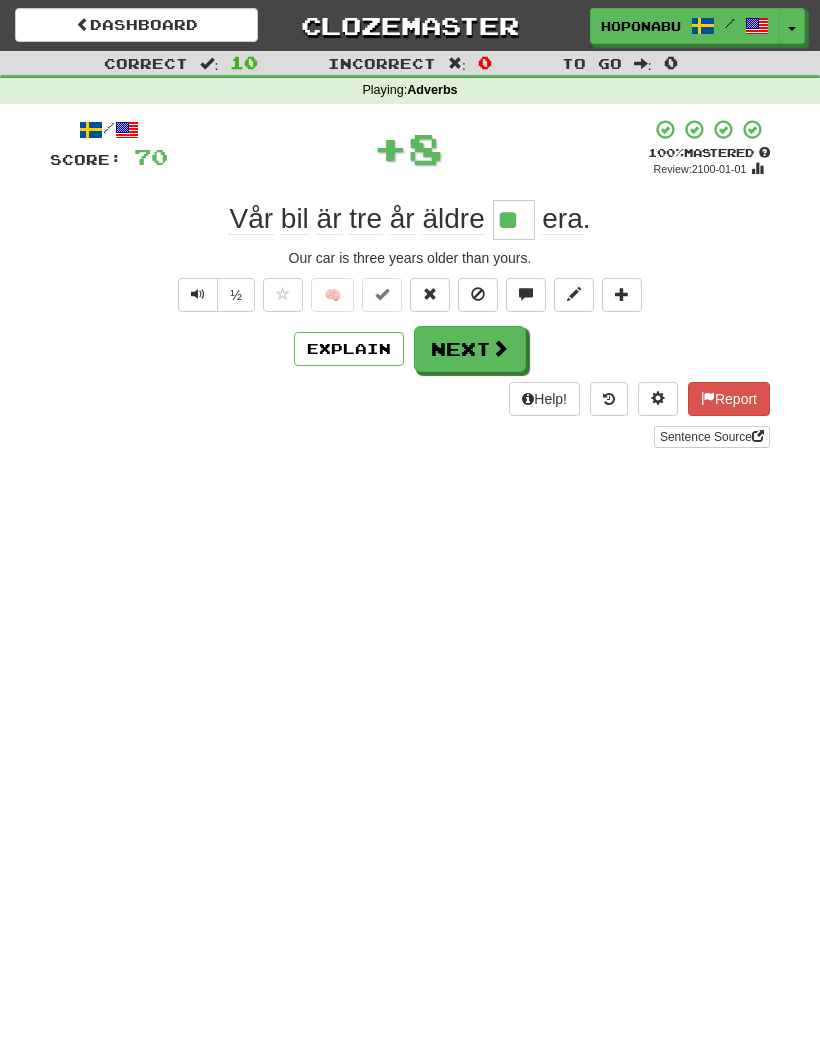 click on "Next" at bounding box center [470, 349] 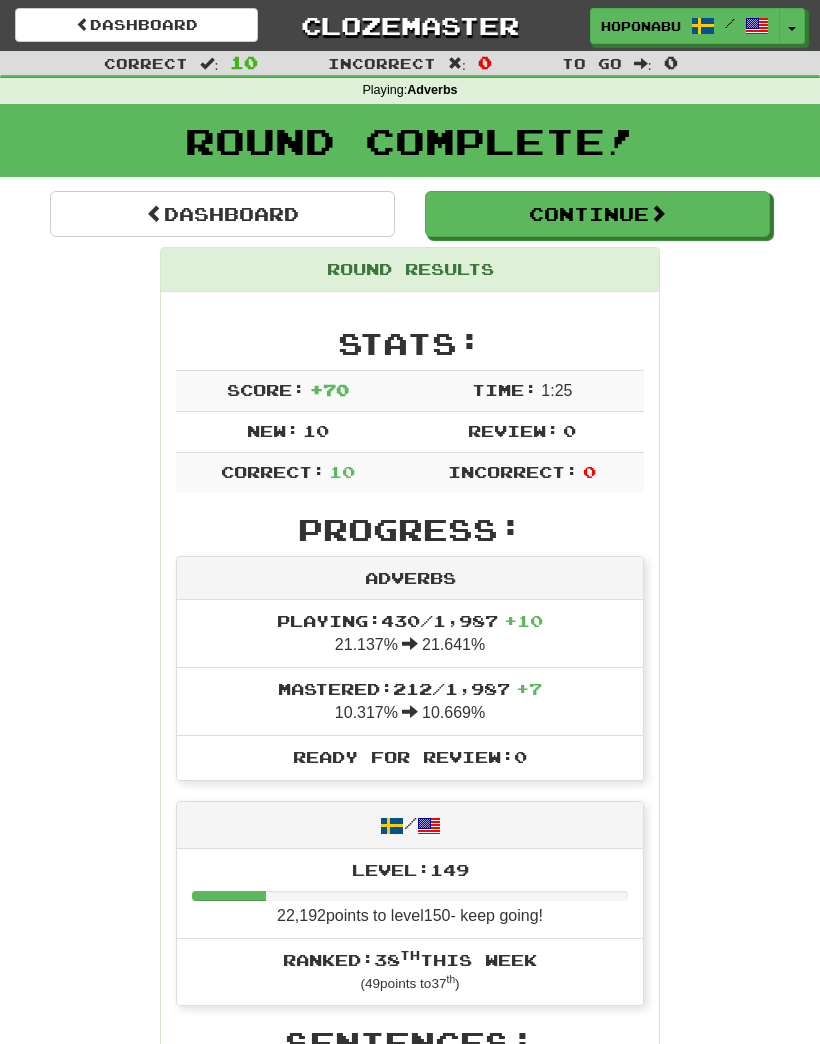 click on "Continue" at bounding box center [597, 214] 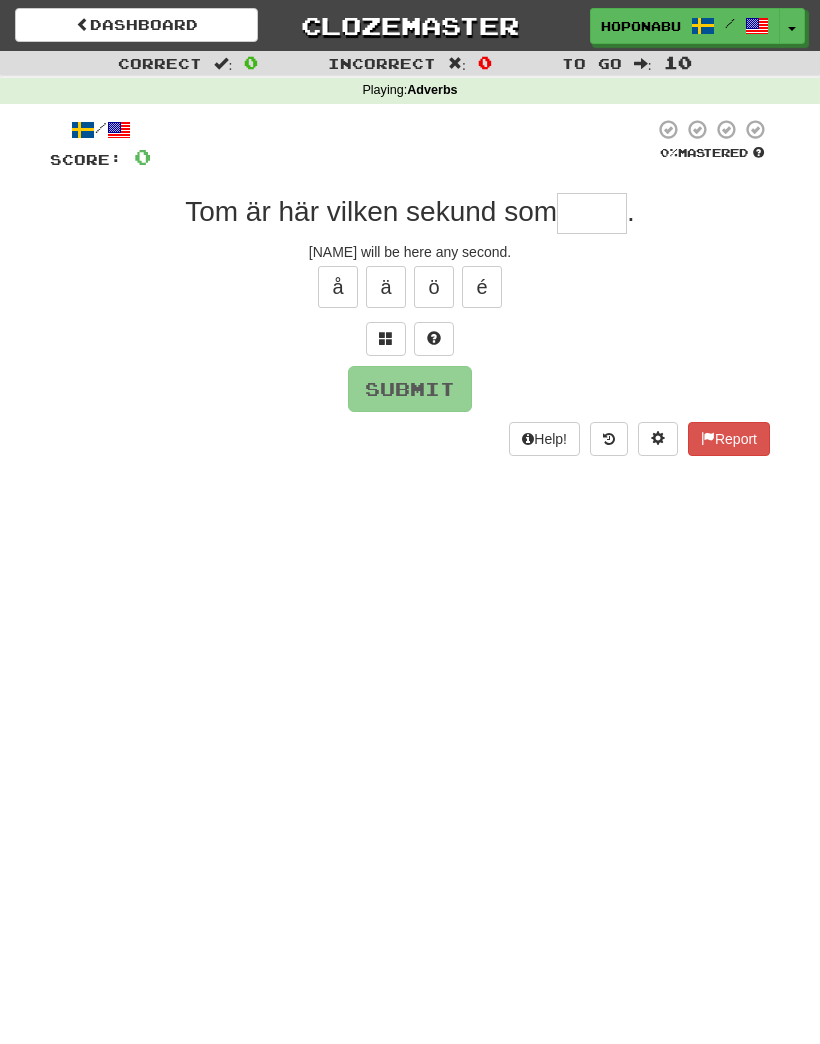 click at bounding box center [592, 213] 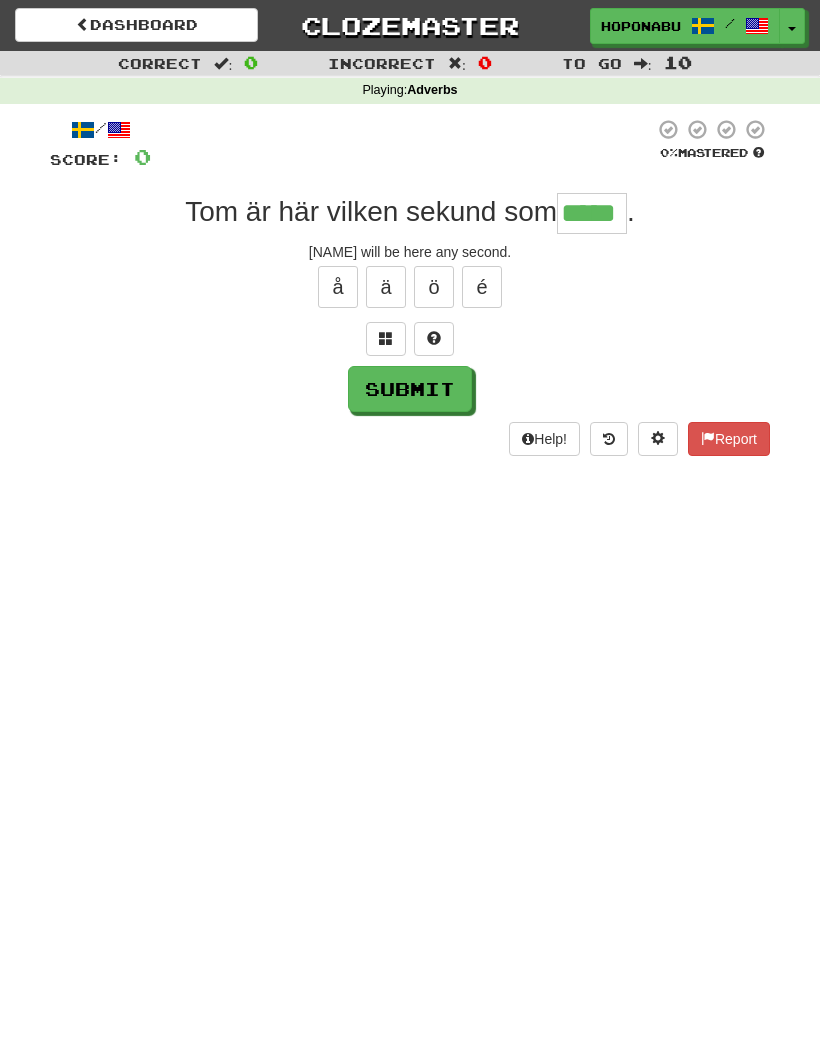 type on "*****" 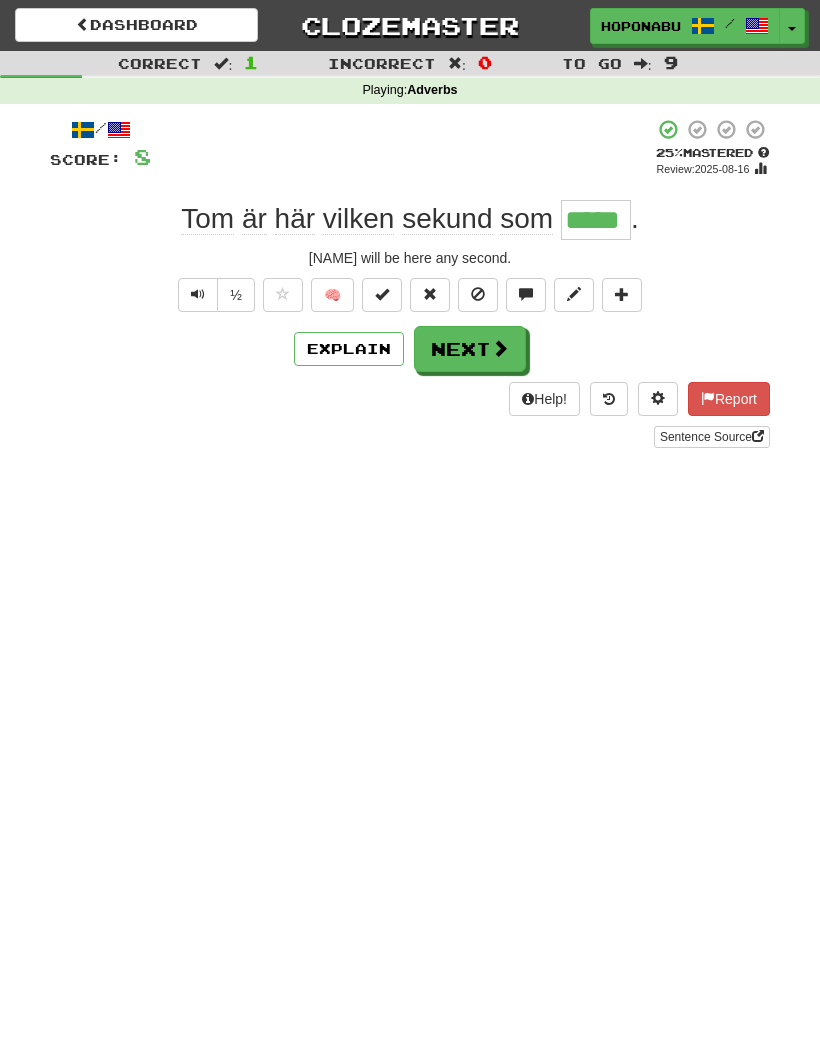 click on "Explain" at bounding box center [349, 349] 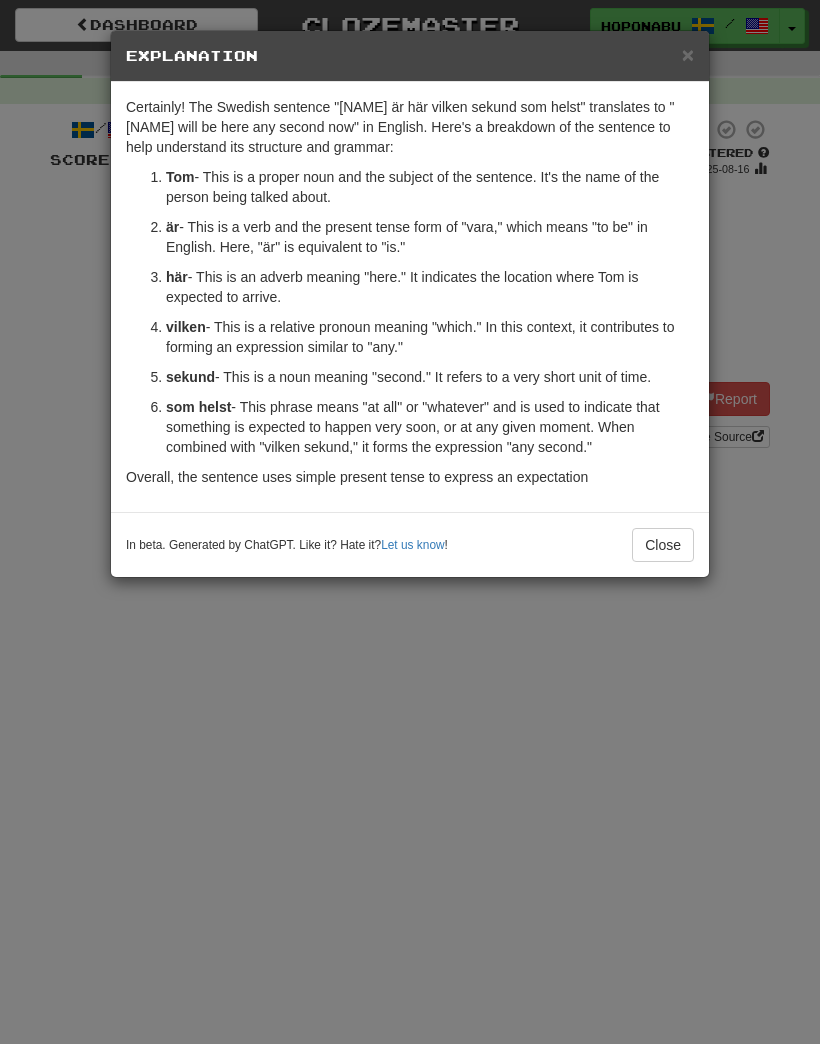 click on "Certainly! The Swedish sentence "Tom är här vilken sekund som helst" translates to "Tom will be here any second now" in English. Here's a breakdown of the sentence to help understand its structure and grammar:
Tom : This is a proper noun and the subject of the sentence. It's the name of the person being talked about.
är : This is a verb and the present tense form of "vara," which means "to be" in English. Here, "är" is equivalent to "is."
här : This is an adverb meaning "here." It indicates the location where Tom is expected to arrive.
vilken : This is a relative pronoun meaning "which." In this context, it contributes to forming an expression similar to "any."
sekund : This is a noun meaning "second." It refers to a very short unit of time.
som helst : This phrase means "at all" or "whatever" and is used to indicate that something is expected to happen very soon, or at any given moment. When combined with "vilken sekund," it forms the expression "any second."" at bounding box center [410, 297] 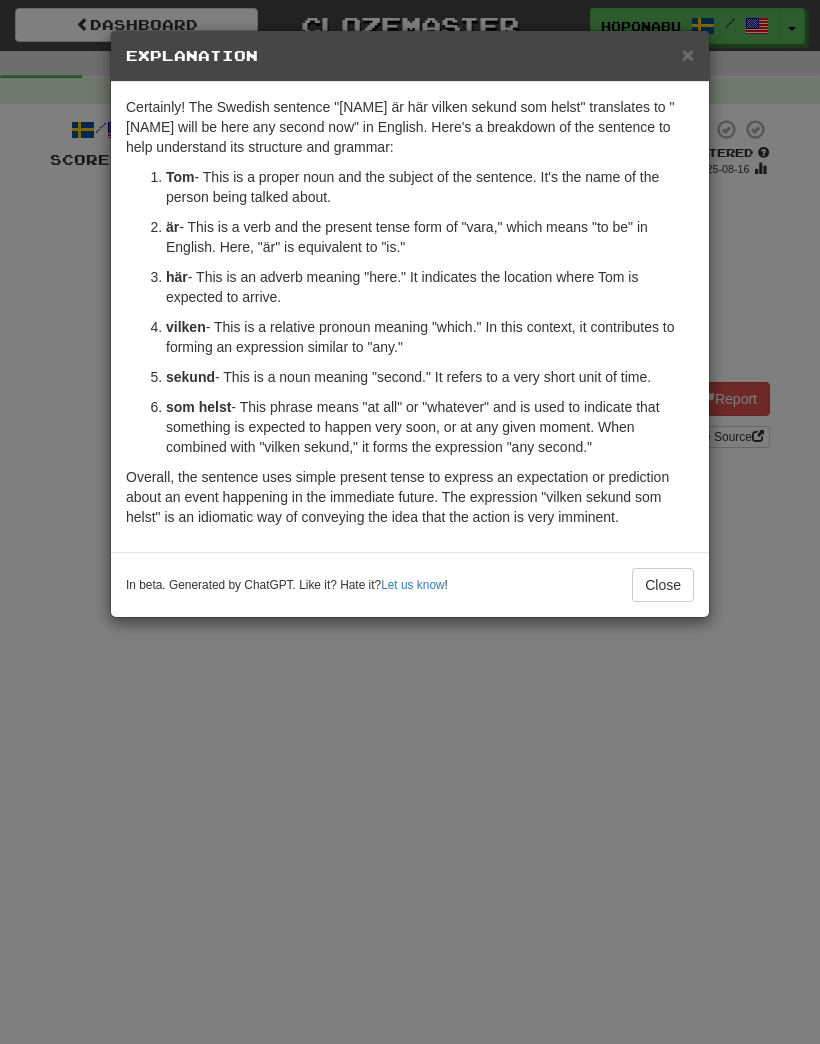 click on "Close" at bounding box center [663, 585] 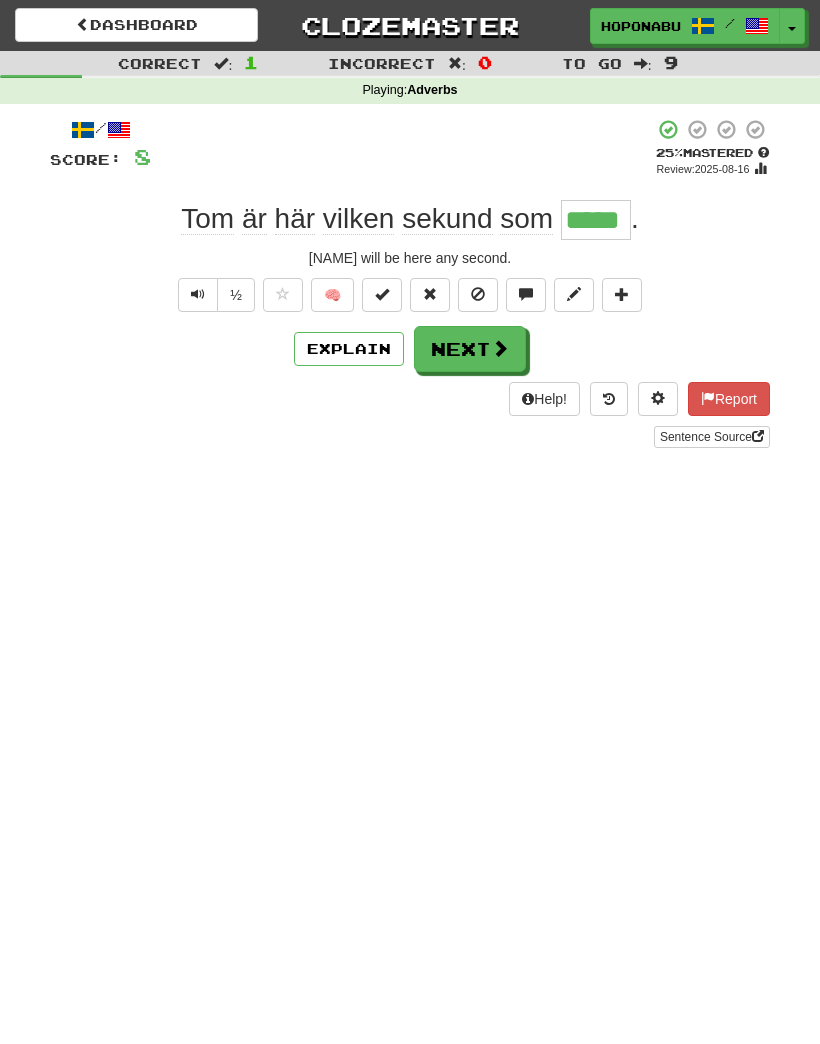 click on "Next" at bounding box center (470, 349) 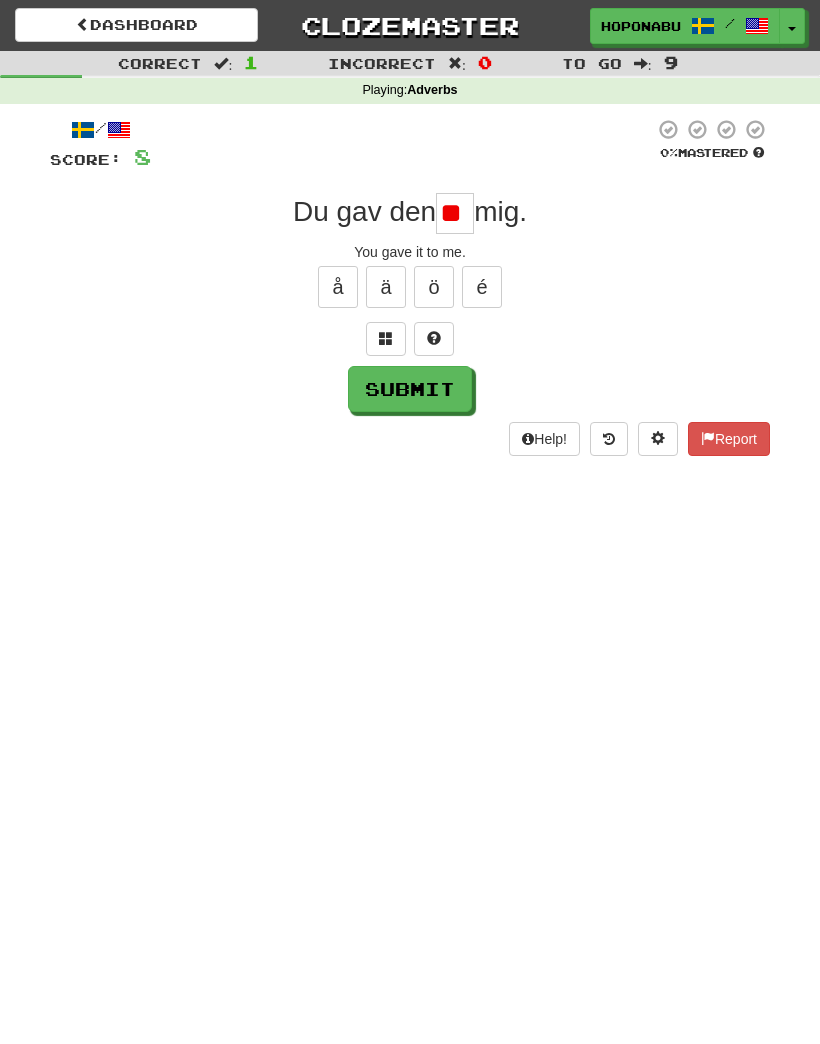 type on "*" 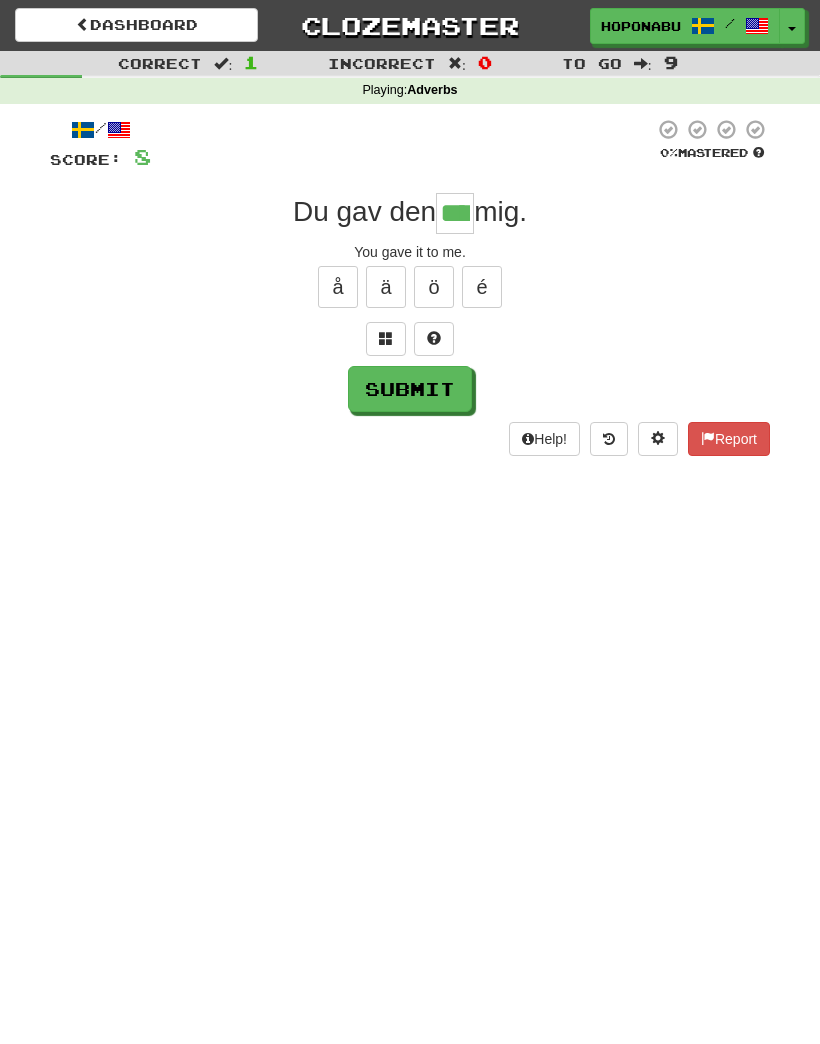 type on "****" 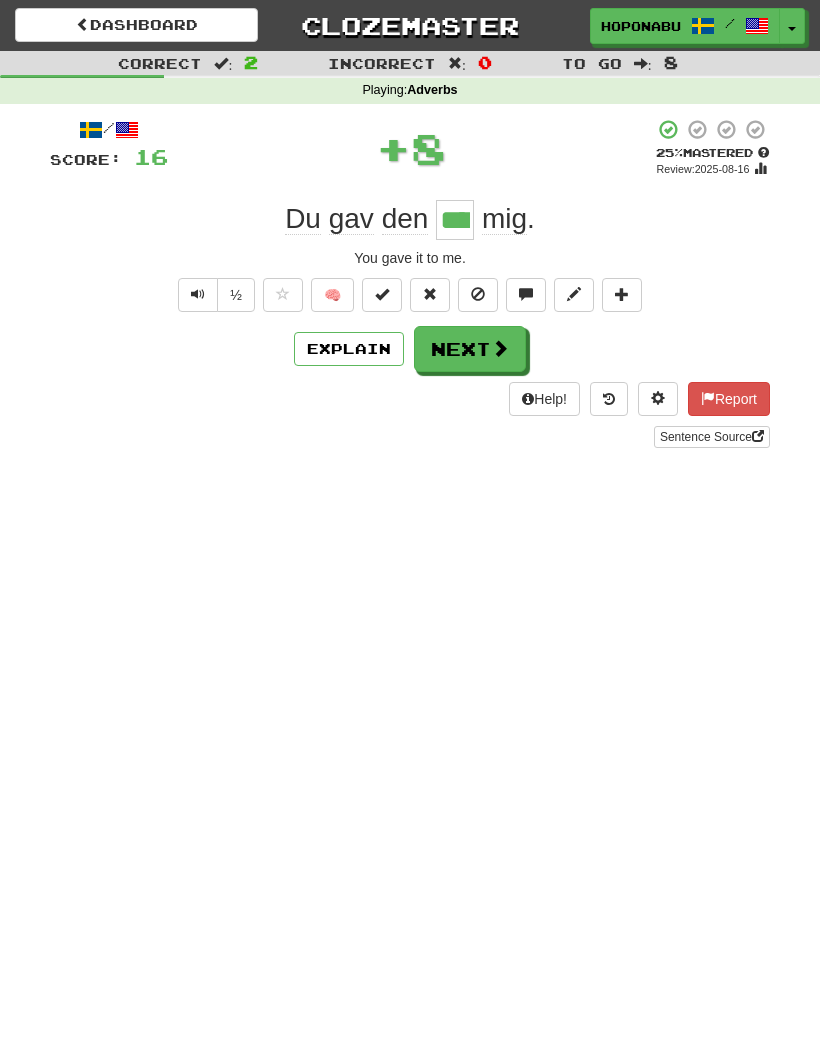 click at bounding box center (500, 348) 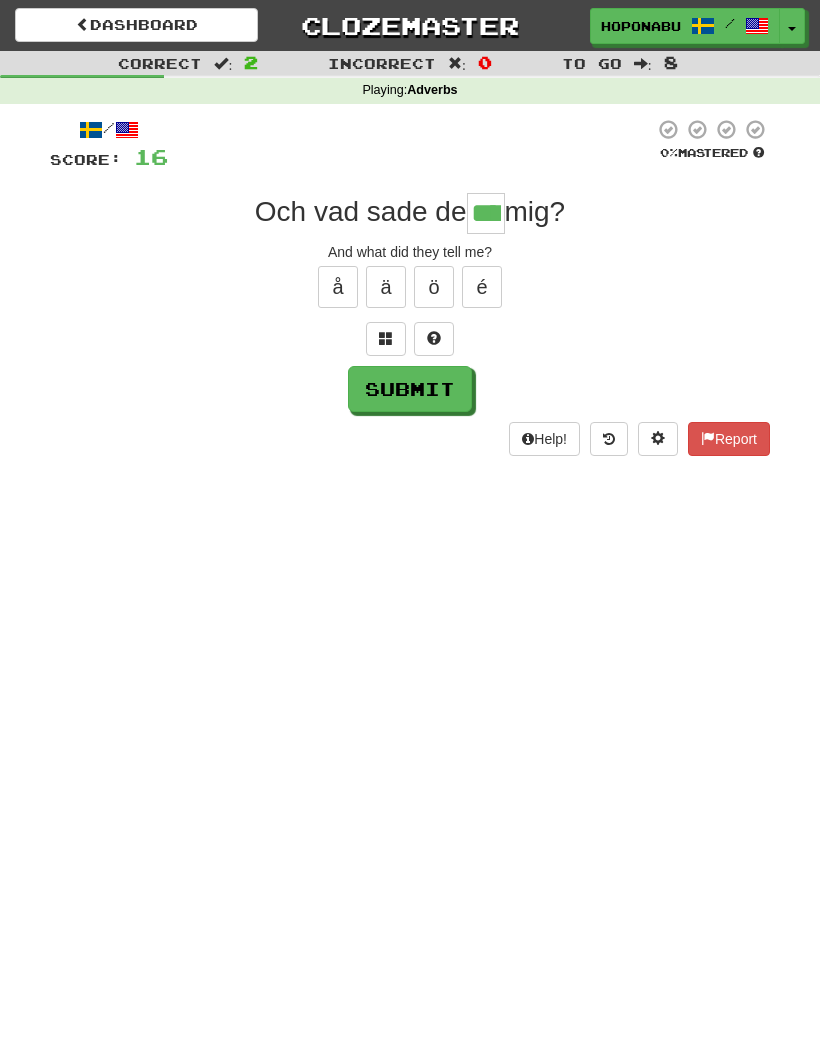 type on "****" 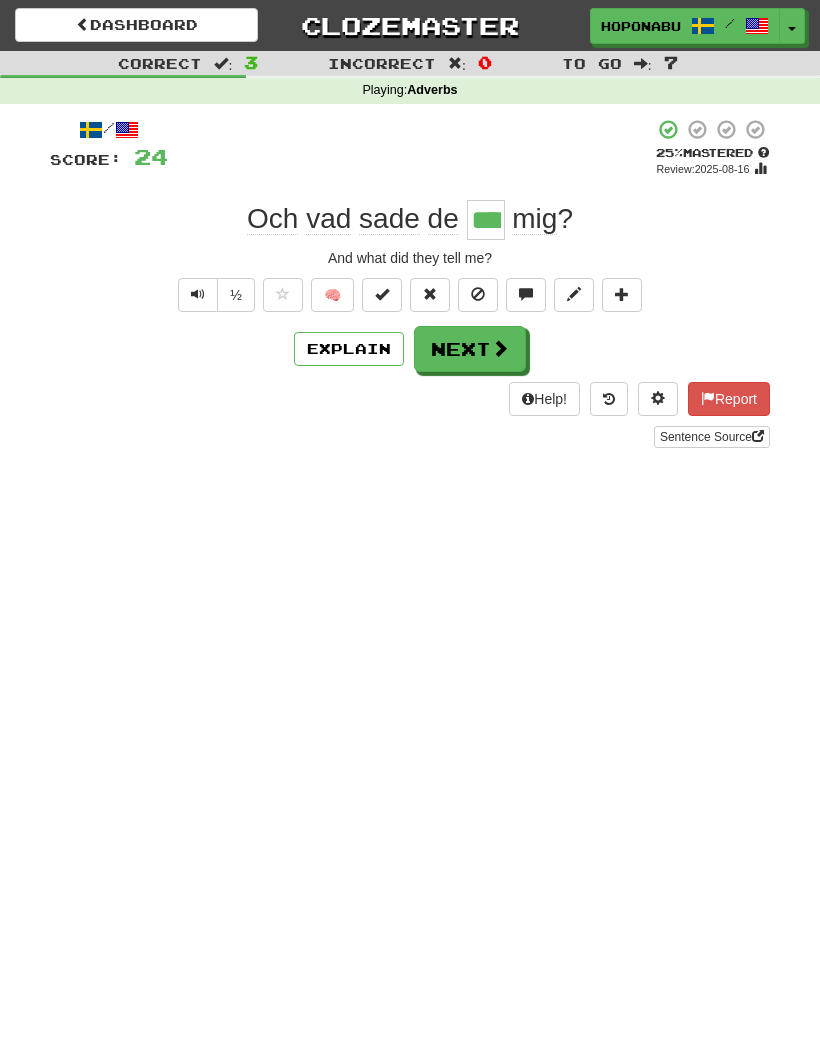 click on "Next" at bounding box center (470, 349) 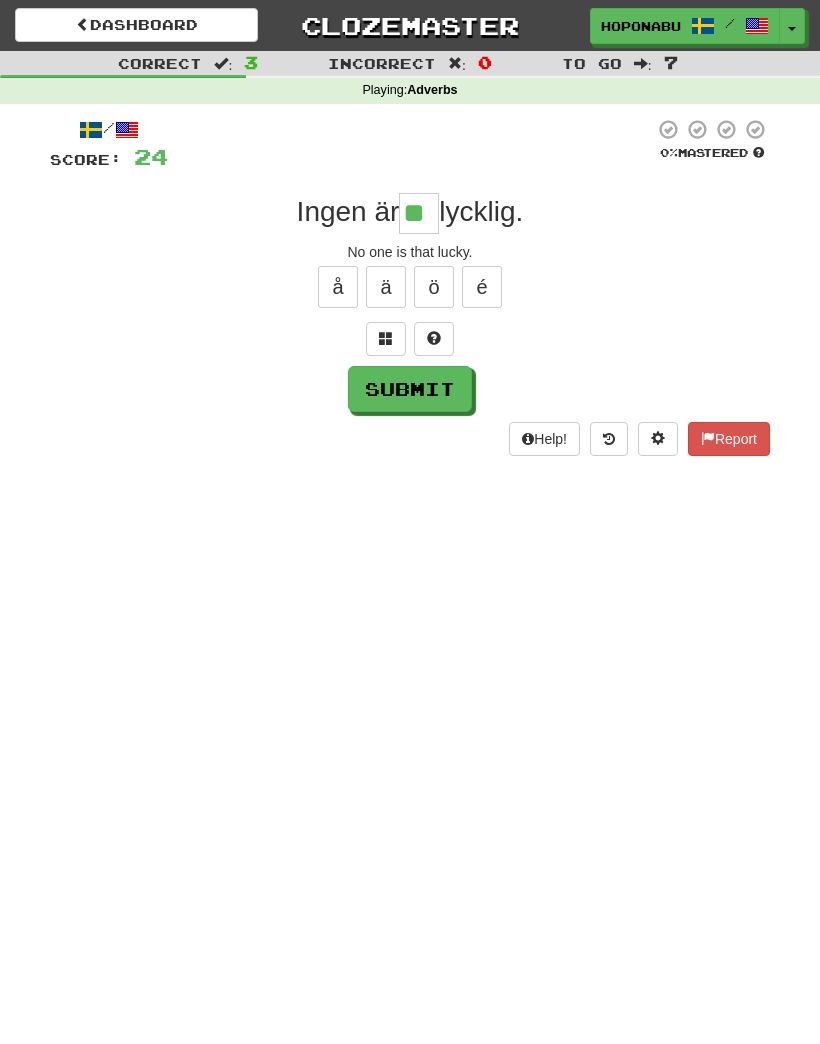 type on "**" 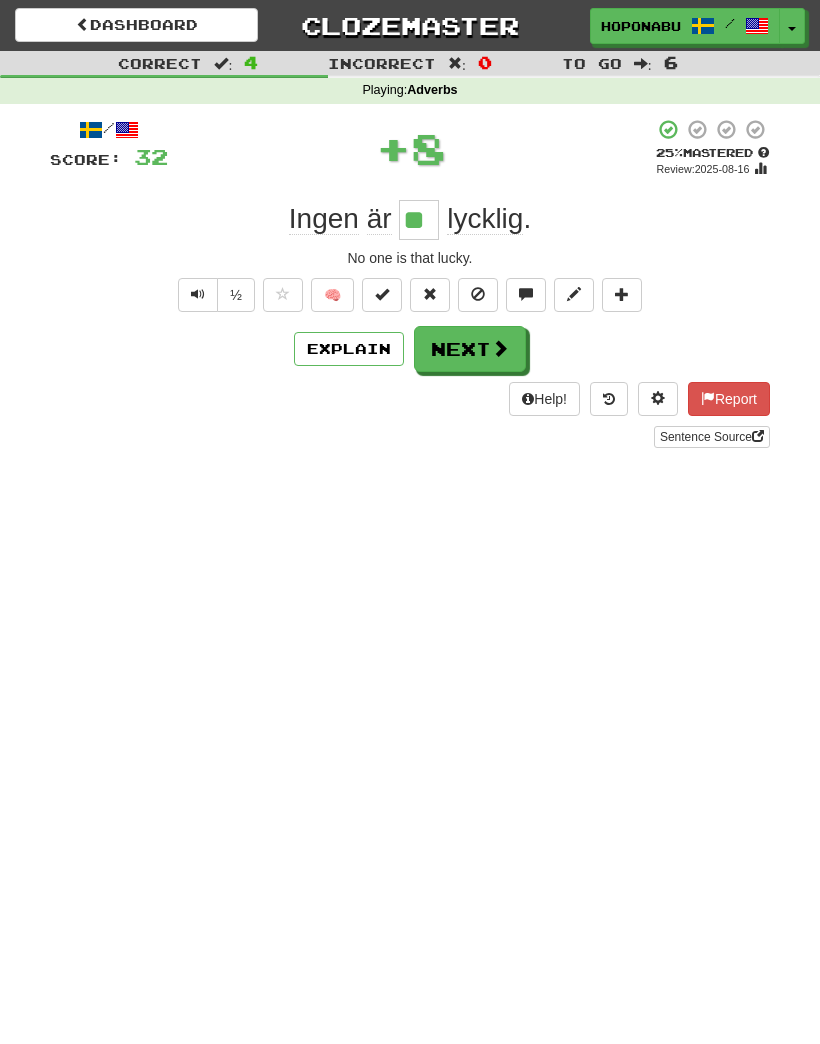 click on "Next" at bounding box center (470, 349) 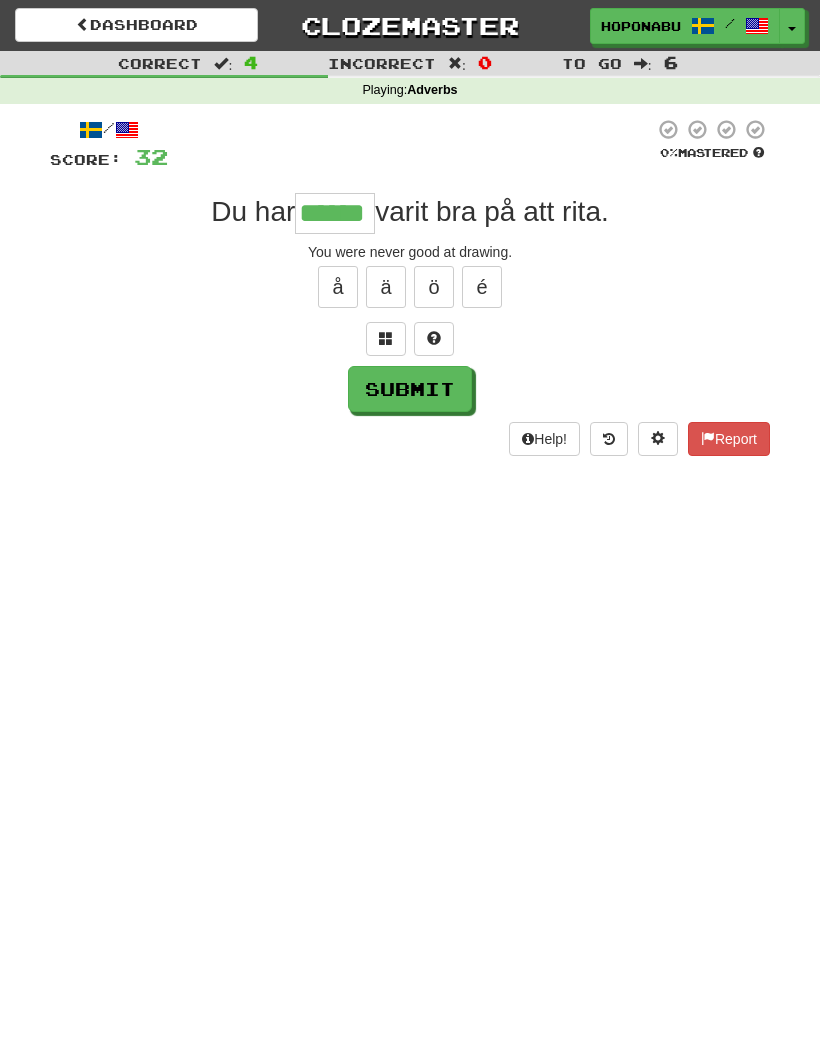 type on "******" 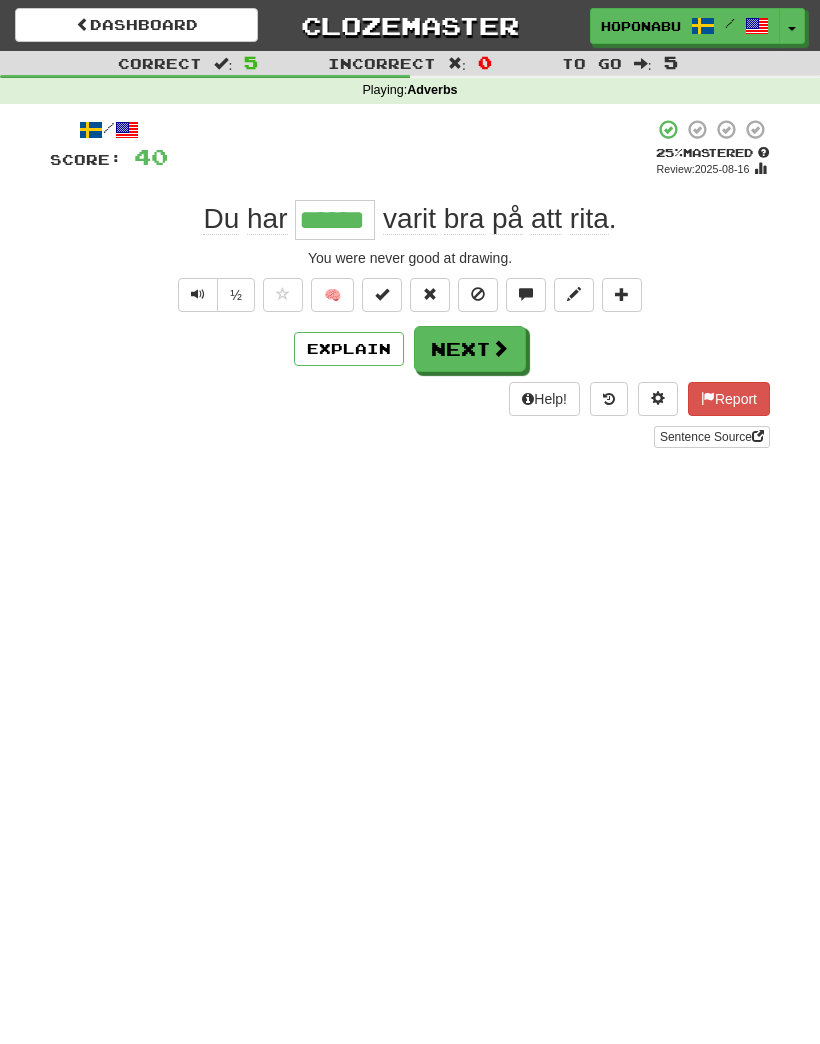 click on "Next" at bounding box center (470, 349) 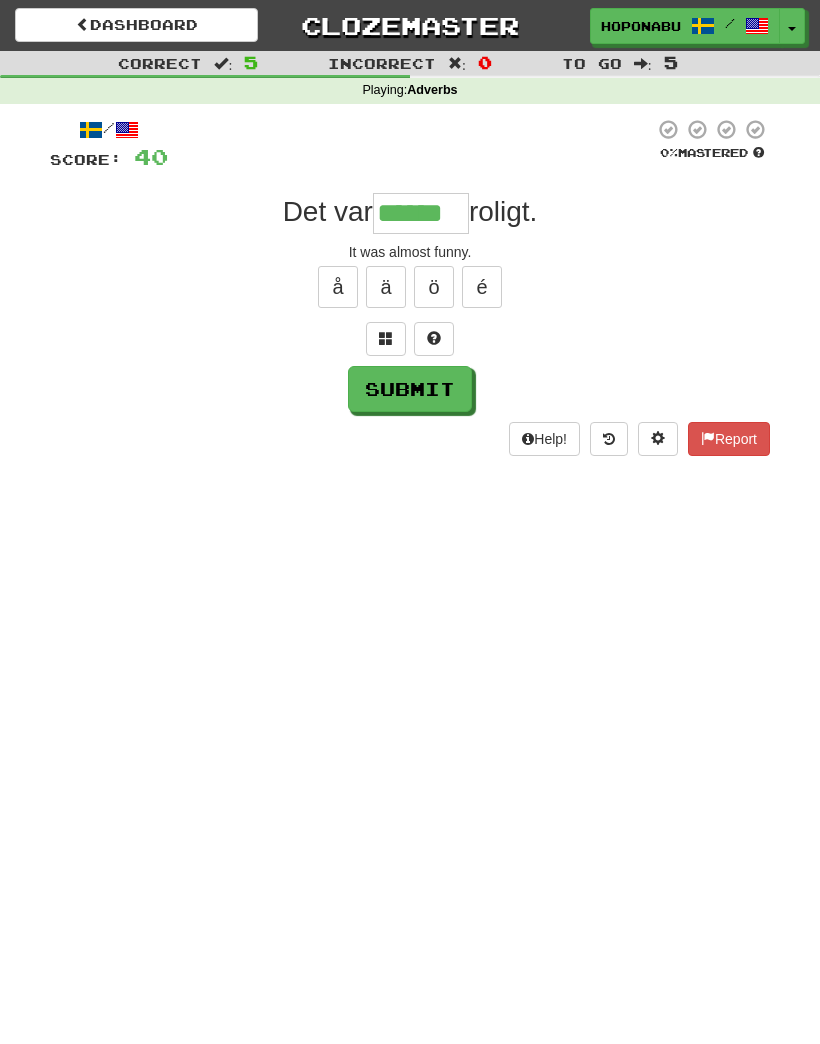 type on "******" 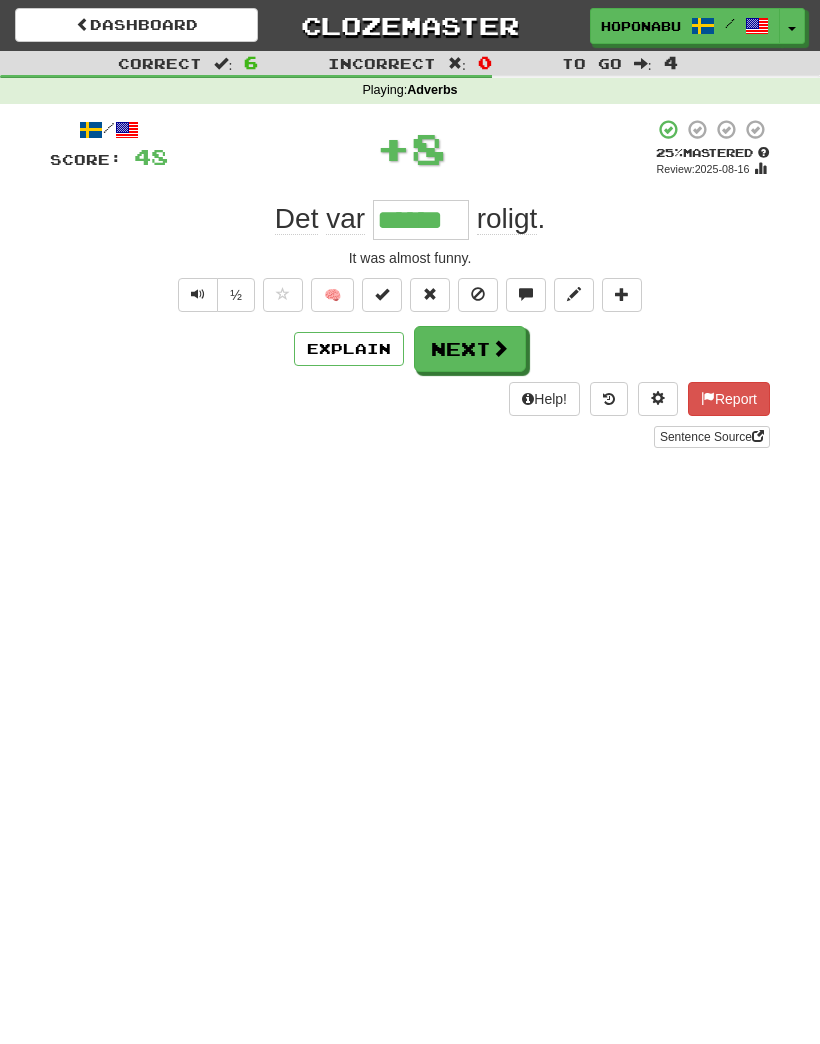 click on "Next" at bounding box center [470, 349] 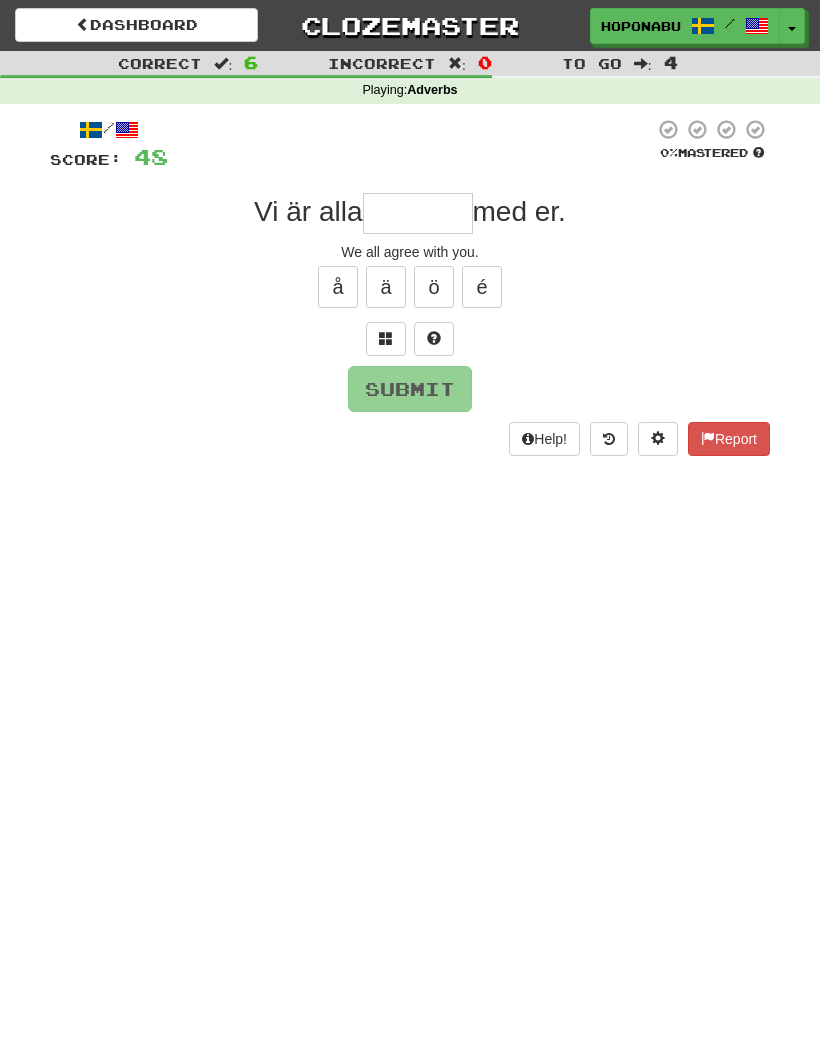 type on "*" 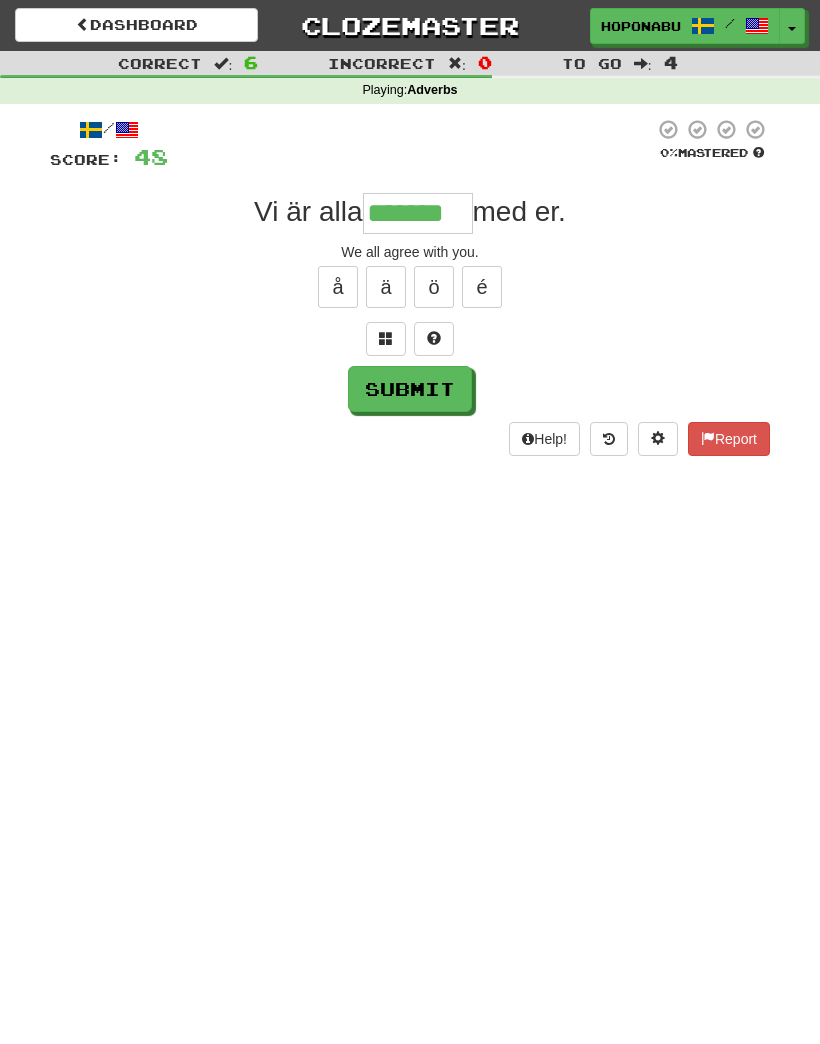 type on "*******" 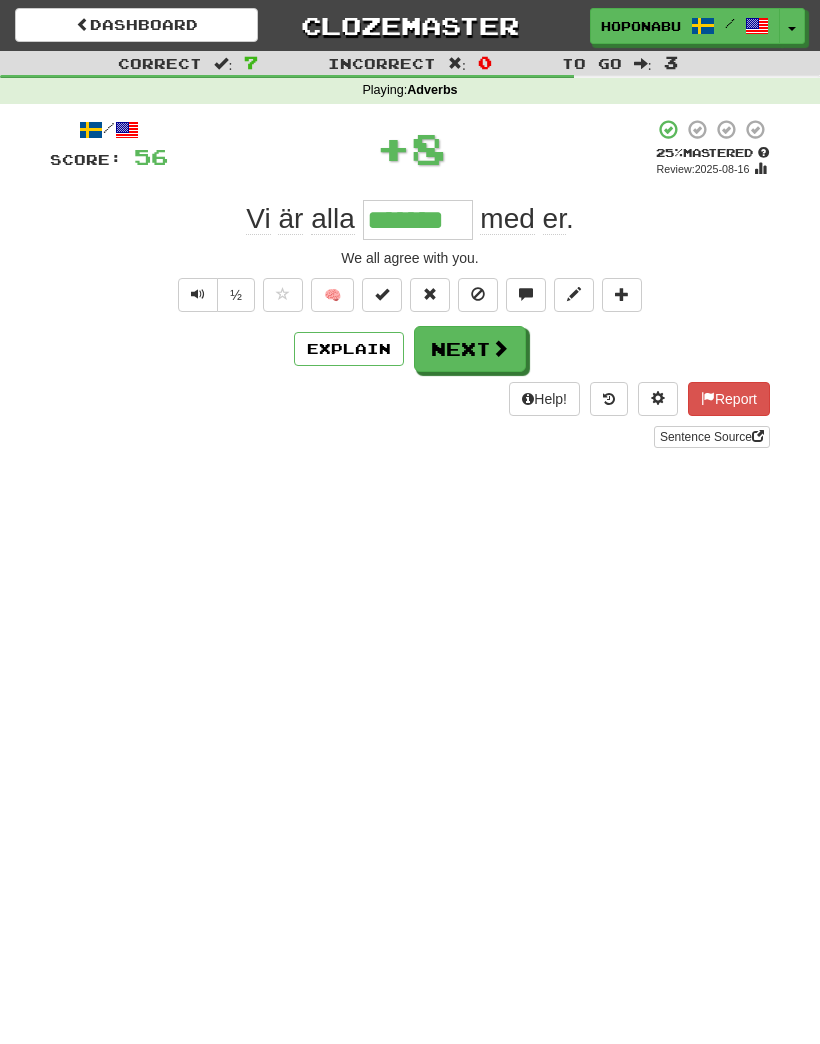 click on "Next" at bounding box center (470, 349) 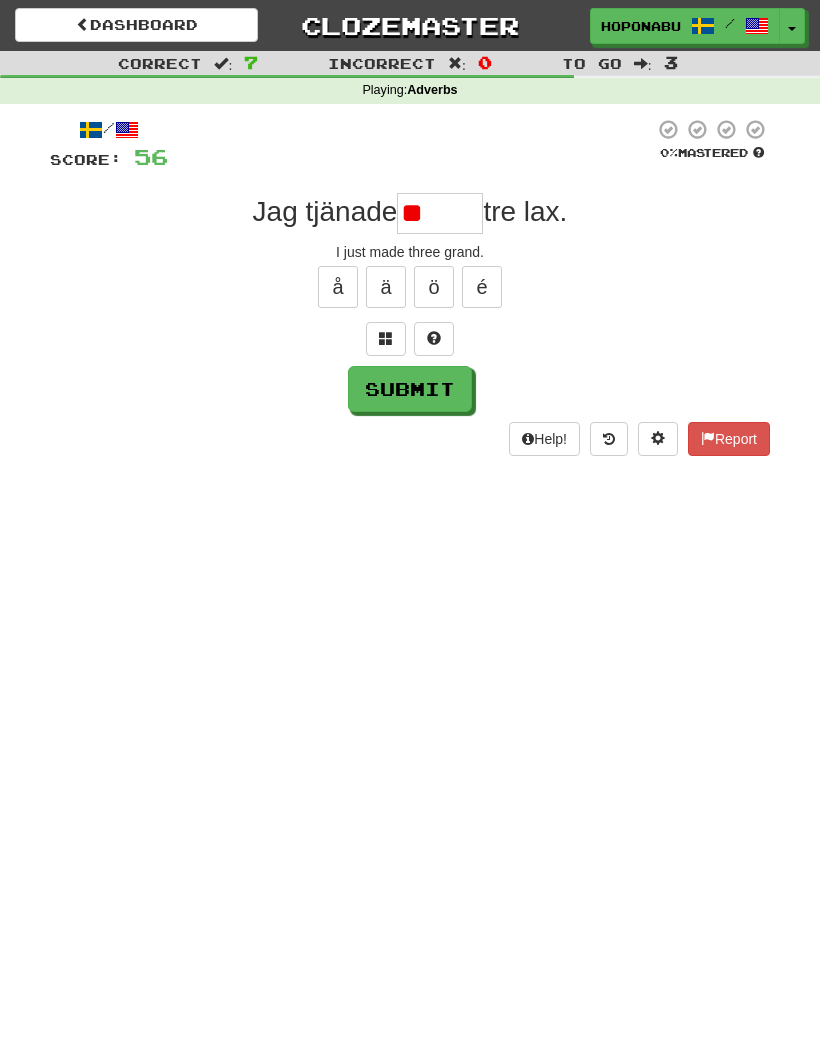 type on "*" 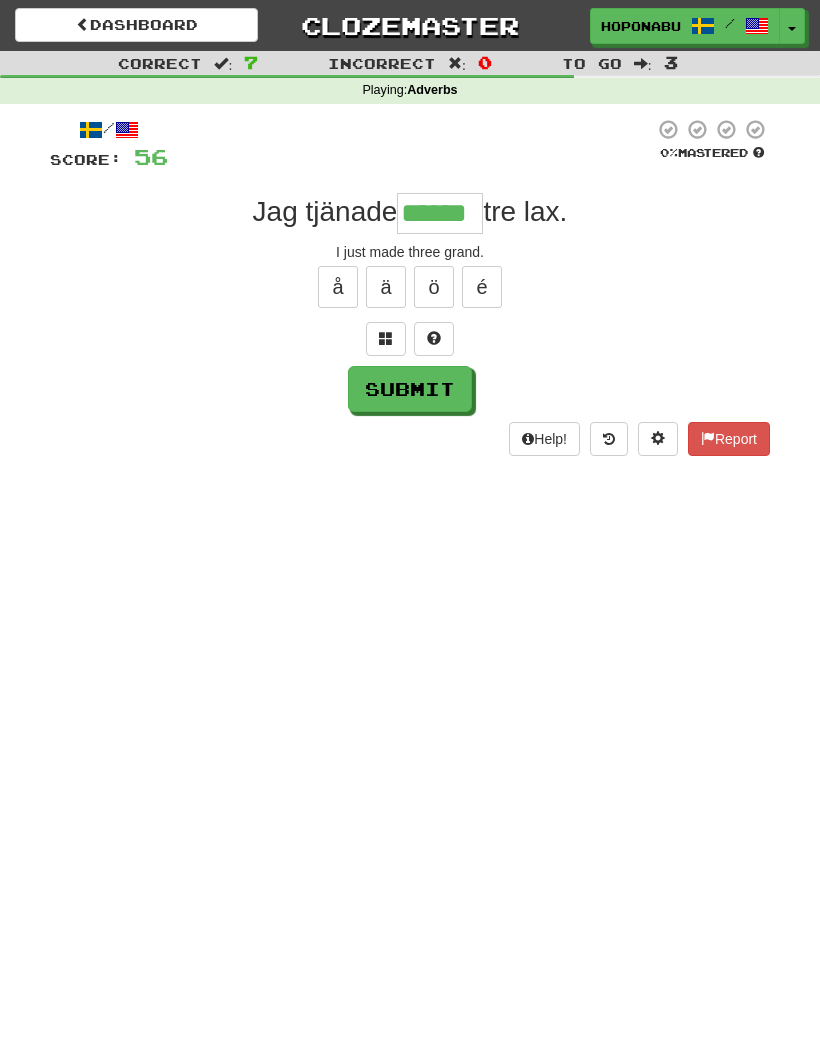 type on "******" 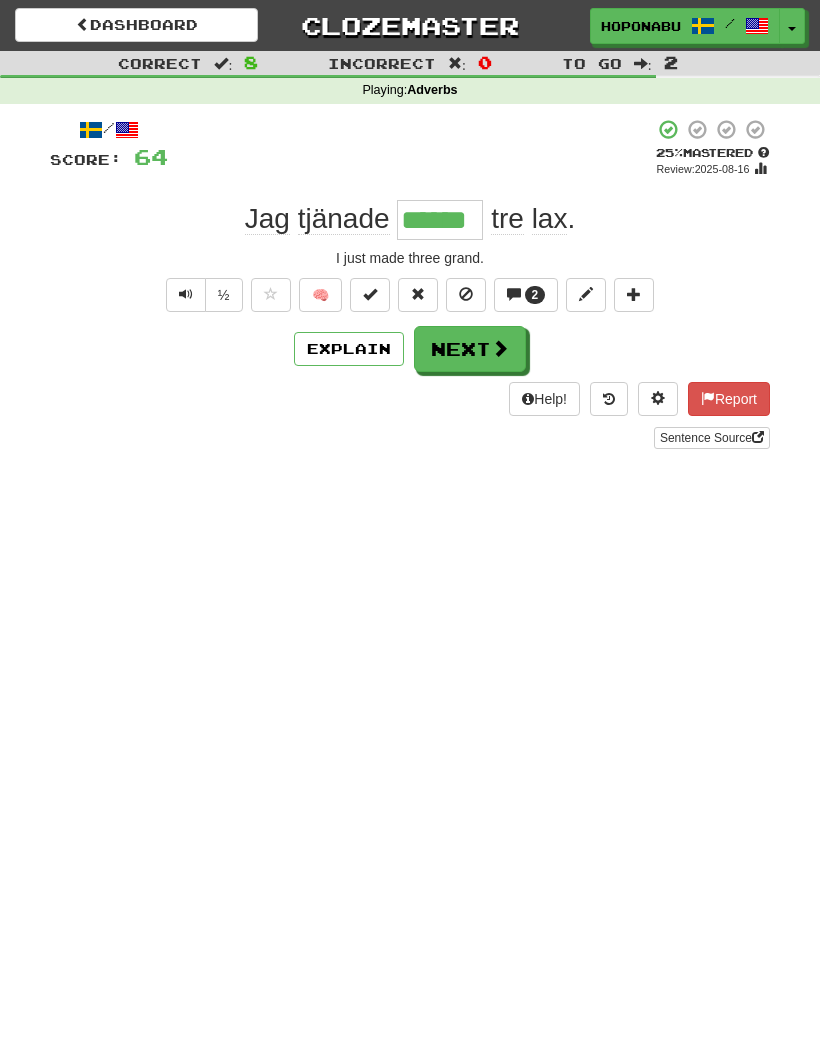 click on "Next" at bounding box center (470, 349) 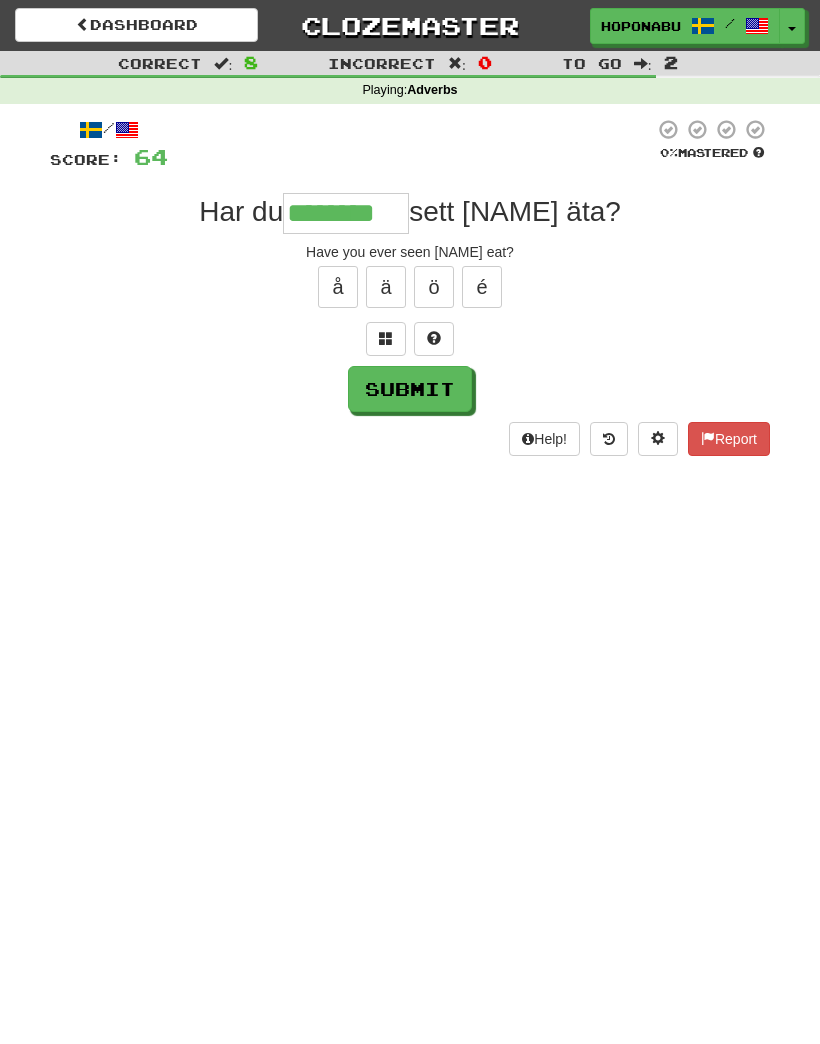 type on "********" 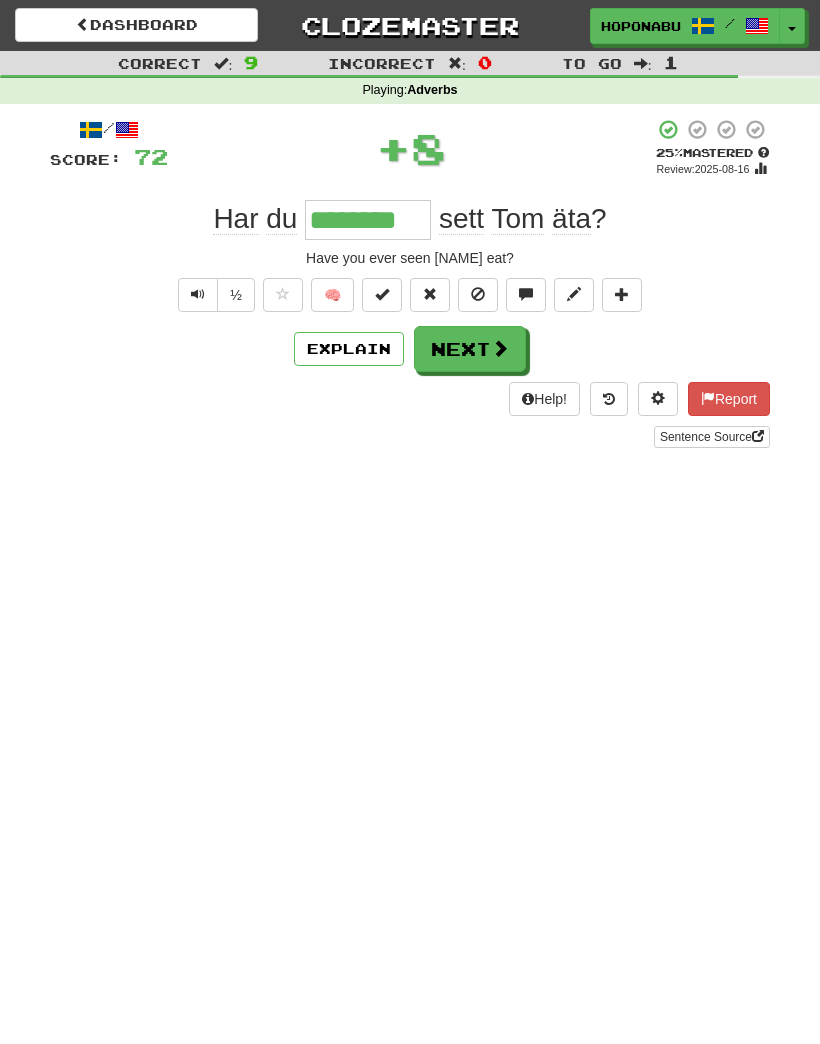 click on "🧠" at bounding box center (332, 295) 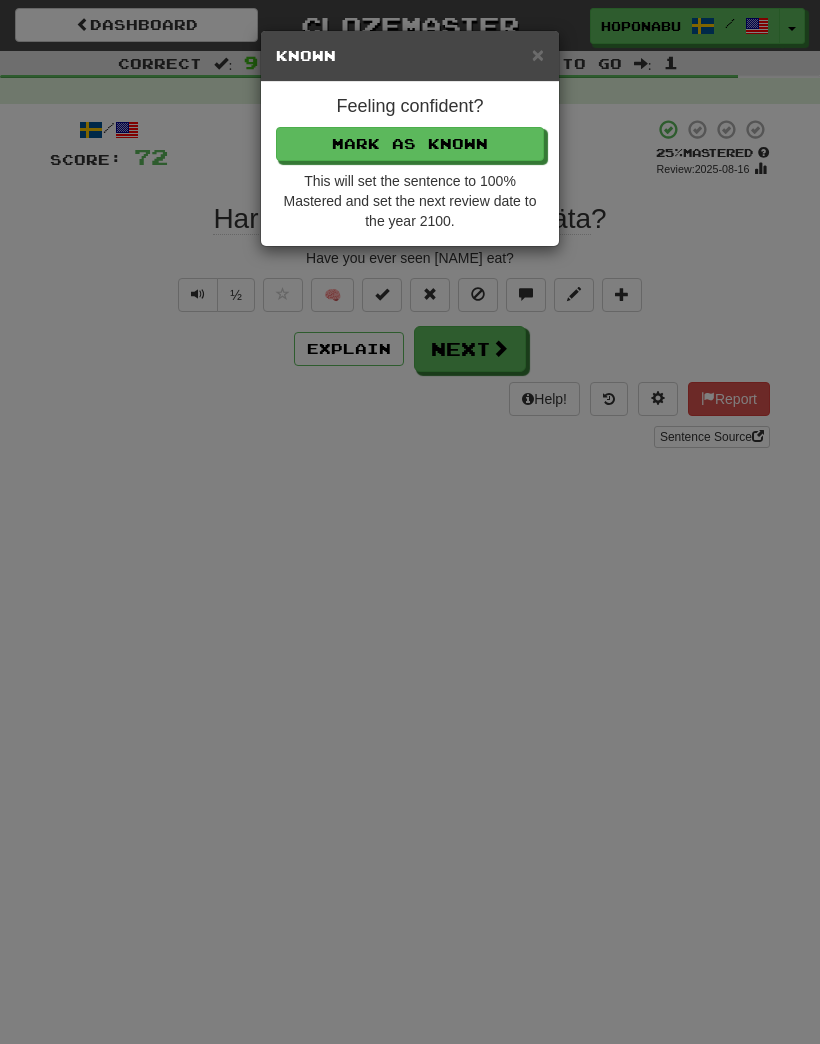 click on "Mark as Known" at bounding box center [410, 144] 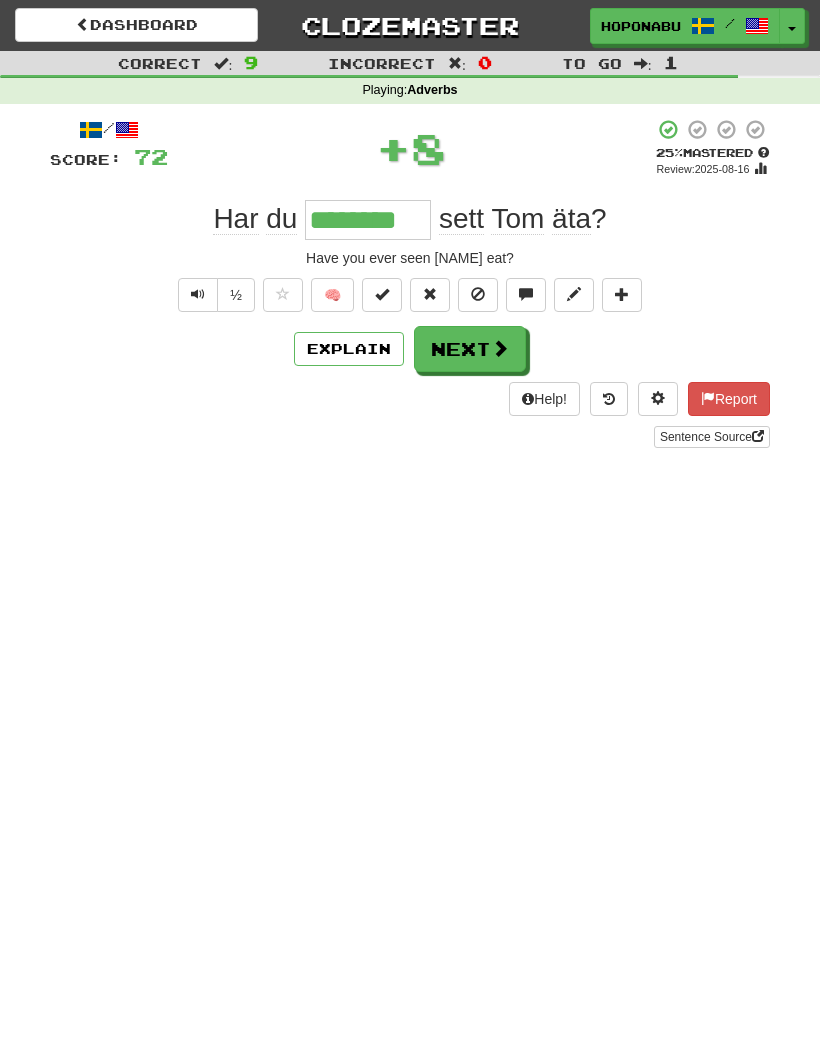 click at bounding box center [500, 348] 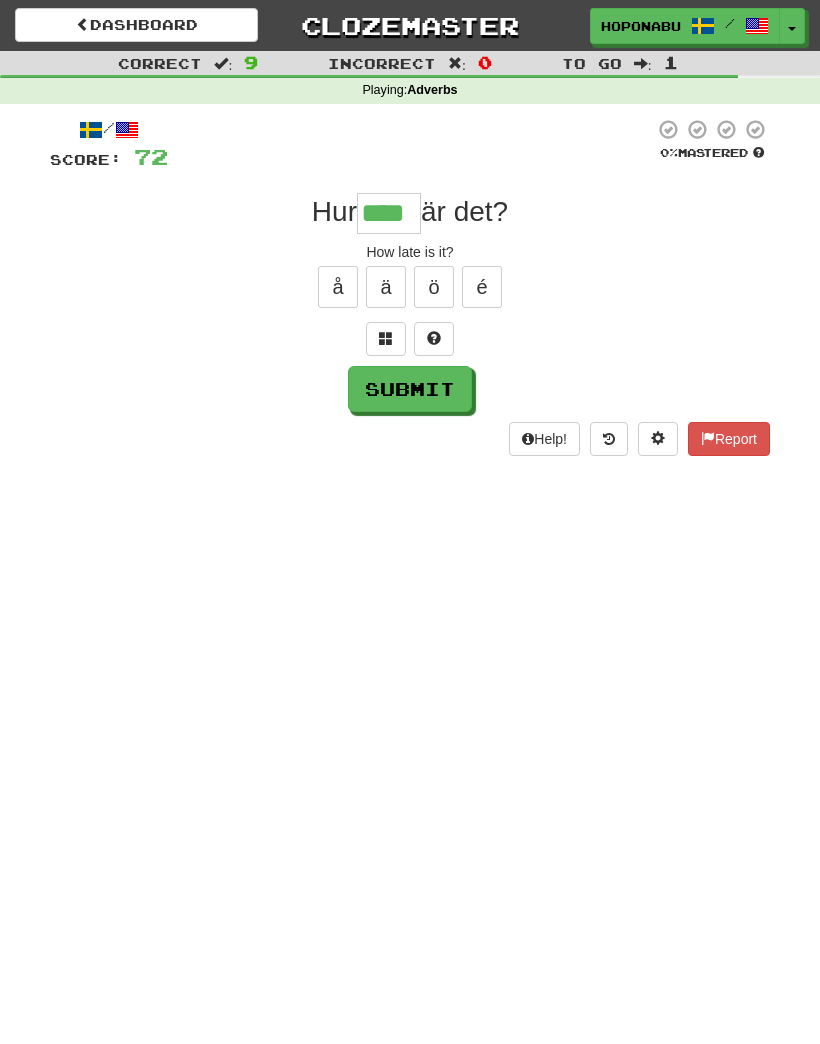 type on "****" 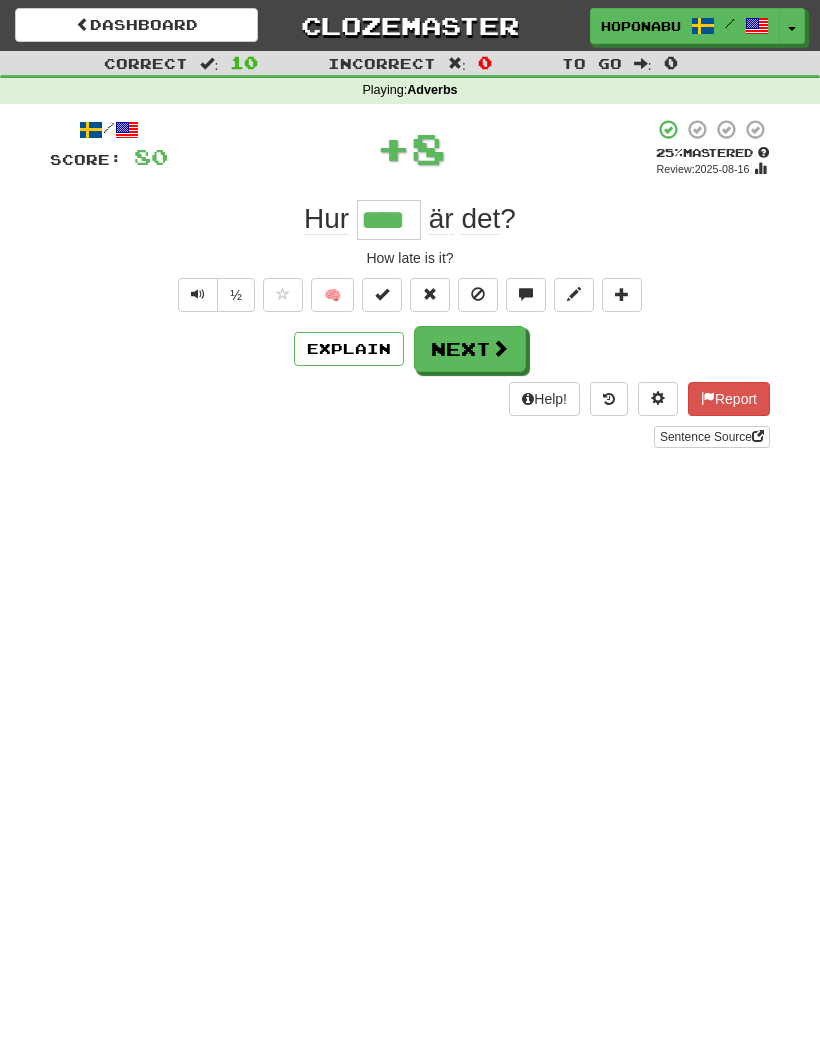 click on "🧠" at bounding box center [332, 295] 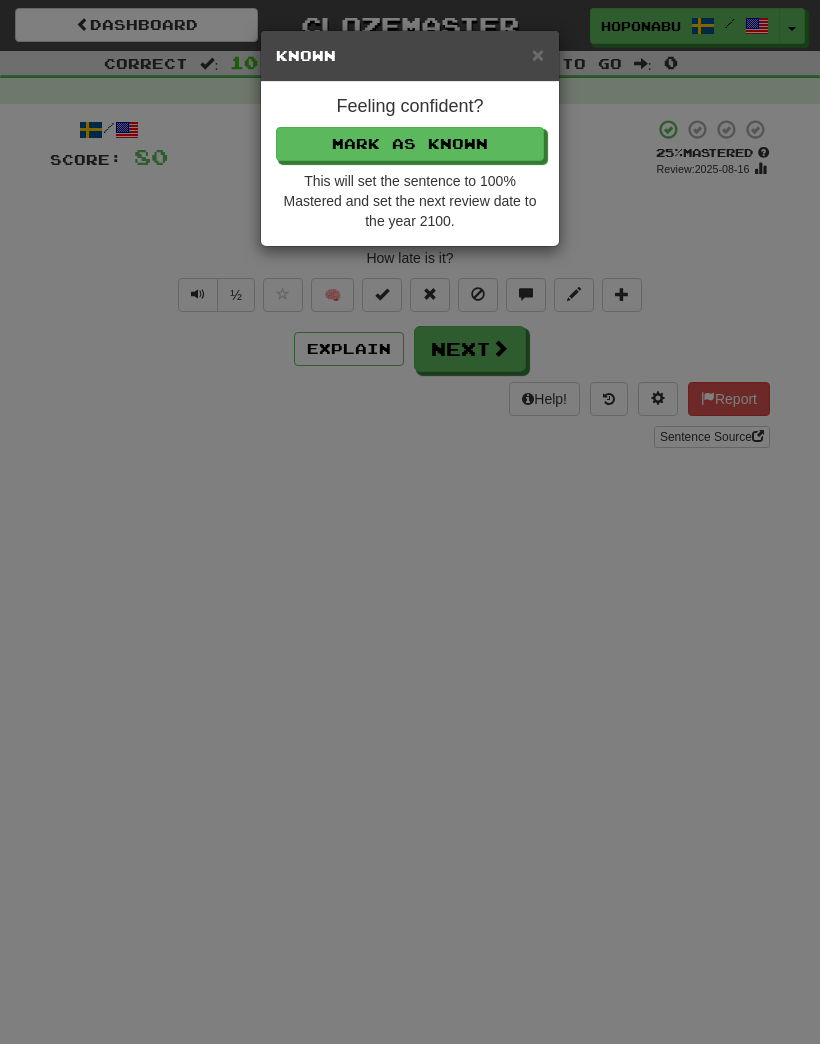 click on "Mark as Known" at bounding box center (410, 144) 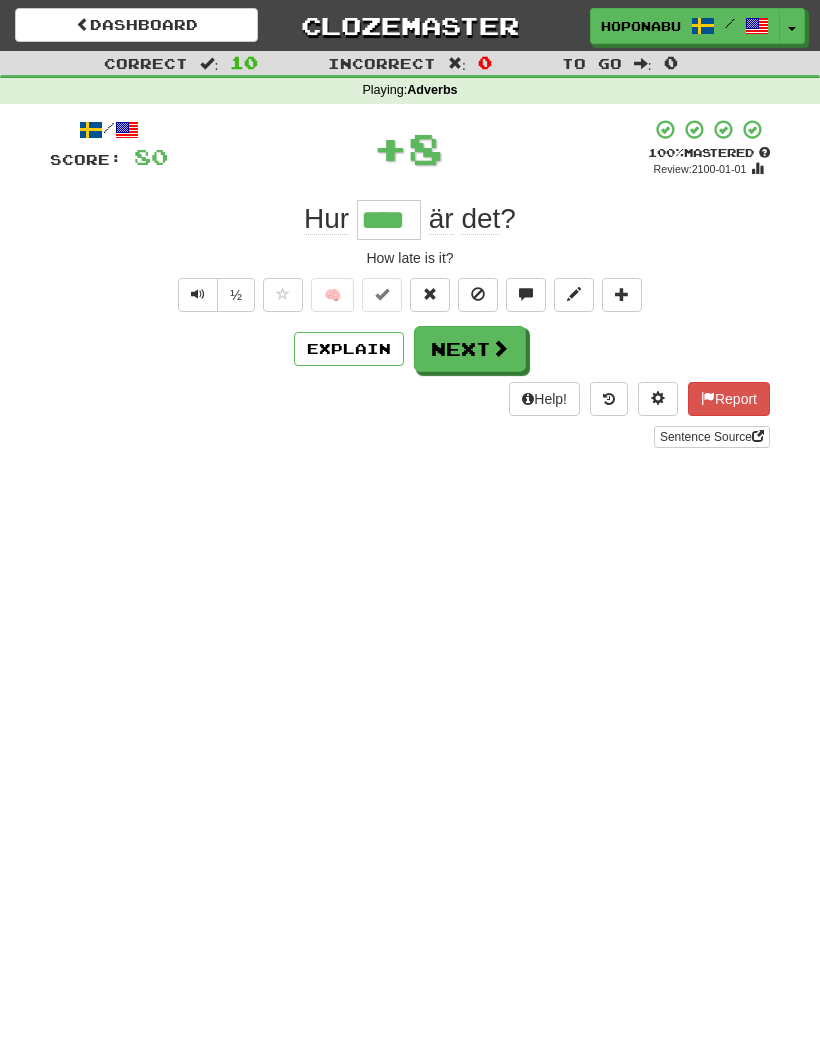 click on "Next" at bounding box center [470, 349] 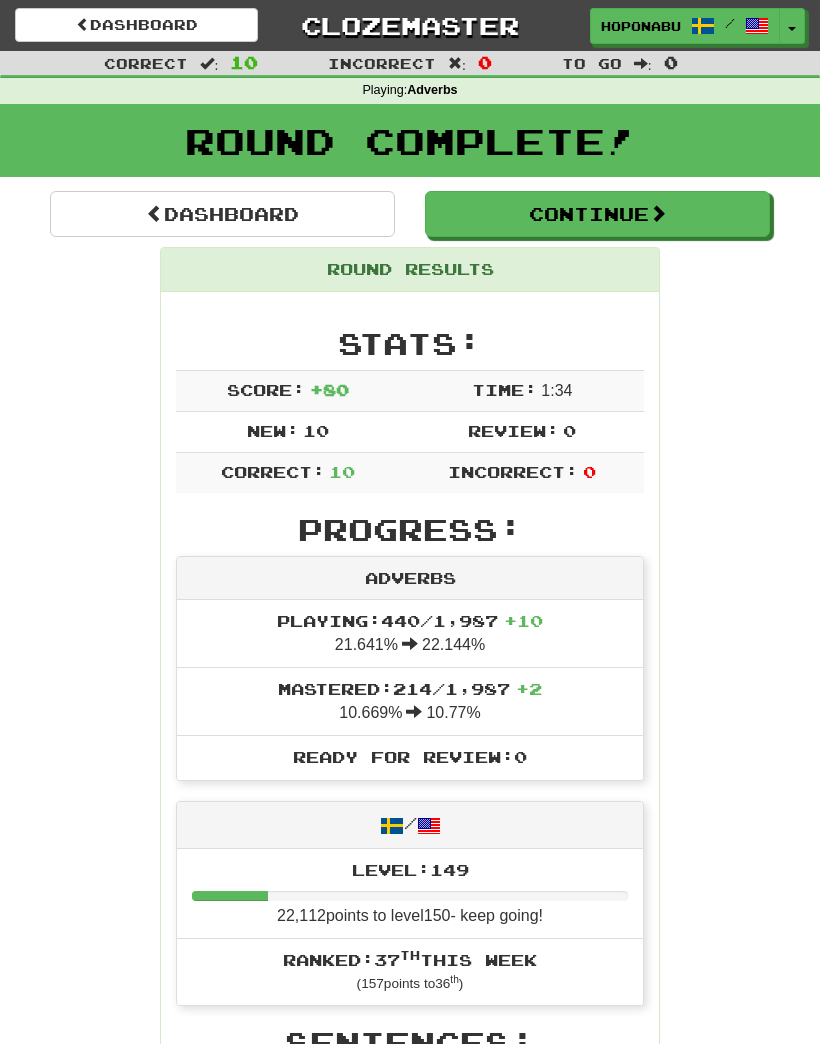 click on "Continue" at bounding box center (597, 214) 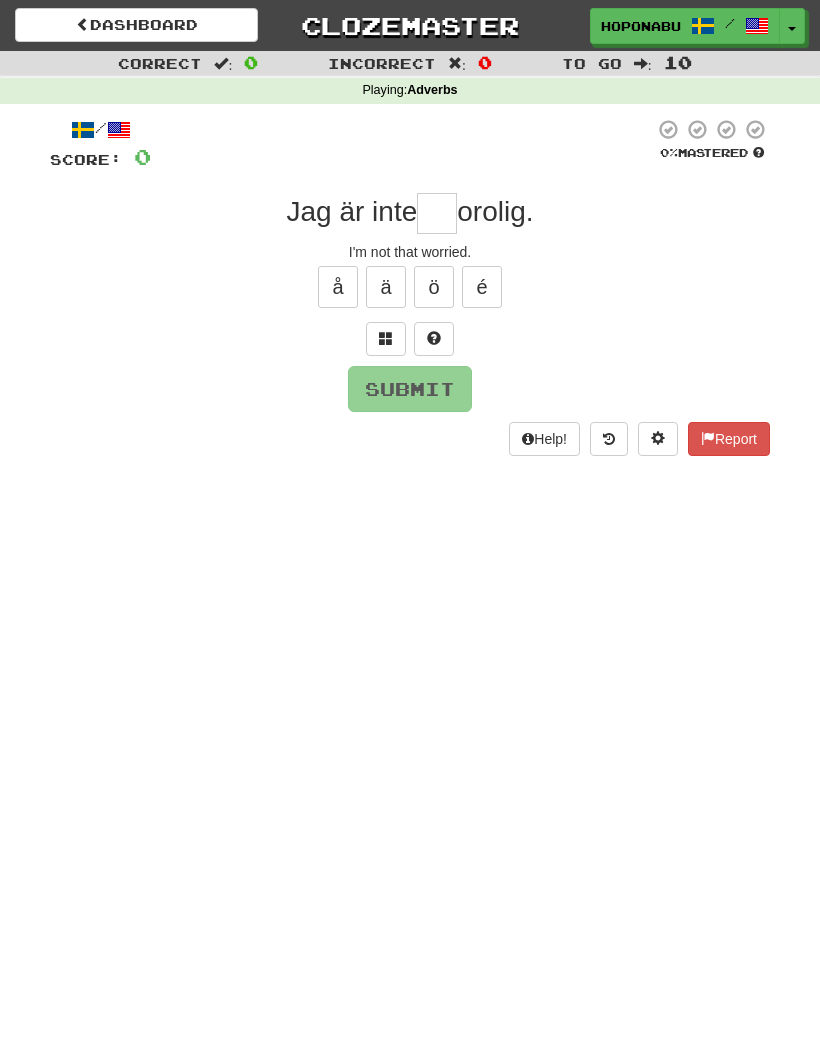 click at bounding box center (437, 213) 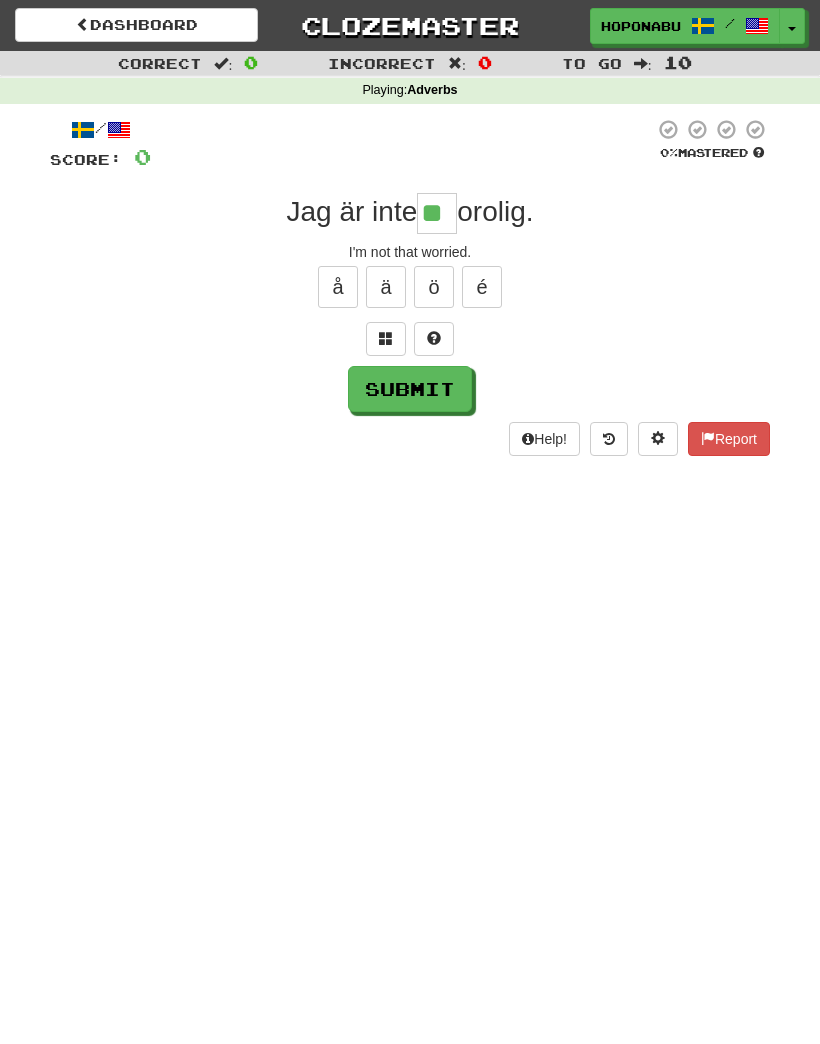 type on "**" 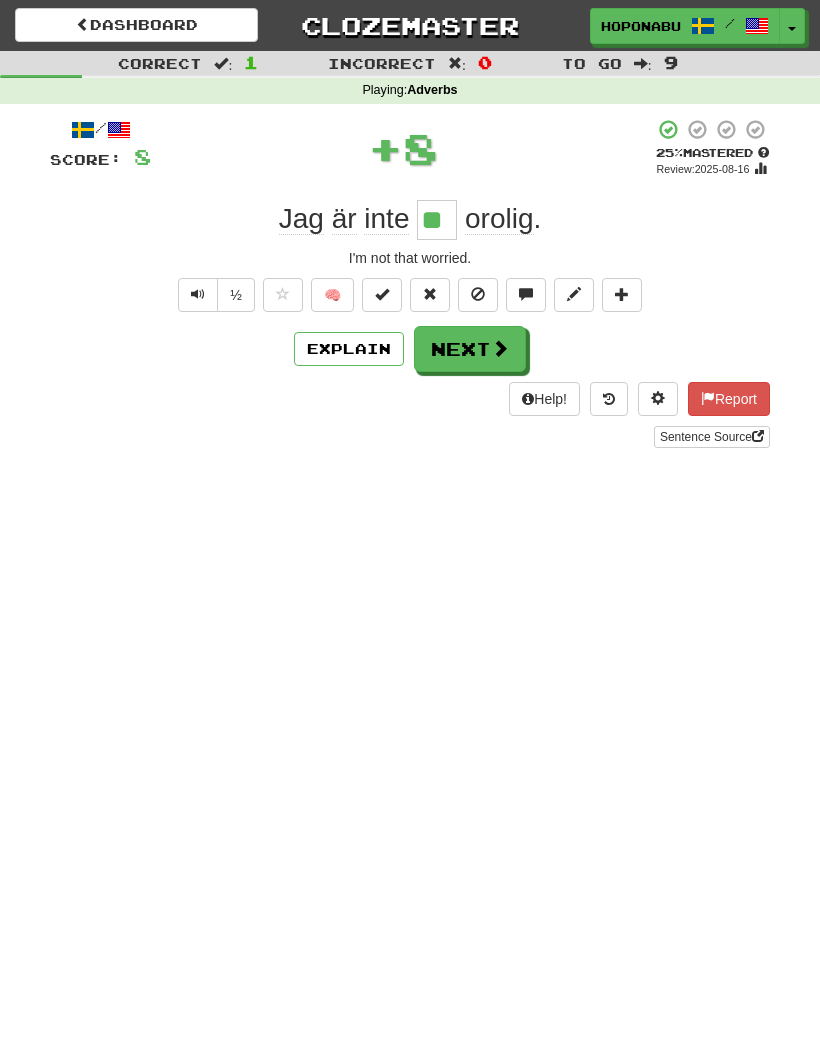 click on "🧠" at bounding box center [332, 295] 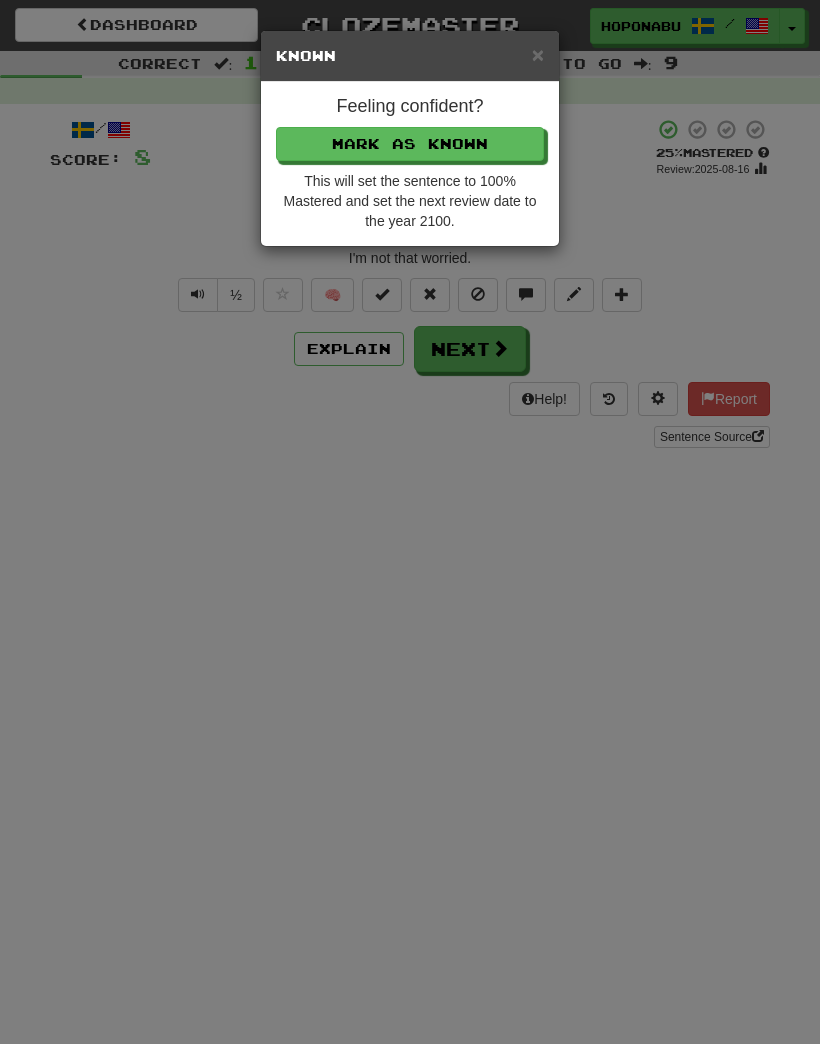 click on "Mark as Known" at bounding box center (410, 144) 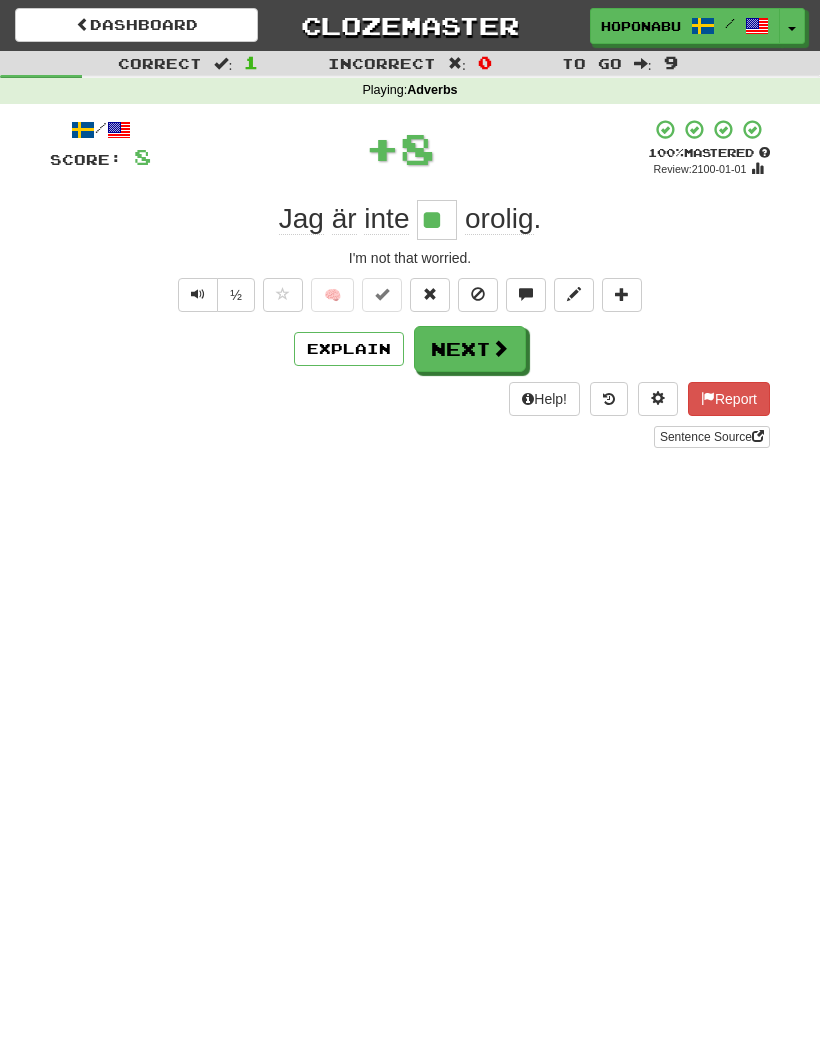 click at bounding box center (500, 348) 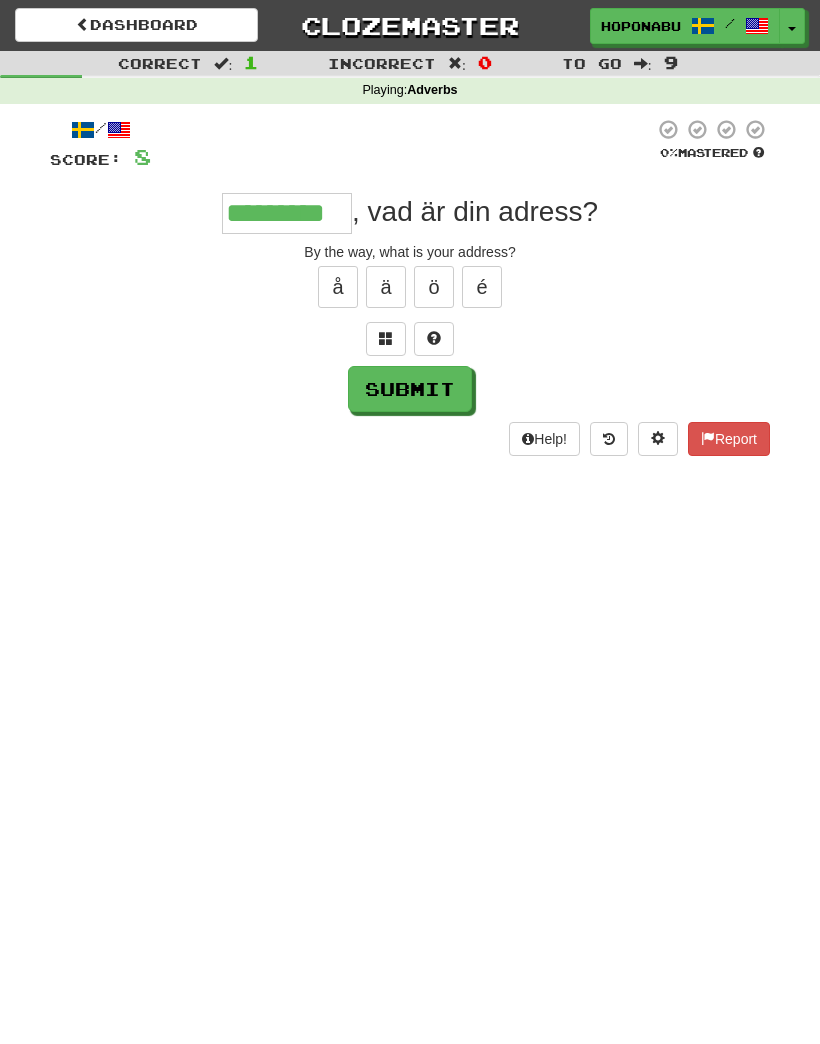 click on "Submit" at bounding box center (410, 389) 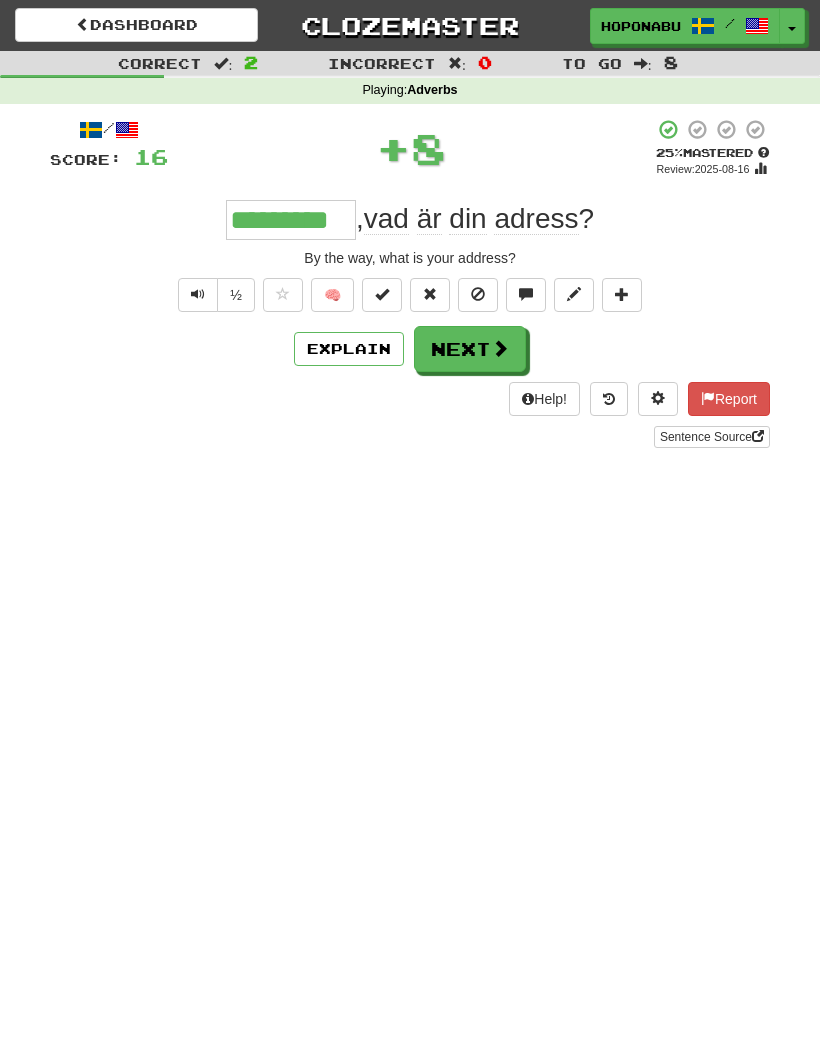 click on "🧠" at bounding box center (332, 295) 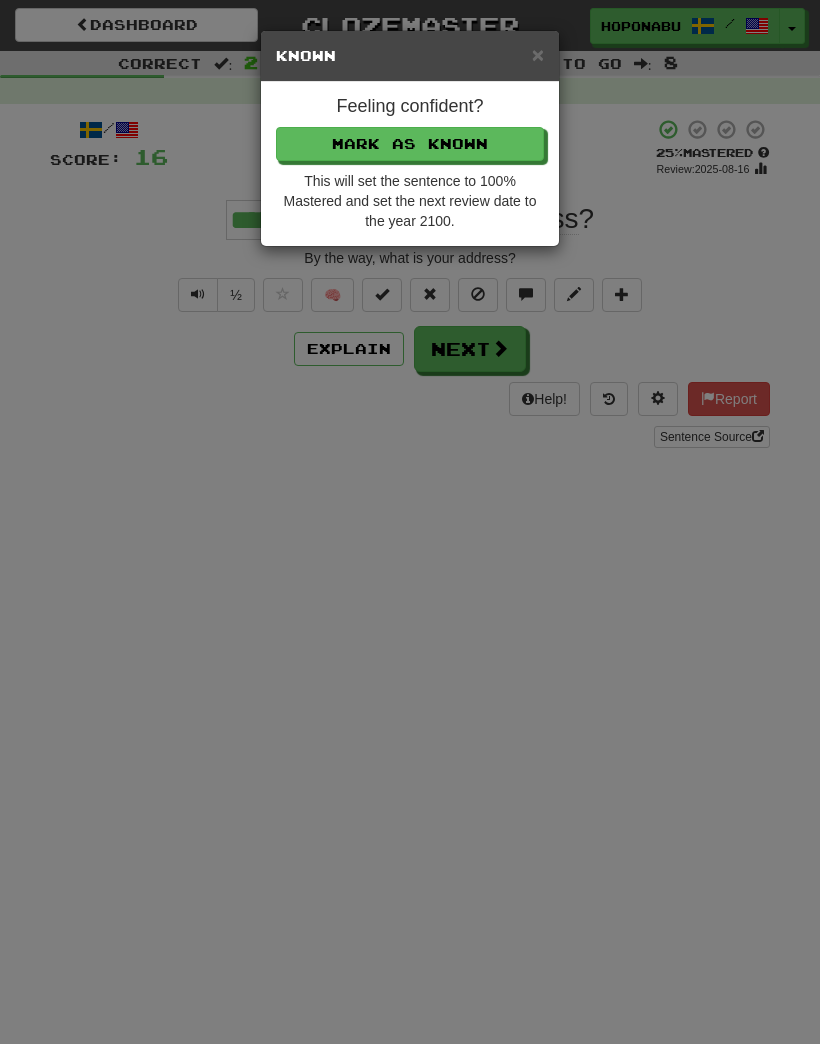 click on "Mark as Known" at bounding box center [410, 144] 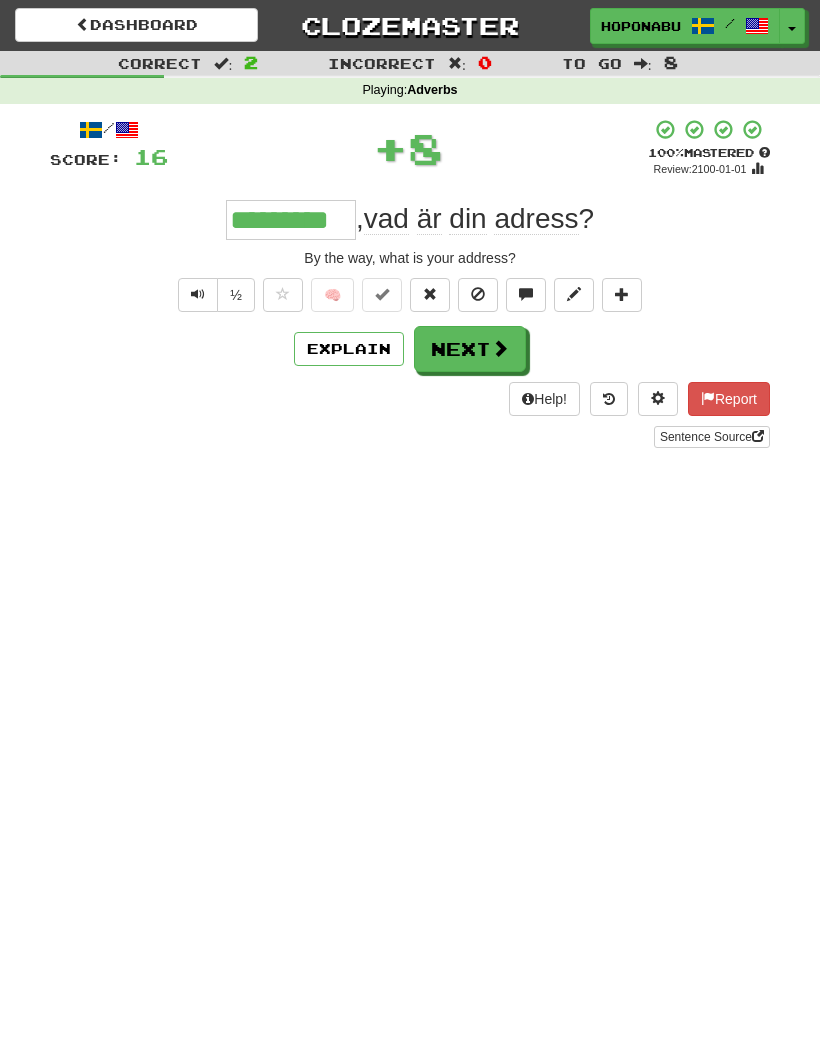 click on "Next" at bounding box center [470, 349] 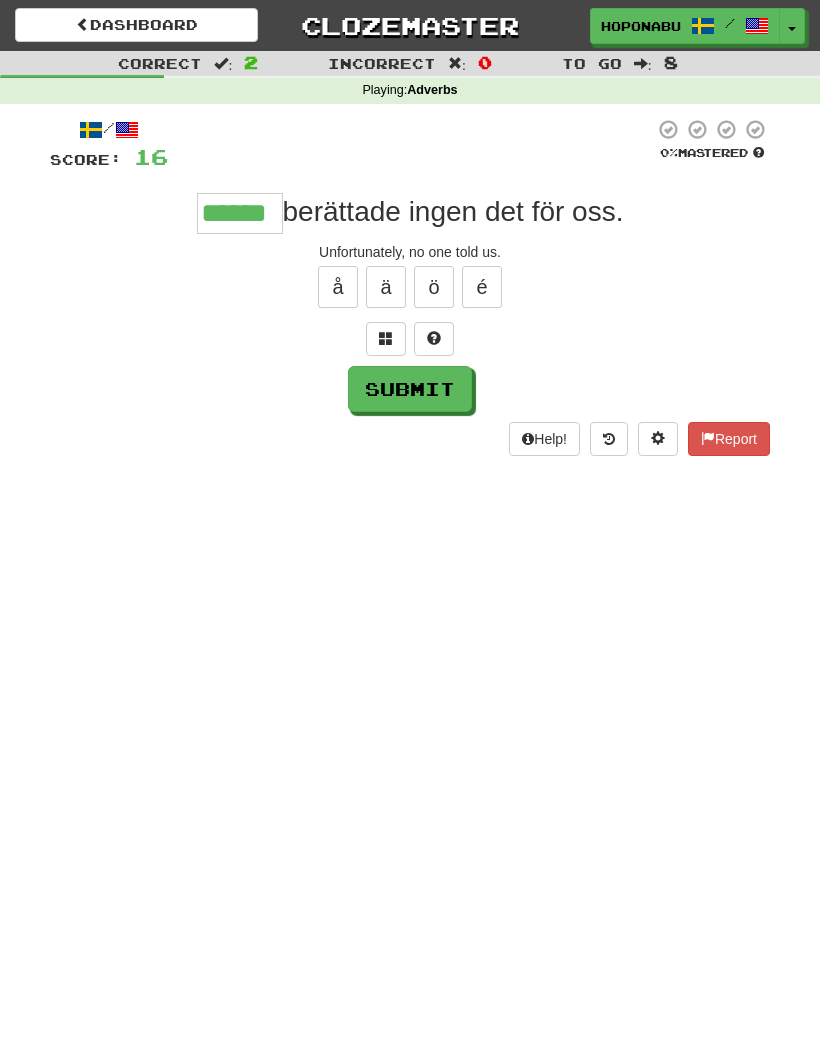 click on "Submit" at bounding box center (410, 389) 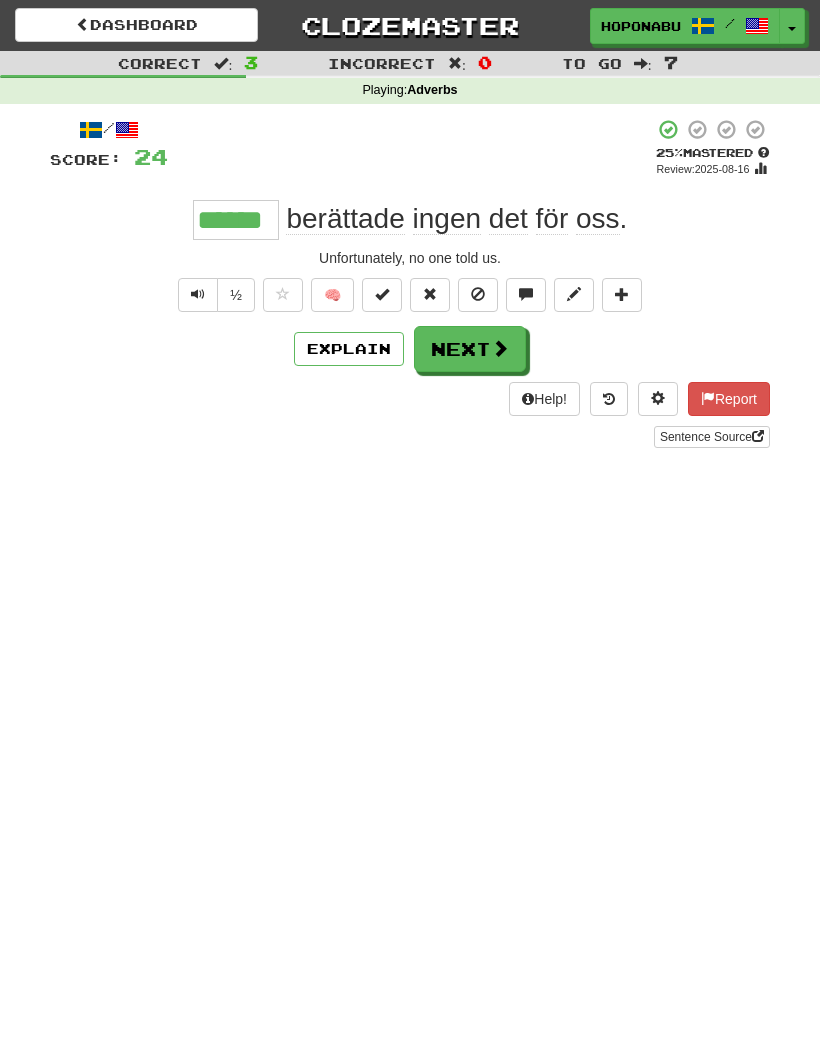 click on "Next" at bounding box center (470, 349) 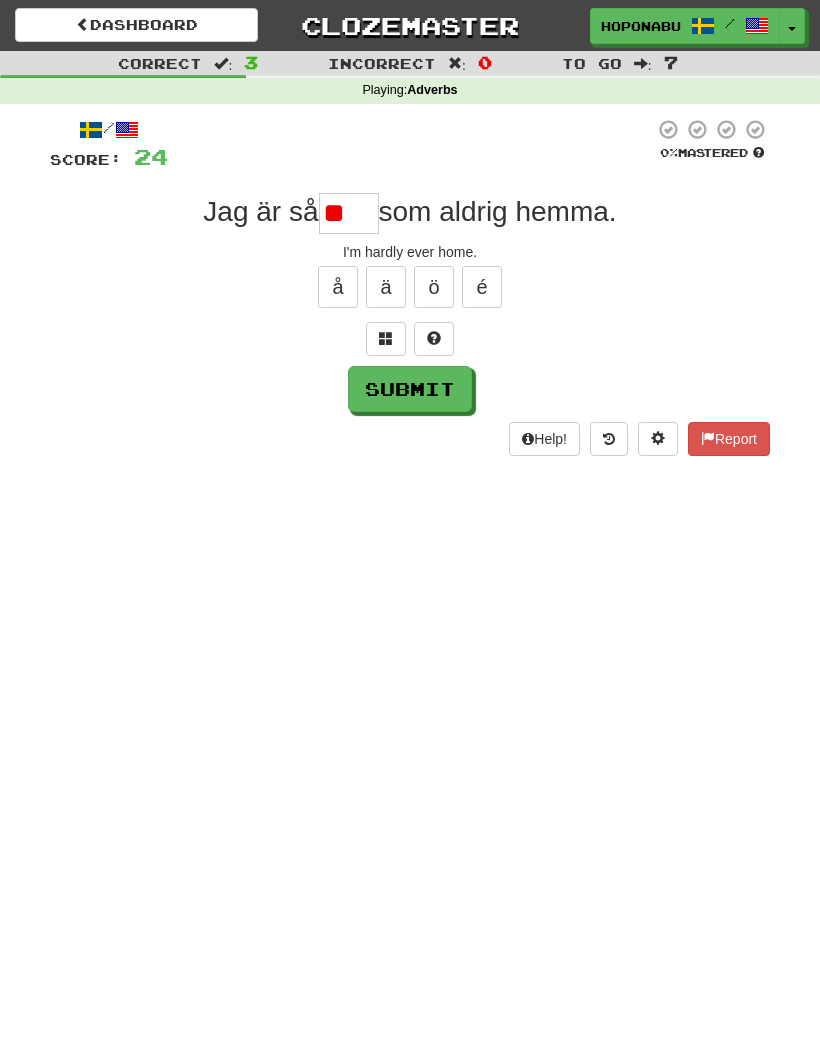 type on "*" 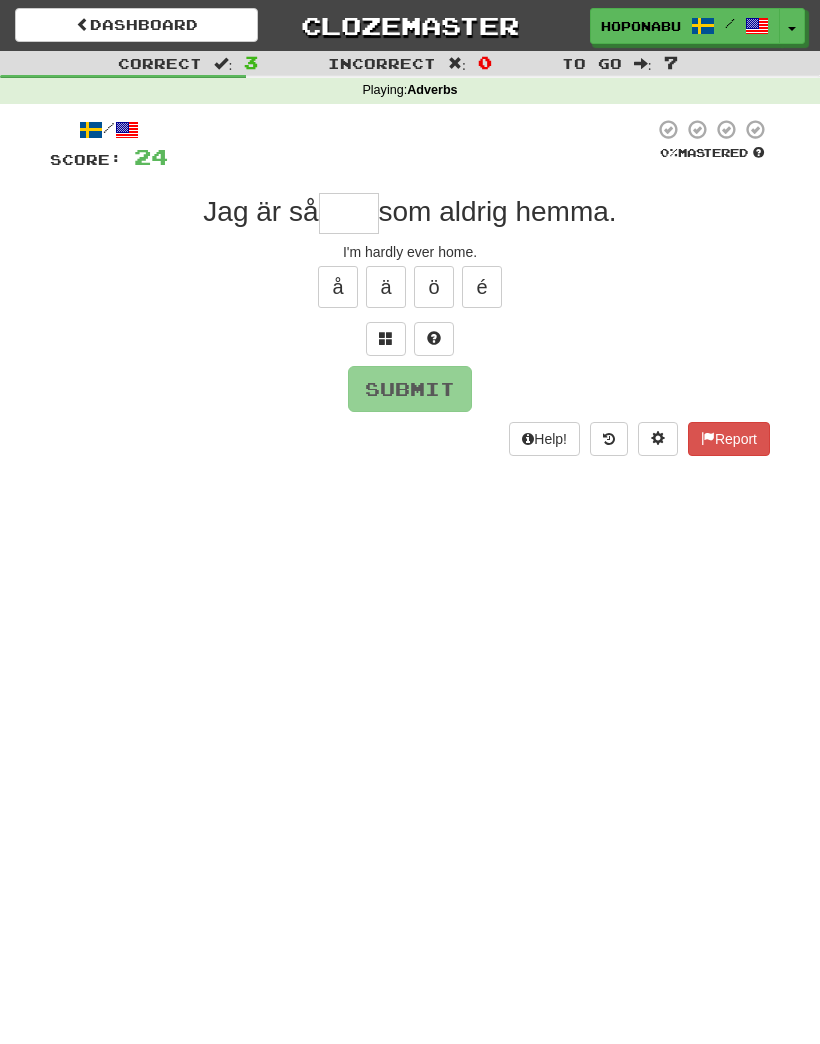 click at bounding box center (434, 338) 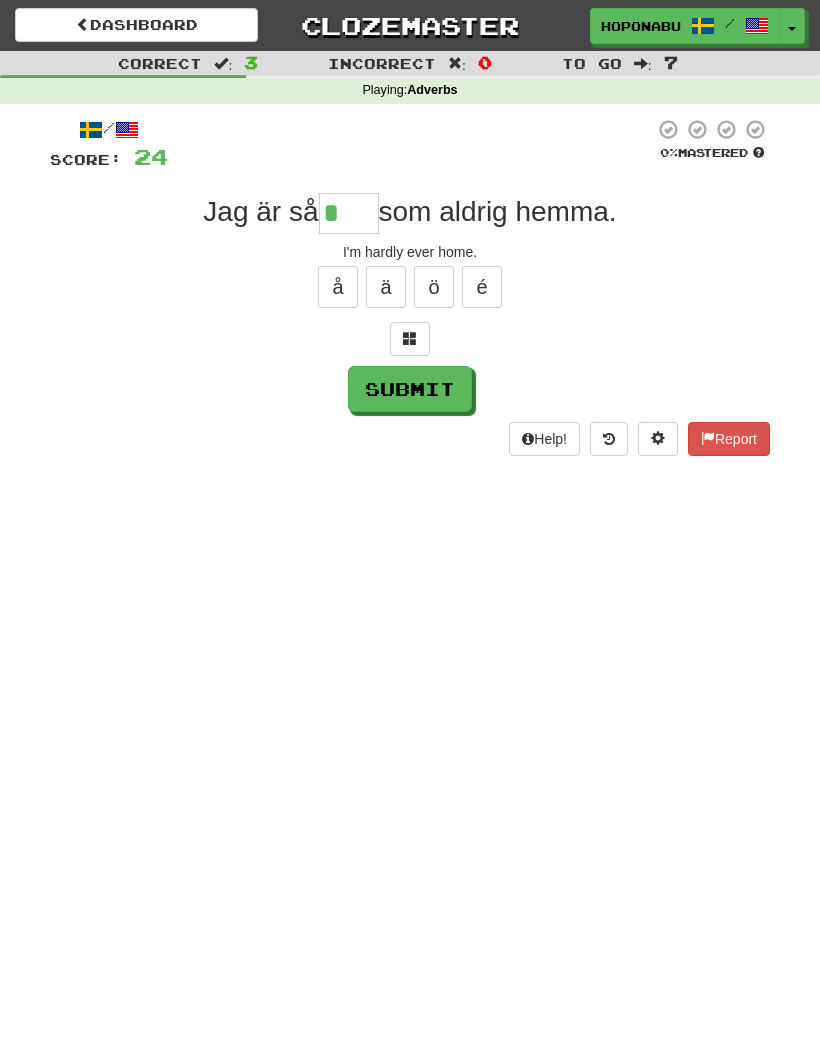 click at bounding box center [410, 339] 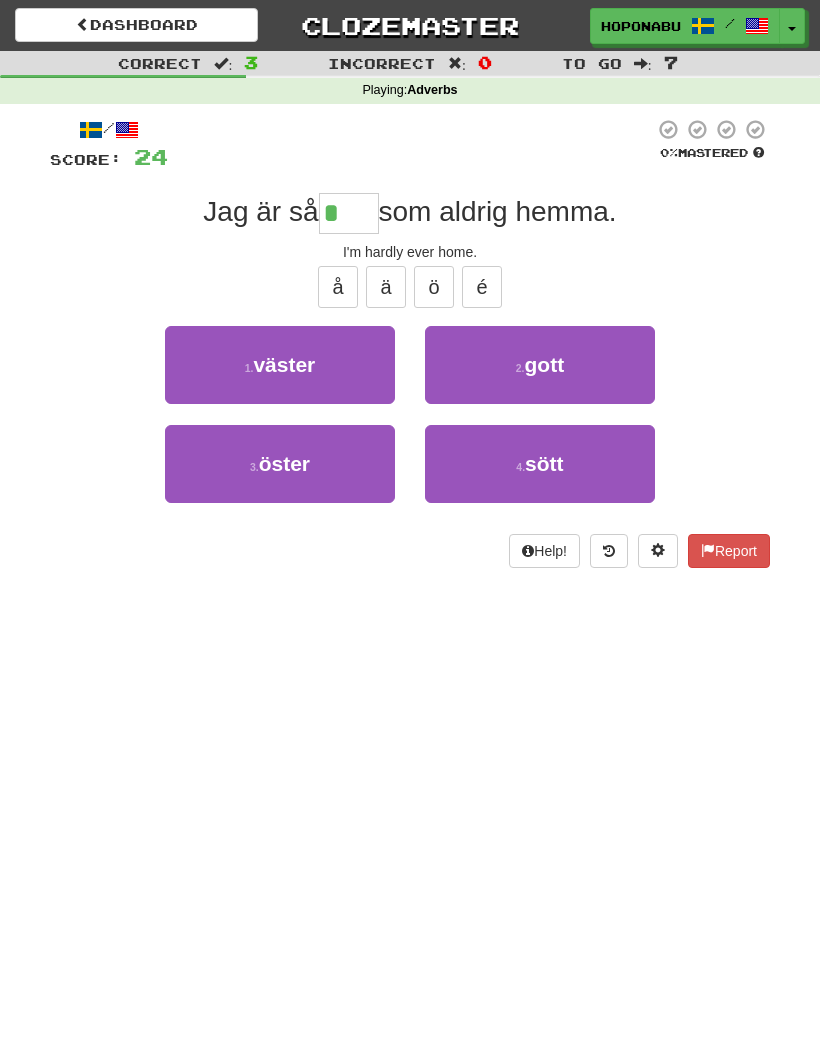 click on "2 . gott" at bounding box center [540, 365] 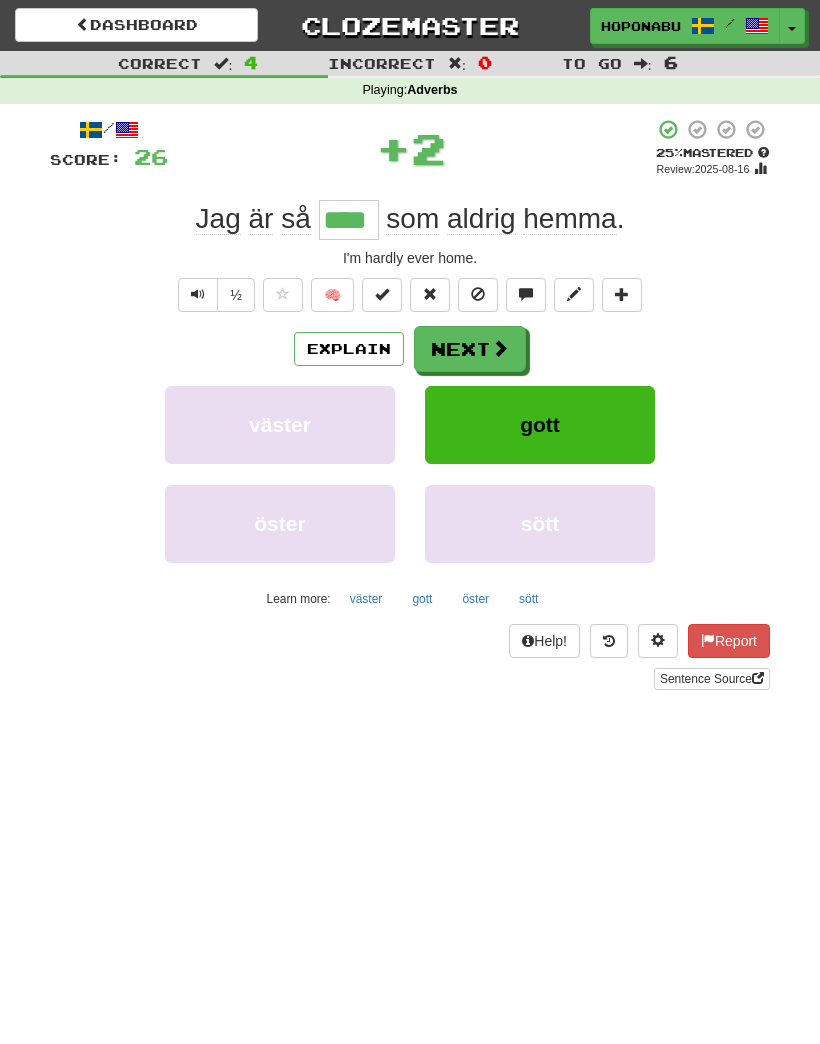 click at bounding box center [500, 348] 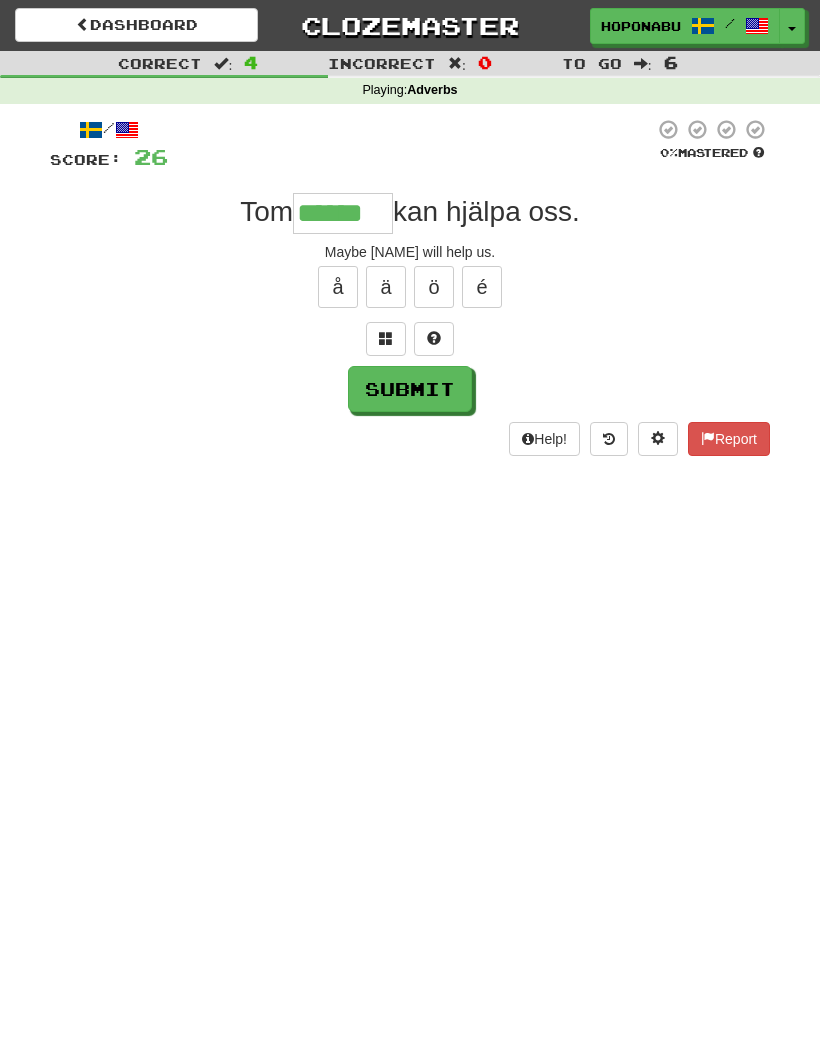 type on "******" 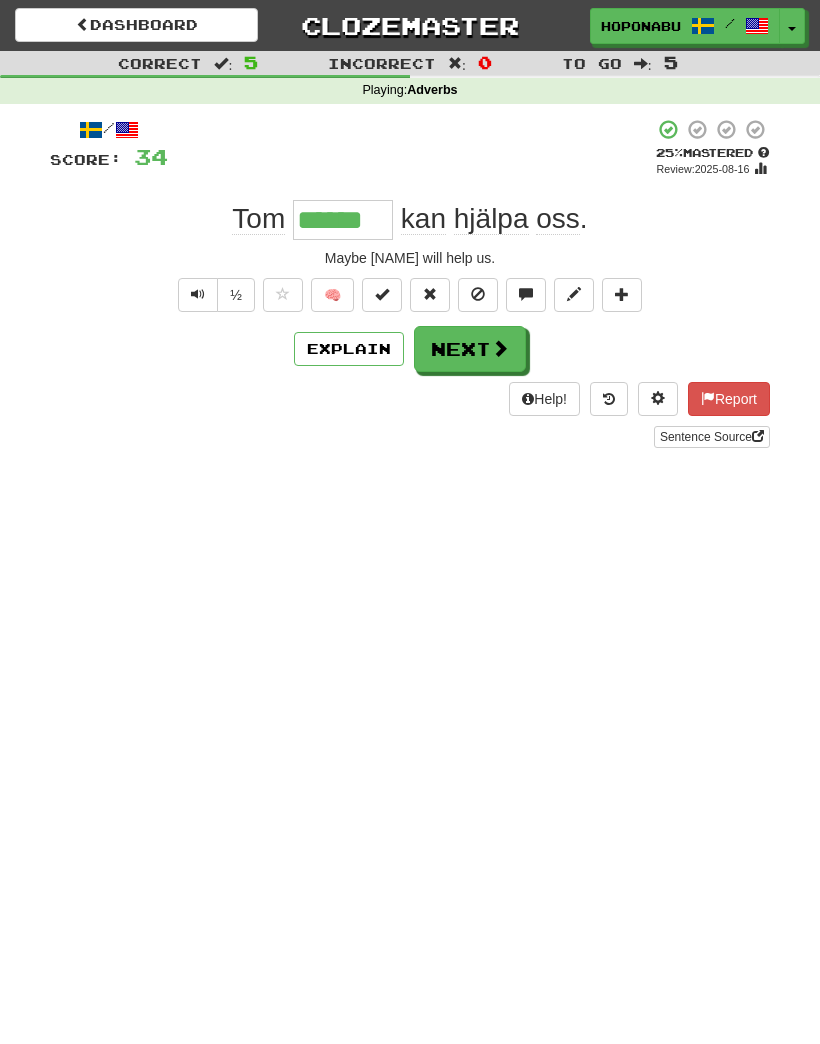 click on "Next" at bounding box center [470, 349] 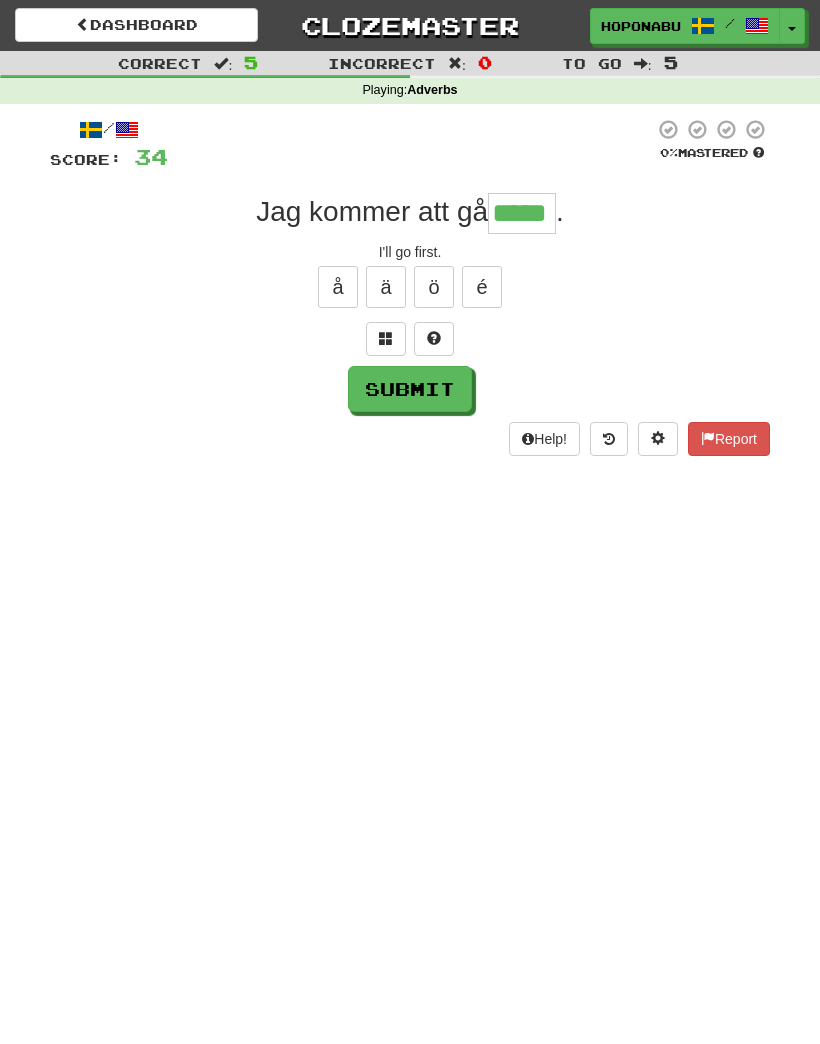 type on "*****" 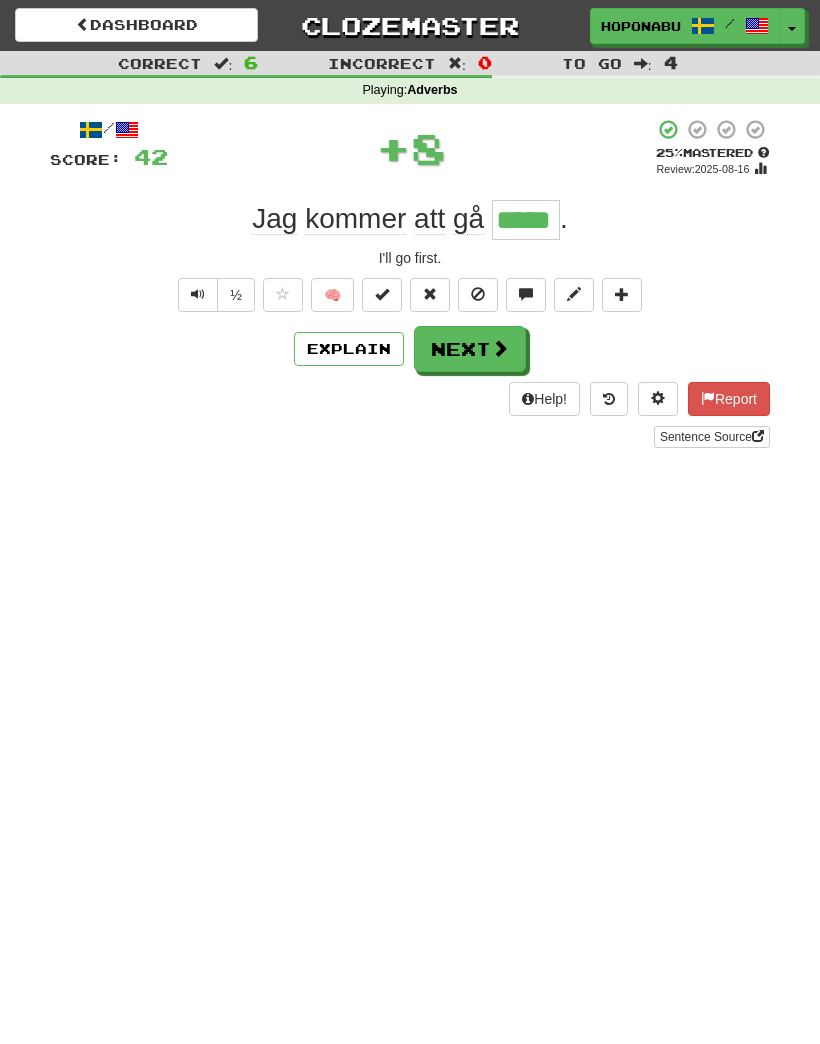 click on "🧠" at bounding box center [332, 295] 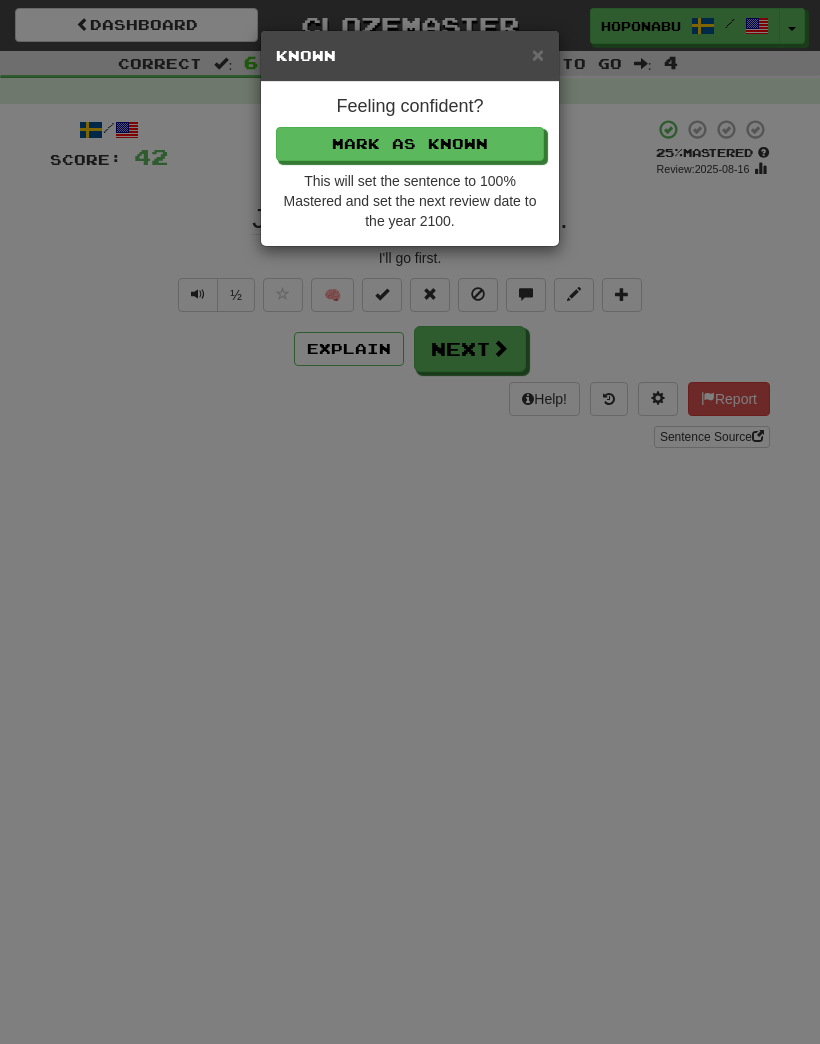 click on "Mark as Known" at bounding box center [410, 144] 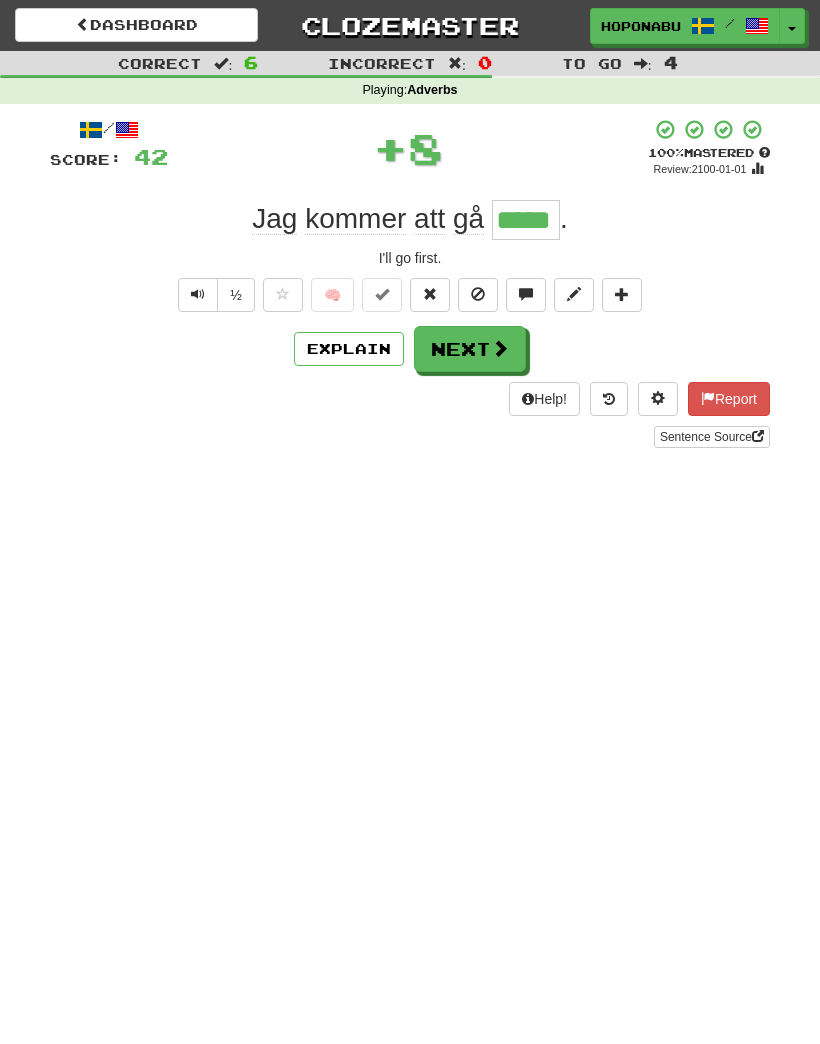 click on "Next" at bounding box center [470, 349] 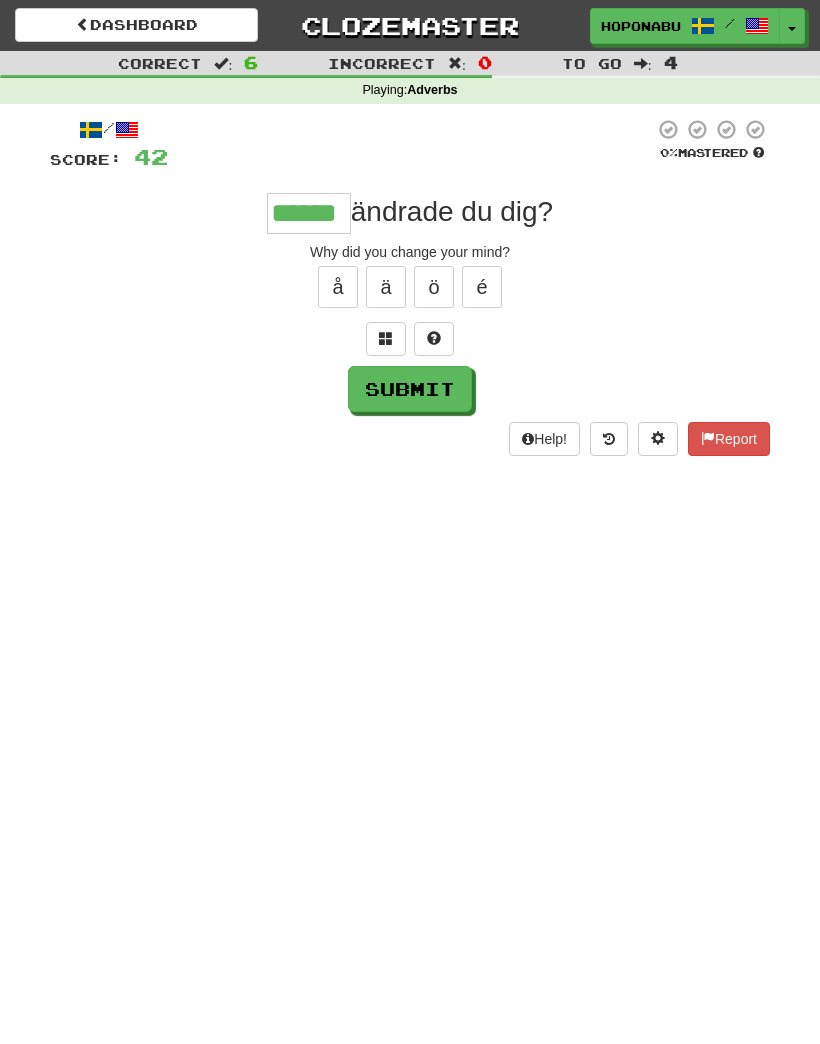 click on "Submit" at bounding box center [410, 389] 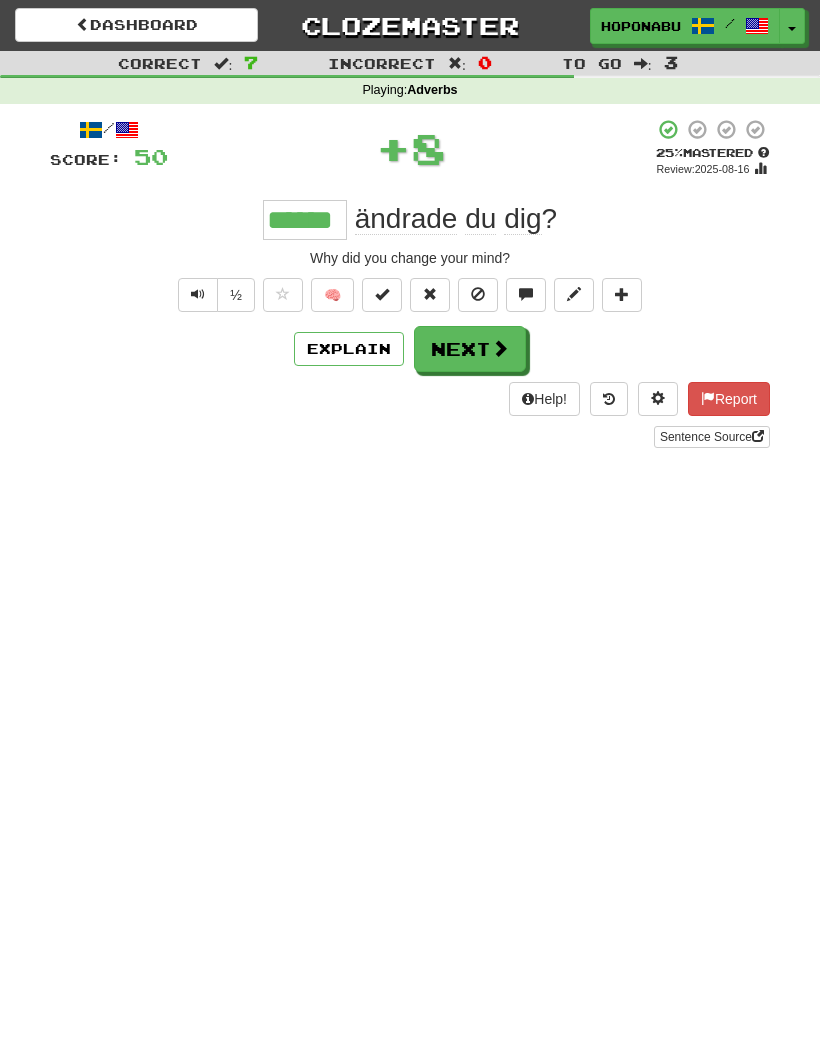 click on "Next" at bounding box center [470, 349] 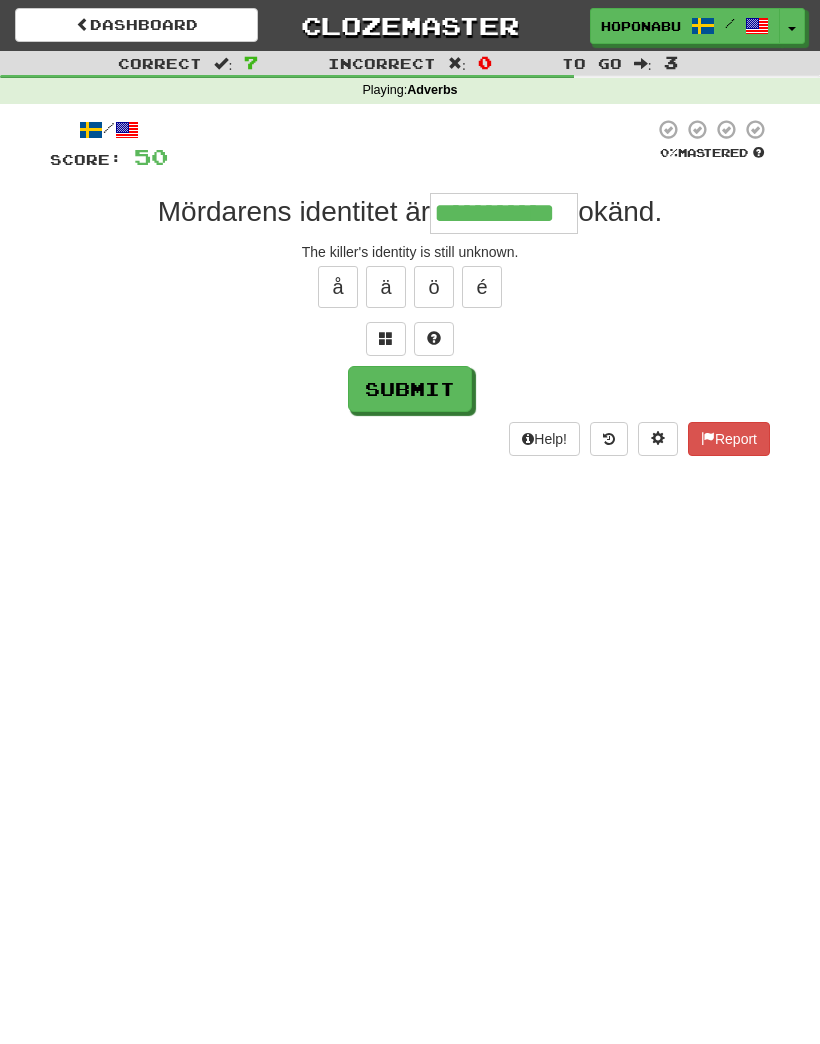type on "**********" 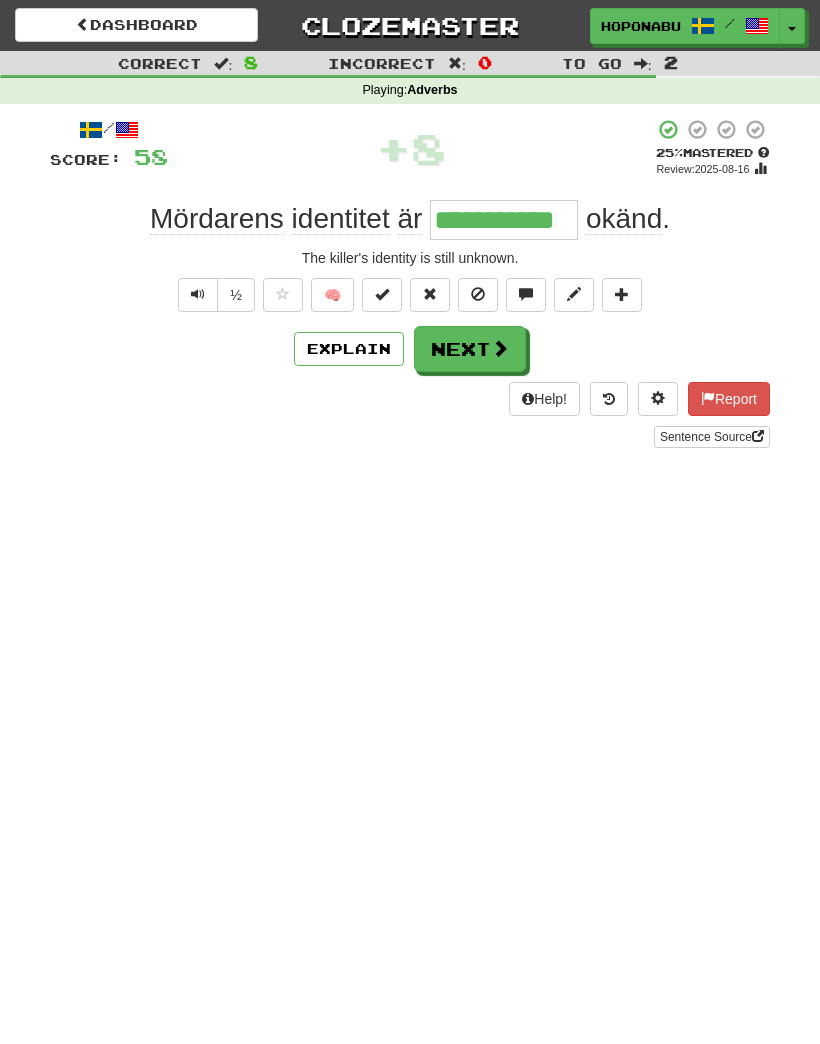 click on "🧠" at bounding box center [332, 295] 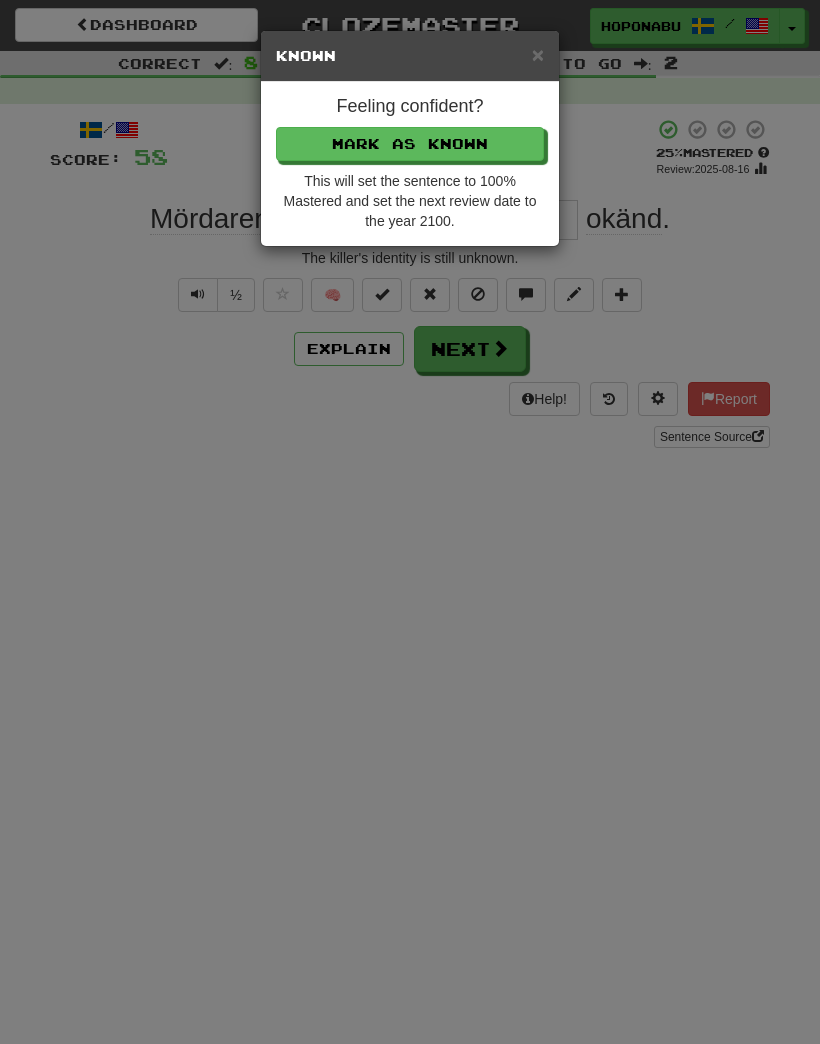 click on "Mark as Known" at bounding box center (410, 144) 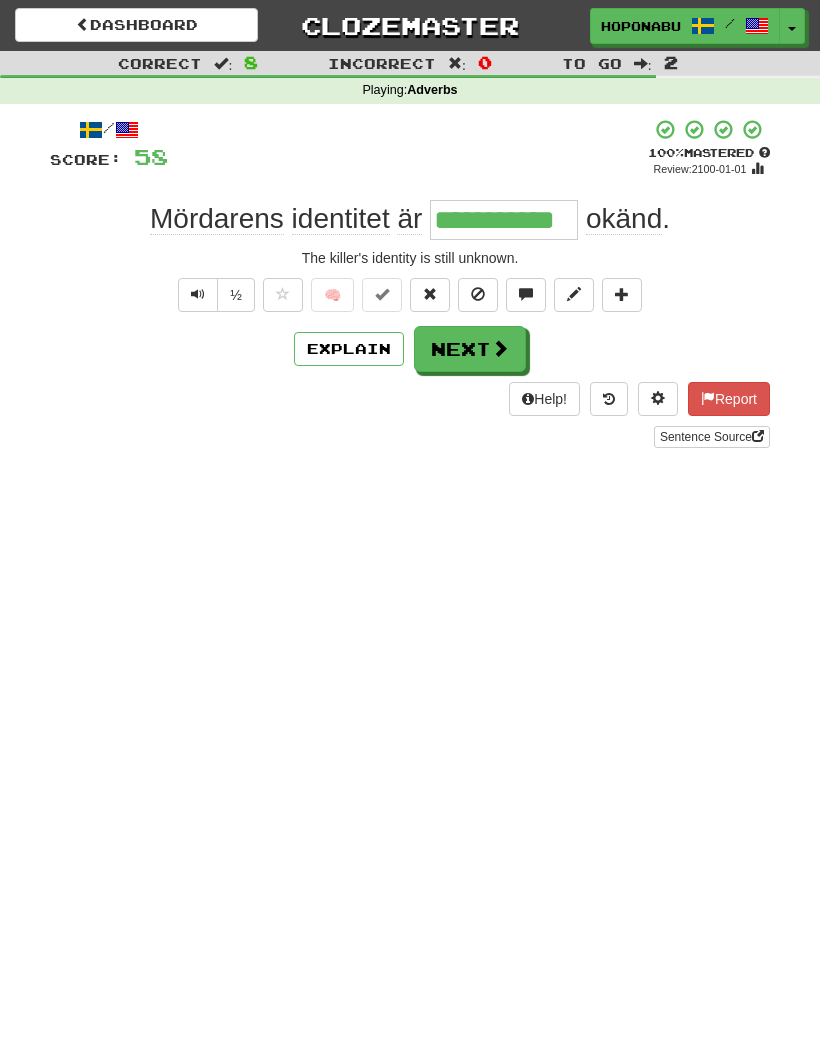 click on "Next" at bounding box center (470, 349) 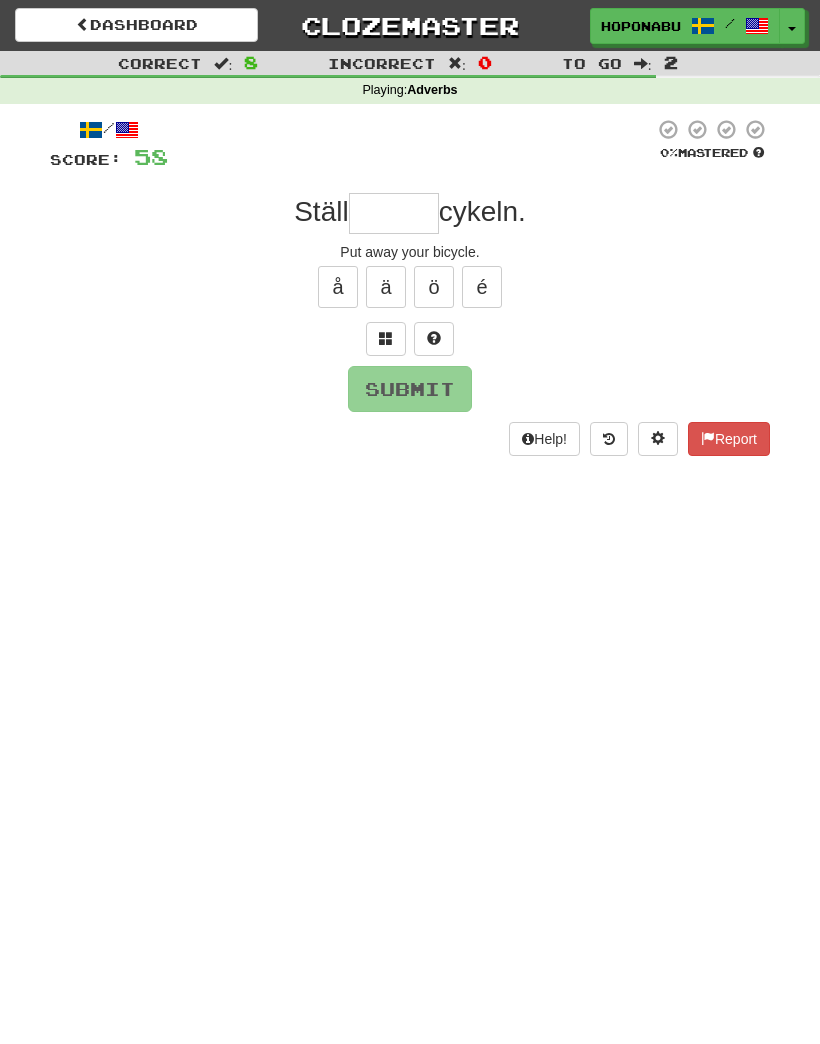 click at bounding box center [434, 339] 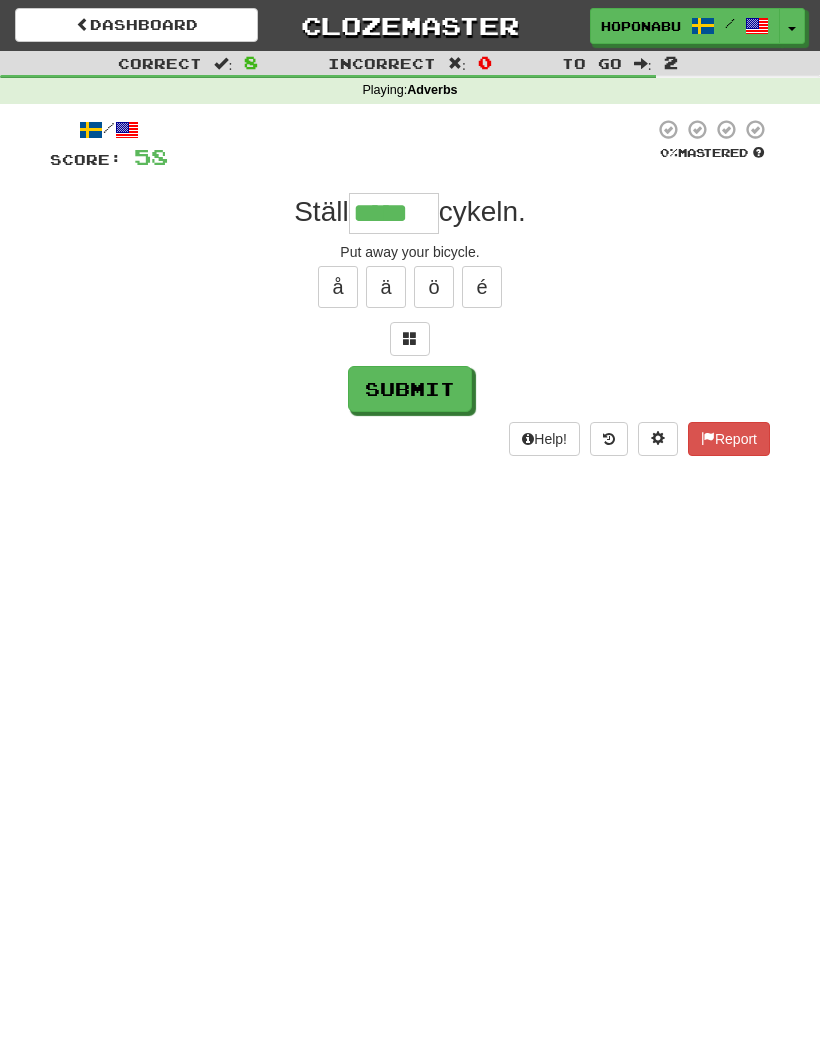 type on "*****" 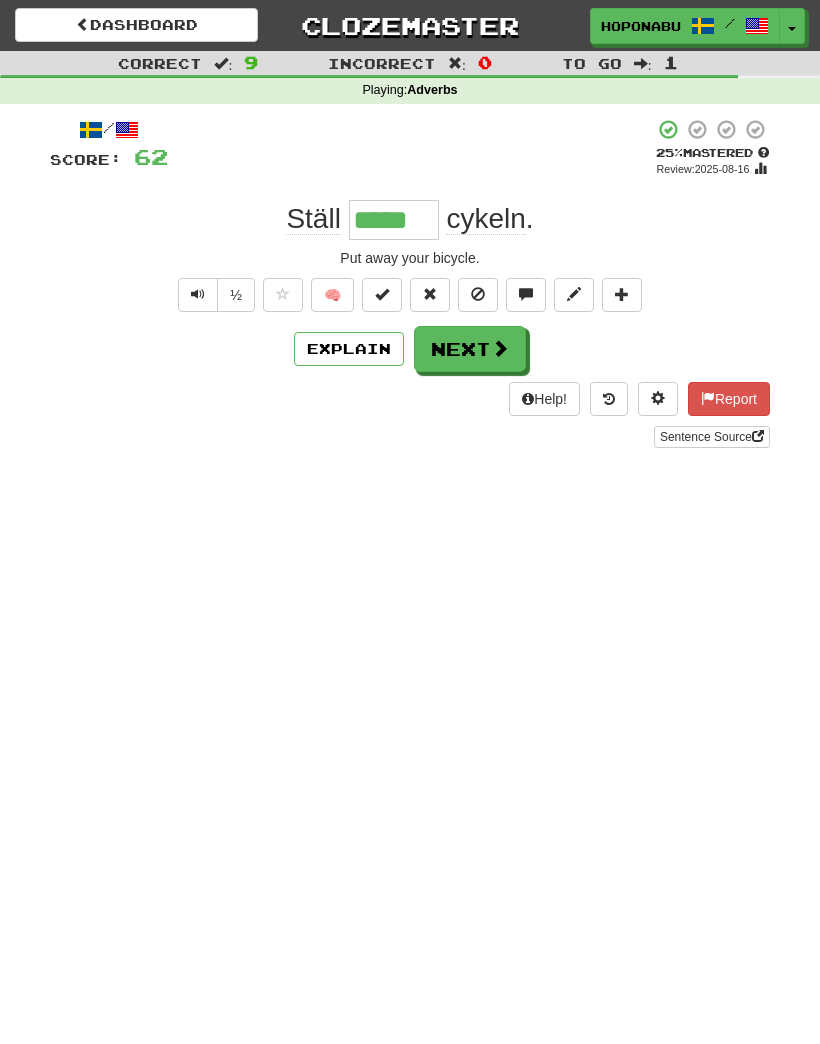 click on "Next" at bounding box center (470, 349) 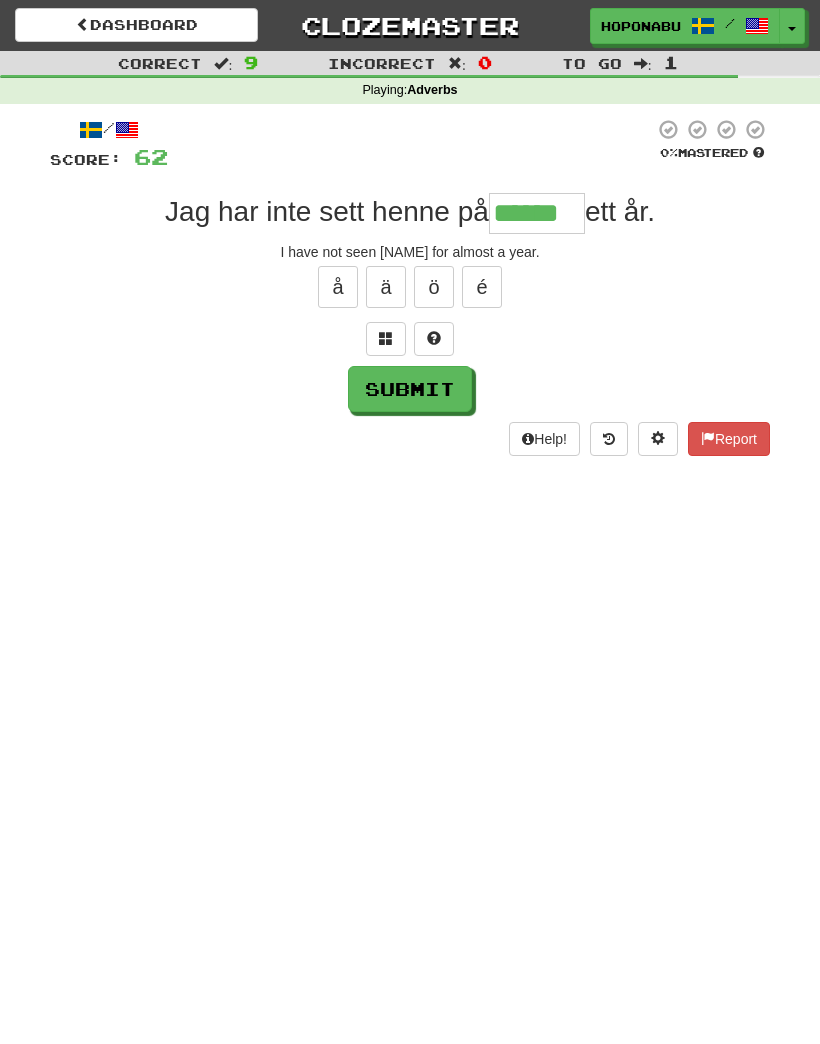 type on "******" 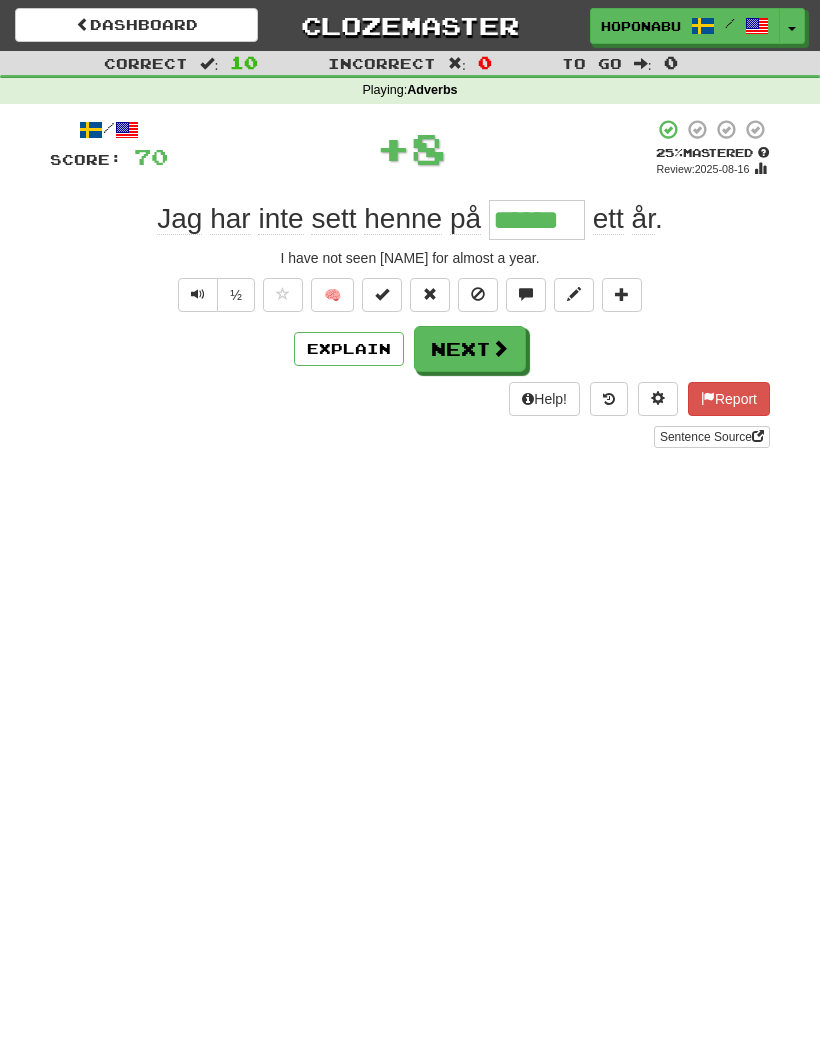click on "🧠" at bounding box center (332, 295) 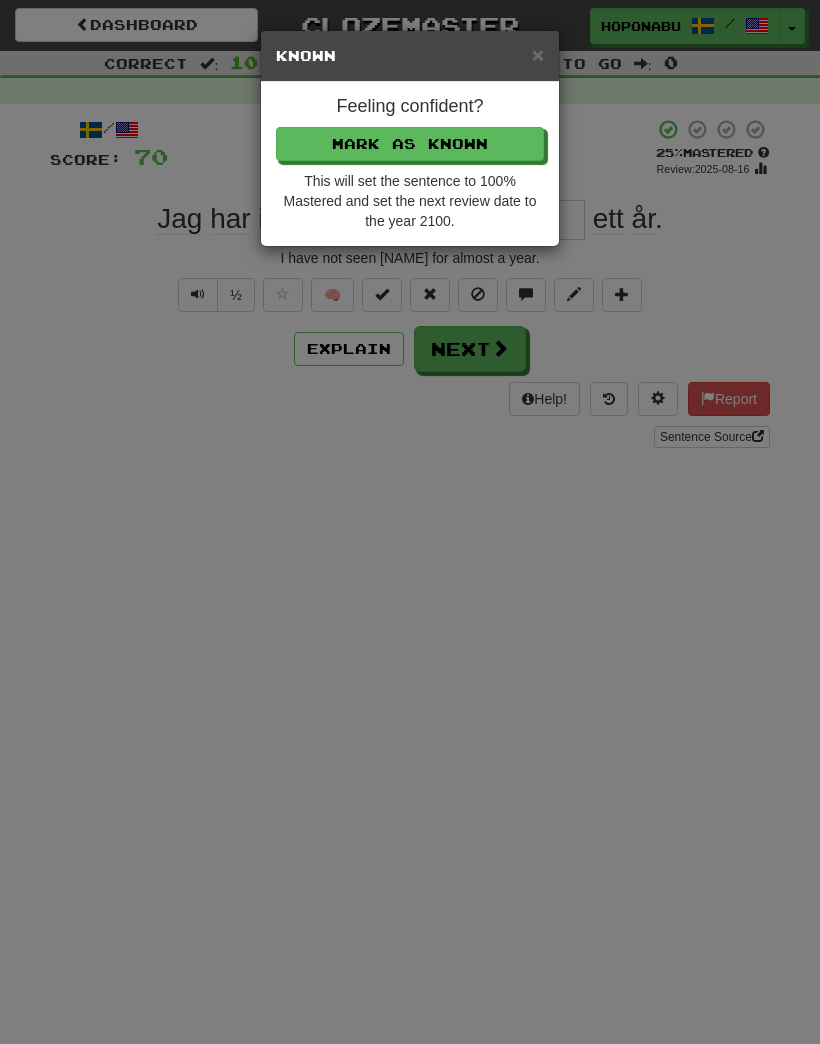 click on "Mark as Known" at bounding box center [410, 144] 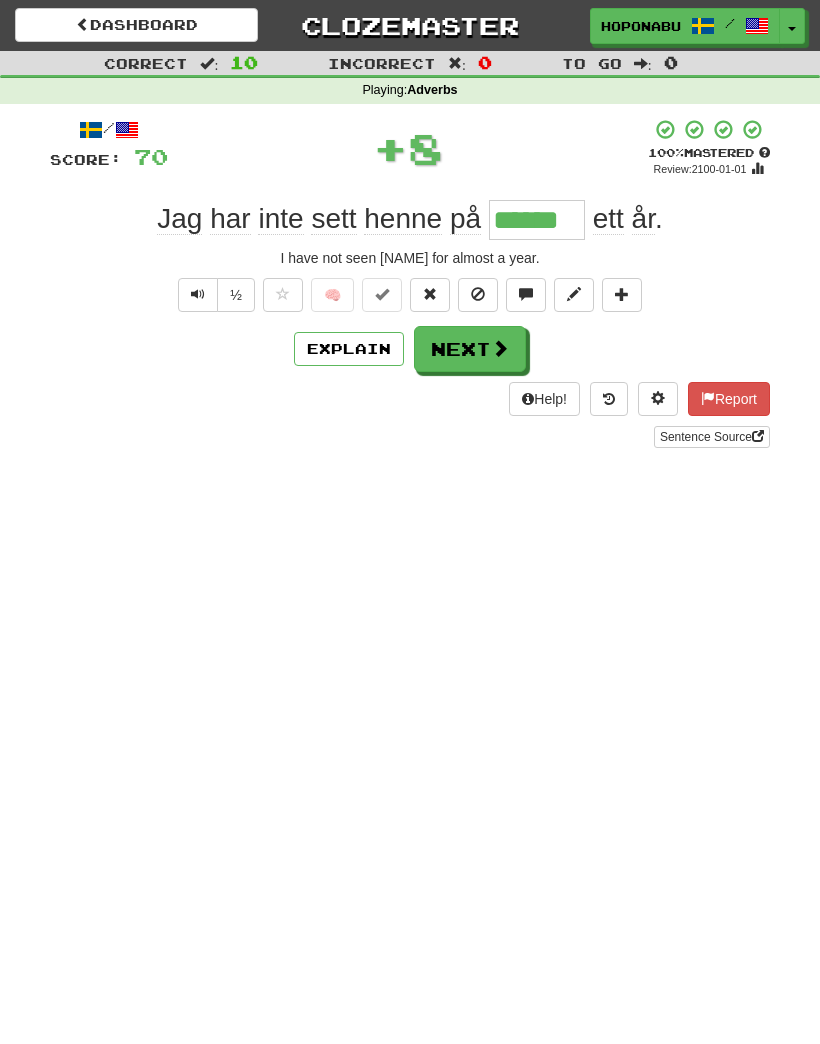 click on "Next" at bounding box center [470, 349] 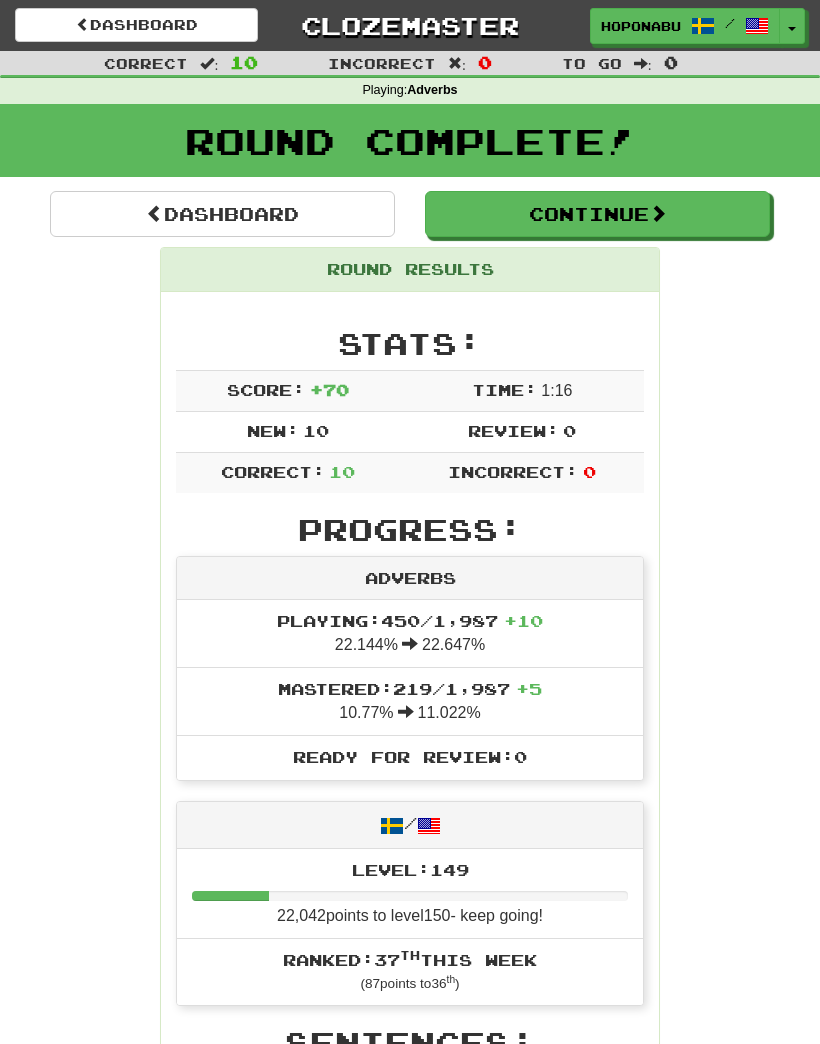 click on "Continue" at bounding box center (597, 214) 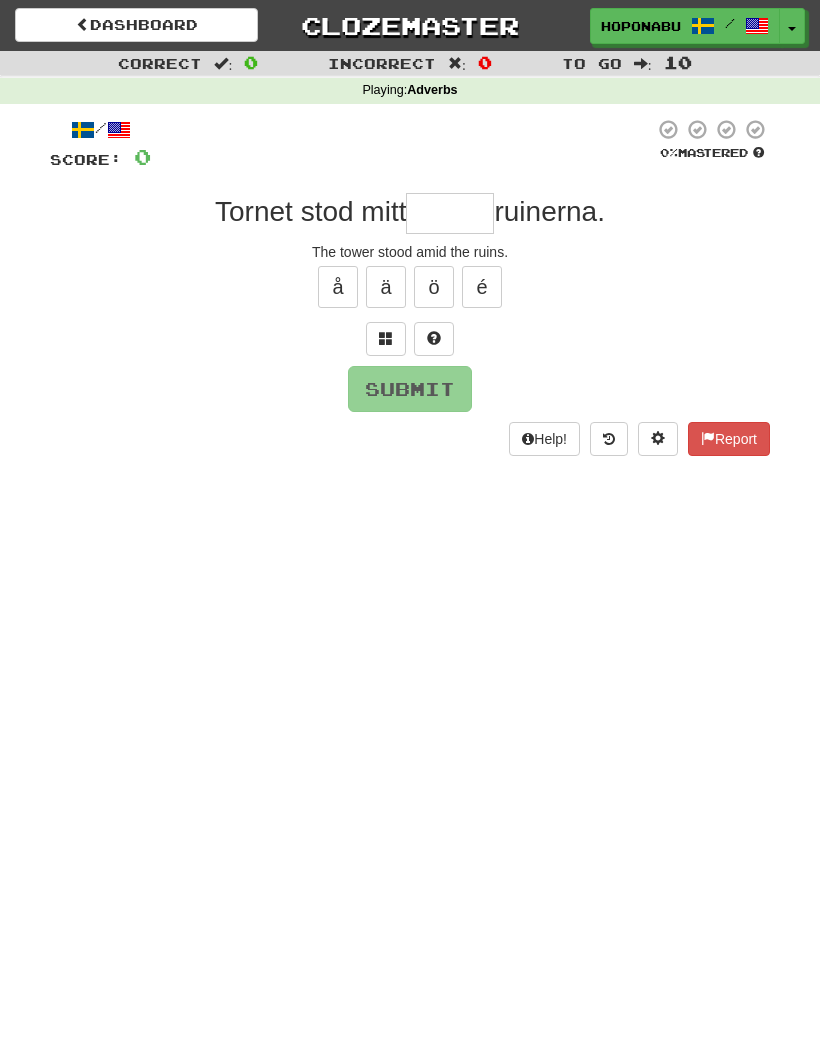 click at bounding box center [450, 213] 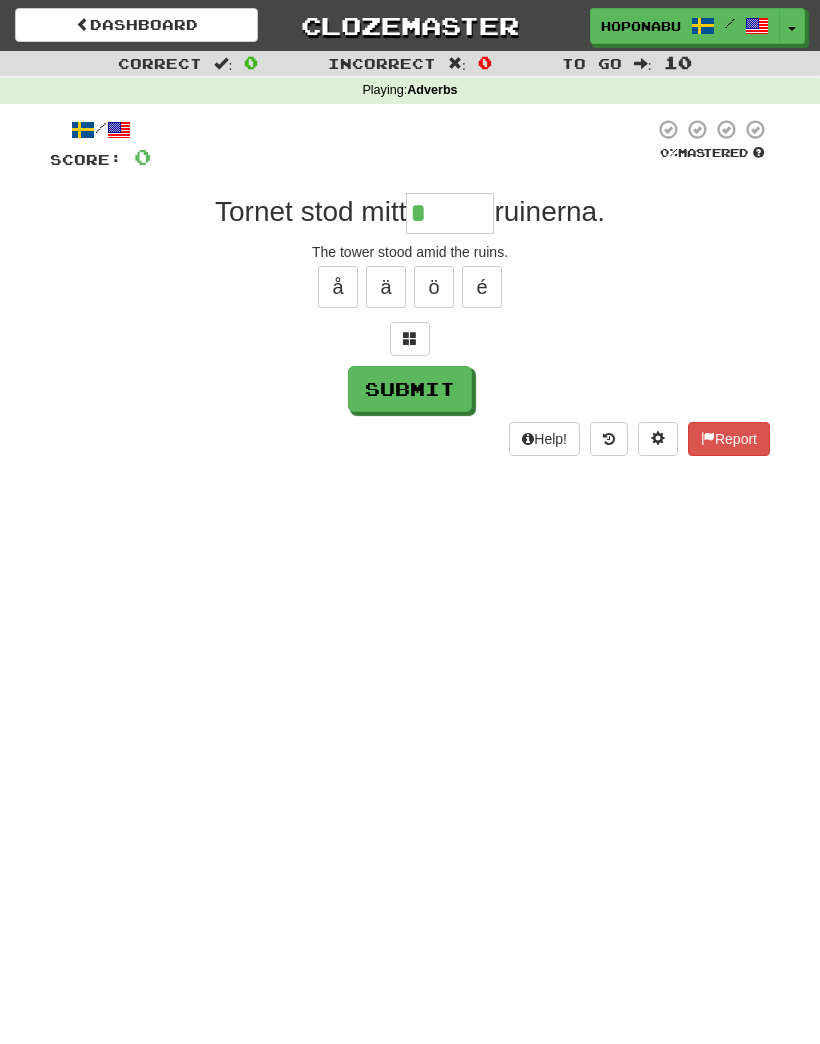 click at bounding box center (410, 339) 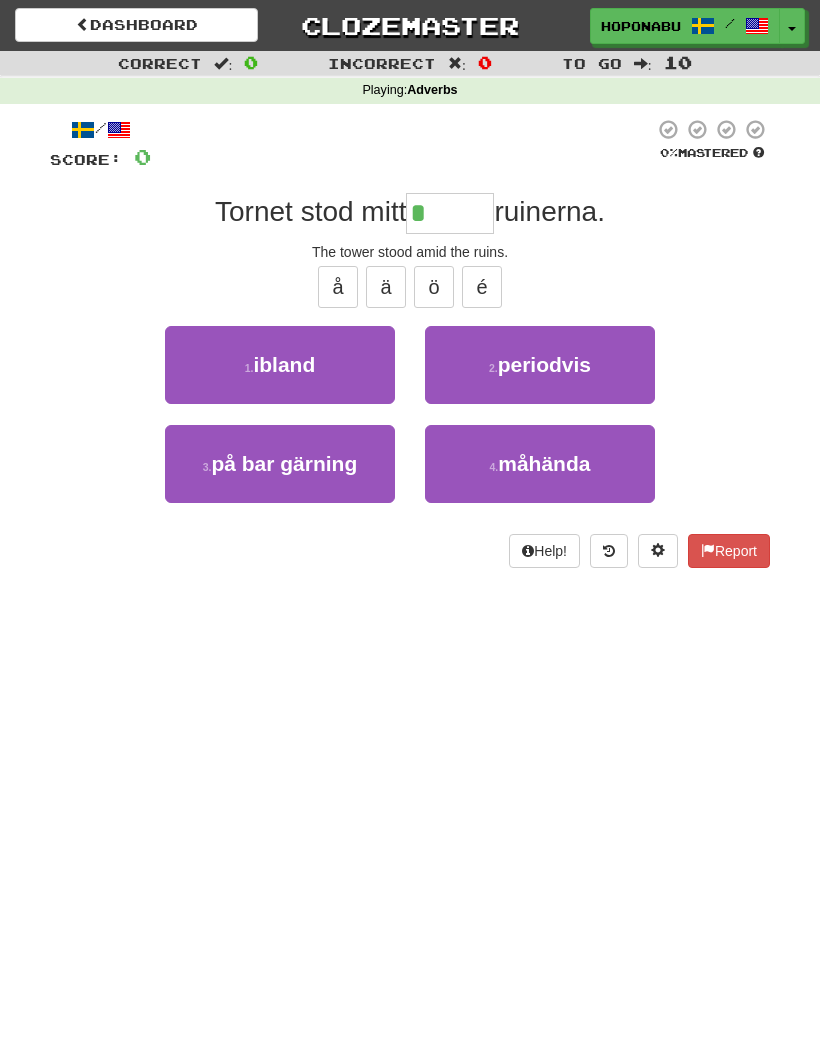 click on "1 . ibland" at bounding box center (280, 365) 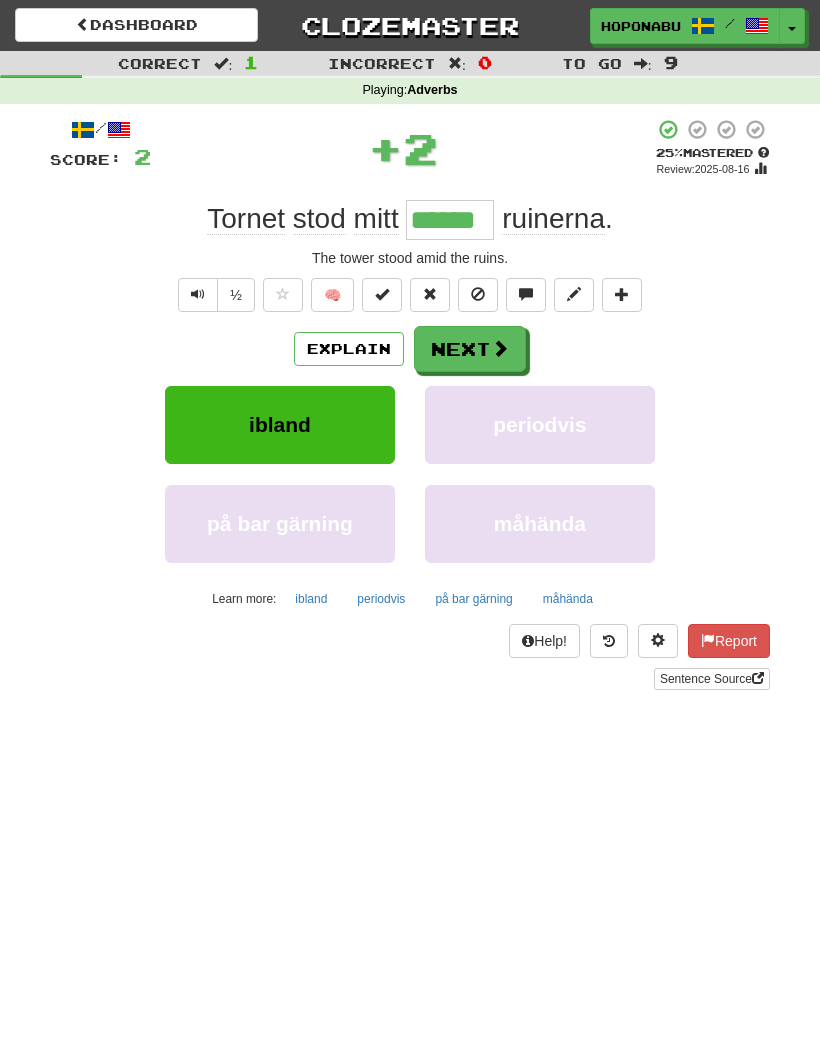 click on "Explain" at bounding box center [349, 349] 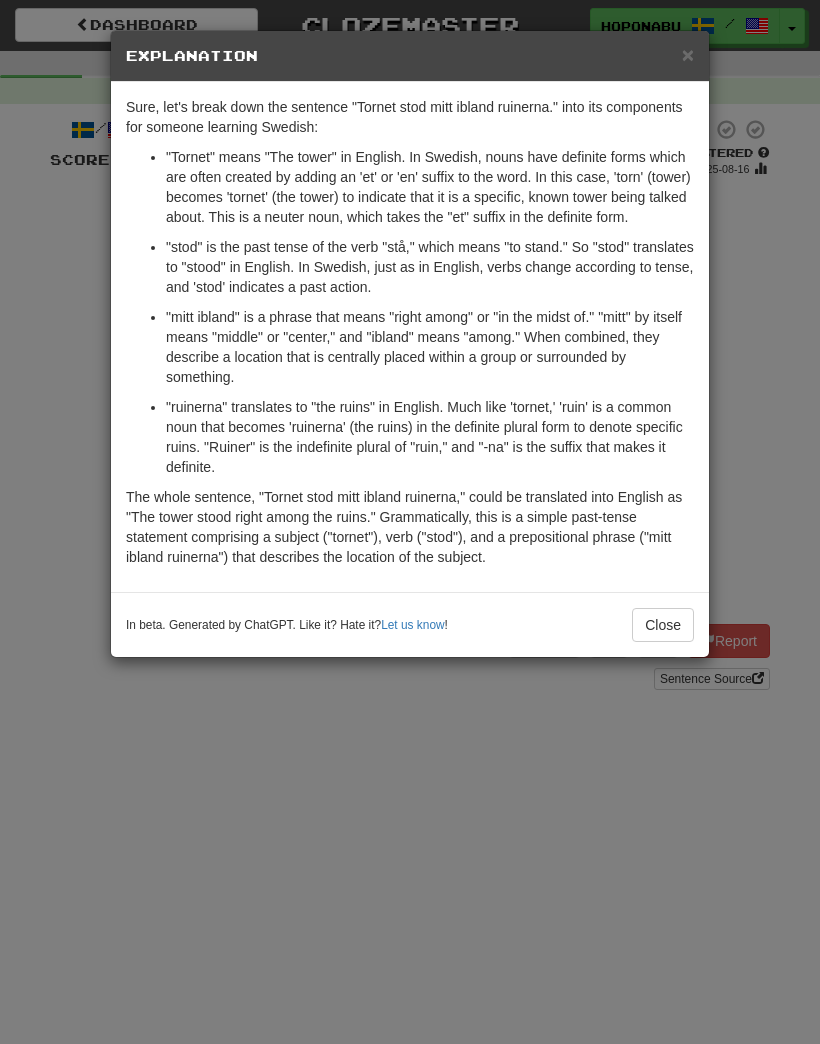 click on "Close" at bounding box center [663, 625] 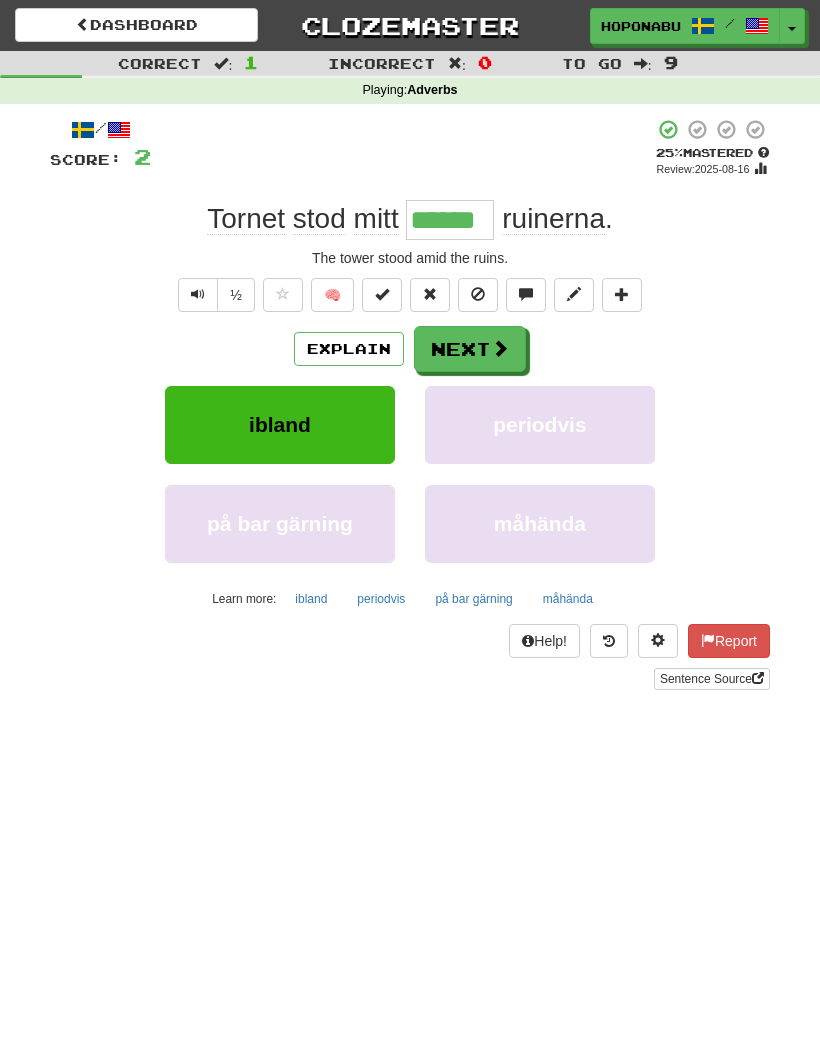 click on "Next" at bounding box center [470, 349] 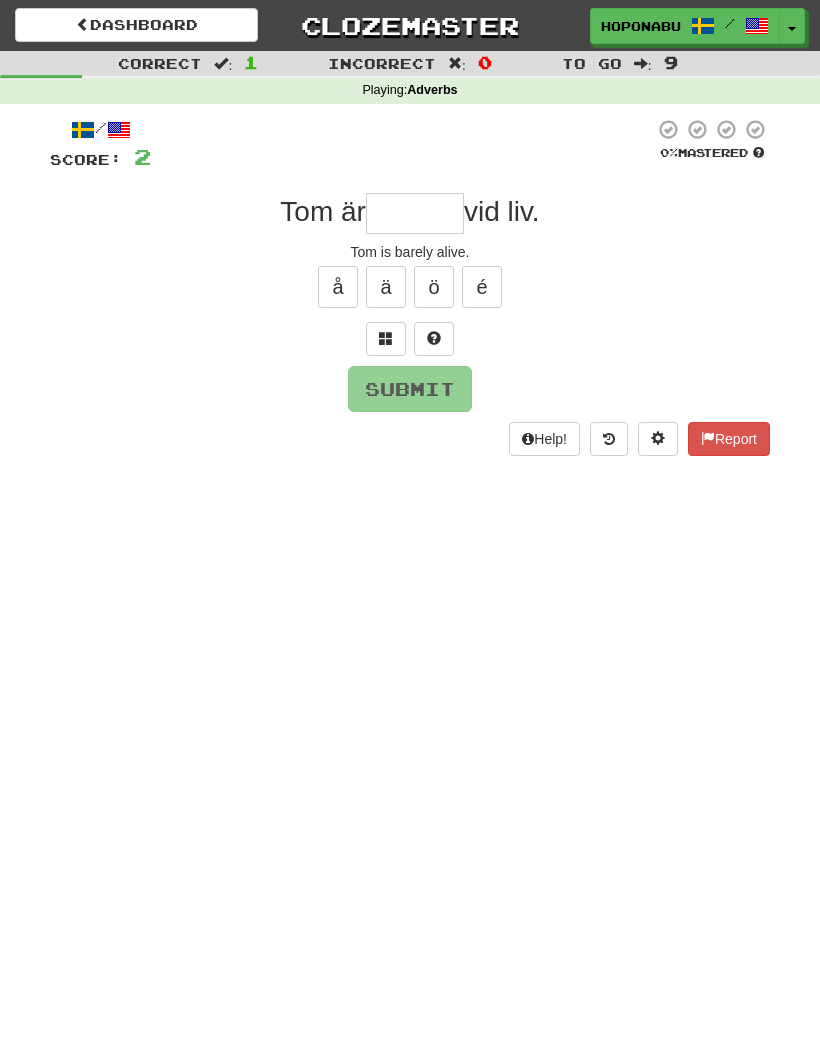 click at bounding box center (434, 338) 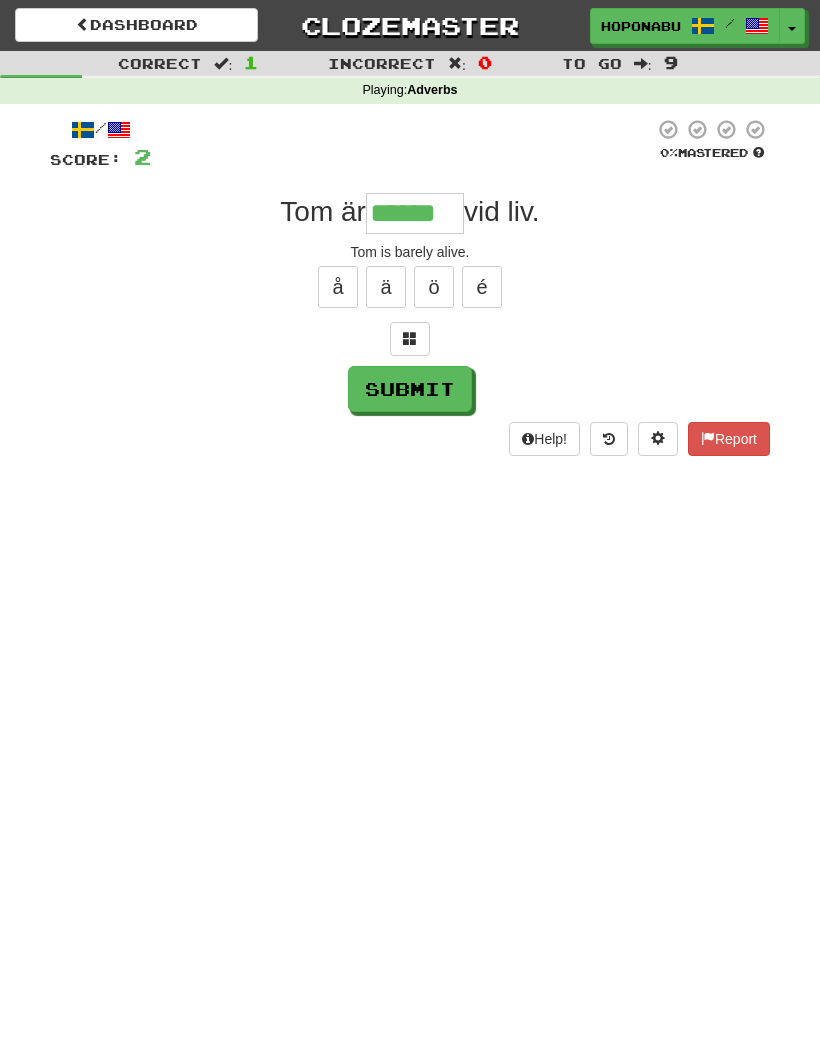 type on "******" 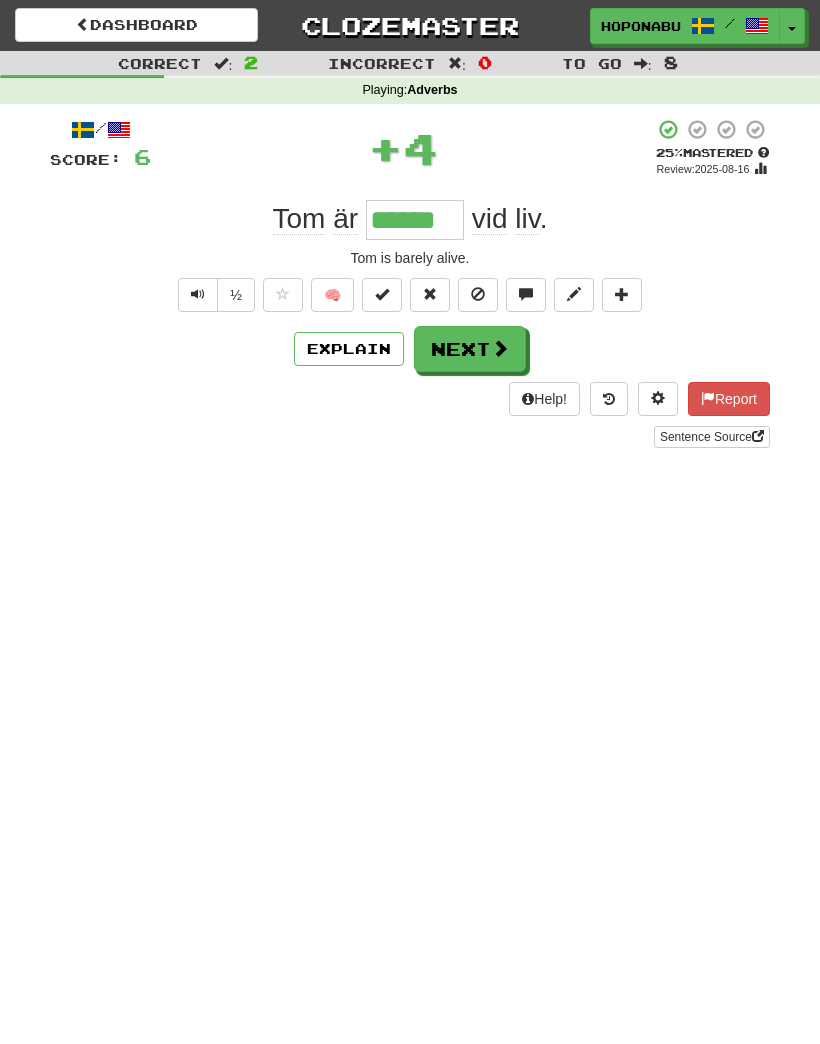 click at bounding box center [500, 348] 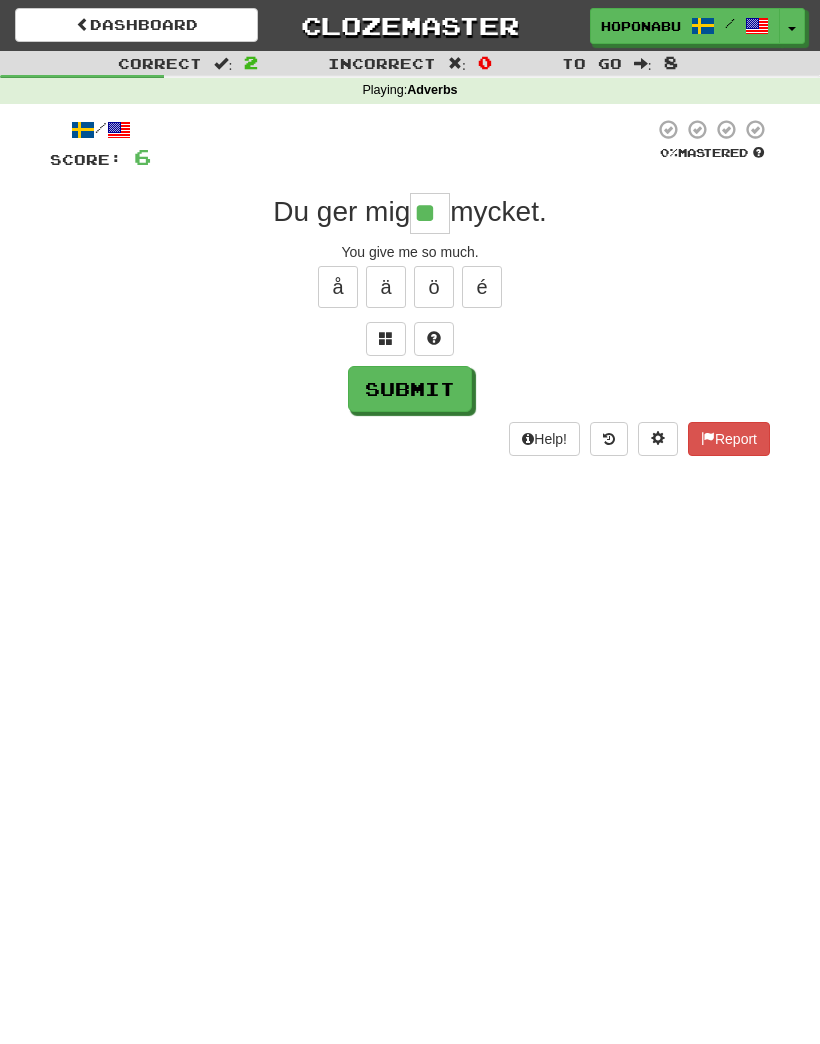 type on "**" 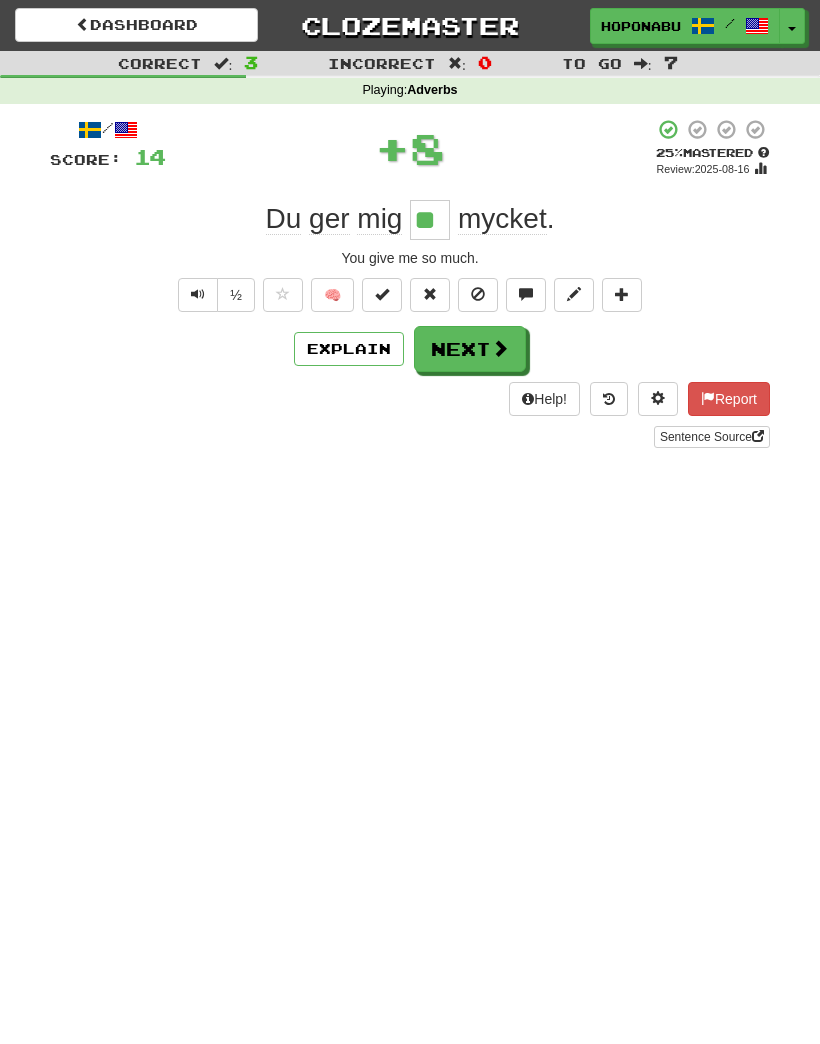 click on "🧠" at bounding box center (332, 295) 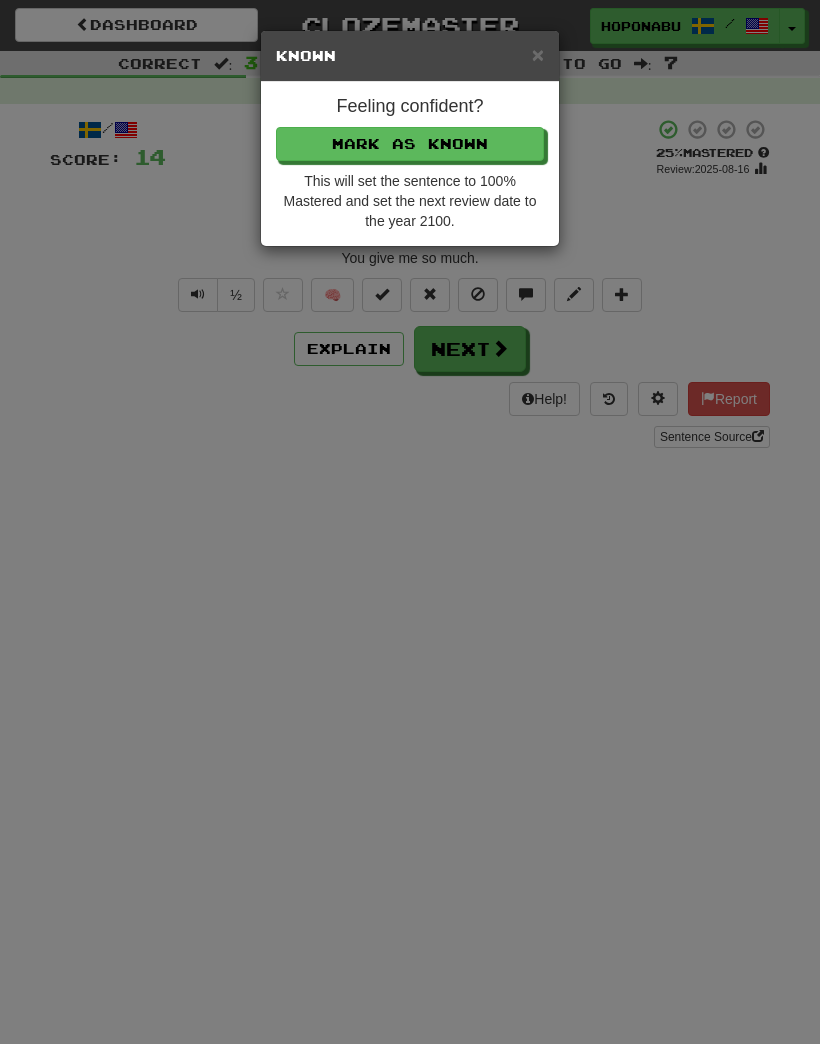 click on "Mark as Known" at bounding box center [410, 144] 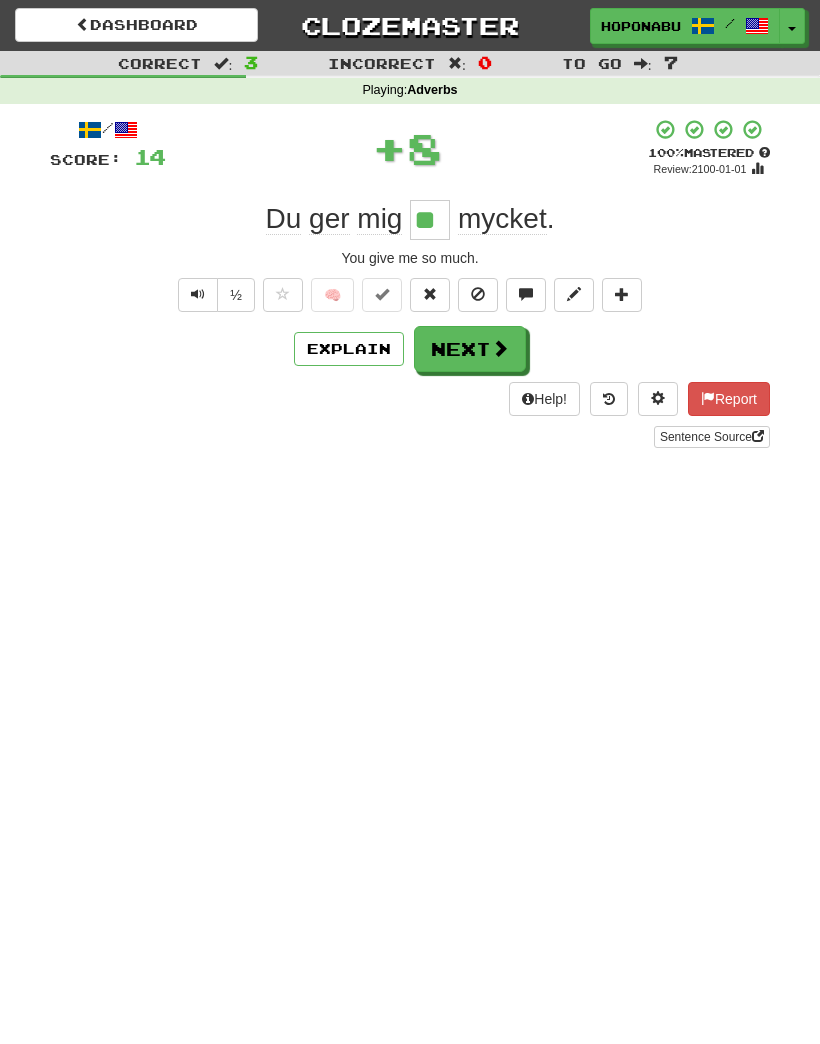 click on "Next" at bounding box center (470, 349) 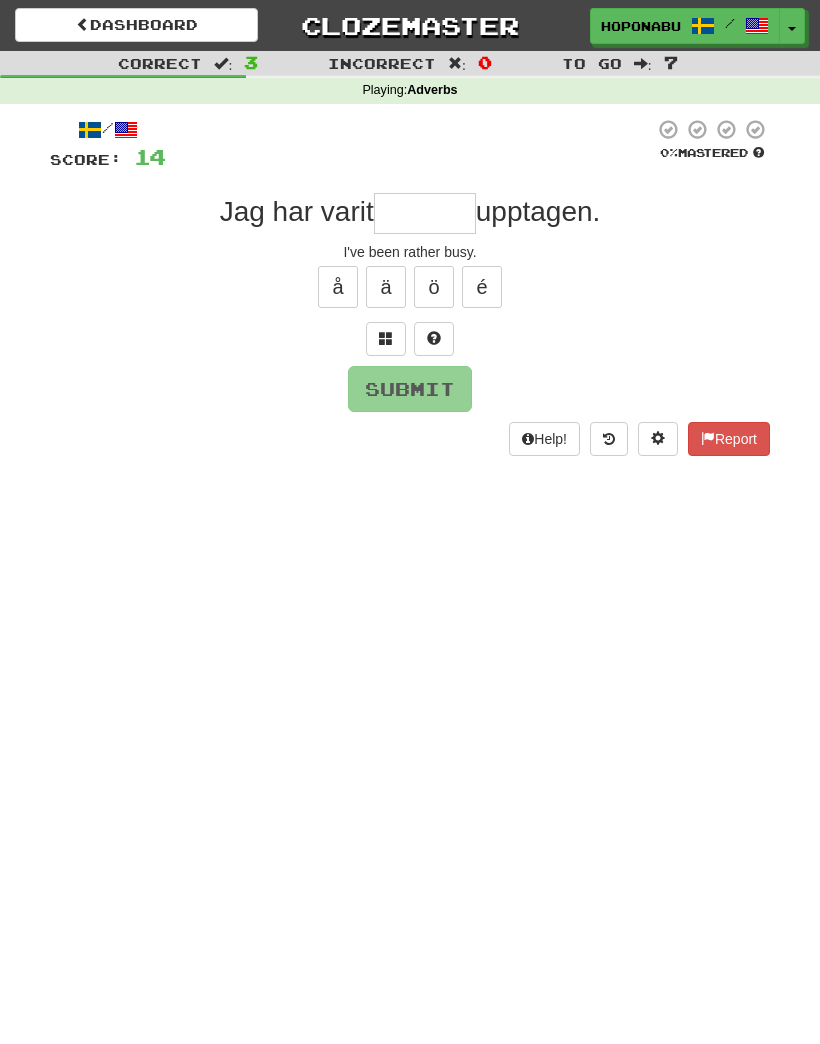 click at bounding box center [434, 338] 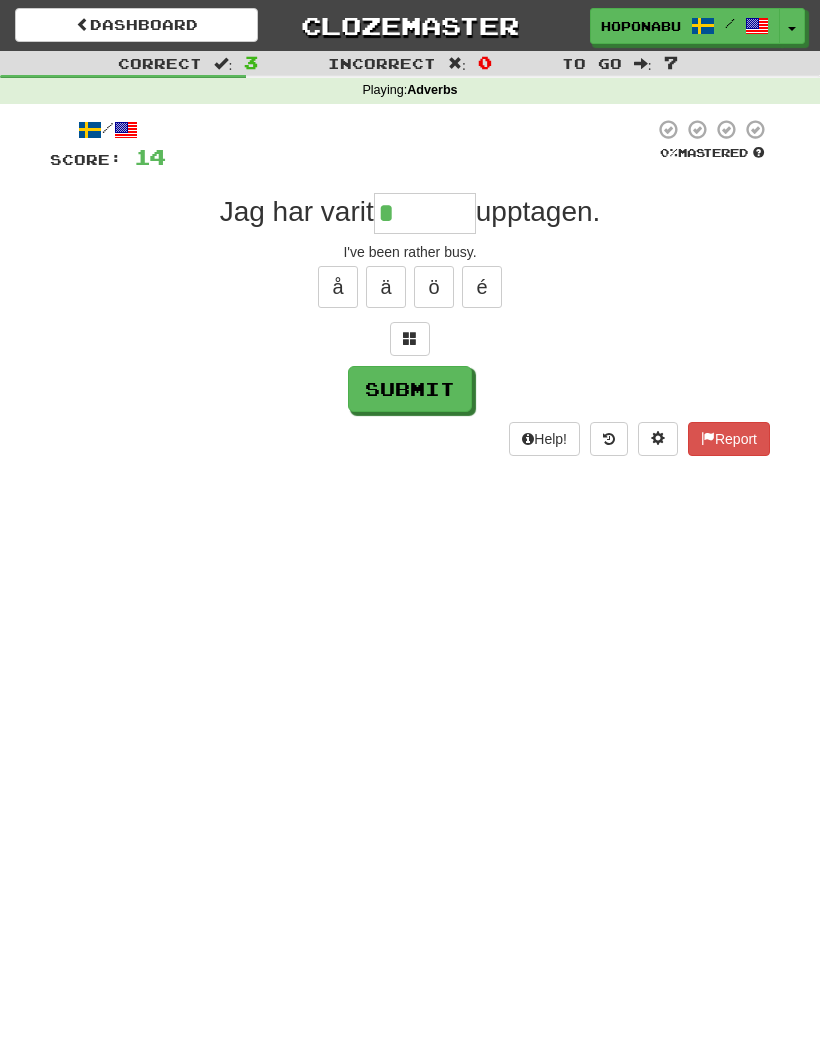 click at bounding box center (410, 339) 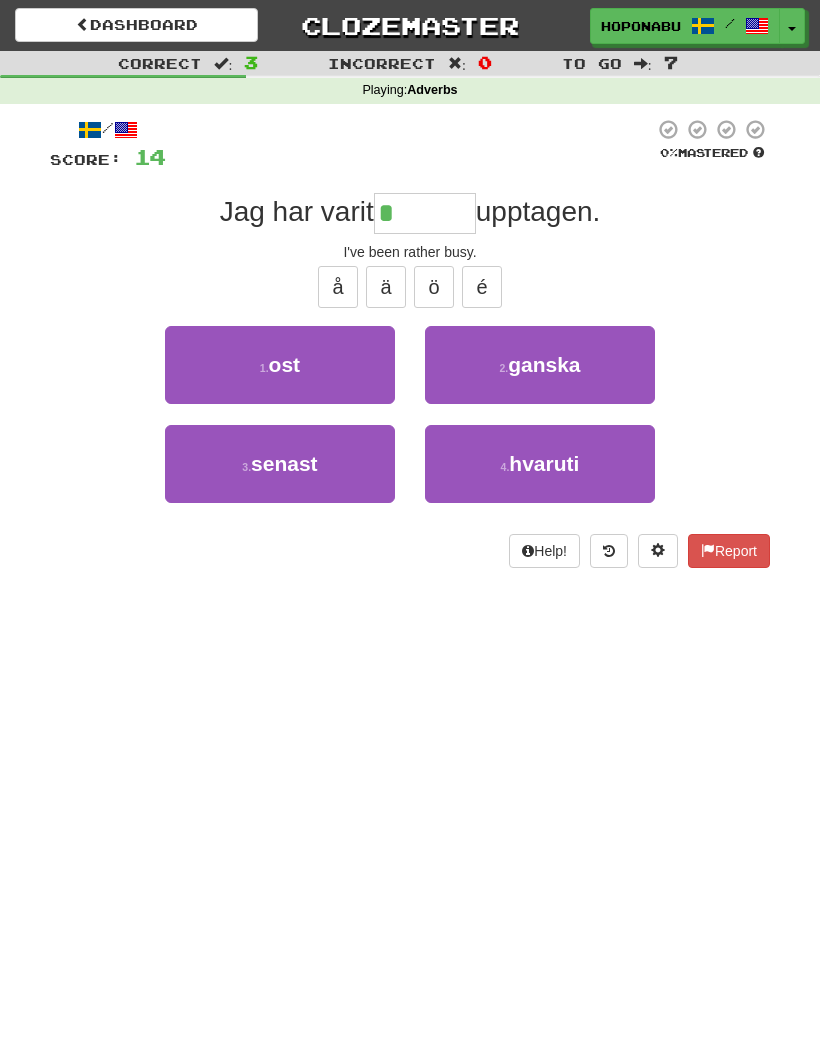 click on "2 .  ganska" at bounding box center [540, 365] 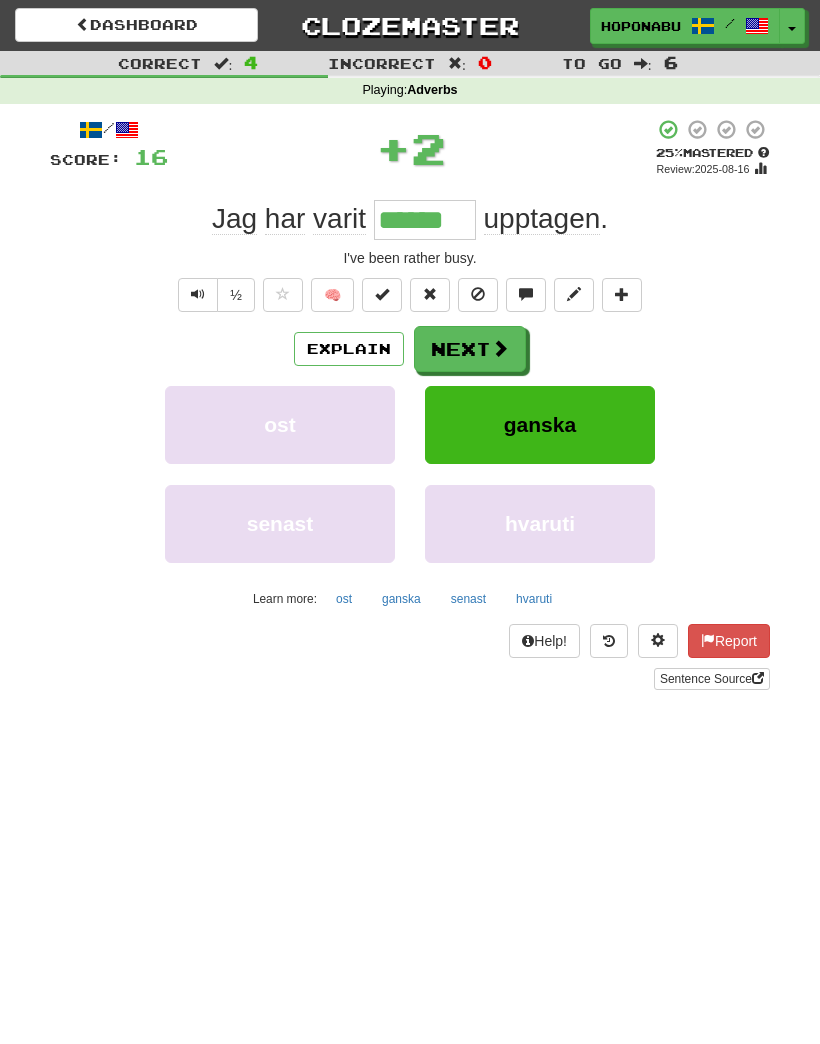 click at bounding box center [500, 348] 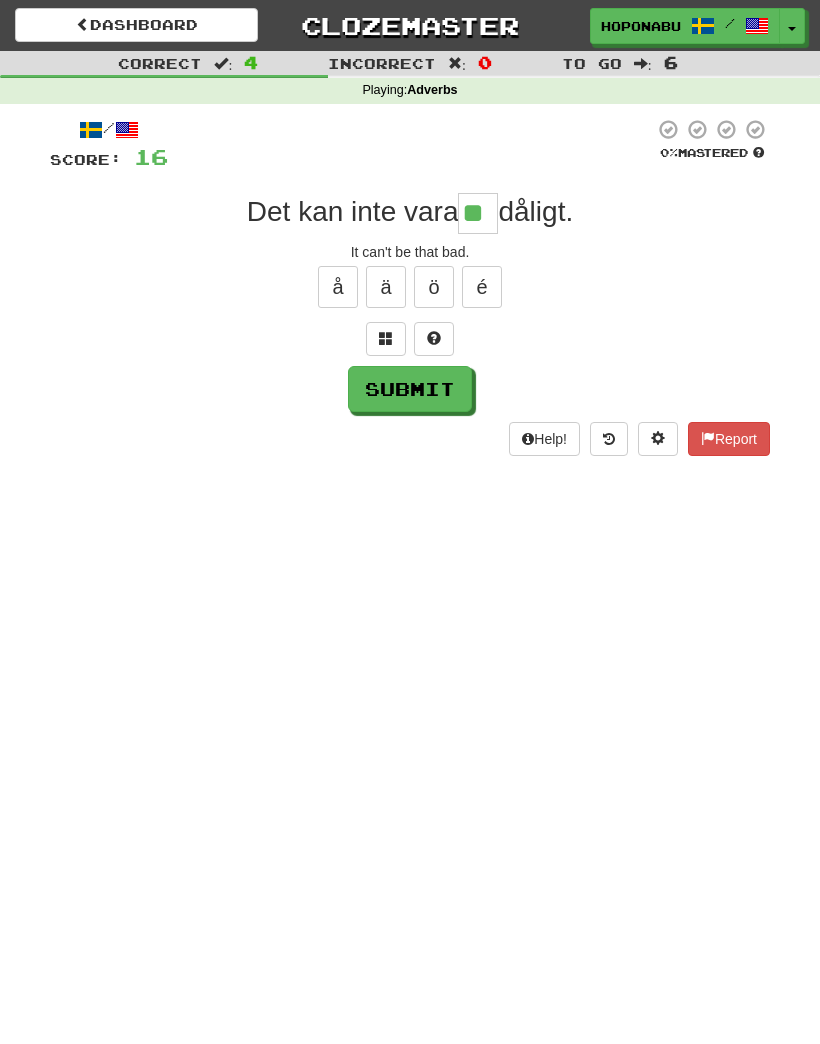 type on "**" 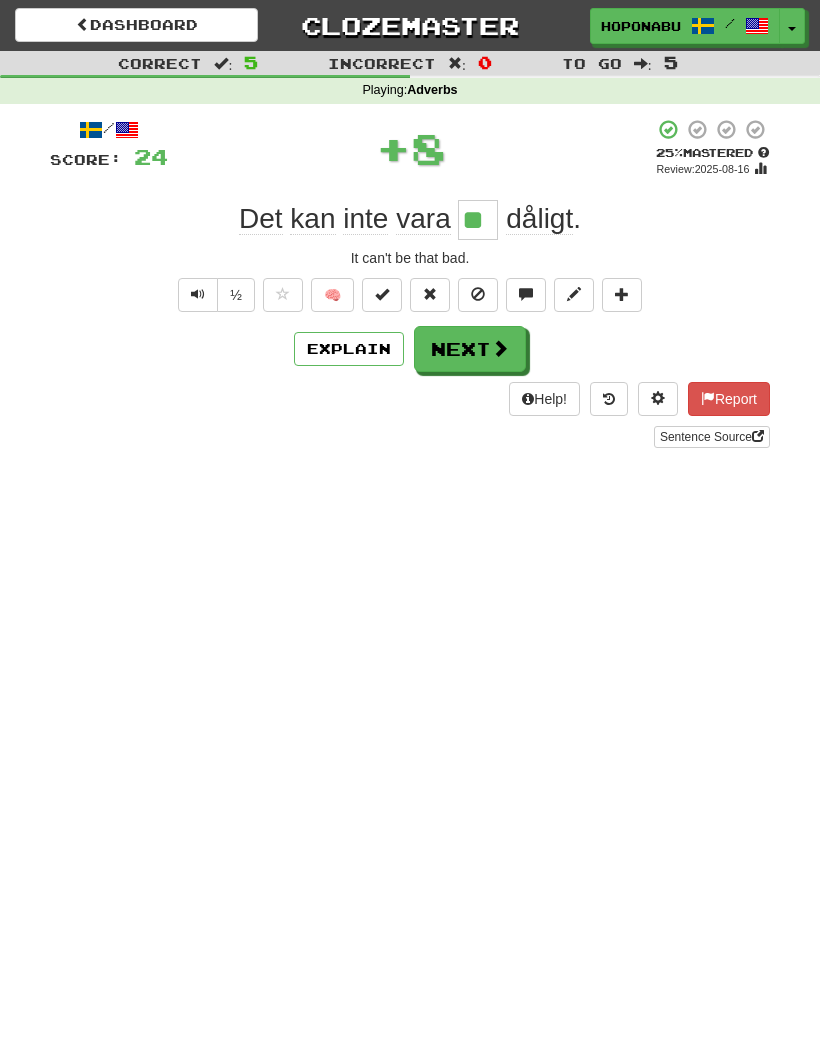 click on "🧠" at bounding box center (332, 295) 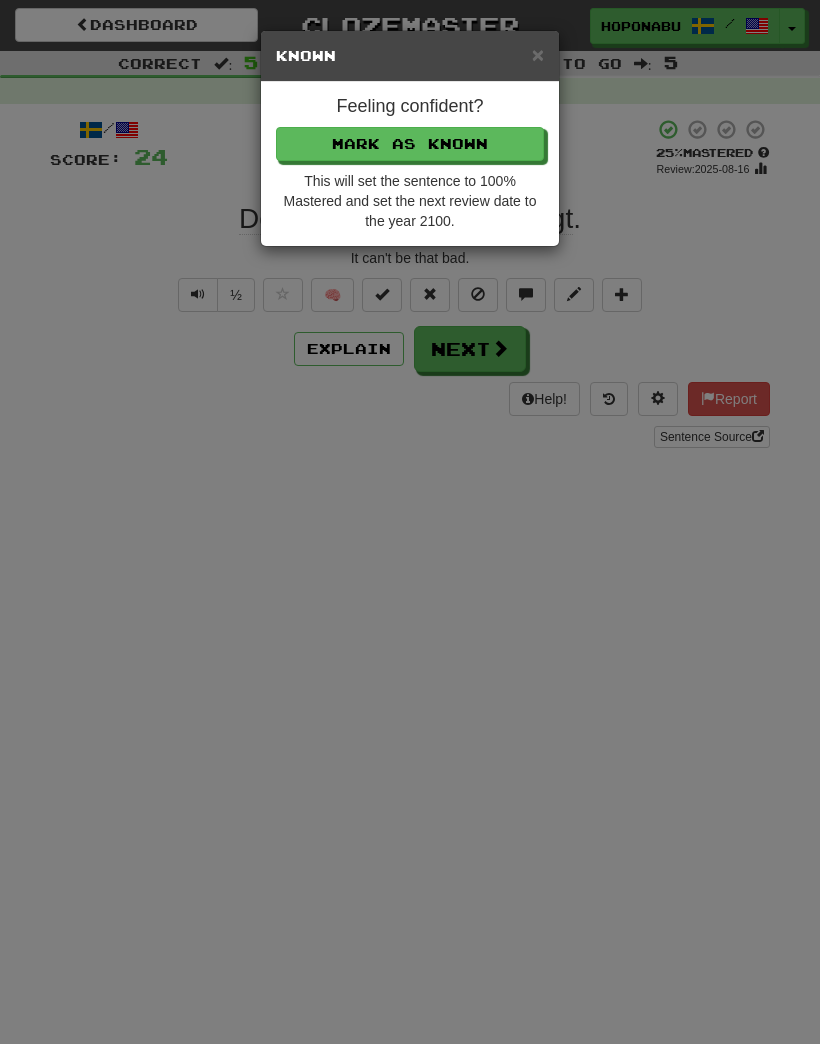 click on "Mark as Known" at bounding box center [410, 144] 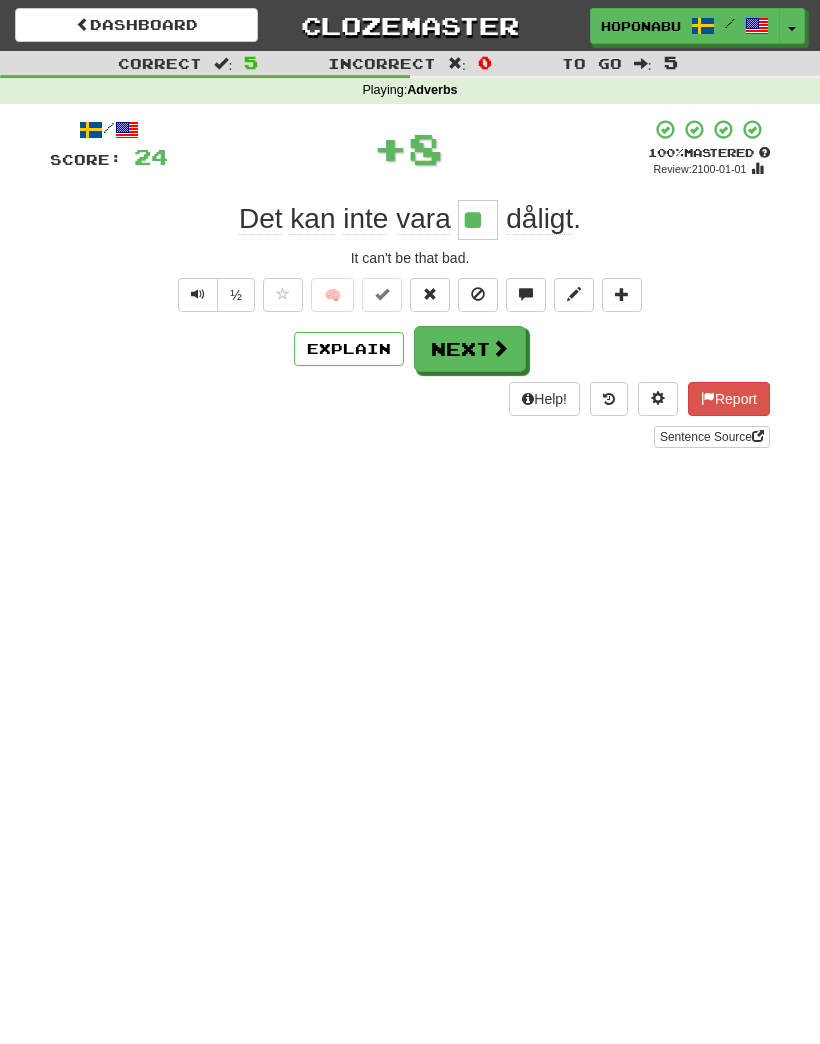click on "Next" at bounding box center (470, 349) 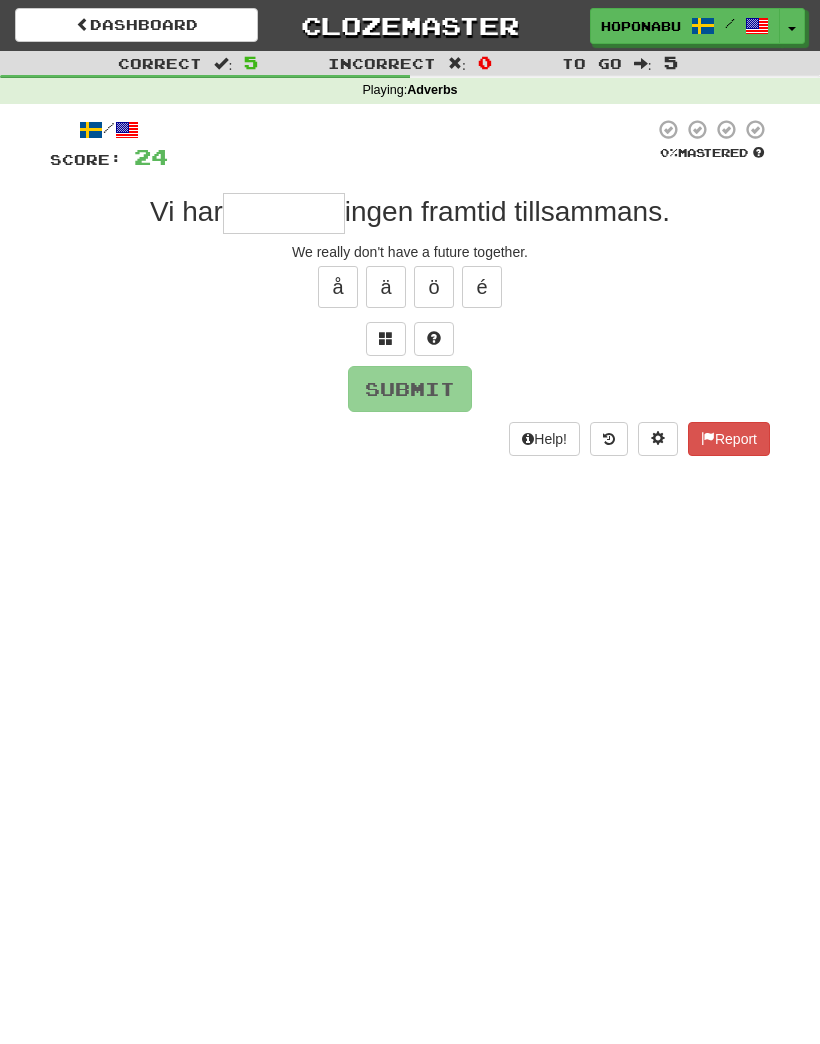 type on "*" 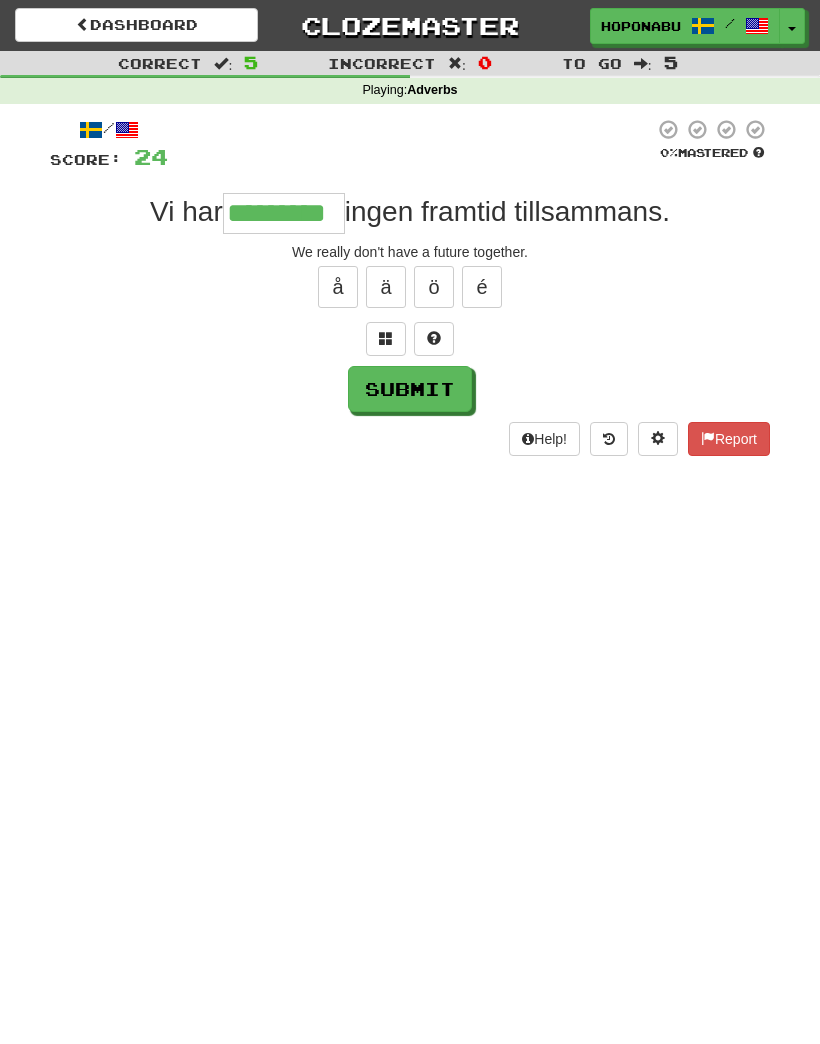 type on "*********" 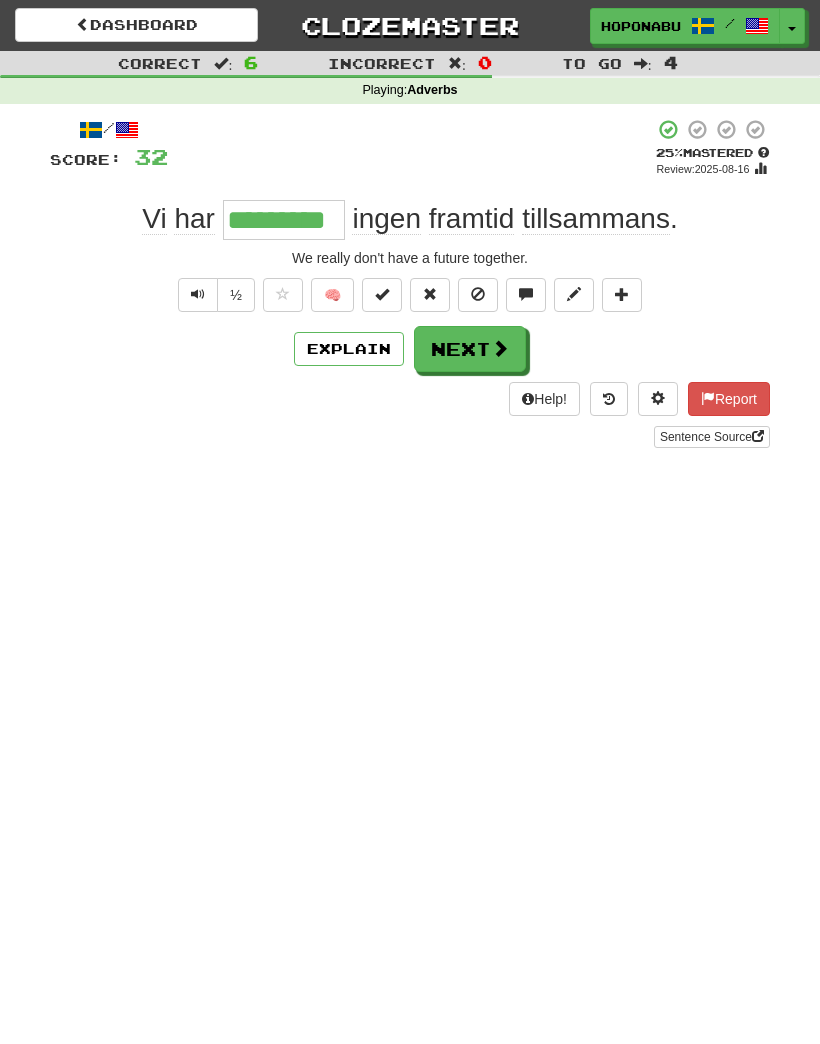 click at bounding box center (500, 348) 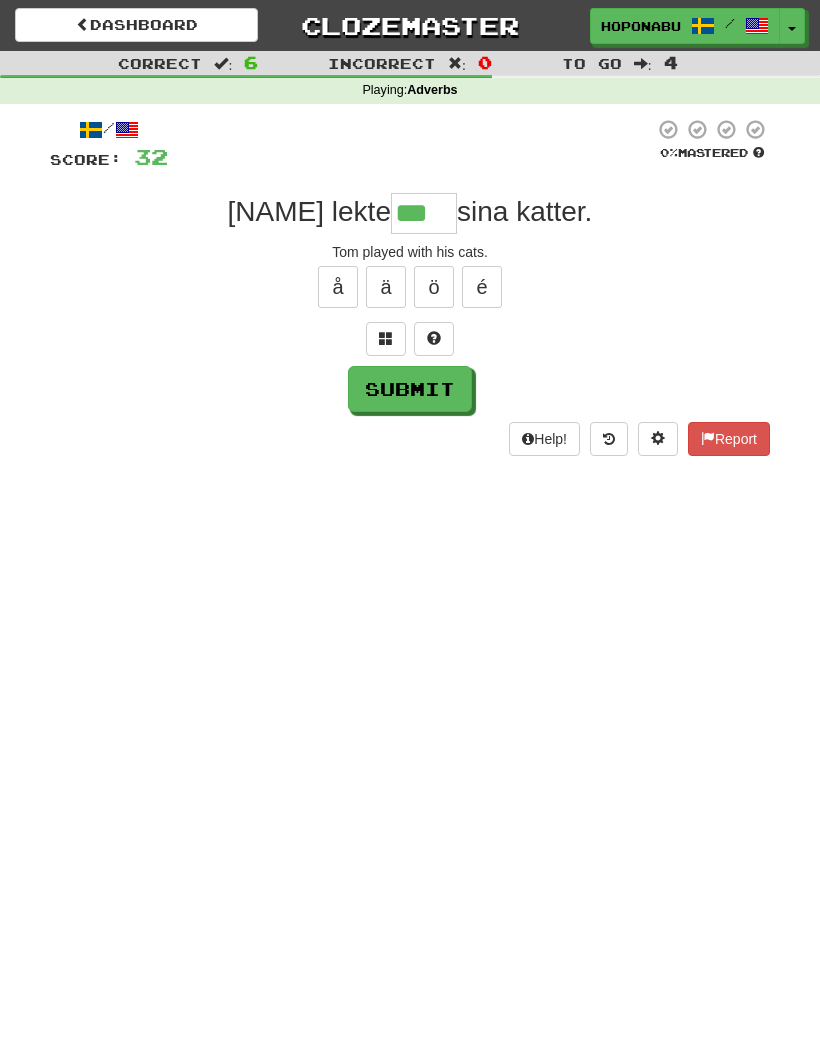 type on "***" 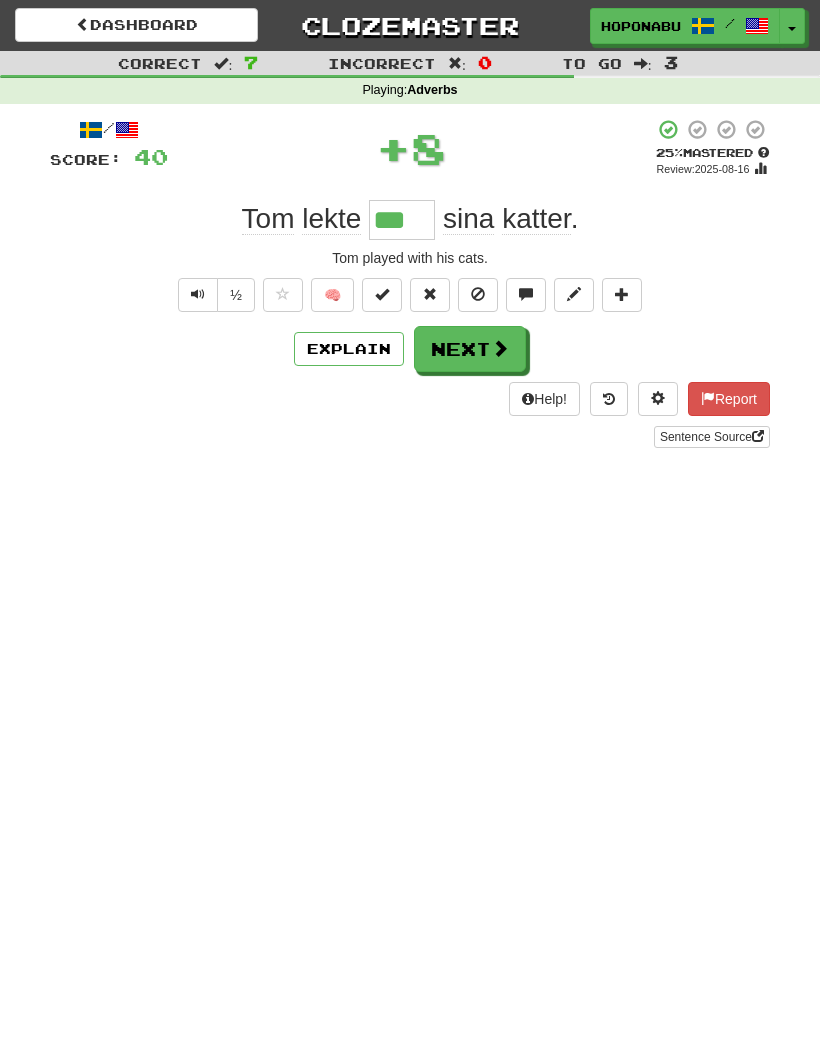 click on "🧠" at bounding box center (332, 295) 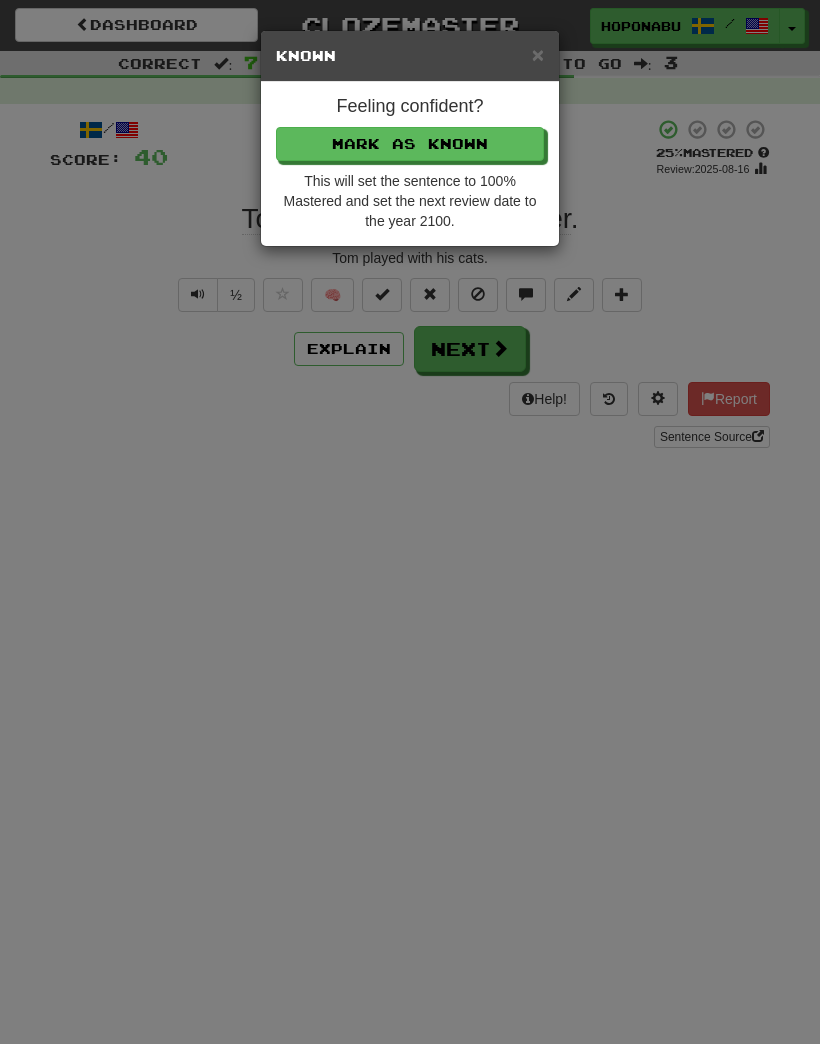 click on "Mark as Known" at bounding box center (410, 144) 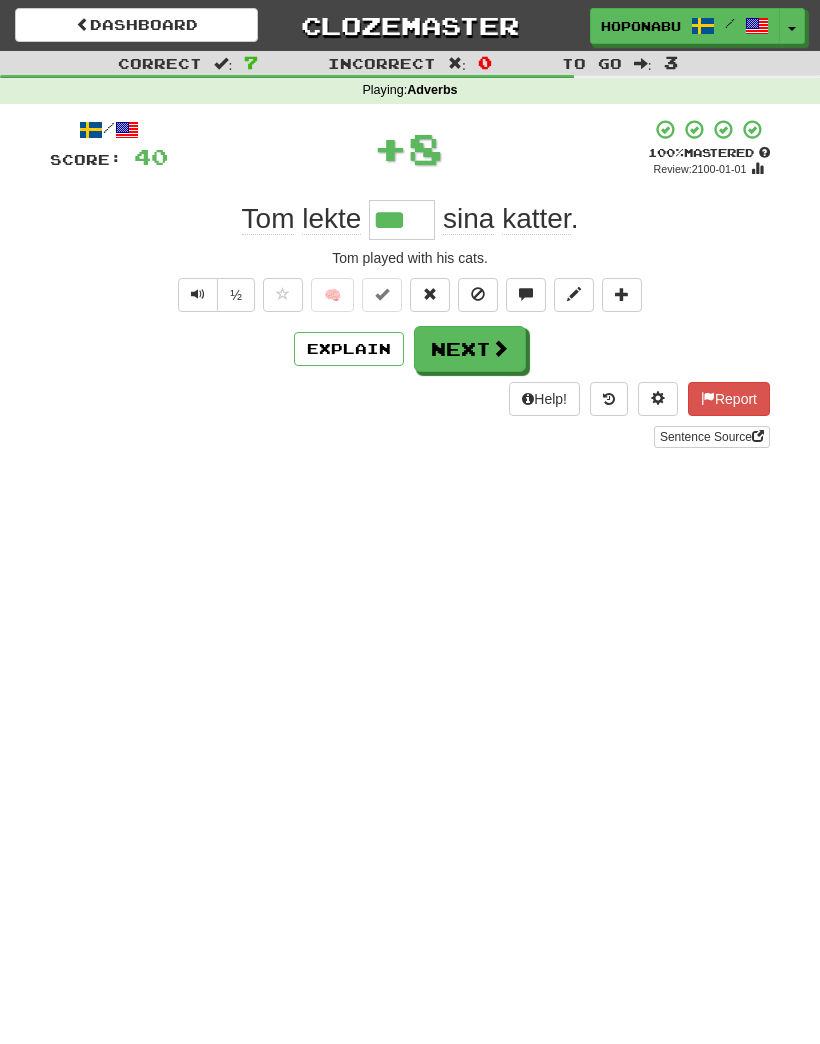 click at bounding box center (500, 348) 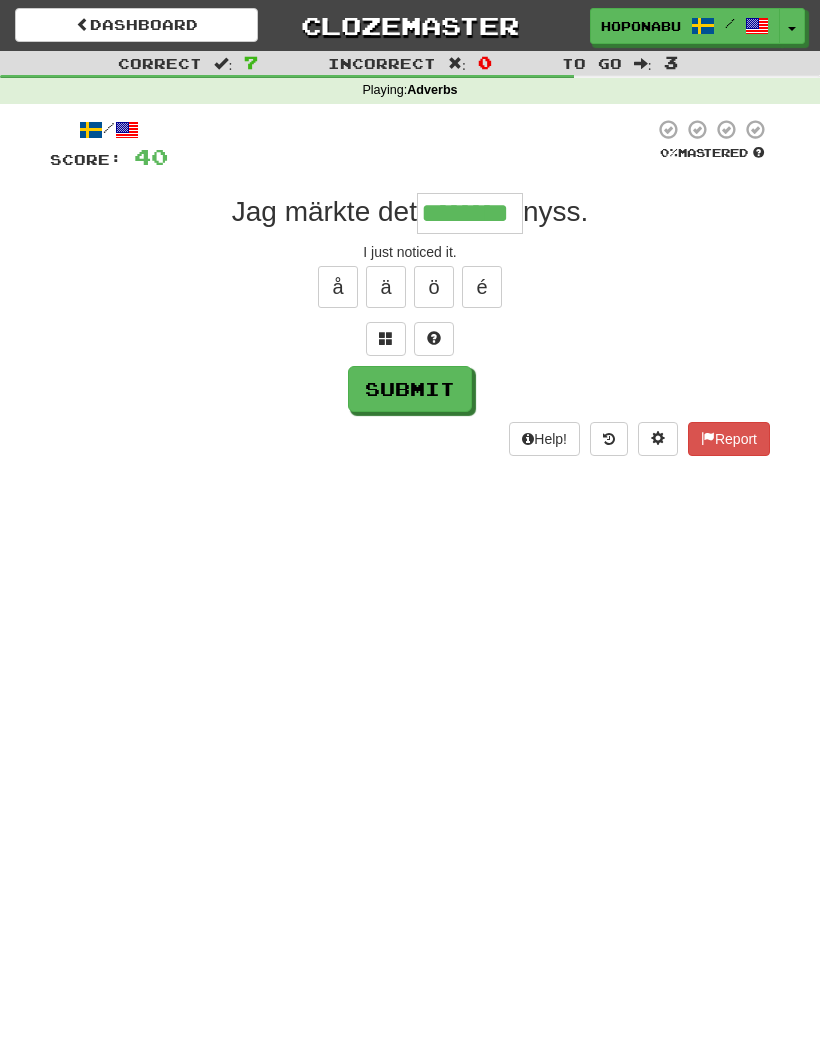 type on "********" 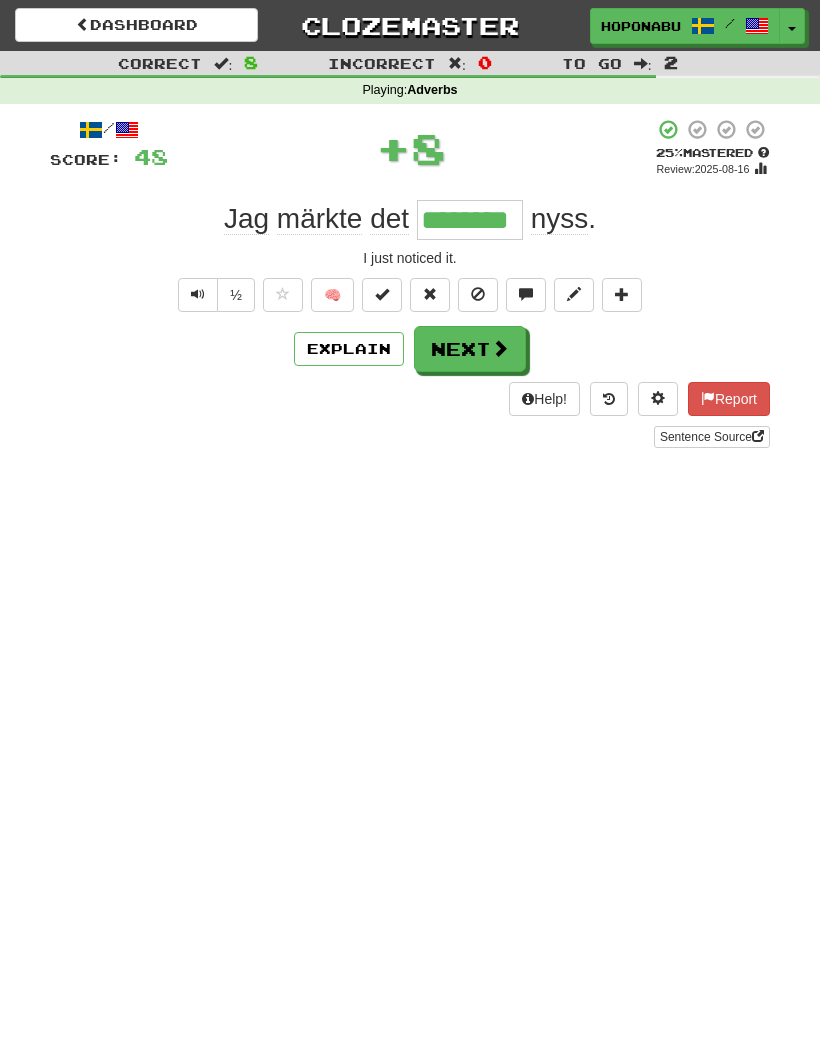 click on "Explain" at bounding box center (349, 349) 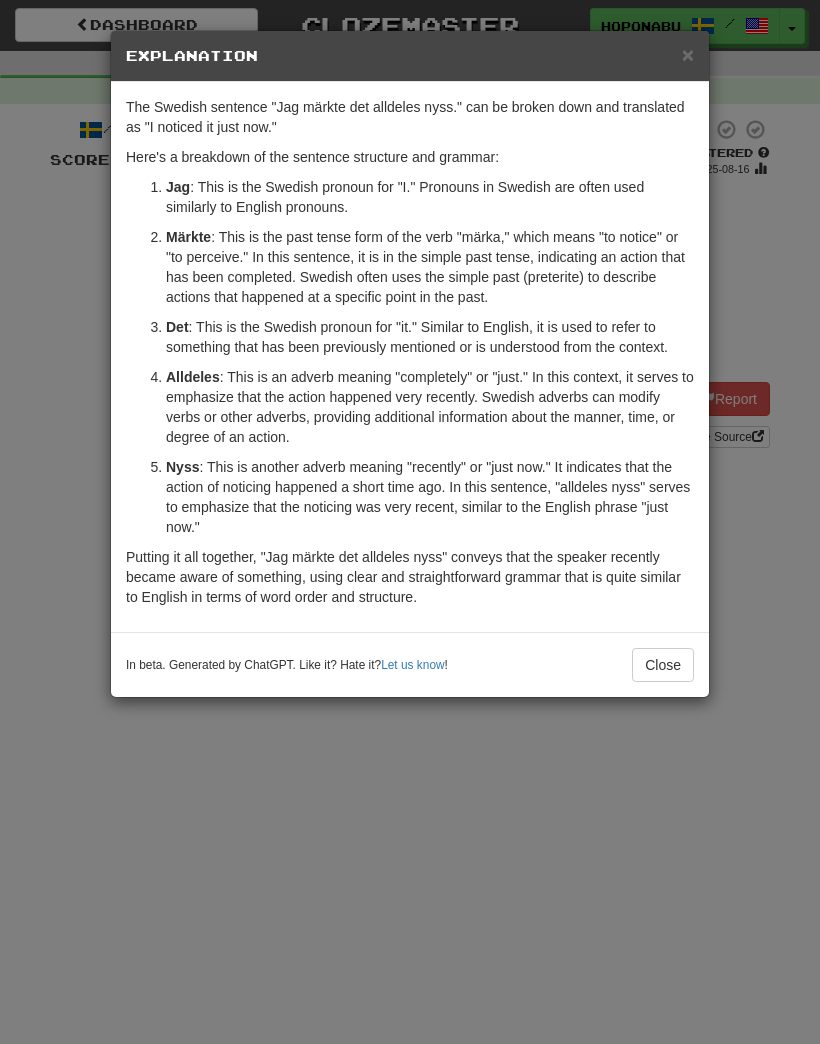 click on "Close" at bounding box center [663, 665] 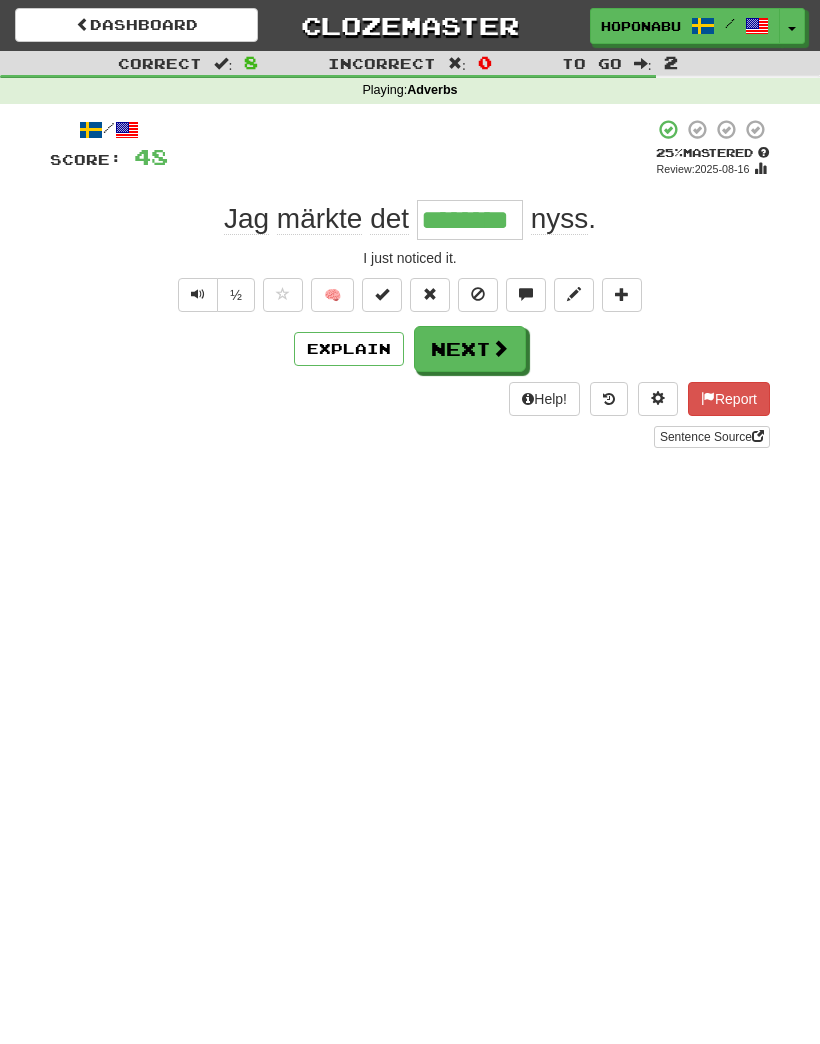 click at bounding box center [500, 348] 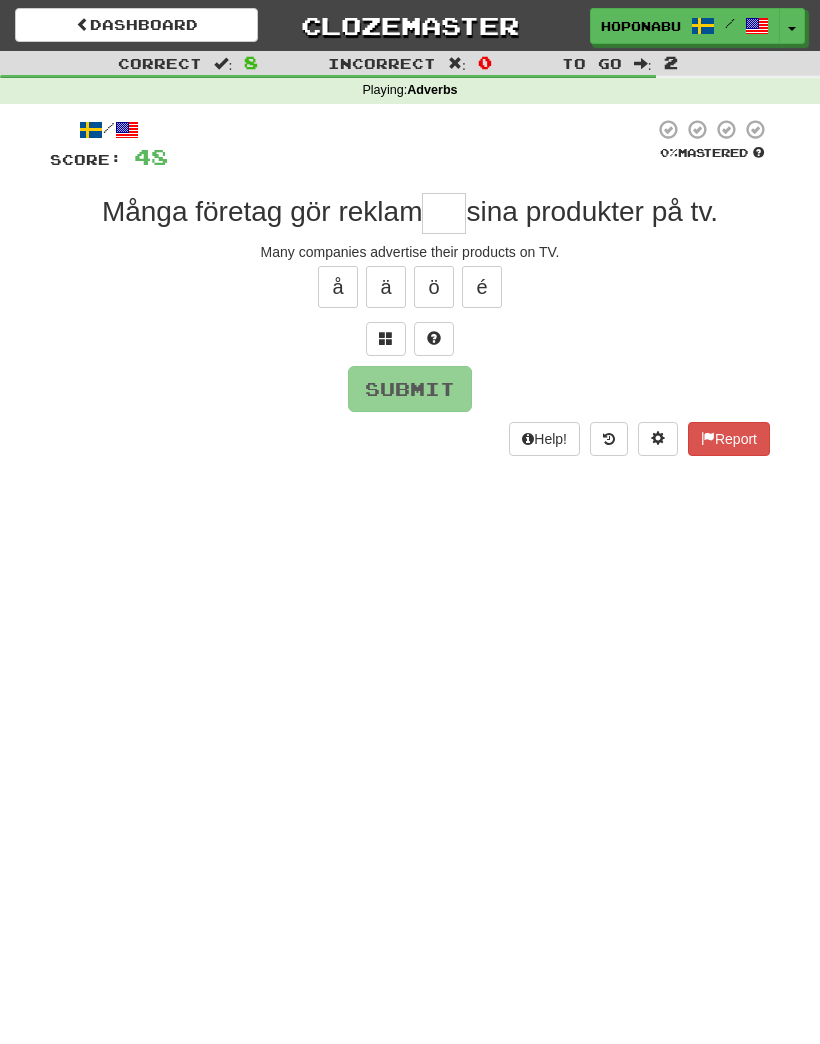 click at bounding box center [434, 339] 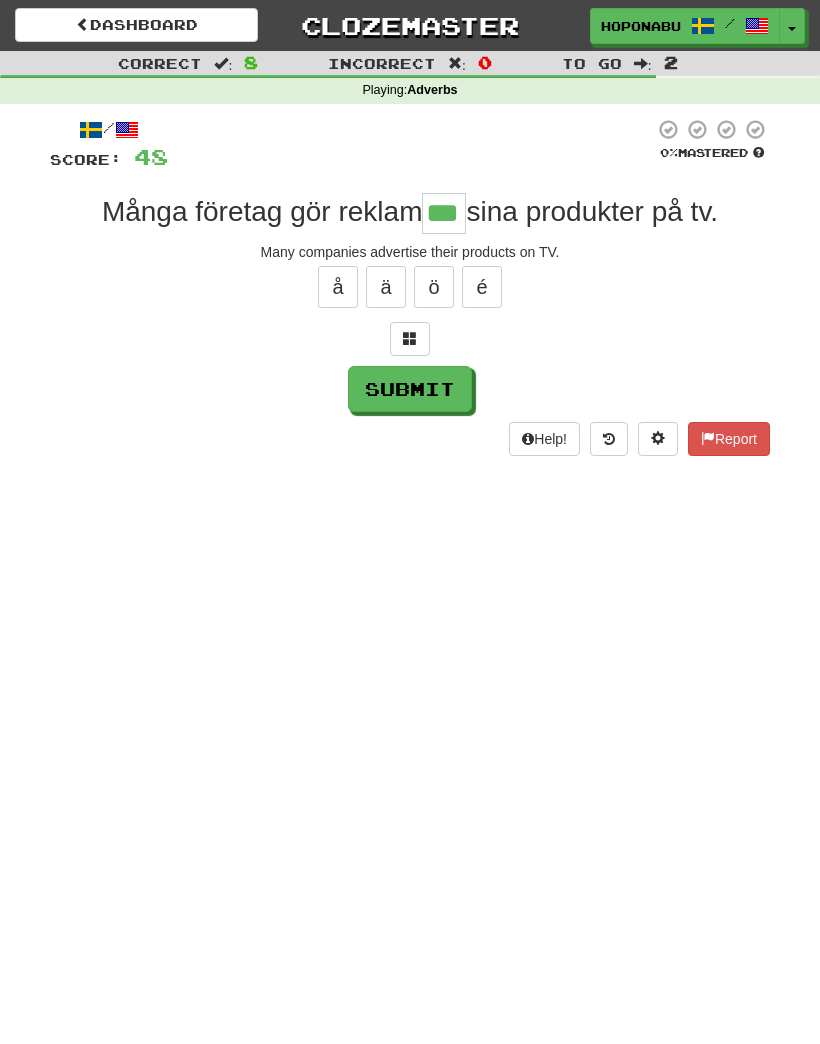 type on "***" 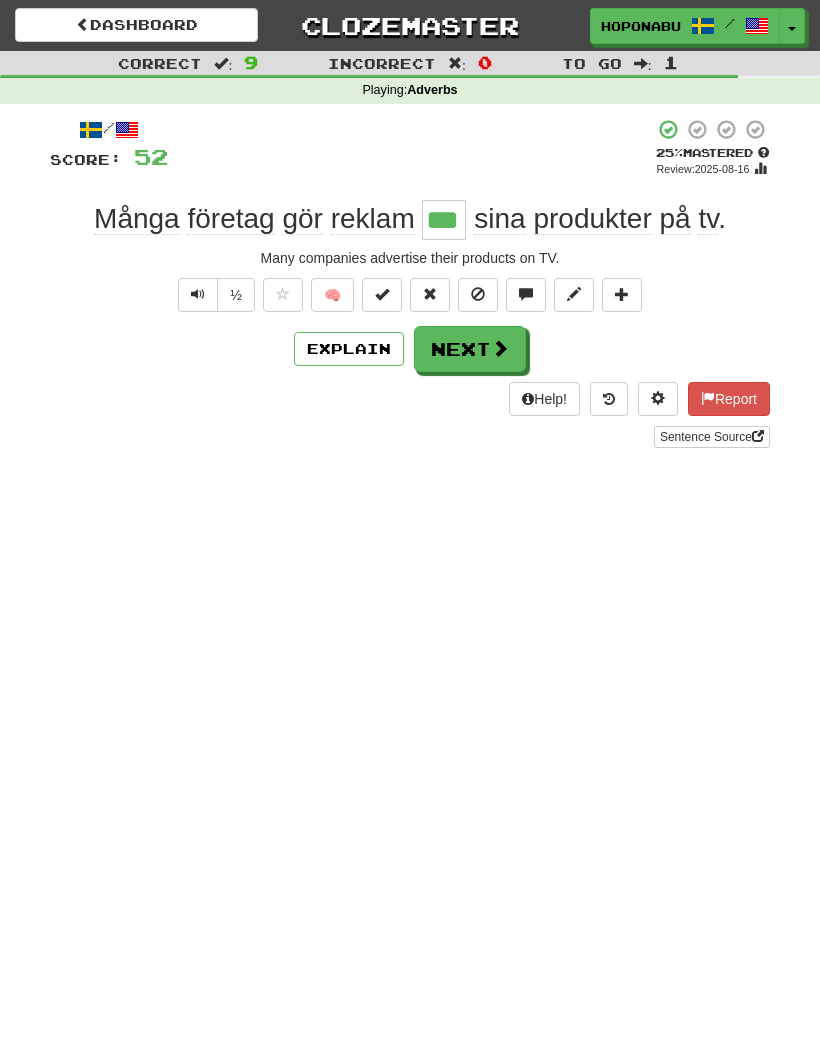 click on "Next" at bounding box center (470, 349) 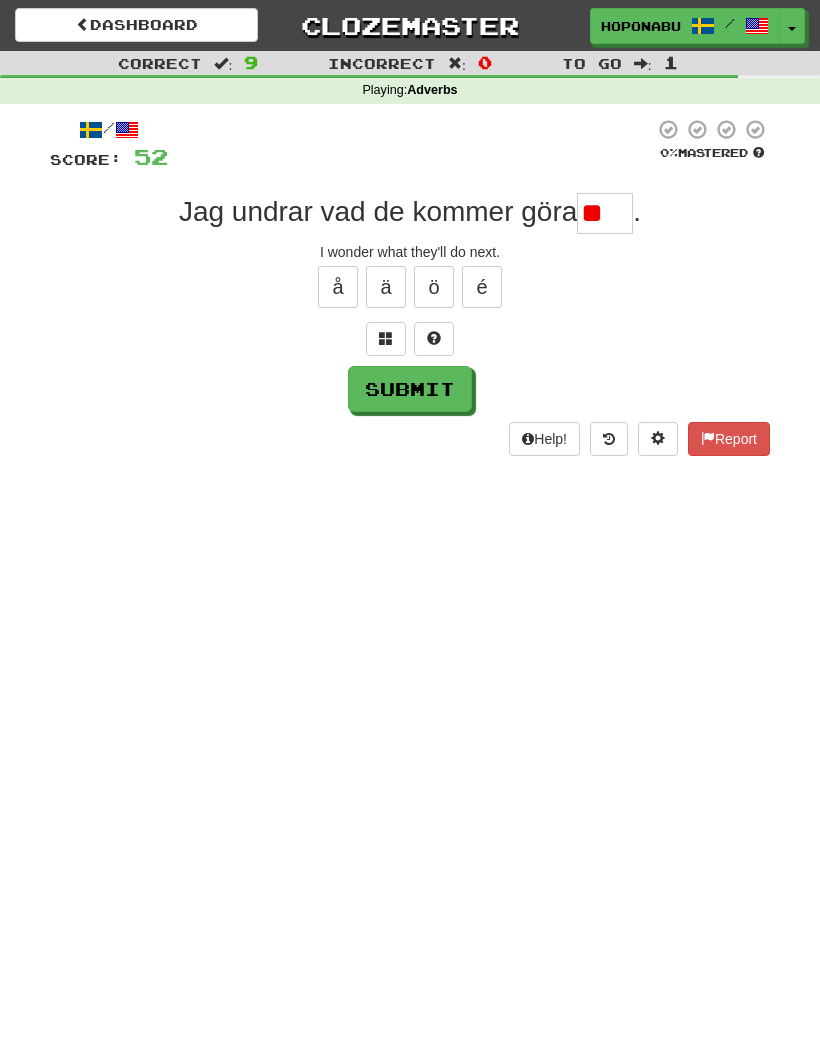 type on "*" 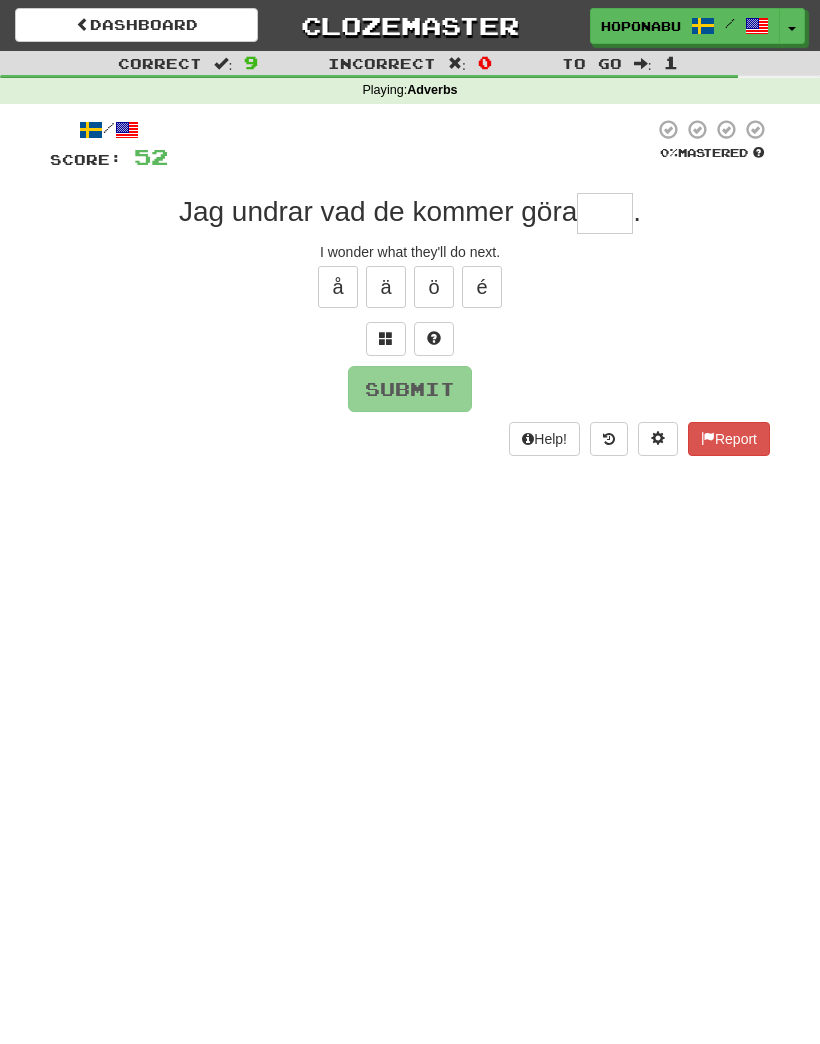 click at bounding box center (434, 339) 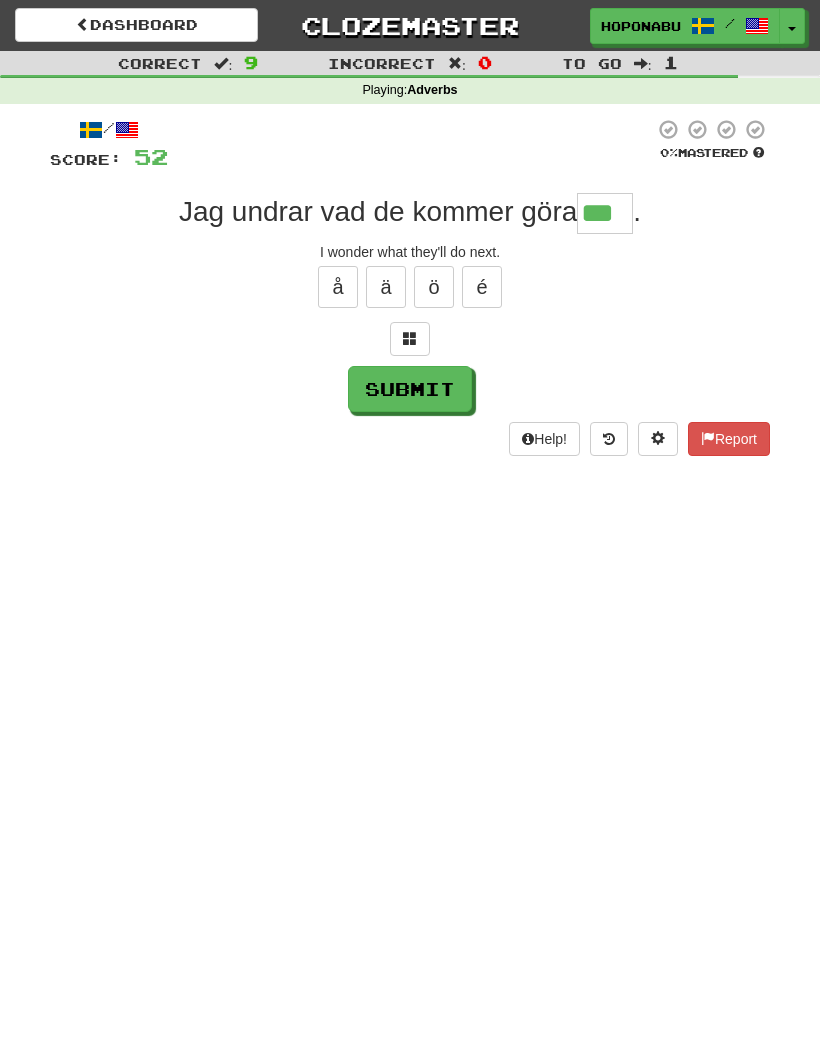 type on "***" 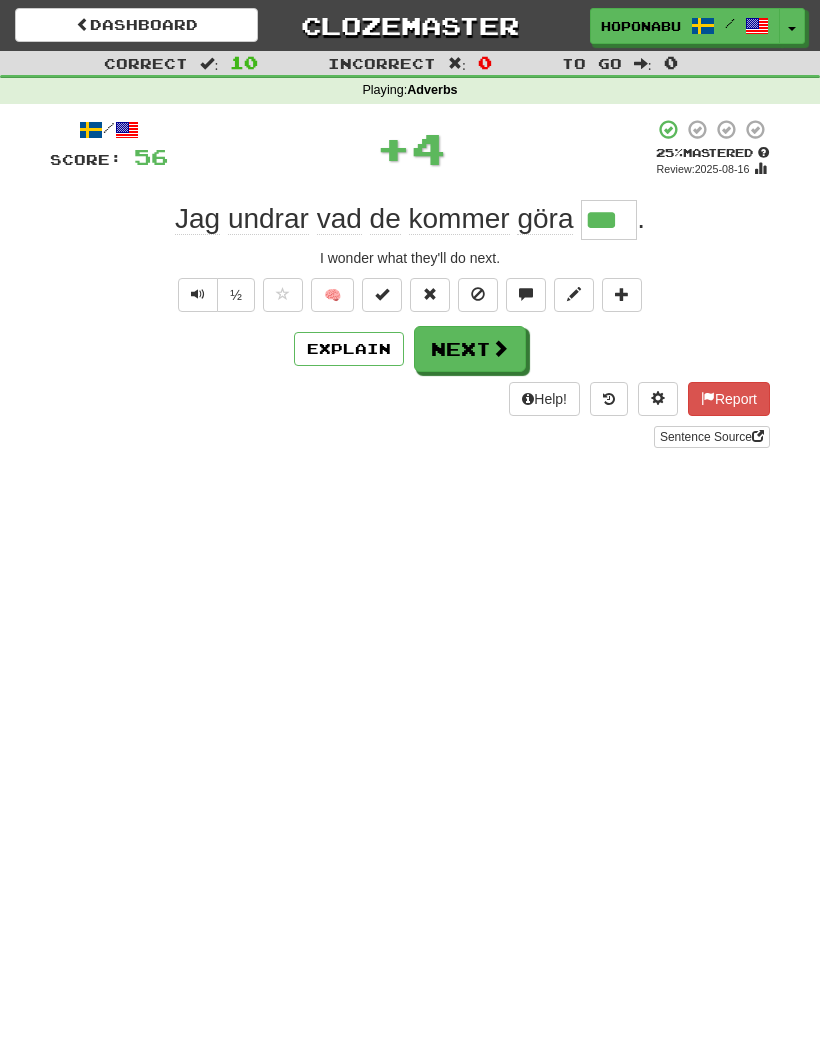 click on "Next" at bounding box center (470, 349) 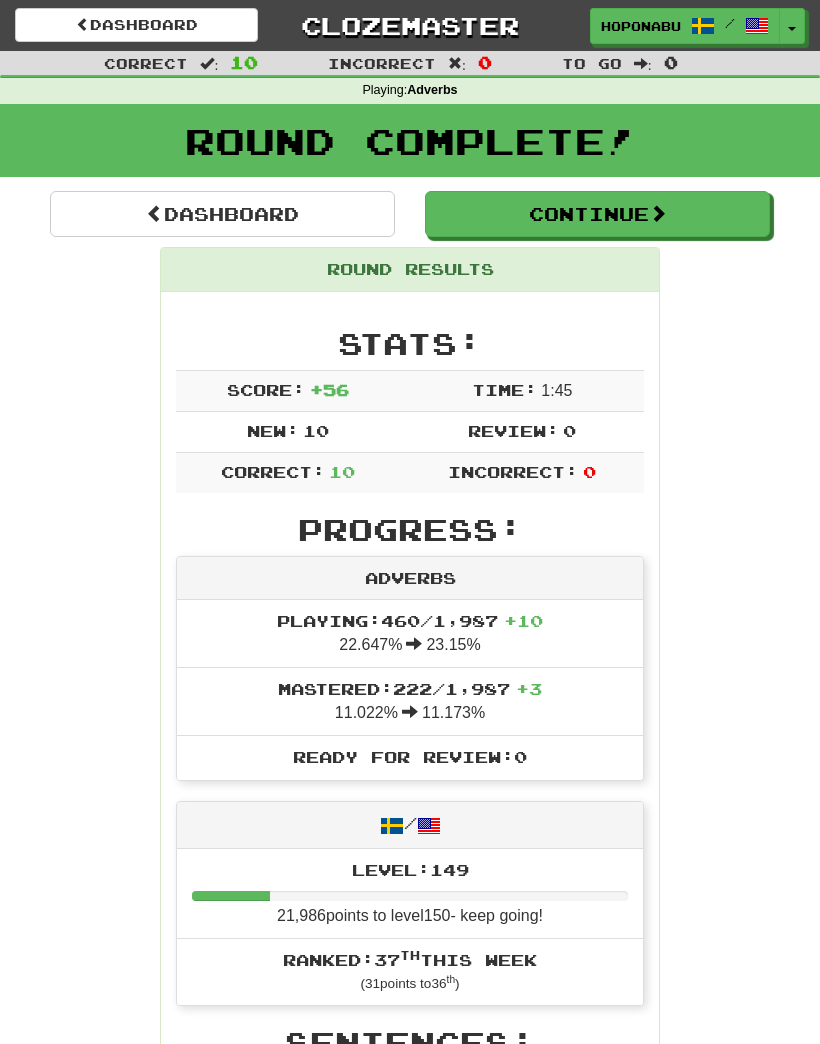 click on "Continue" at bounding box center (597, 214) 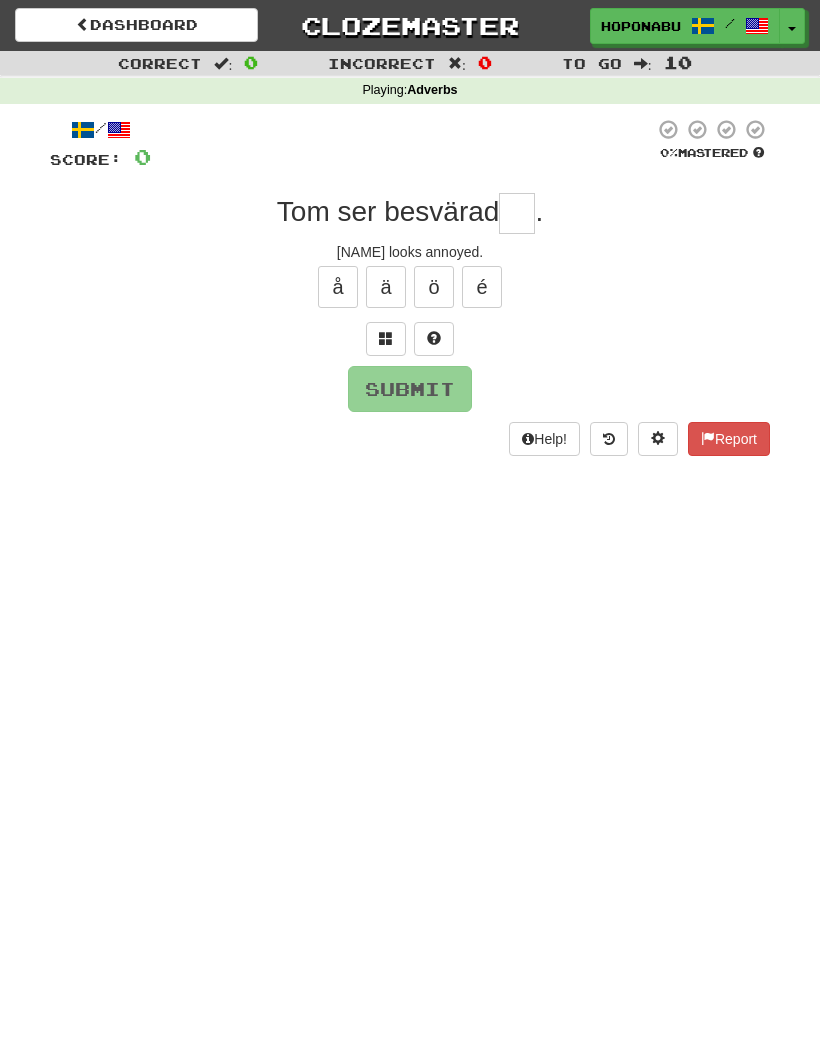 click at bounding box center [517, 213] 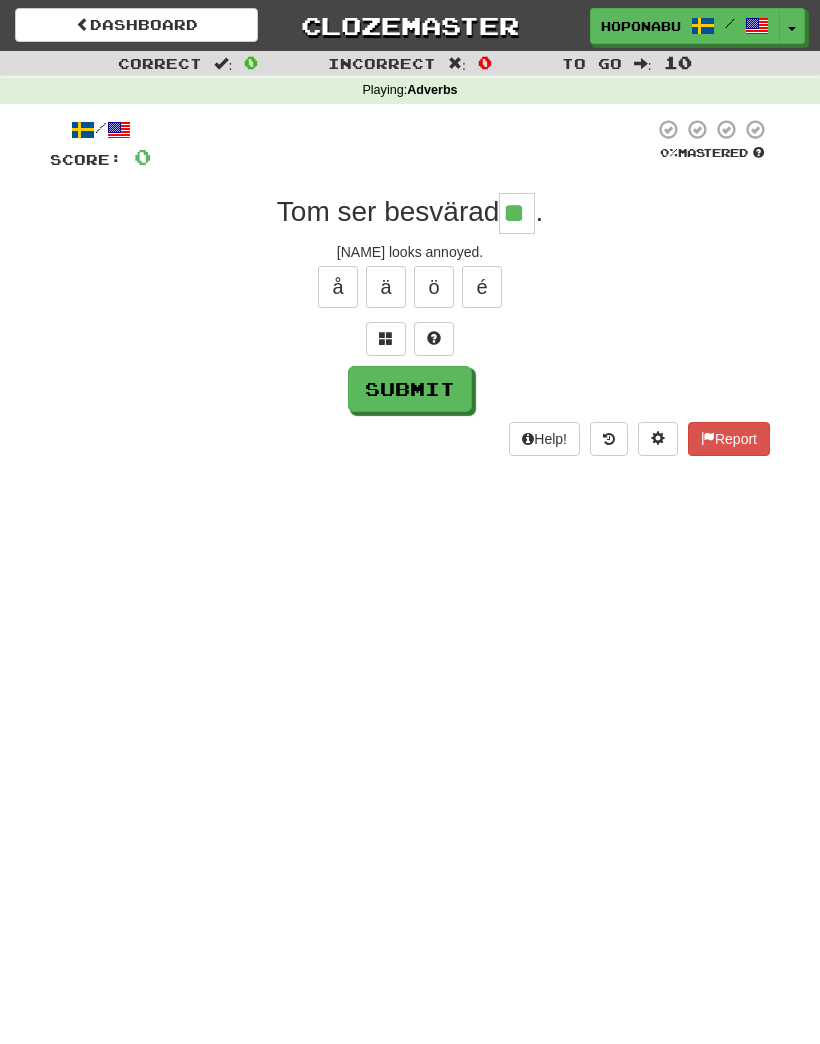 type on "**" 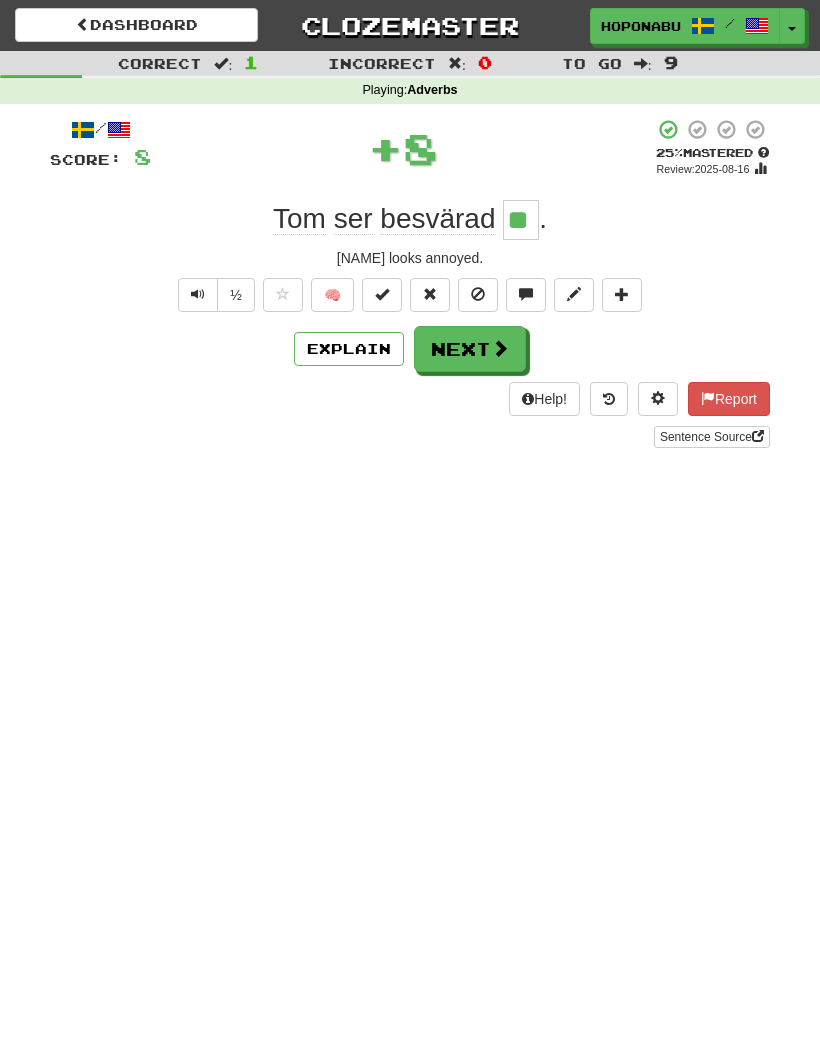 click on "Explain" at bounding box center [349, 349] 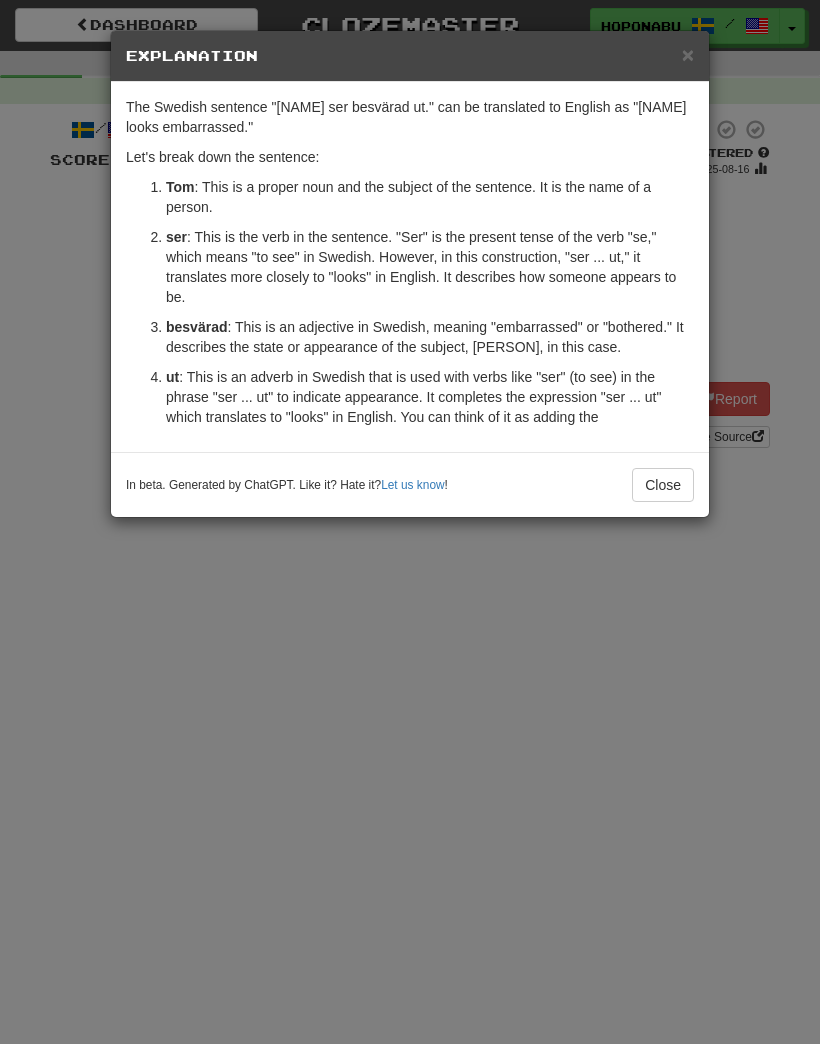 click on "The Swedish sentence "Tom ser besvärad ut." can be translated to English as "Tom looks embarrassed."
Let's break down the sentence:
Tom : This is a proper noun and the subject of the sentence. It is the name of a person.
ser : This is the verb in the sentence. "Ser" is the present tense of the verb "se," which means "to see" in Swedish. However, in this construction, "ser ... ut," it translates more closely to "looks" in English. It describes how someone appears to be.
besvärad : This is an adjective in Swedish, meaning "embarrassed" or "bothered." It describes the state or appearance of the subject, Tom, in this case.
ut : This is an adverb in Swedish that is used with verbs like "ser" (to see) in the phrase "ser ... ut" to indicate appearance. It completes the expression "ser ... ut" which translates to "looks" in English. You can think of it as adding the" at bounding box center [410, 267] 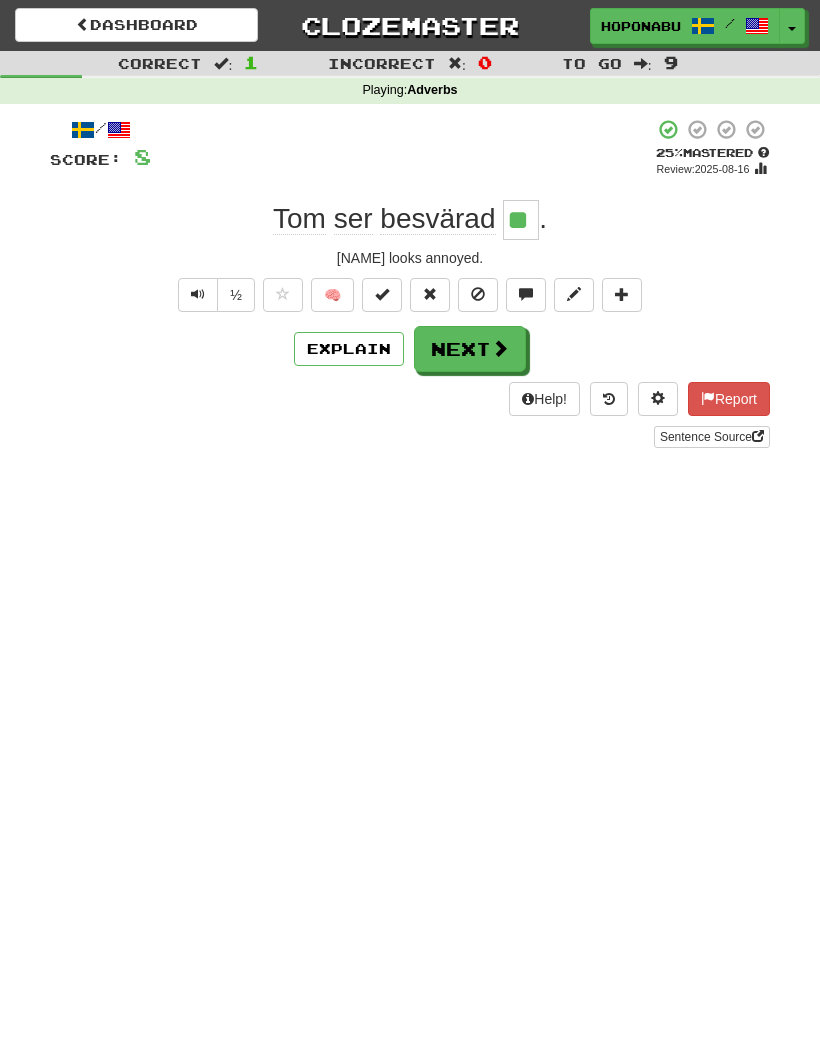 click on "Next" at bounding box center [470, 349] 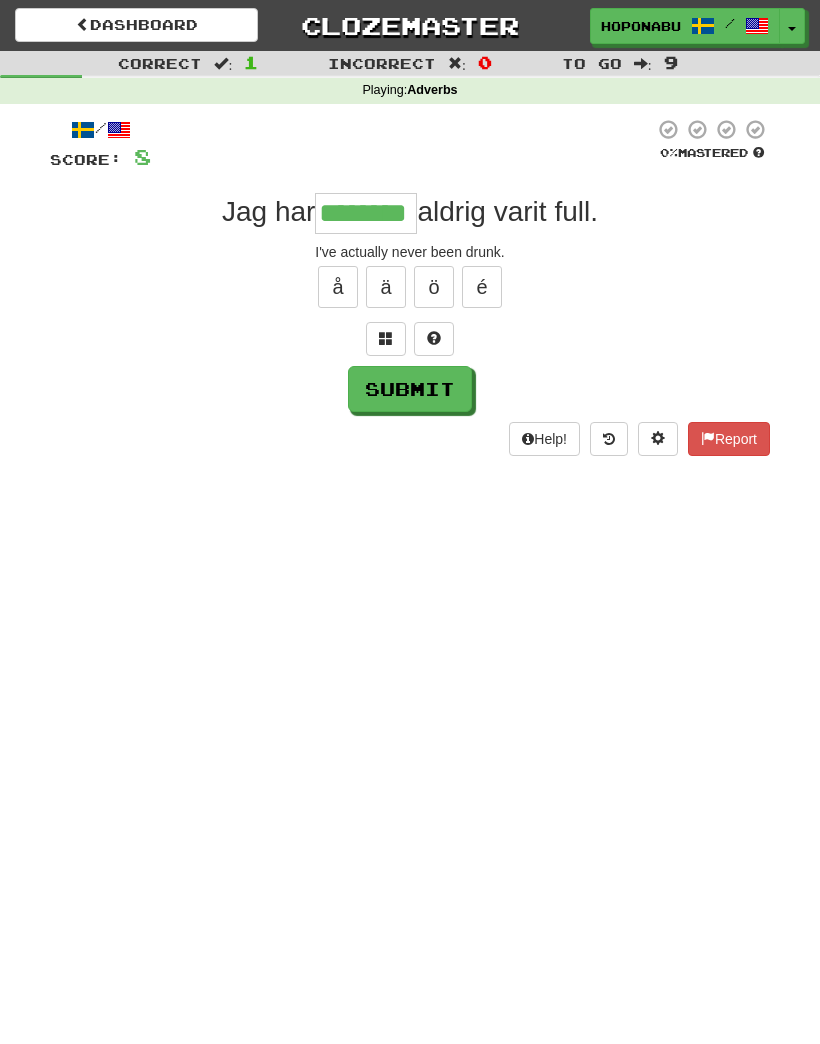 type on "********" 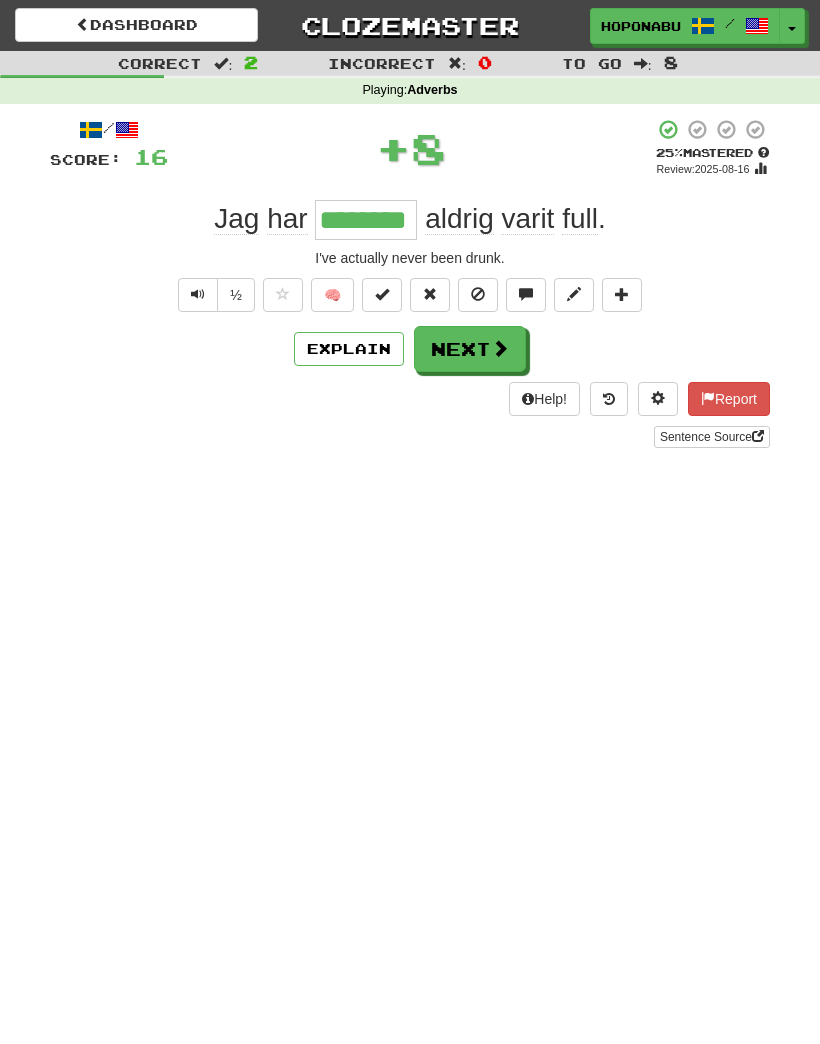 click on "🧠" at bounding box center (332, 295) 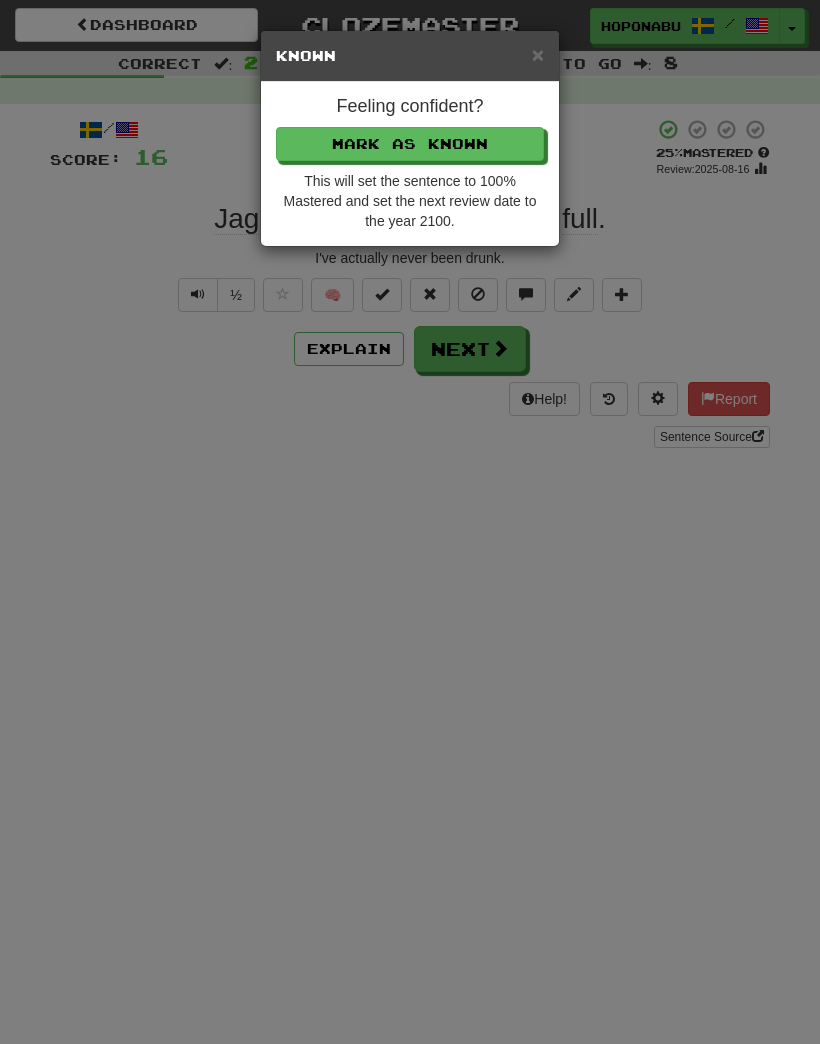 click on "Mark as Known" at bounding box center (410, 144) 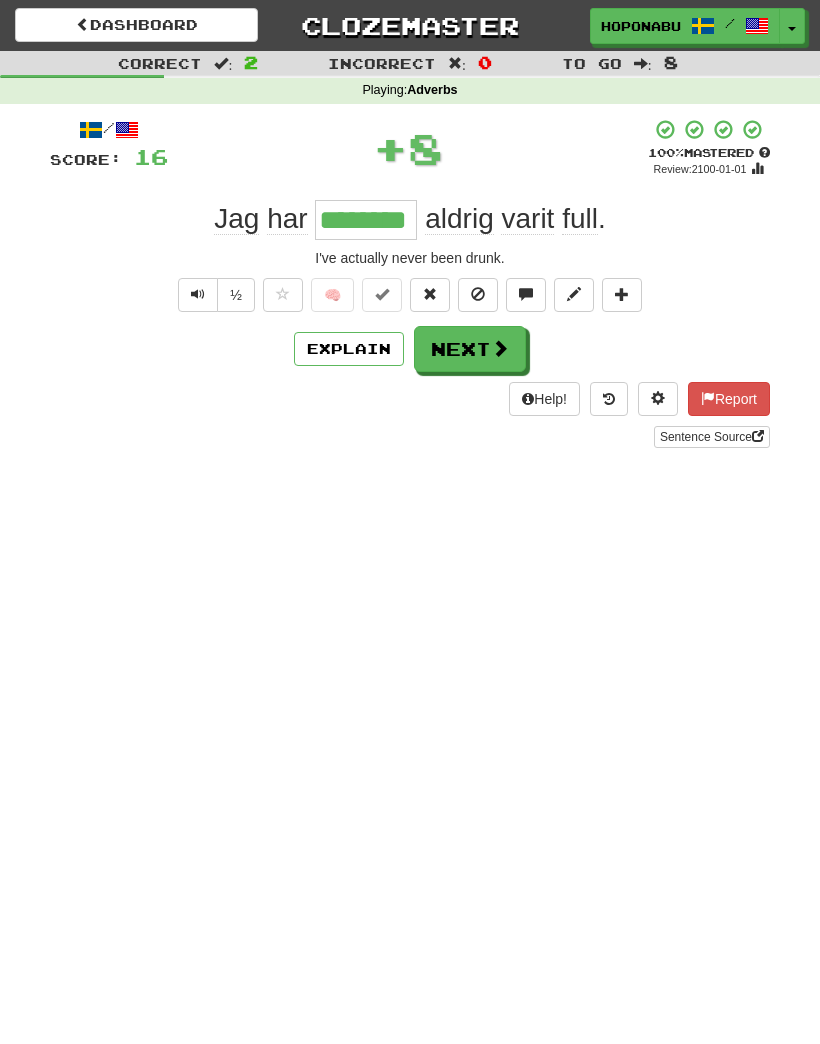 click on "Next" at bounding box center (470, 349) 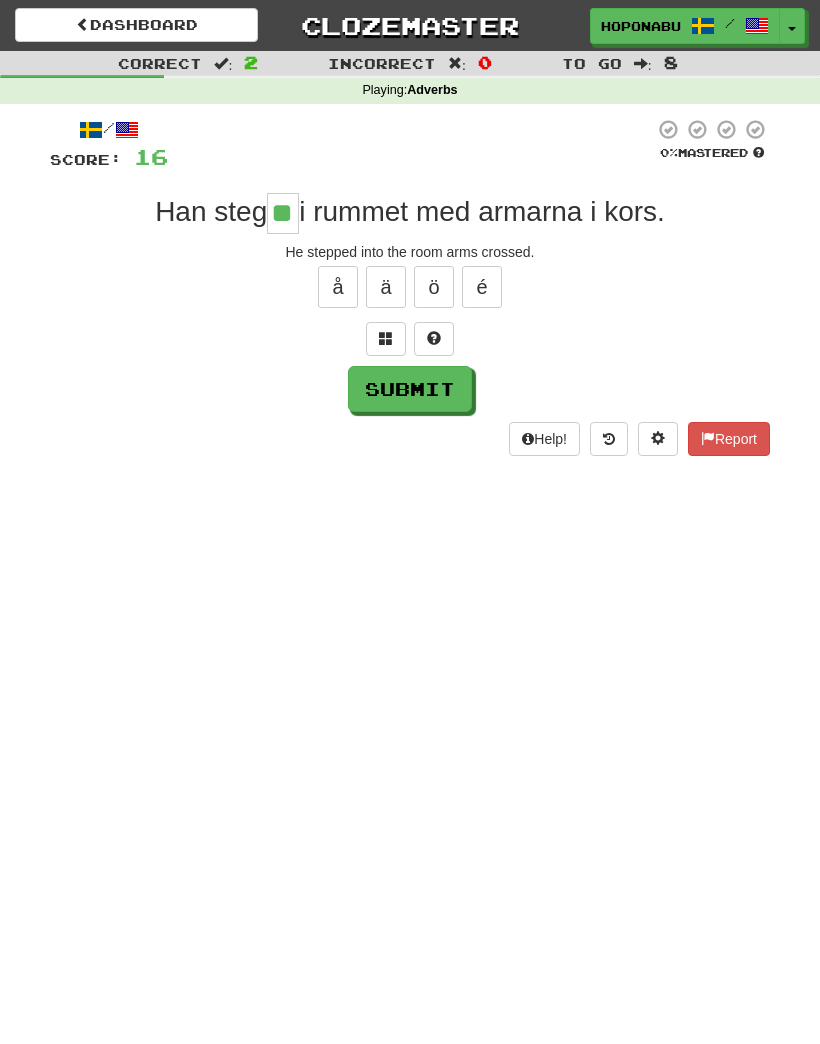 type on "**" 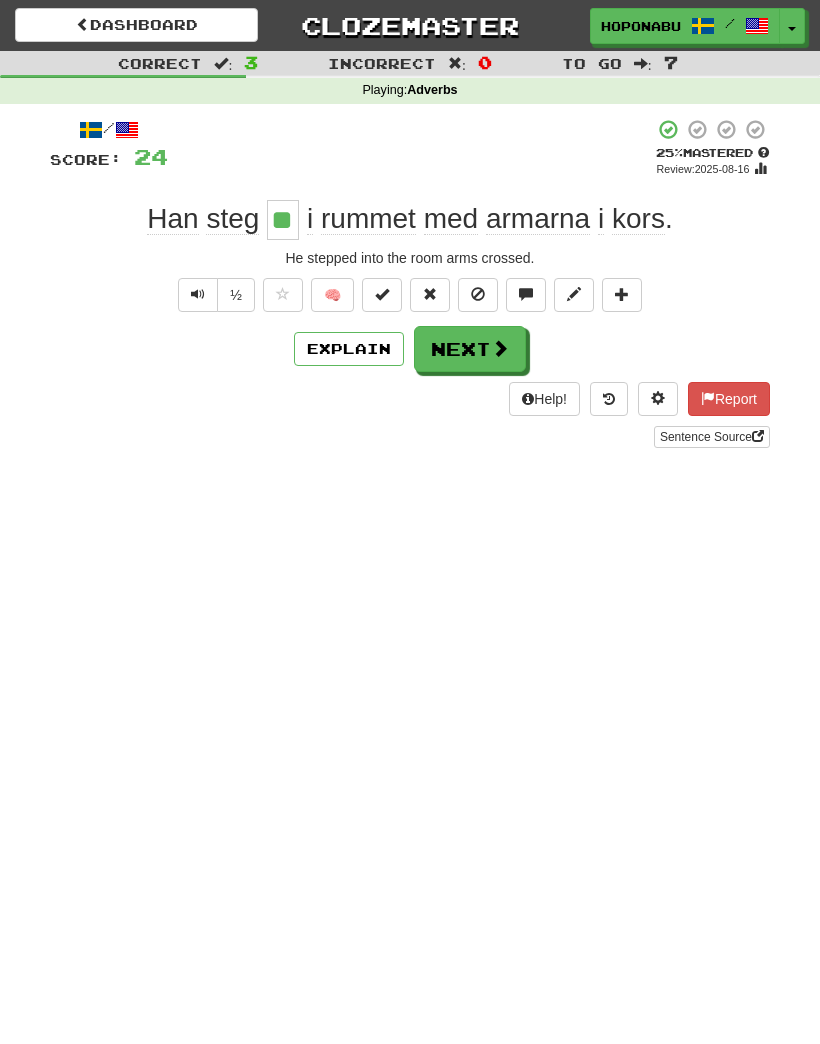 click on "Next" at bounding box center [470, 349] 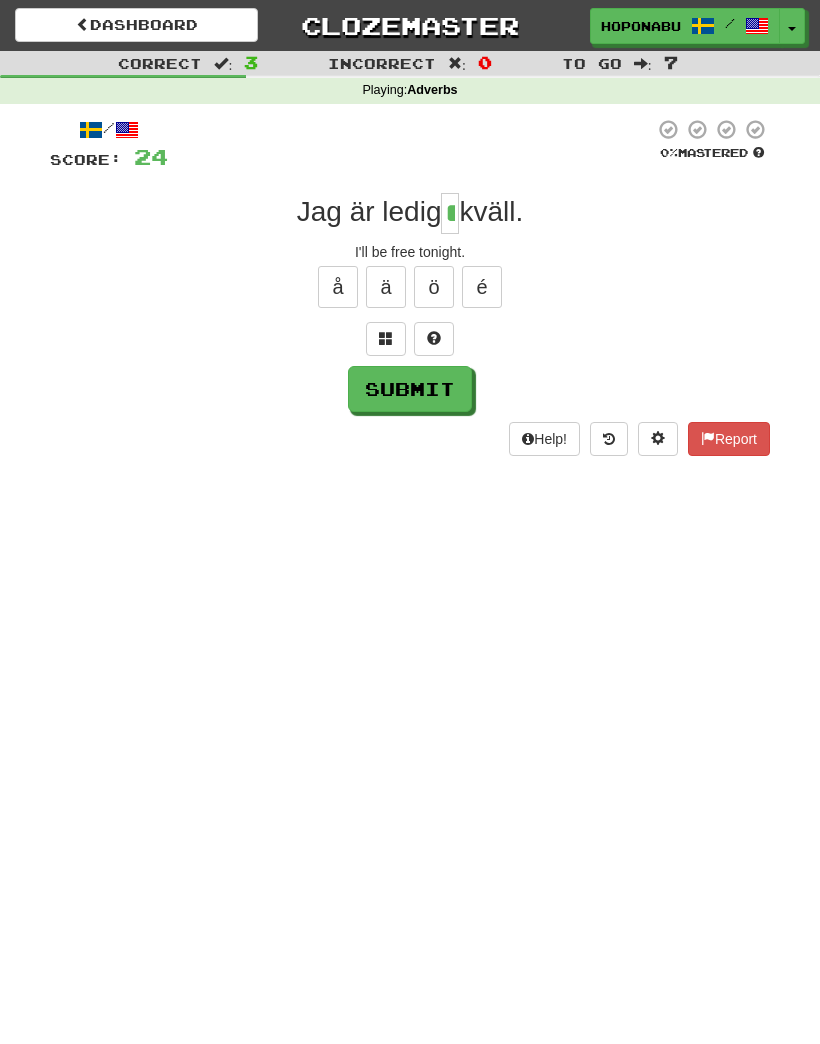 type on "*" 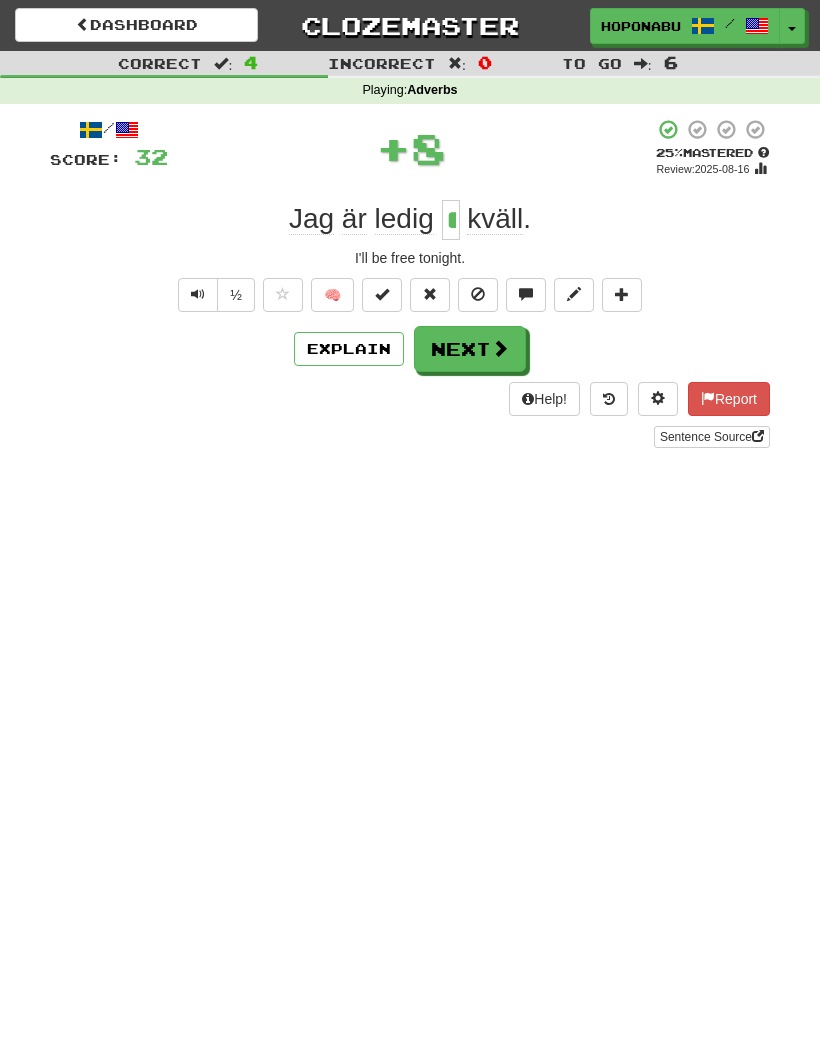 click on "🧠" at bounding box center (332, 295) 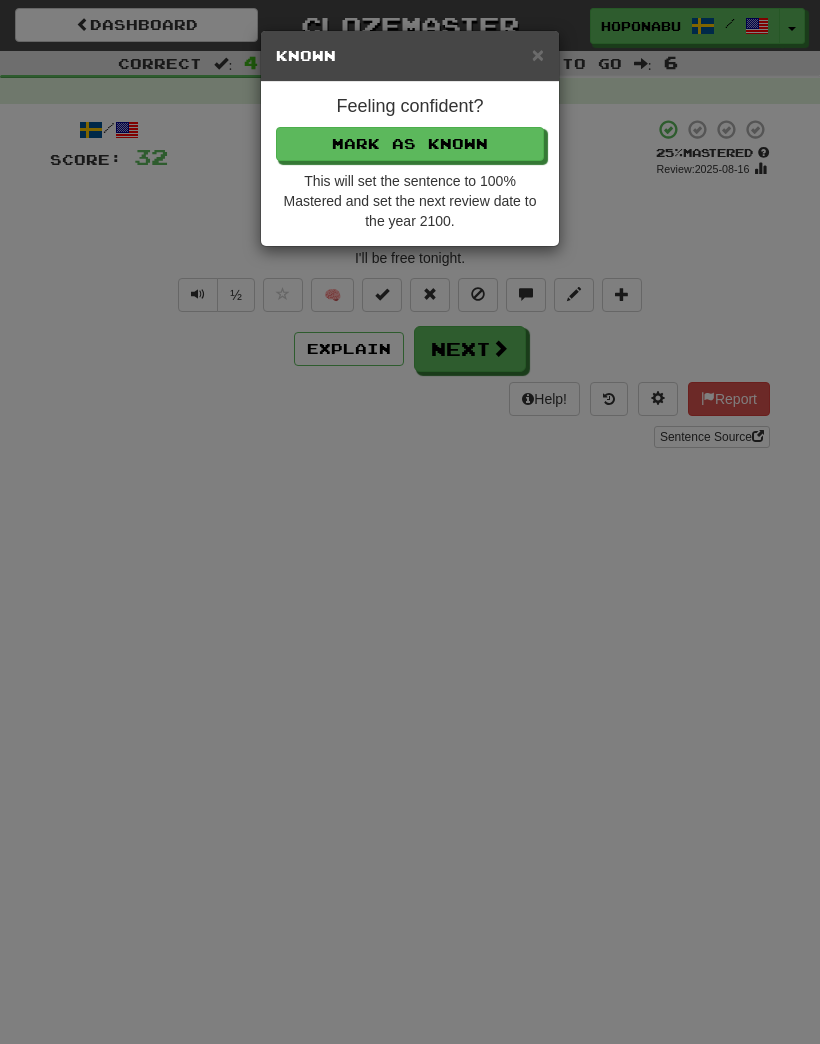 click on "Mark as Known" at bounding box center (410, 144) 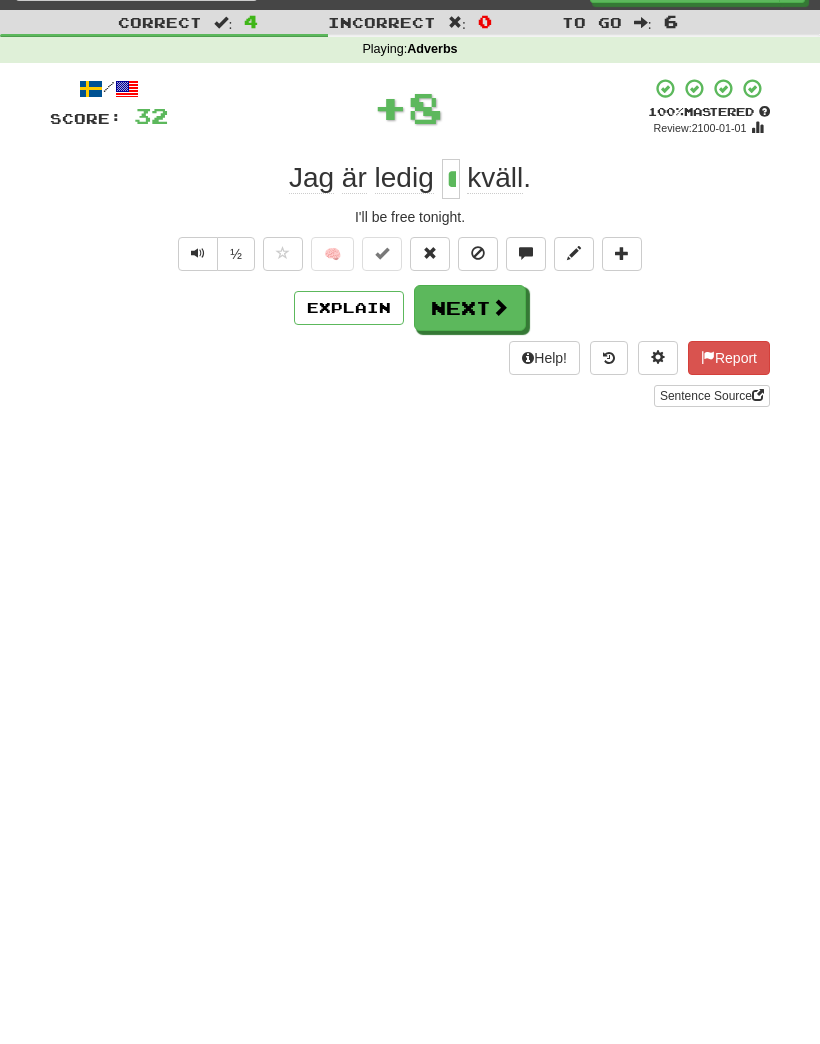 scroll, scrollTop: 40, scrollLeft: 0, axis: vertical 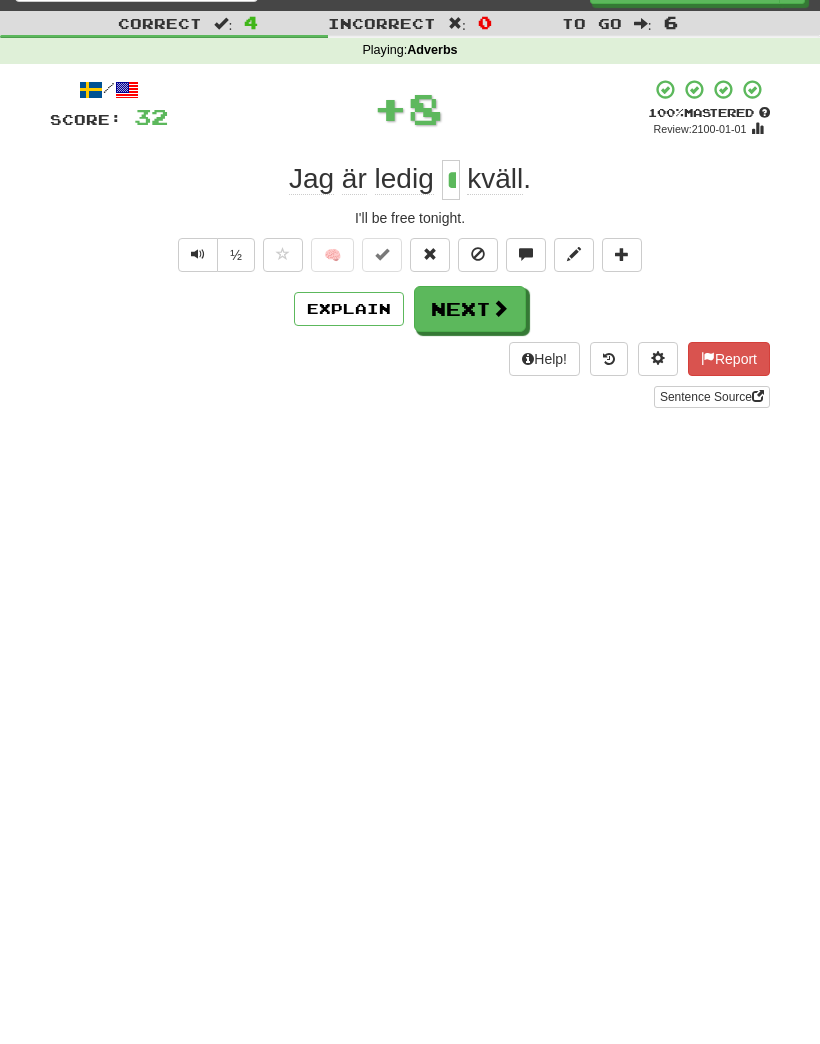click at bounding box center [500, 308] 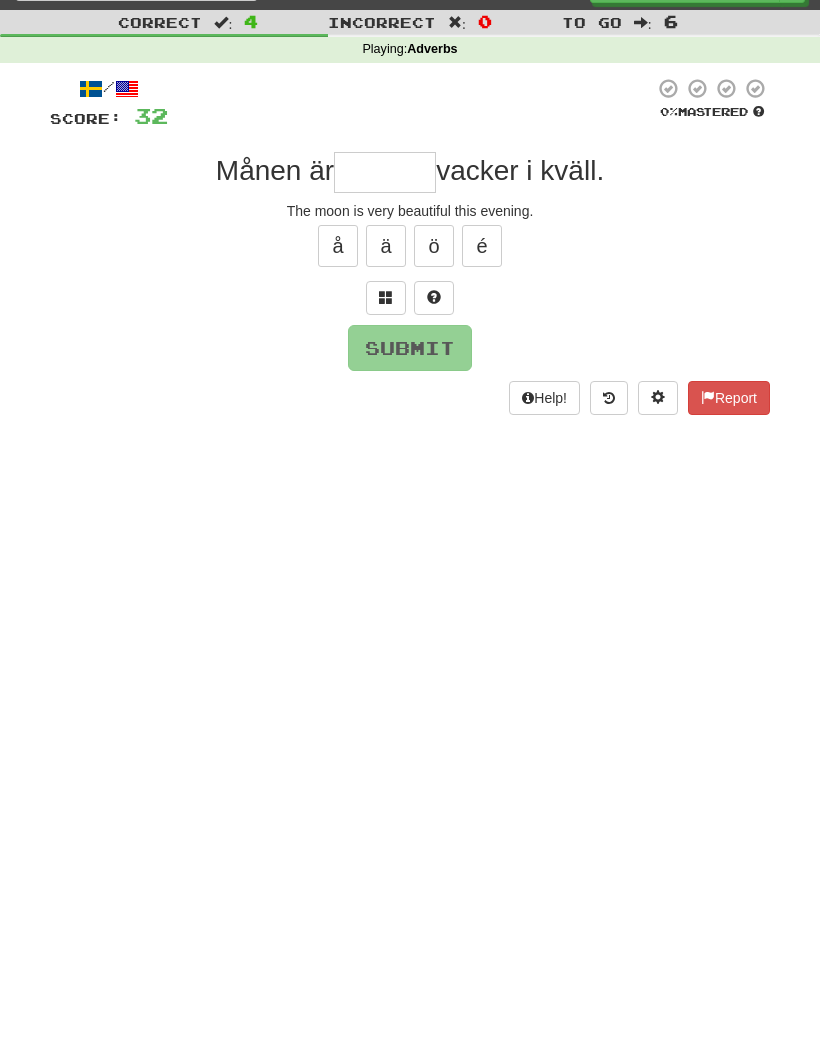 type on "*" 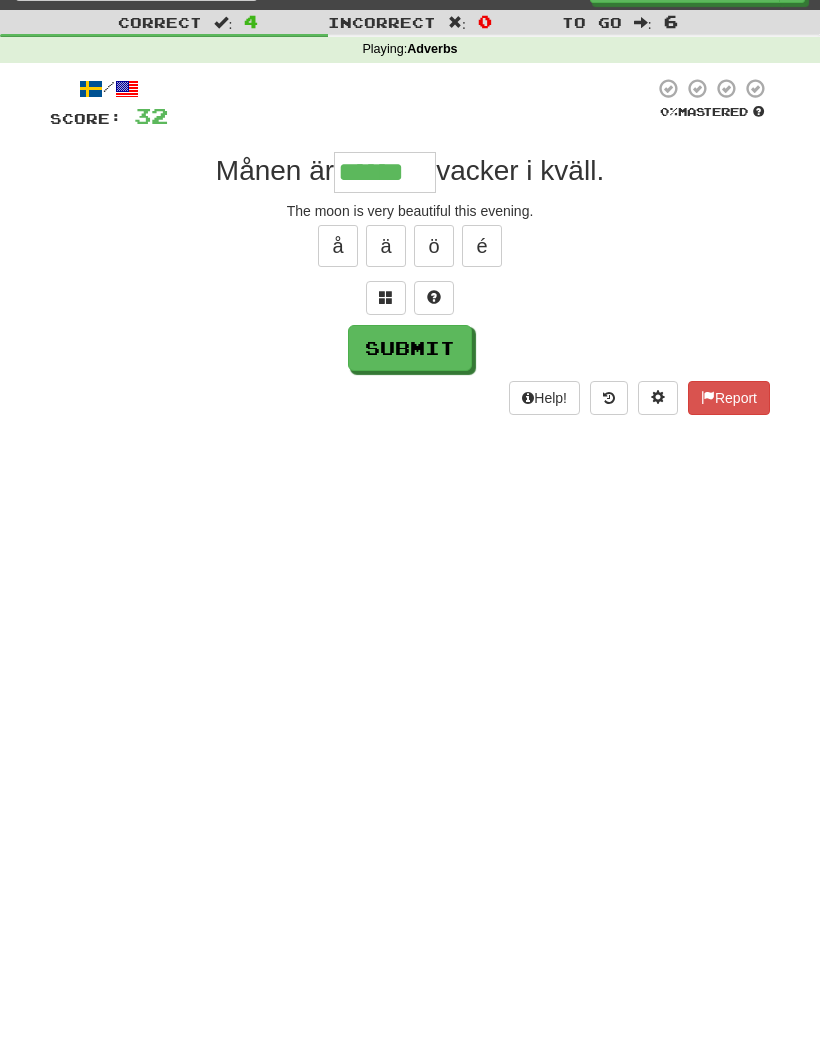 type on "******" 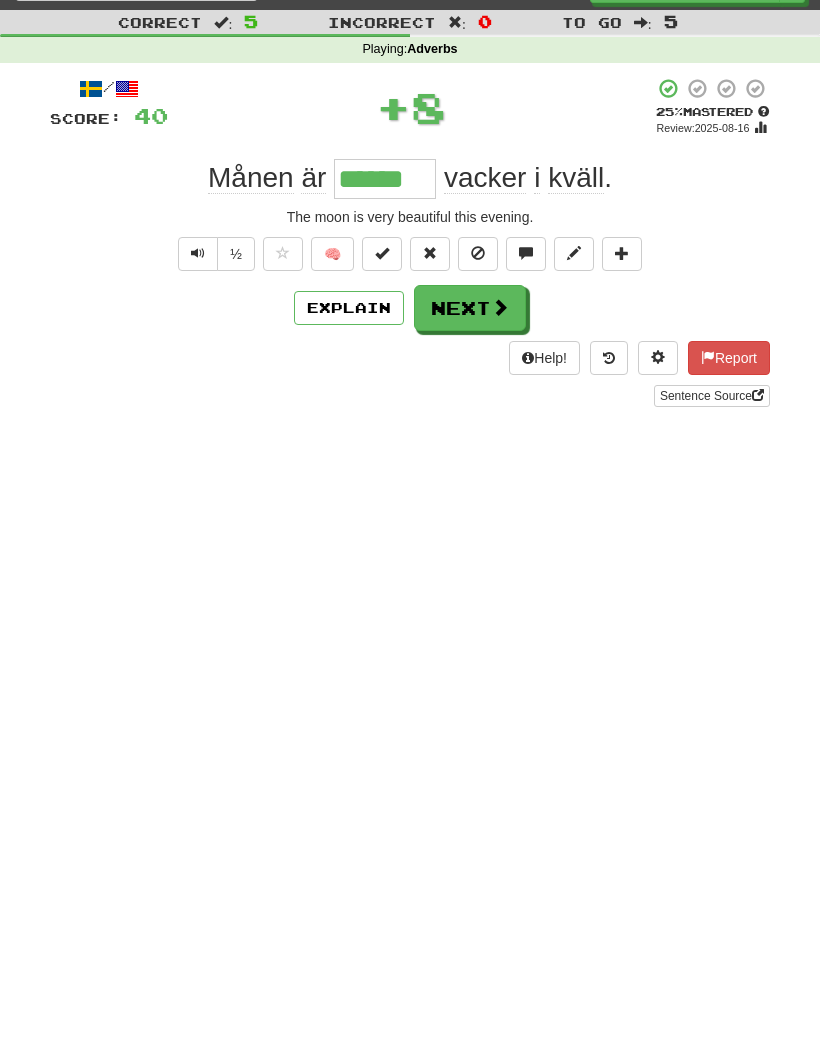 click on "🧠" at bounding box center [332, 254] 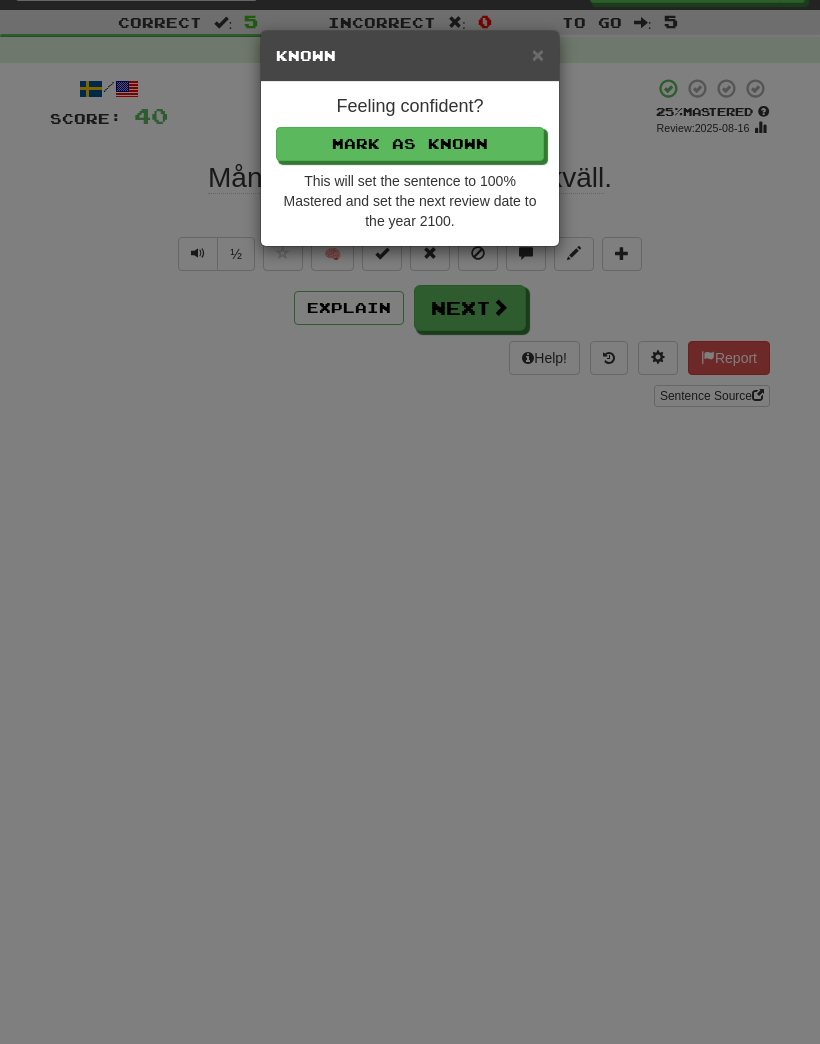 click on "Mark as Known" at bounding box center (410, 144) 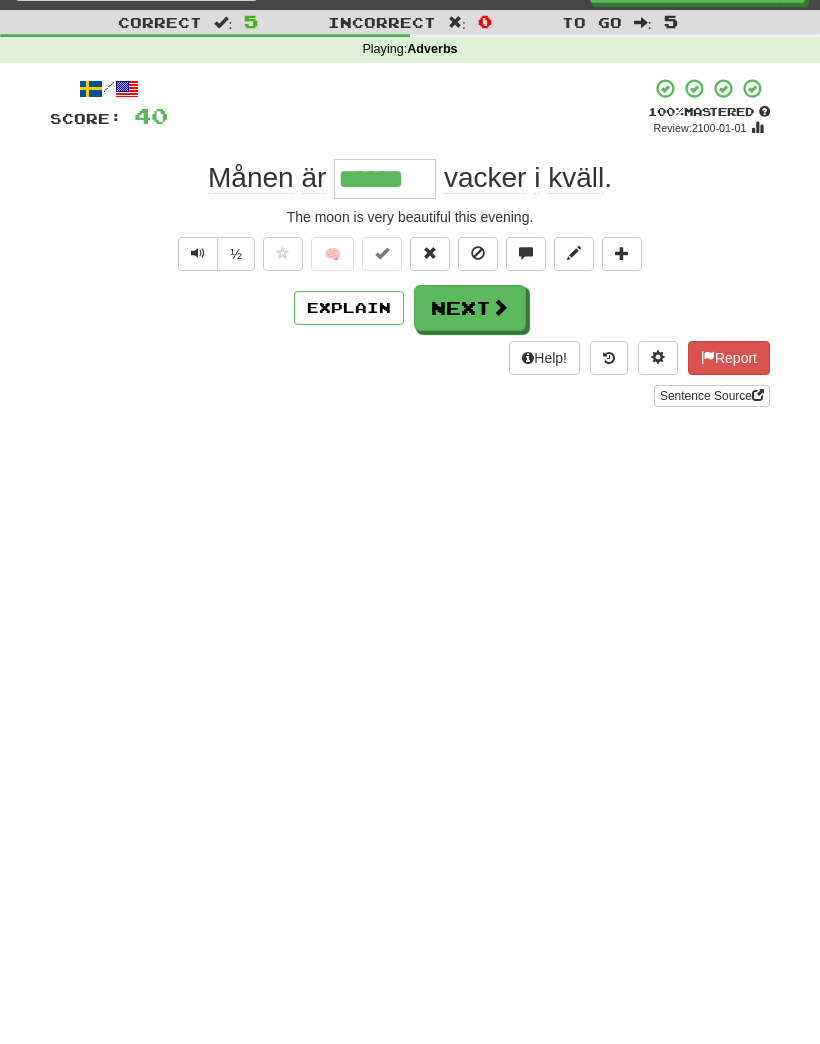 click on "Next" at bounding box center [470, 308] 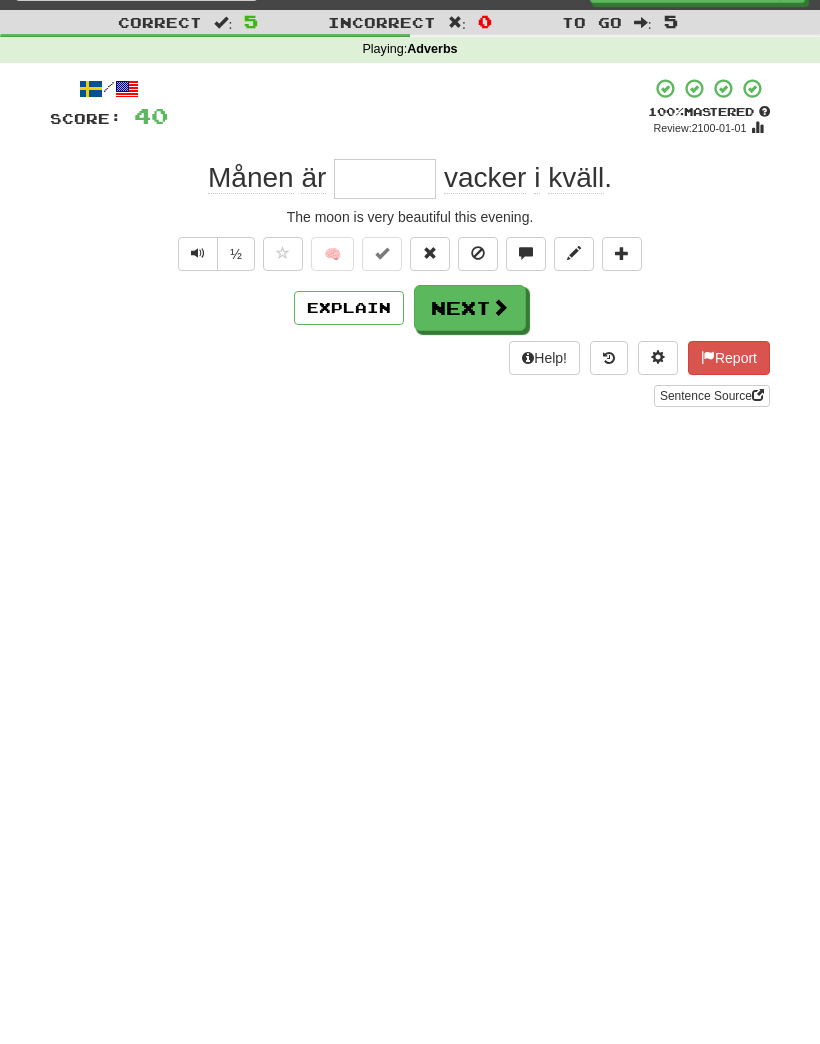 scroll, scrollTop: 40, scrollLeft: 0, axis: vertical 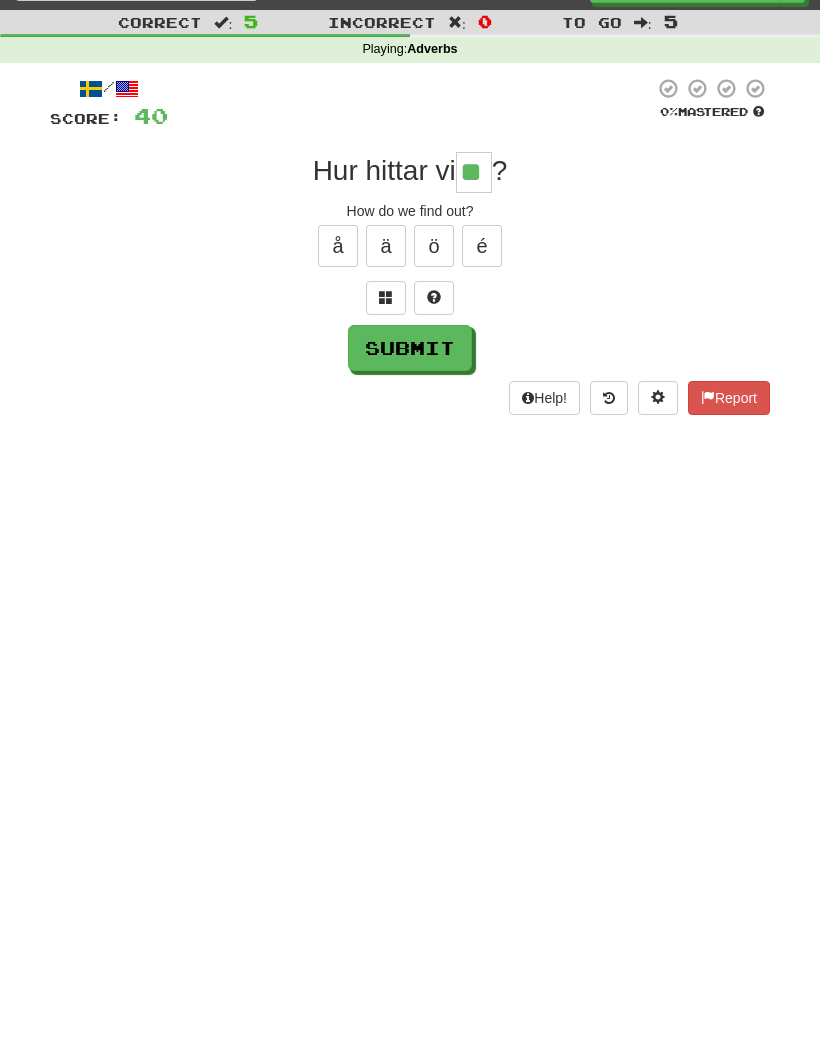 type on "**" 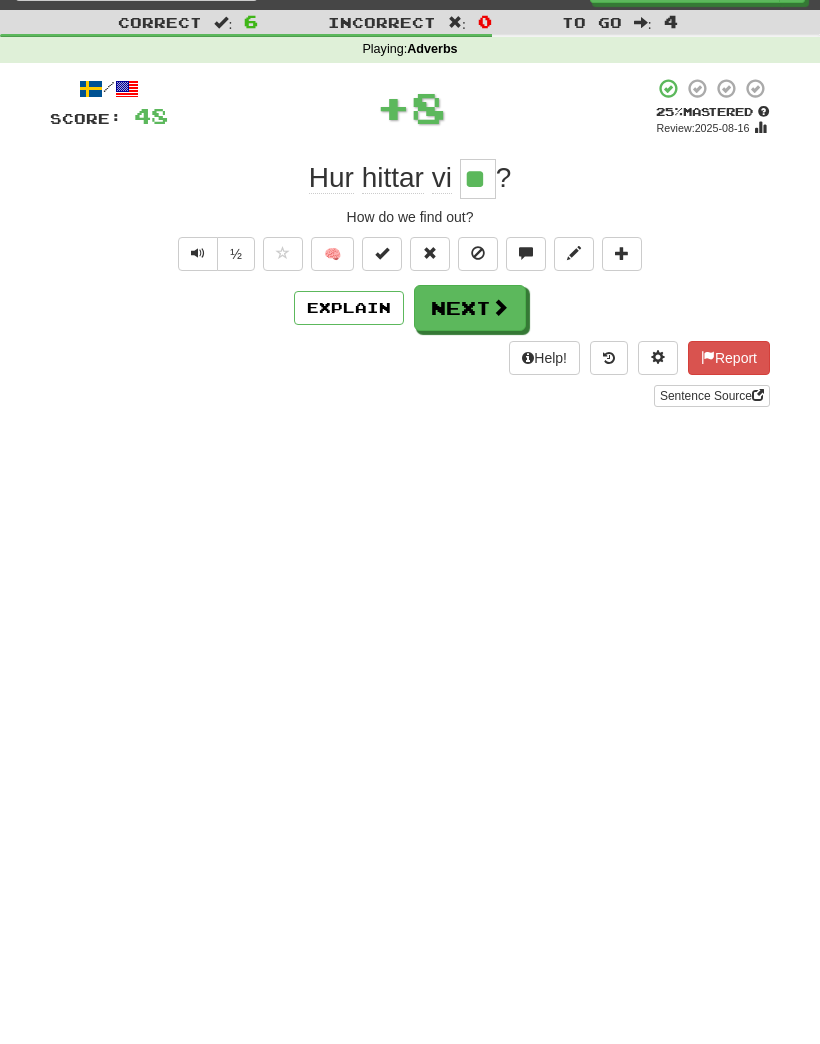click on "Next" at bounding box center (470, 308) 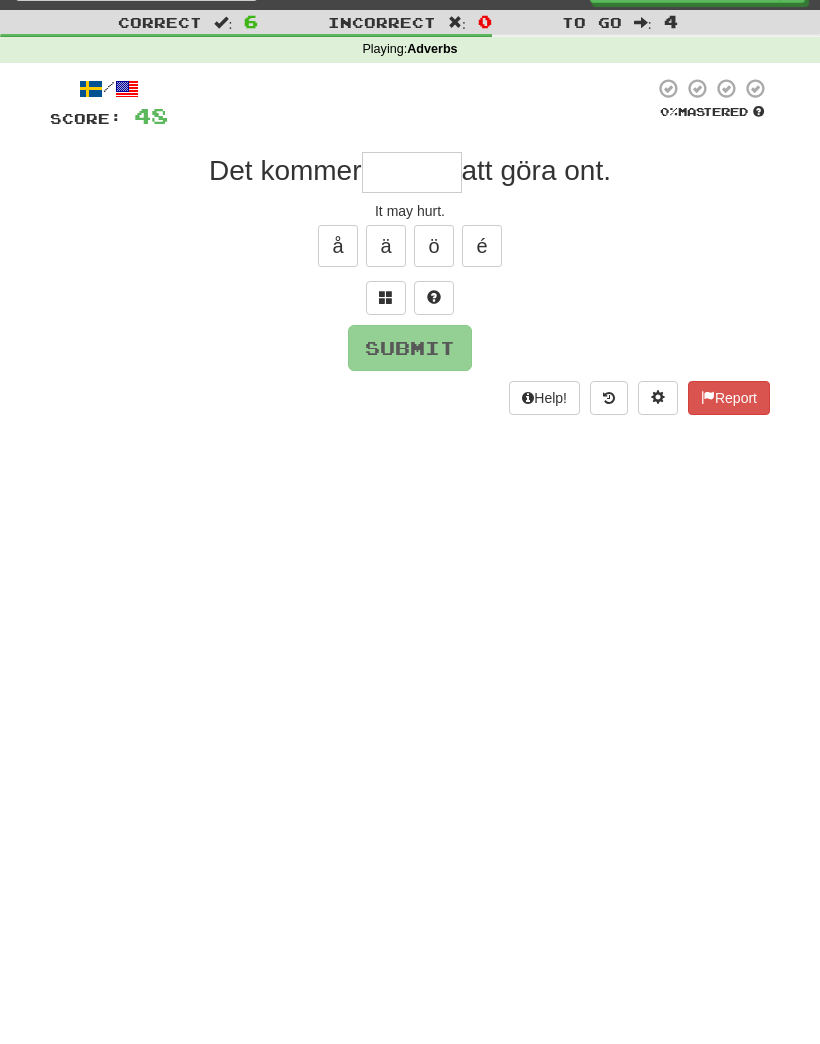 scroll, scrollTop: 40, scrollLeft: 0, axis: vertical 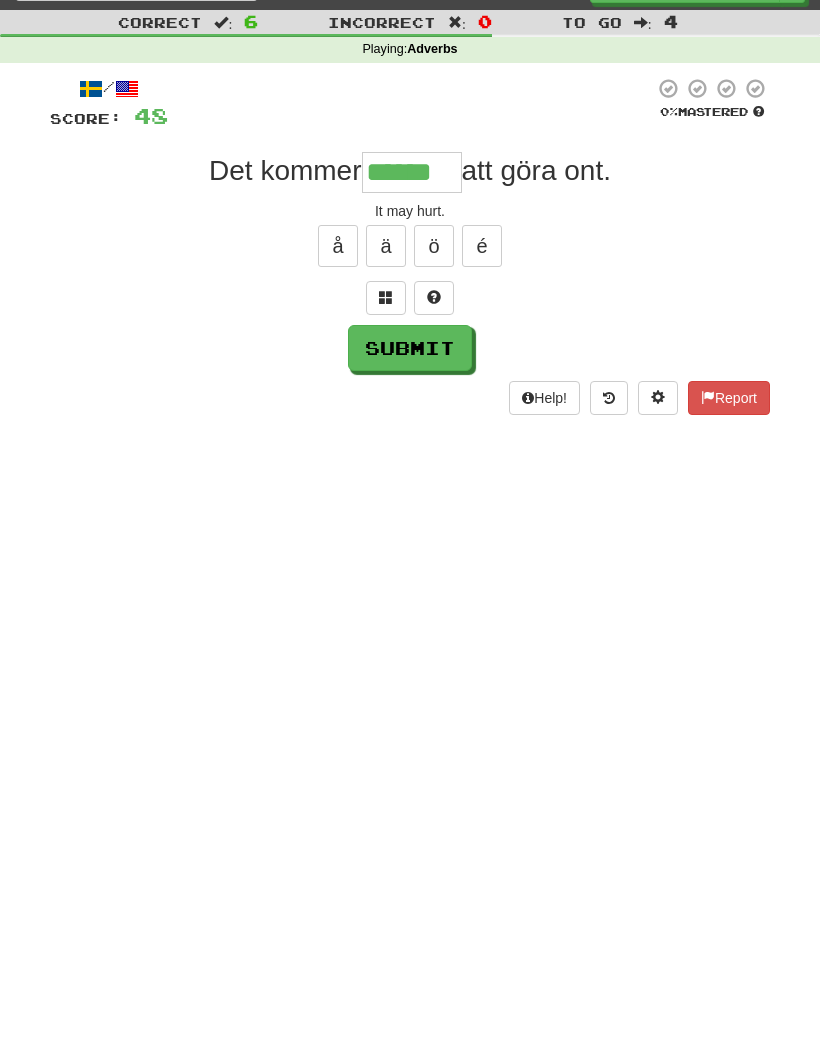 type on "******" 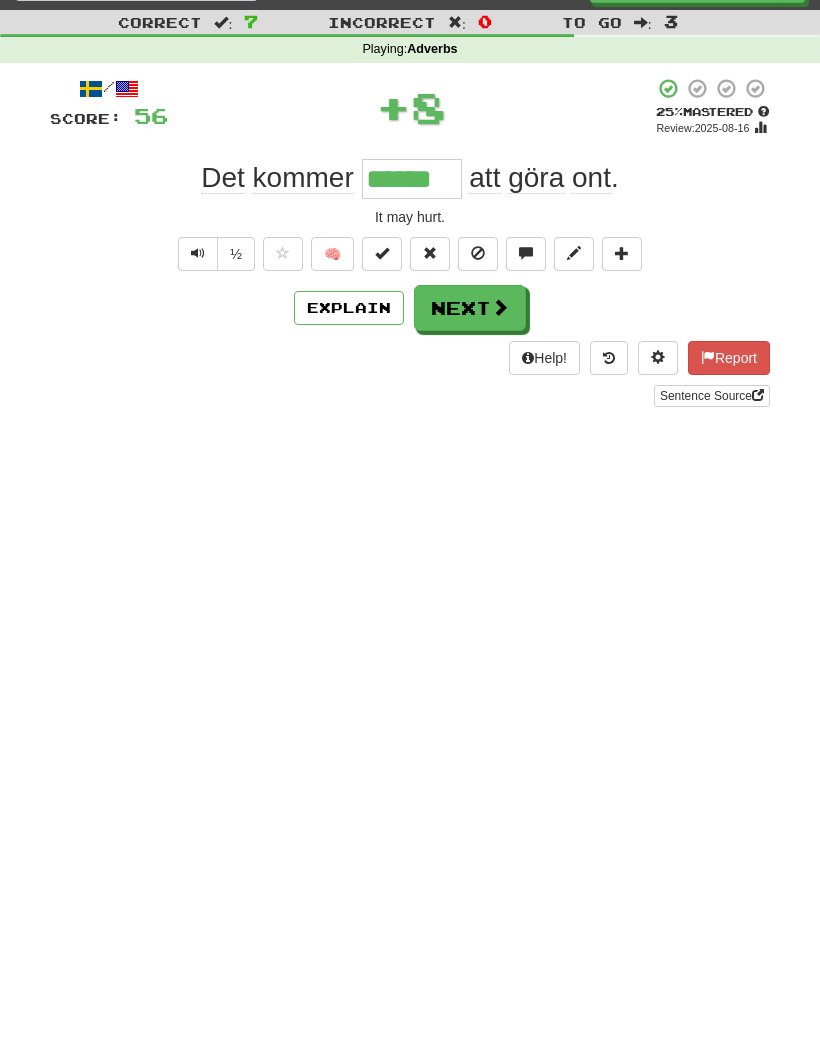 click on "🧠" at bounding box center (332, 254) 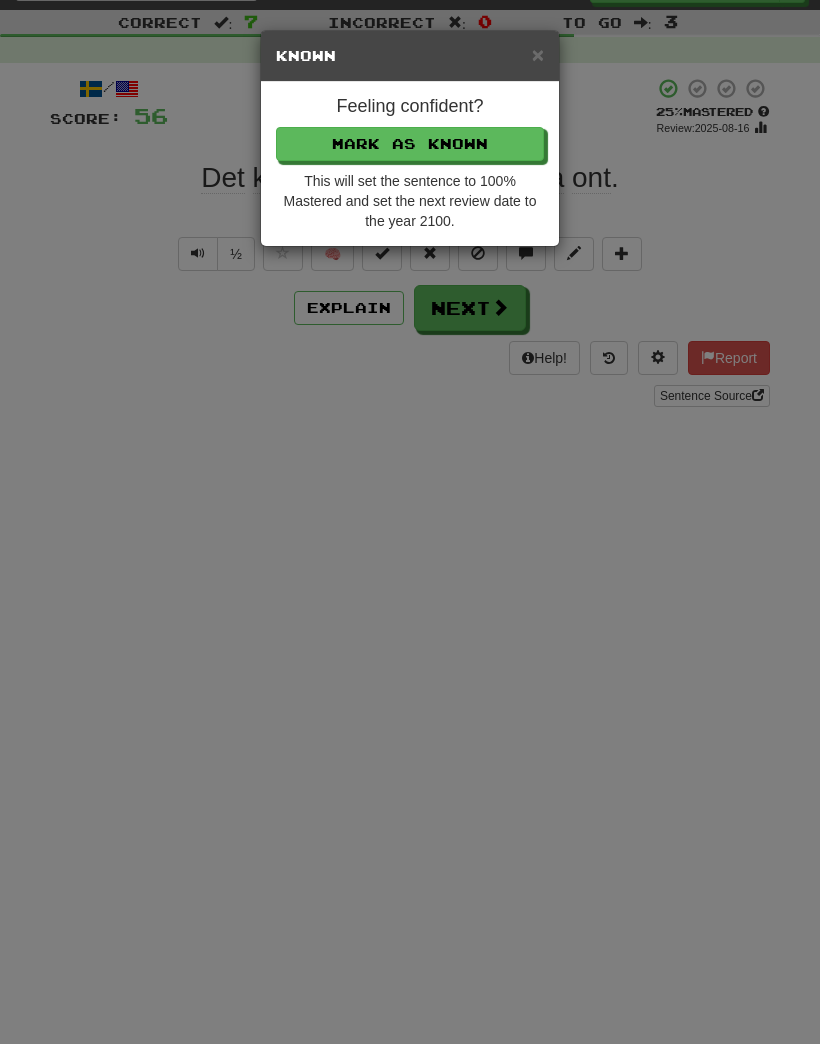 click on "Mark as Known" at bounding box center [410, 144] 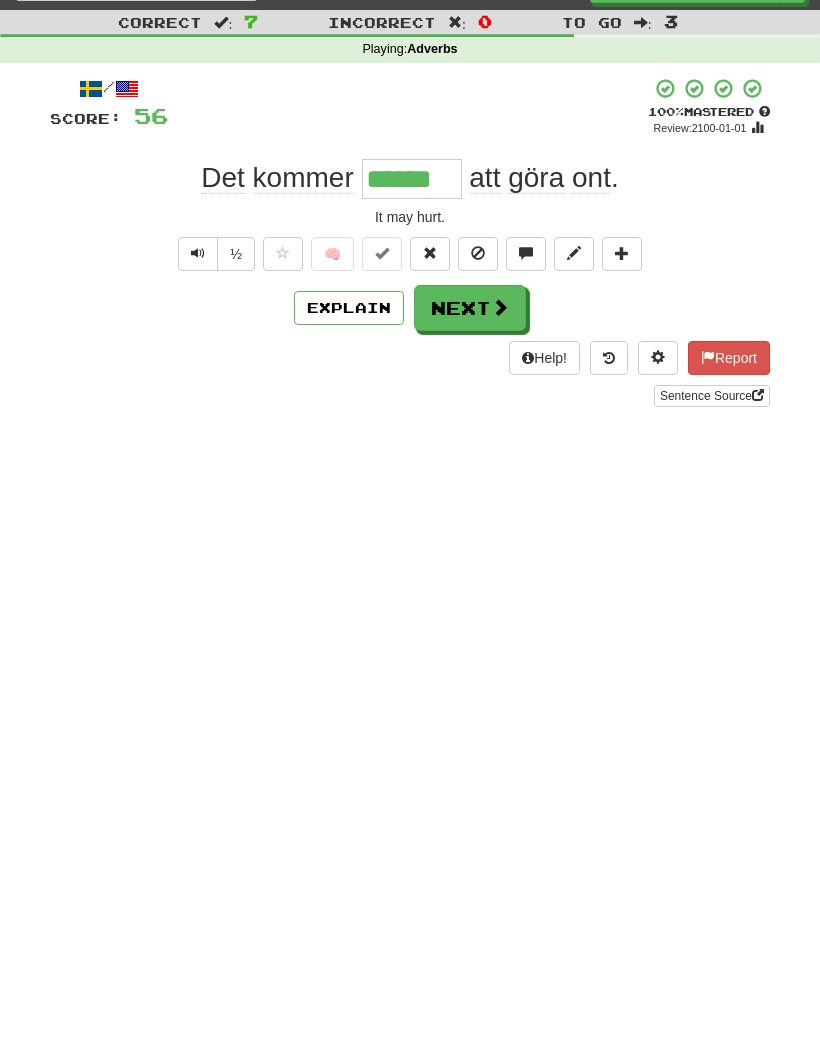 click on "Next" at bounding box center (470, 308) 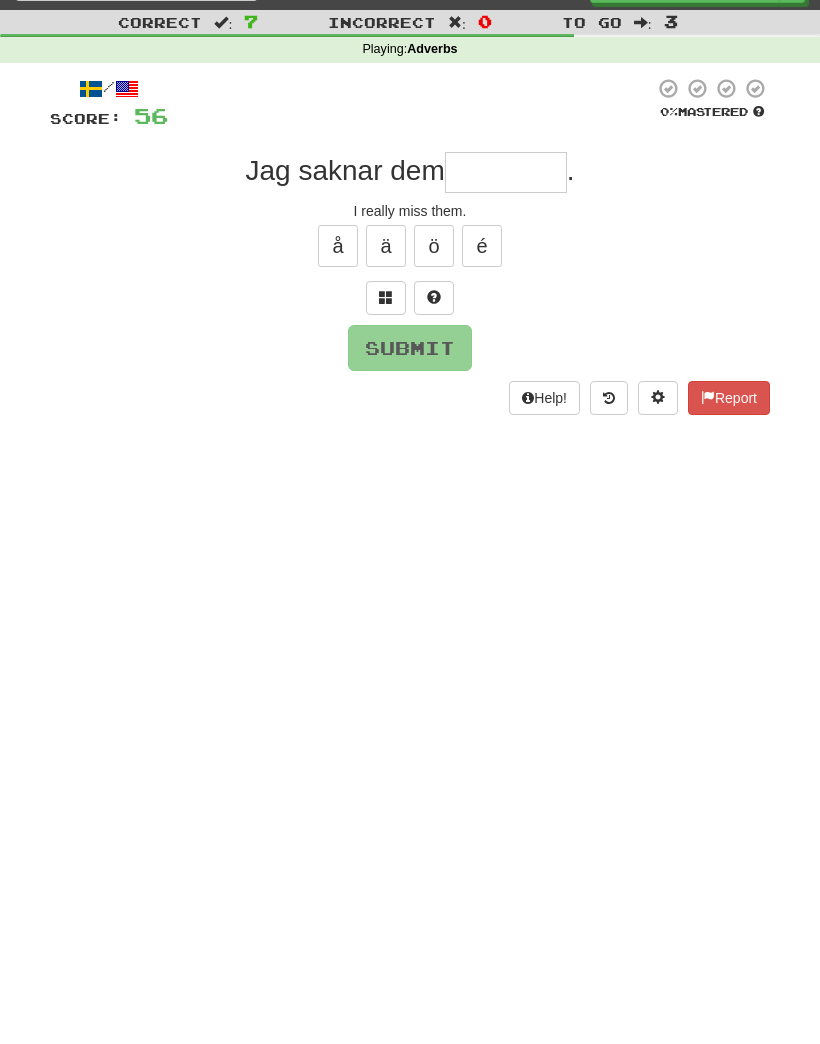 scroll, scrollTop: 40, scrollLeft: 0, axis: vertical 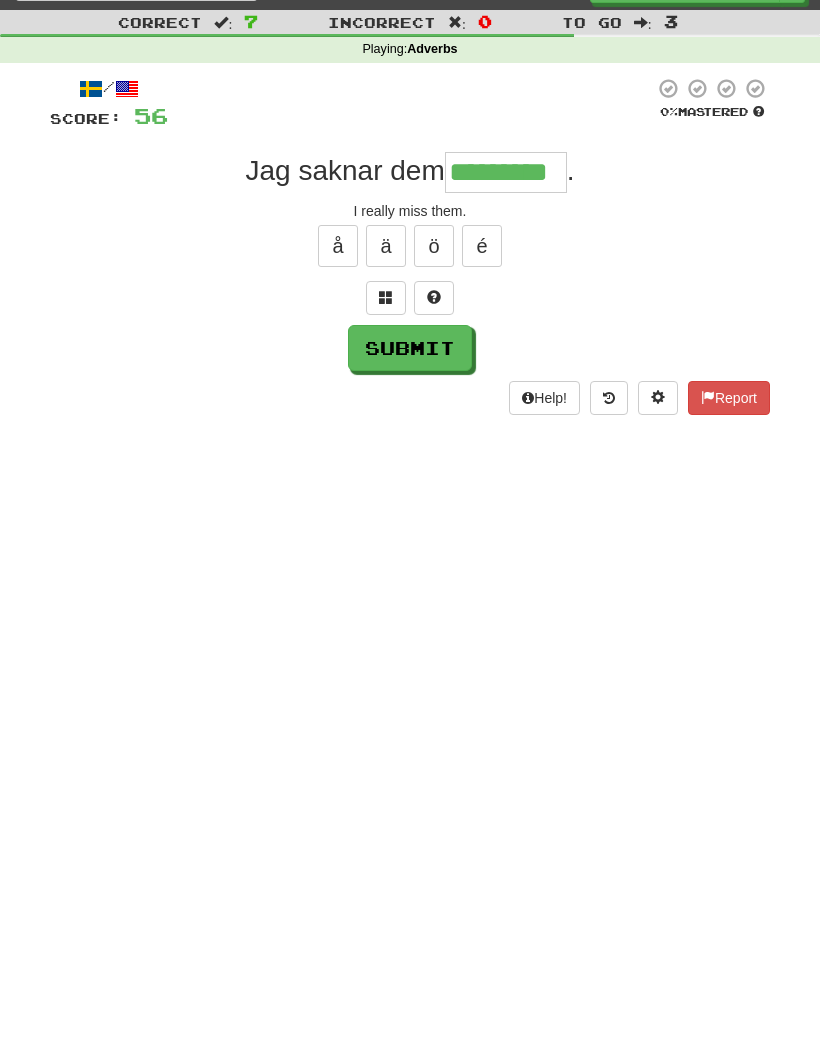 type on "*********" 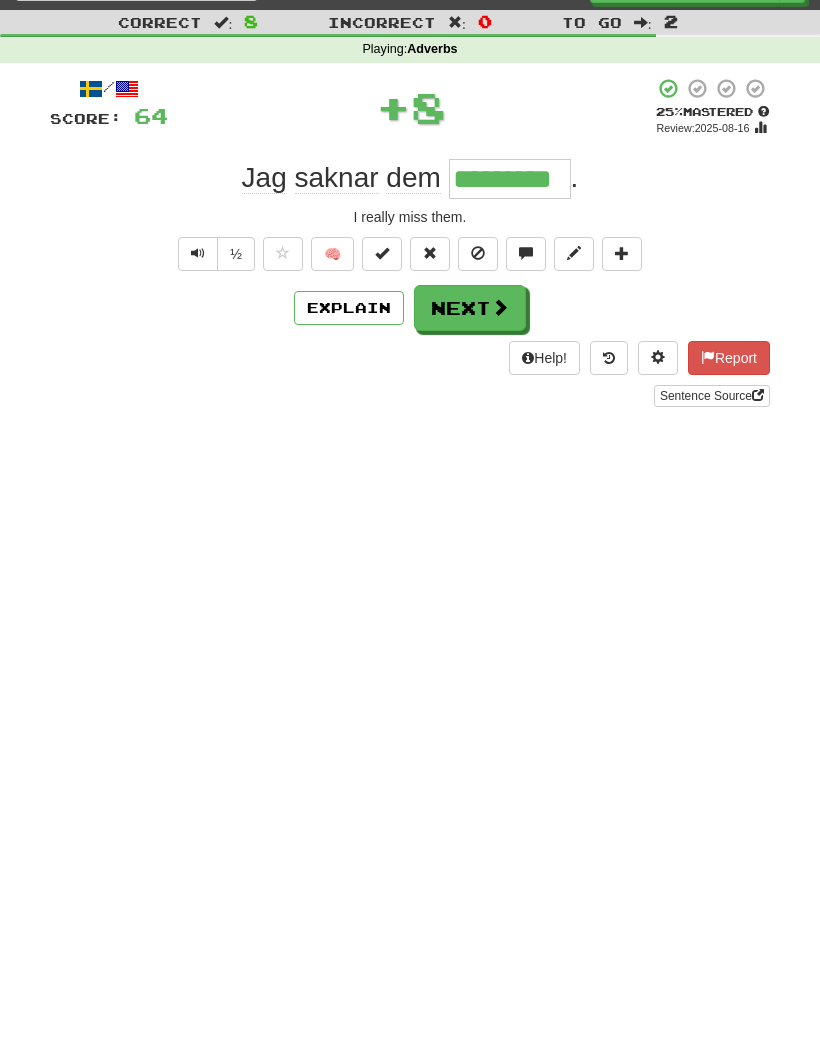 click on "🧠" at bounding box center (332, 254) 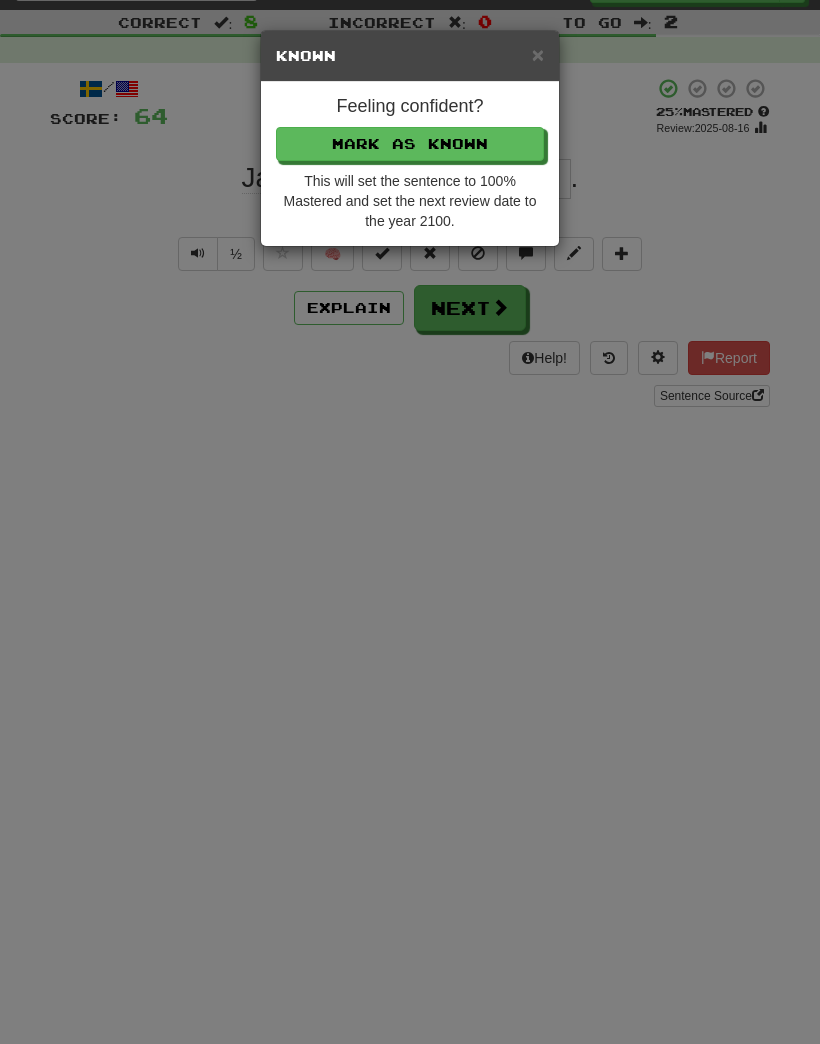 click on "Mark as Known" at bounding box center (410, 144) 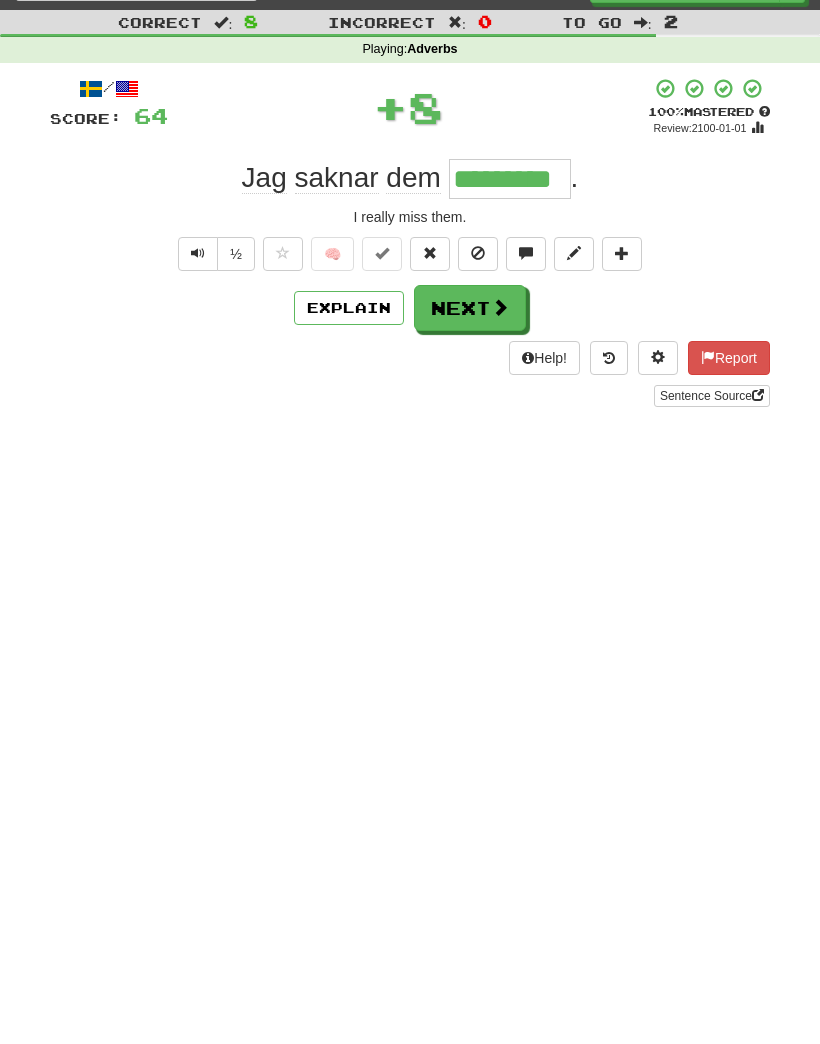 click on "Next" at bounding box center [470, 308] 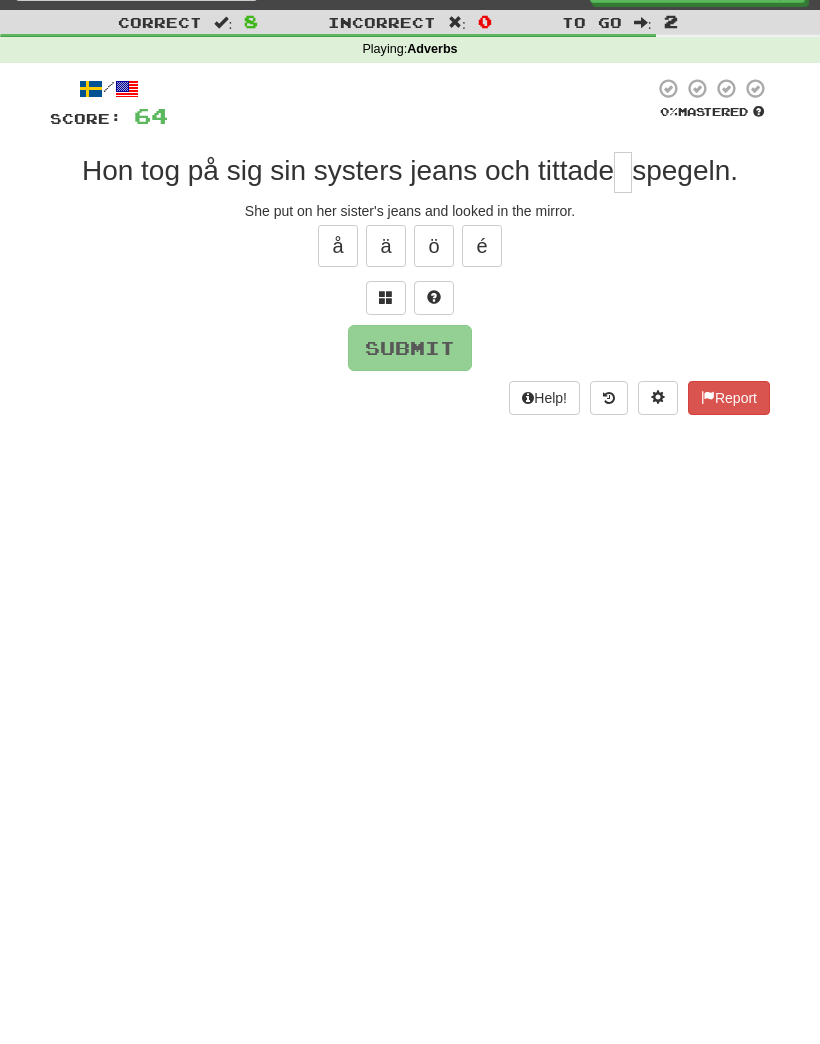scroll, scrollTop: 40, scrollLeft: 0, axis: vertical 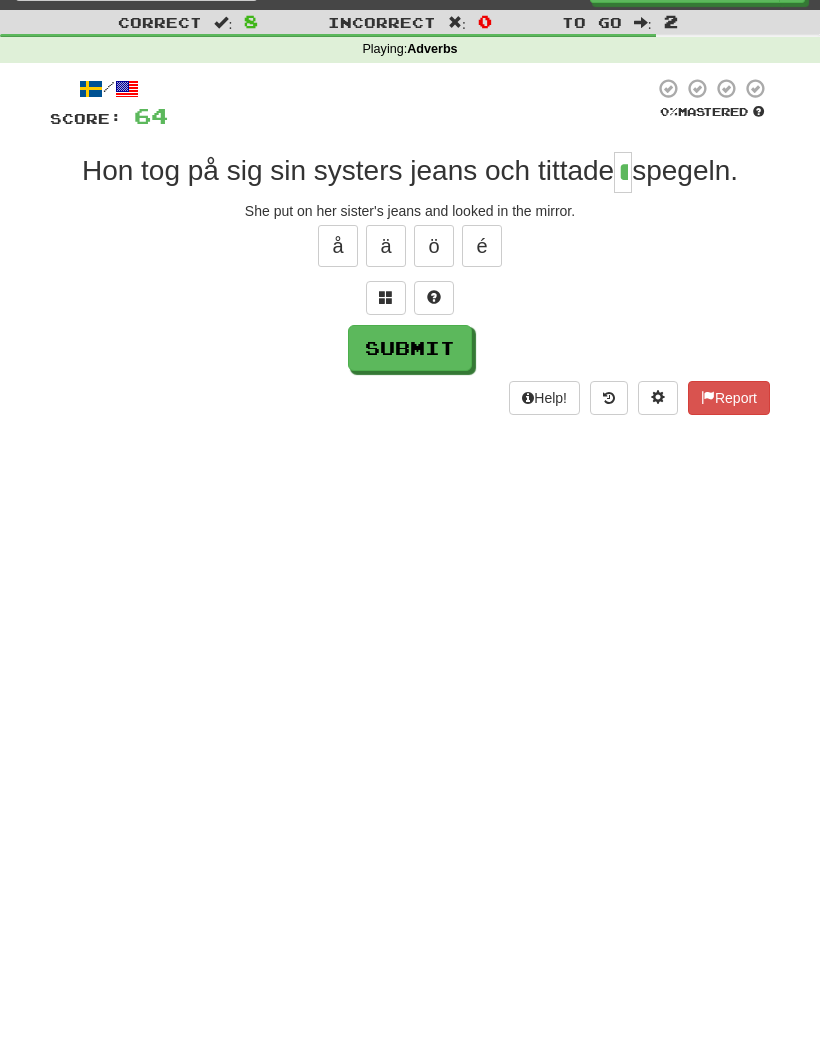 type on "*" 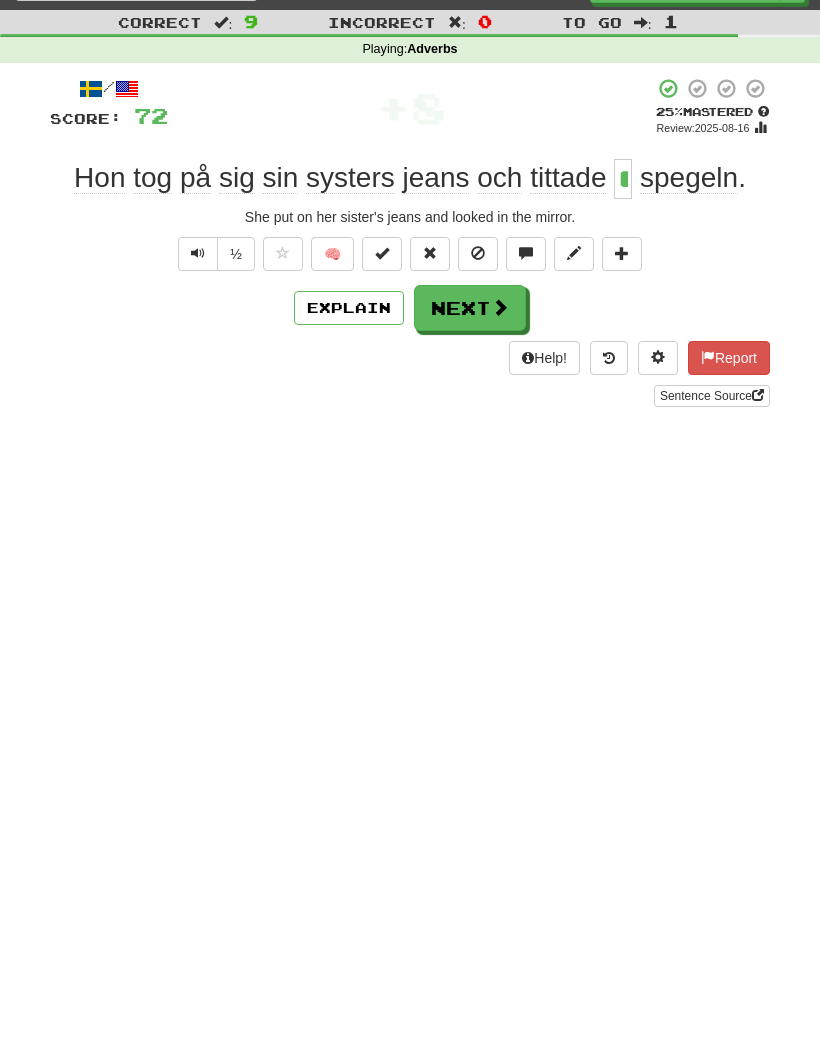 click on "Next" at bounding box center (470, 308) 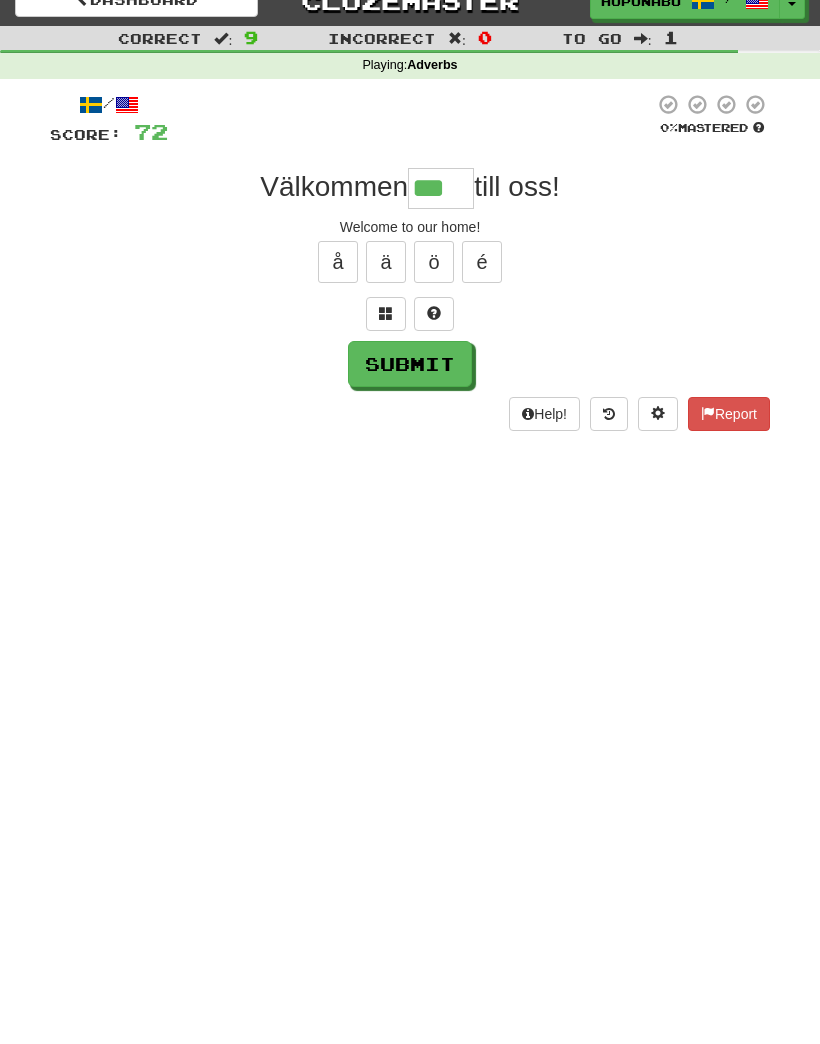 scroll, scrollTop: 0, scrollLeft: 0, axis: both 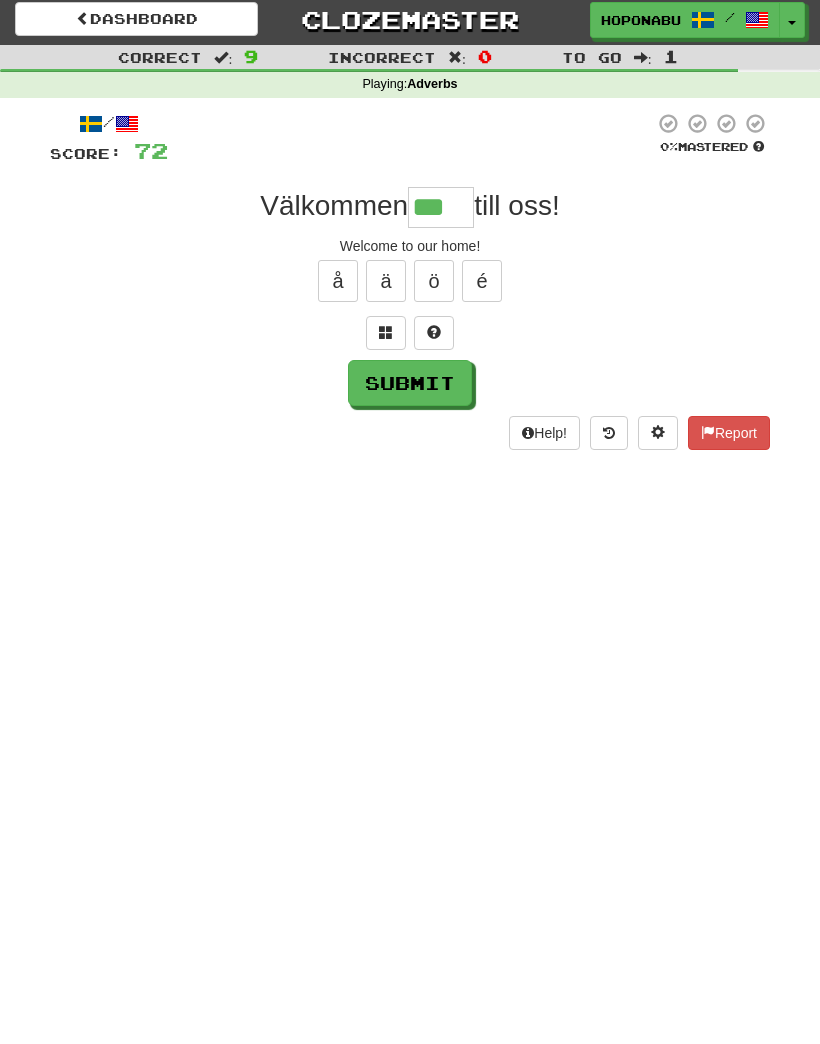 type on "***" 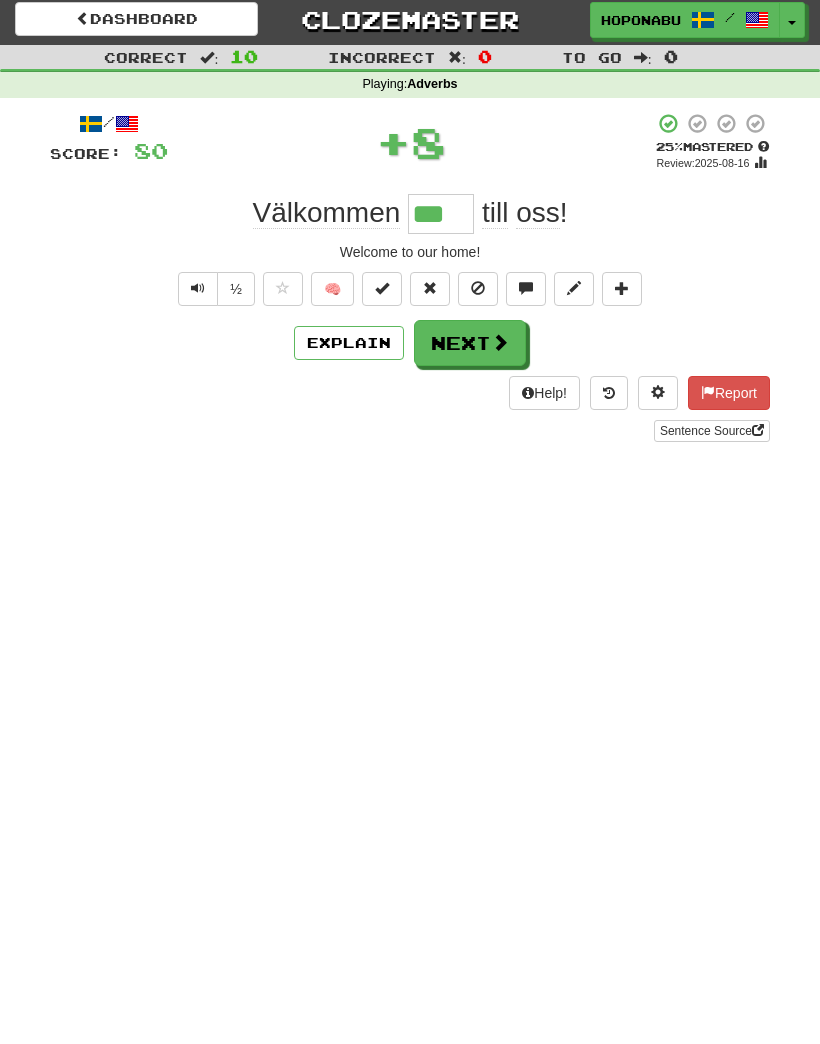scroll, scrollTop: 0, scrollLeft: 0, axis: both 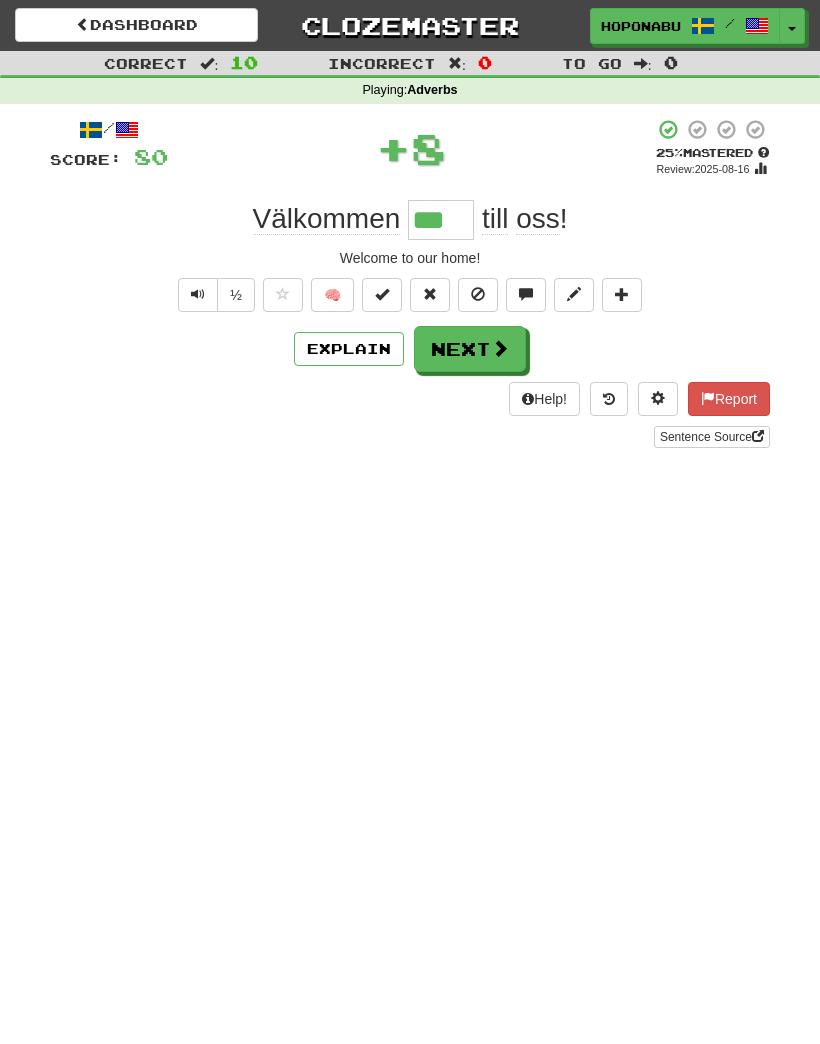 click on "Next" at bounding box center [470, 349] 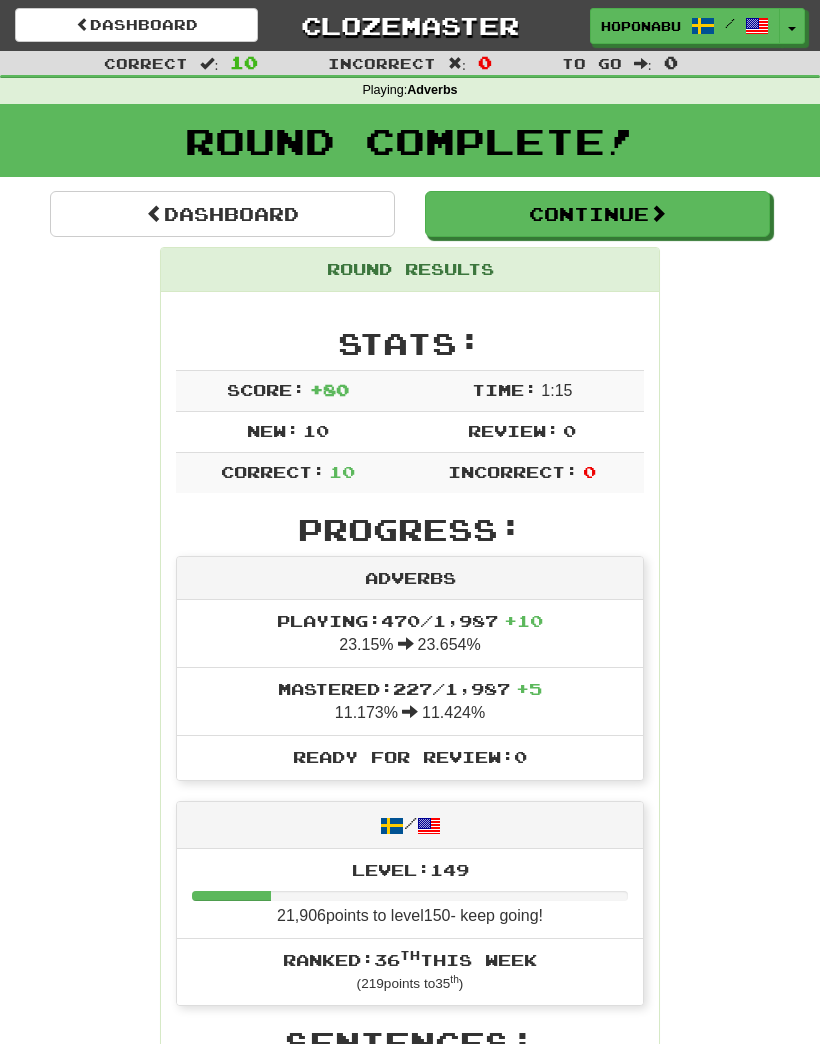 click on "Continue" at bounding box center [597, 214] 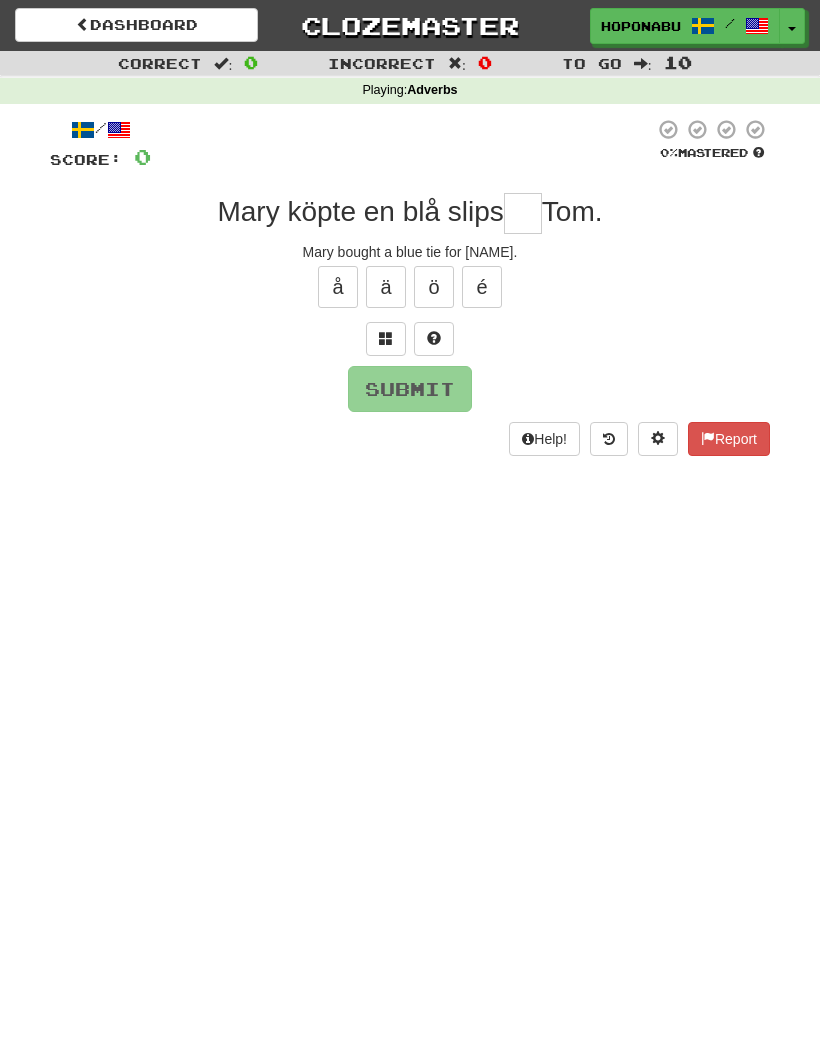 click at bounding box center [523, 213] 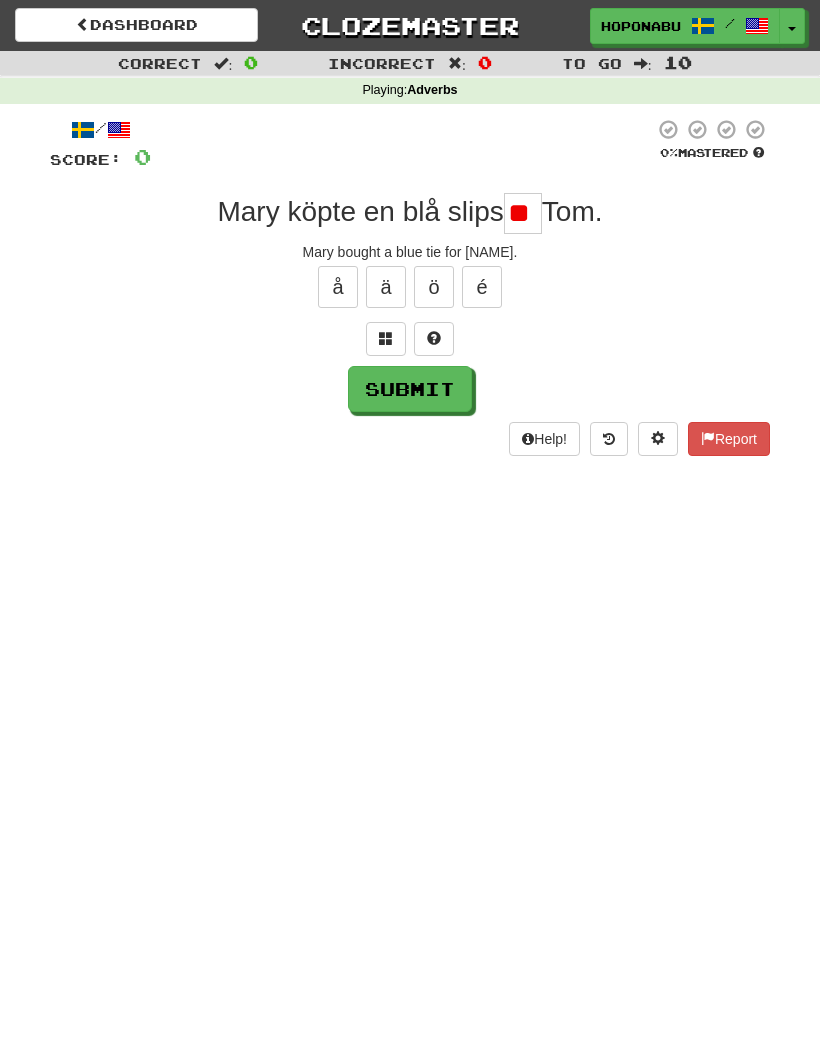 type on "*" 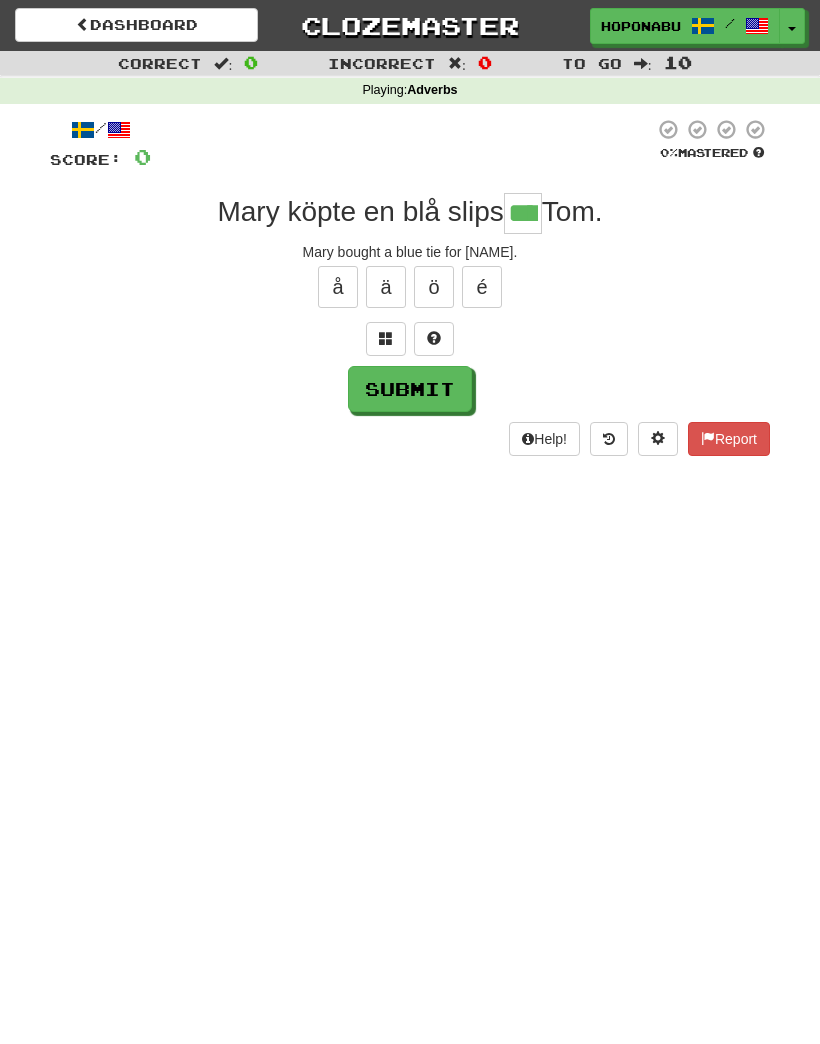 type on "****" 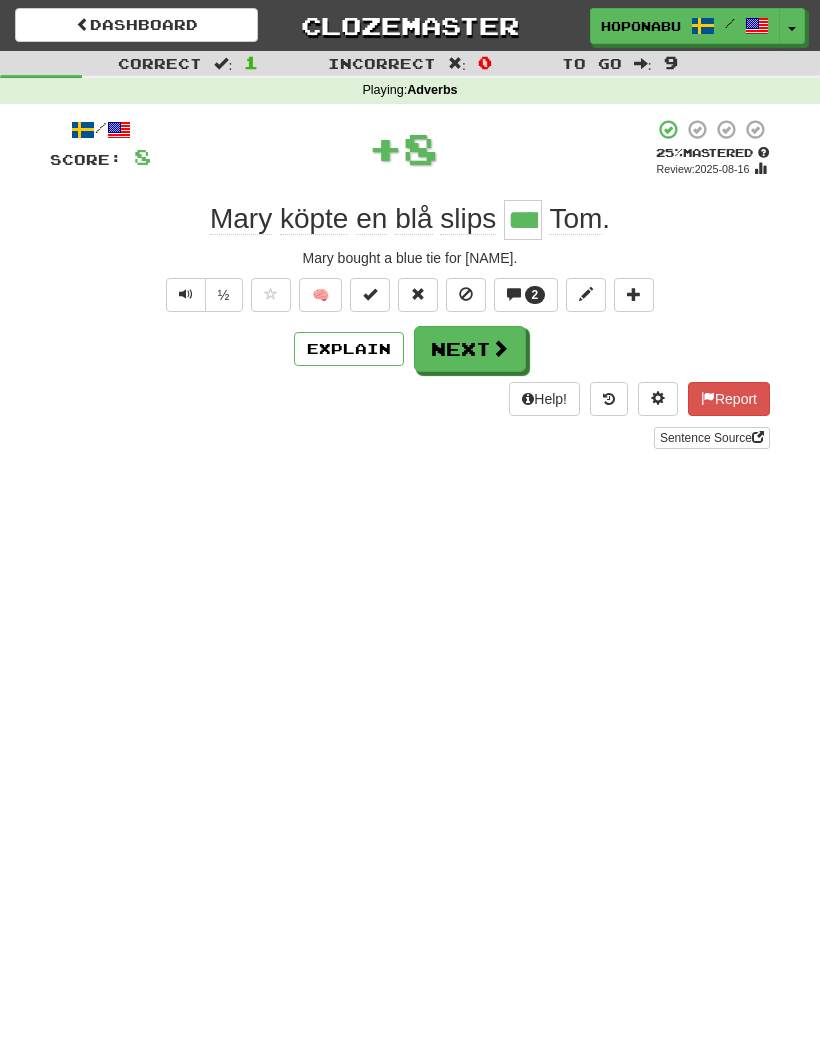 click on "2" at bounding box center (526, 295) 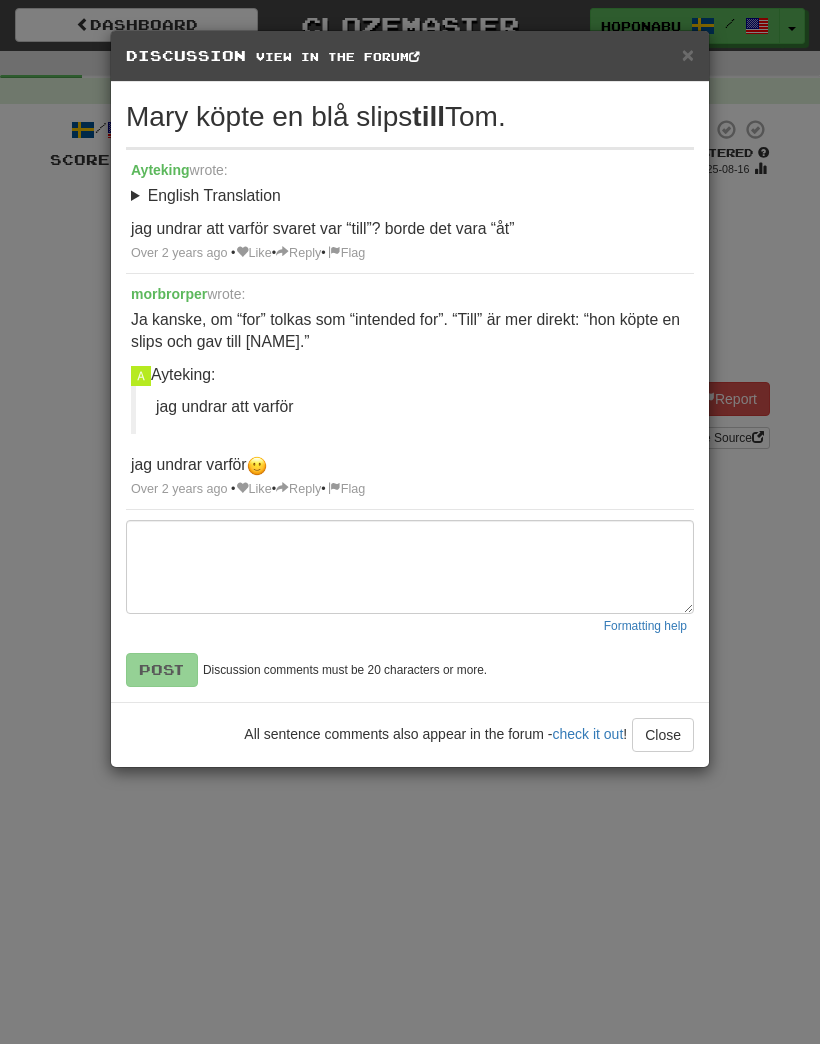 click on "Close" at bounding box center [663, 735] 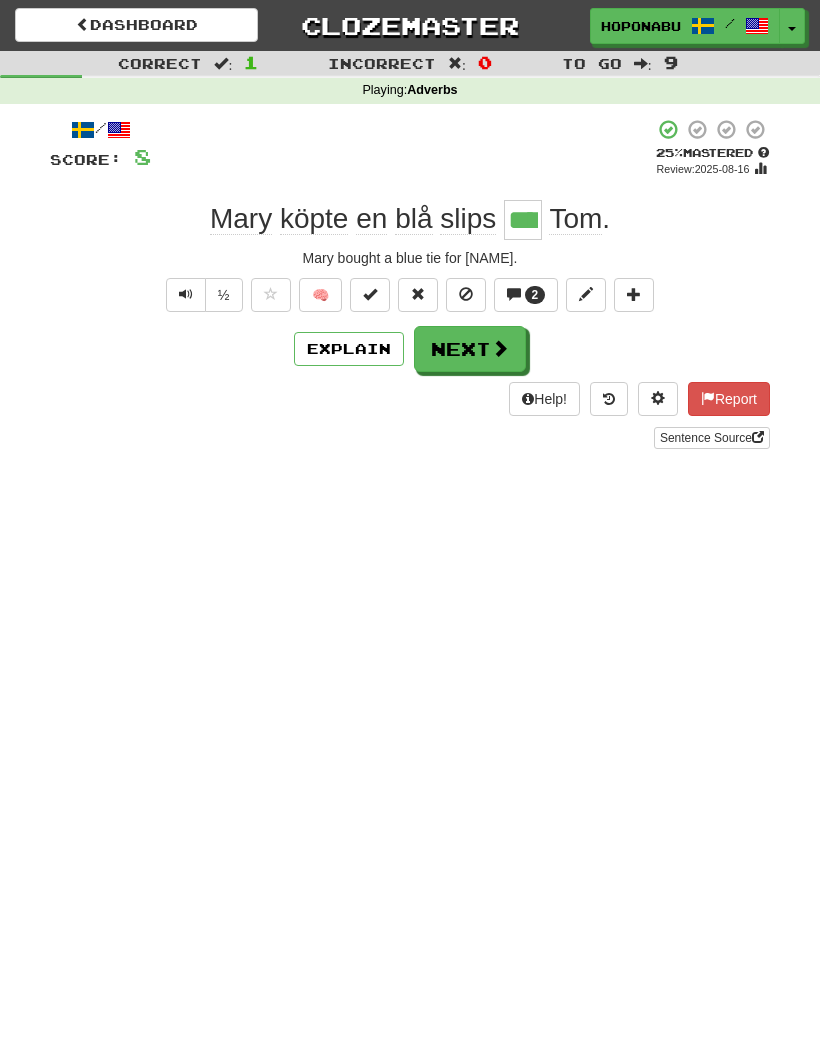 click on "Next" at bounding box center (470, 349) 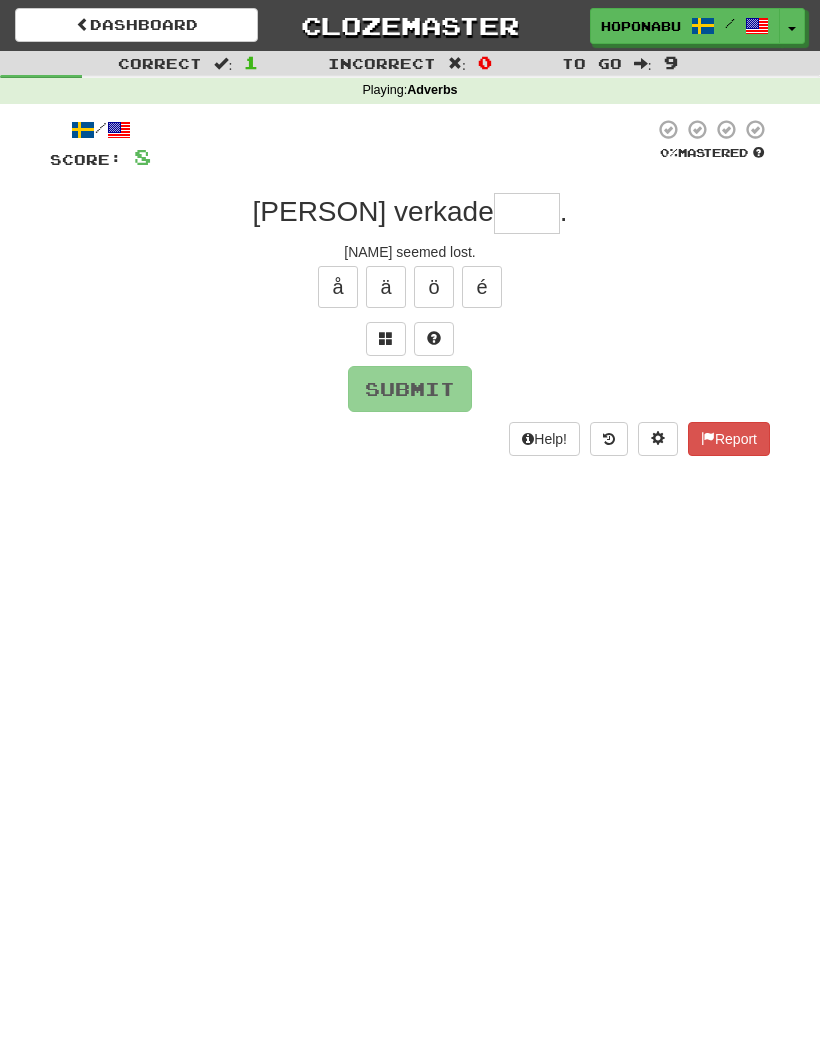 click at bounding box center [434, 338] 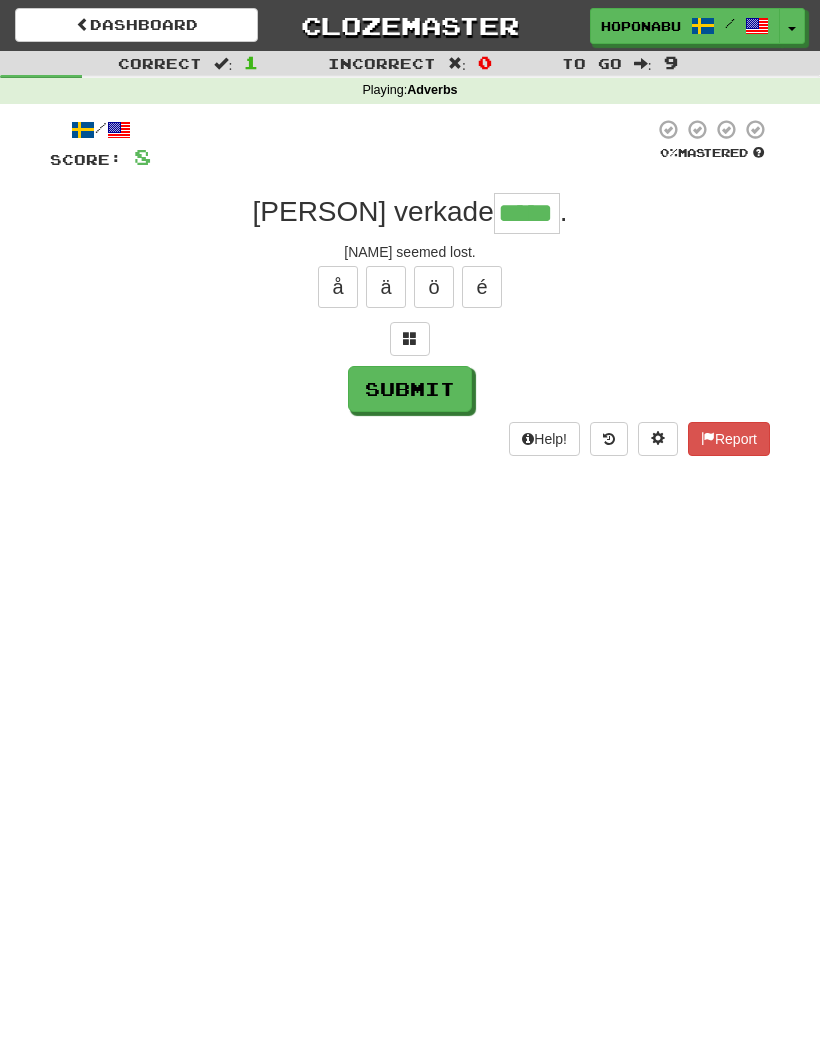 type on "*****" 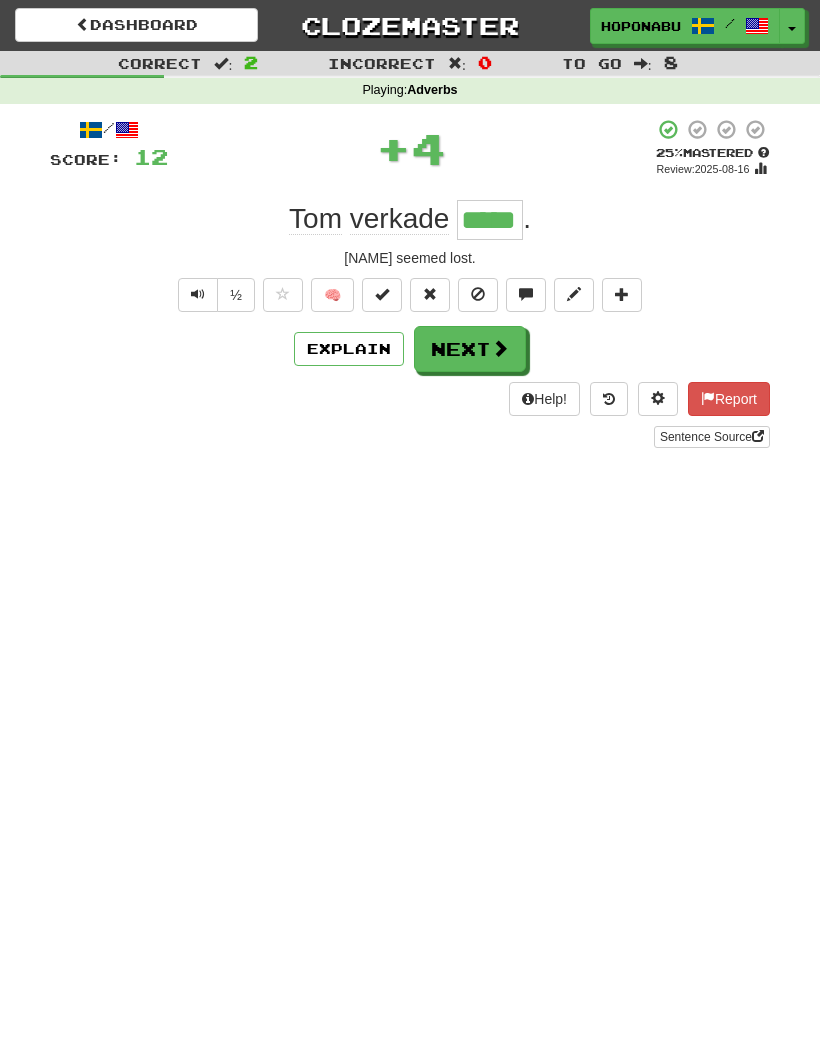 click on "Next" at bounding box center (470, 349) 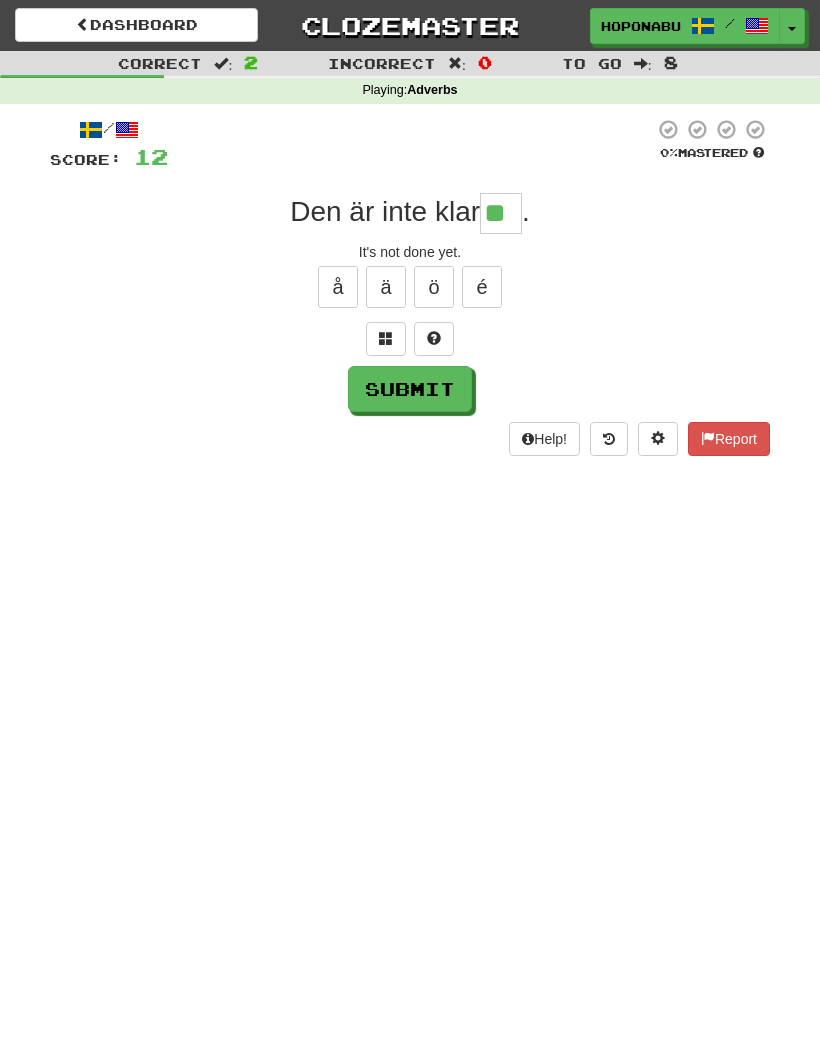 type on "**" 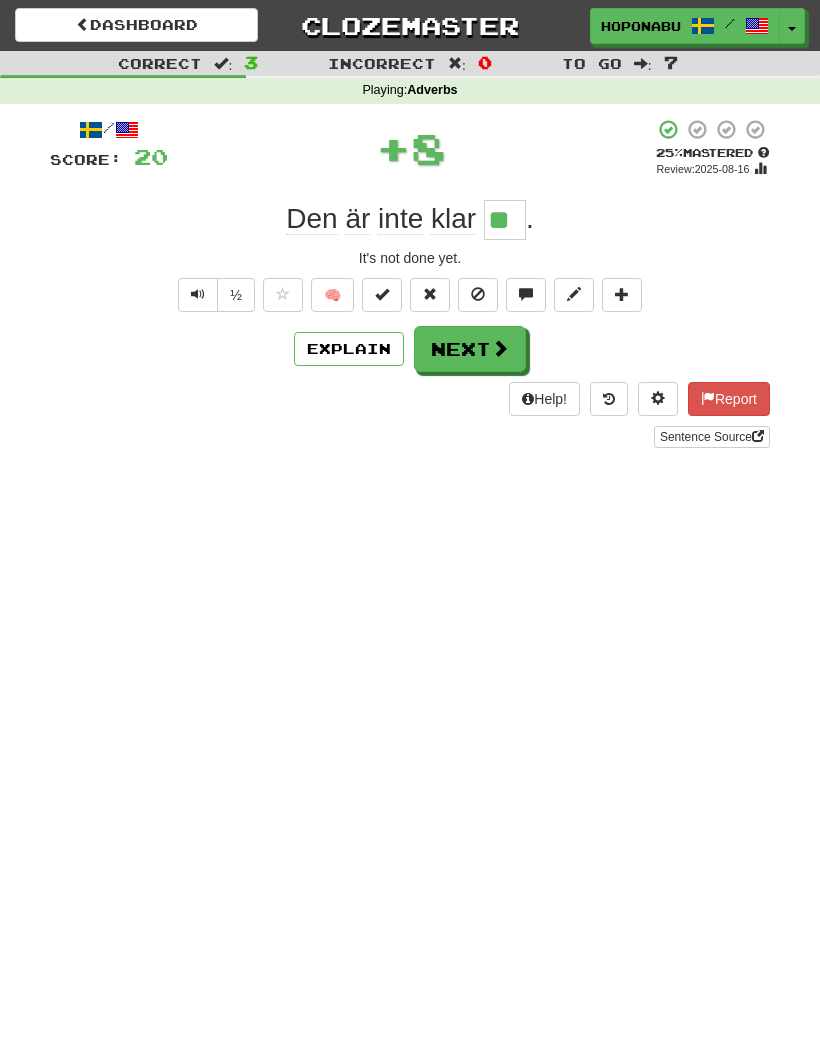 click at bounding box center (500, 348) 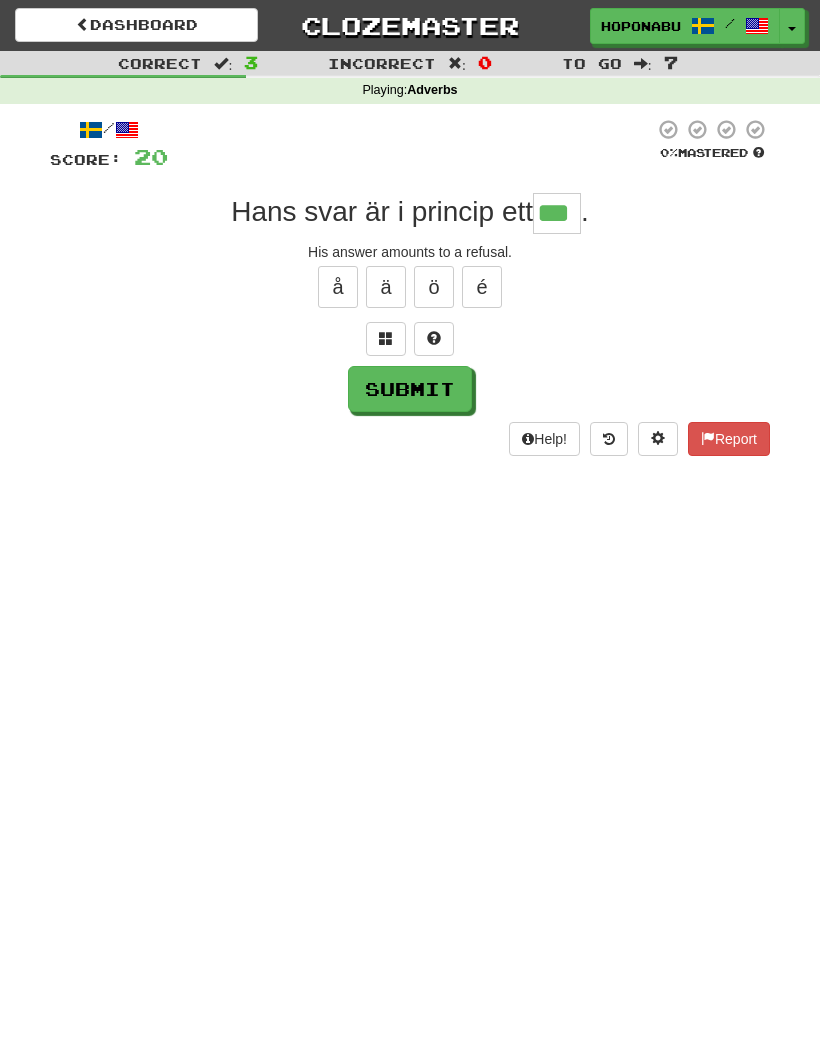 type on "***" 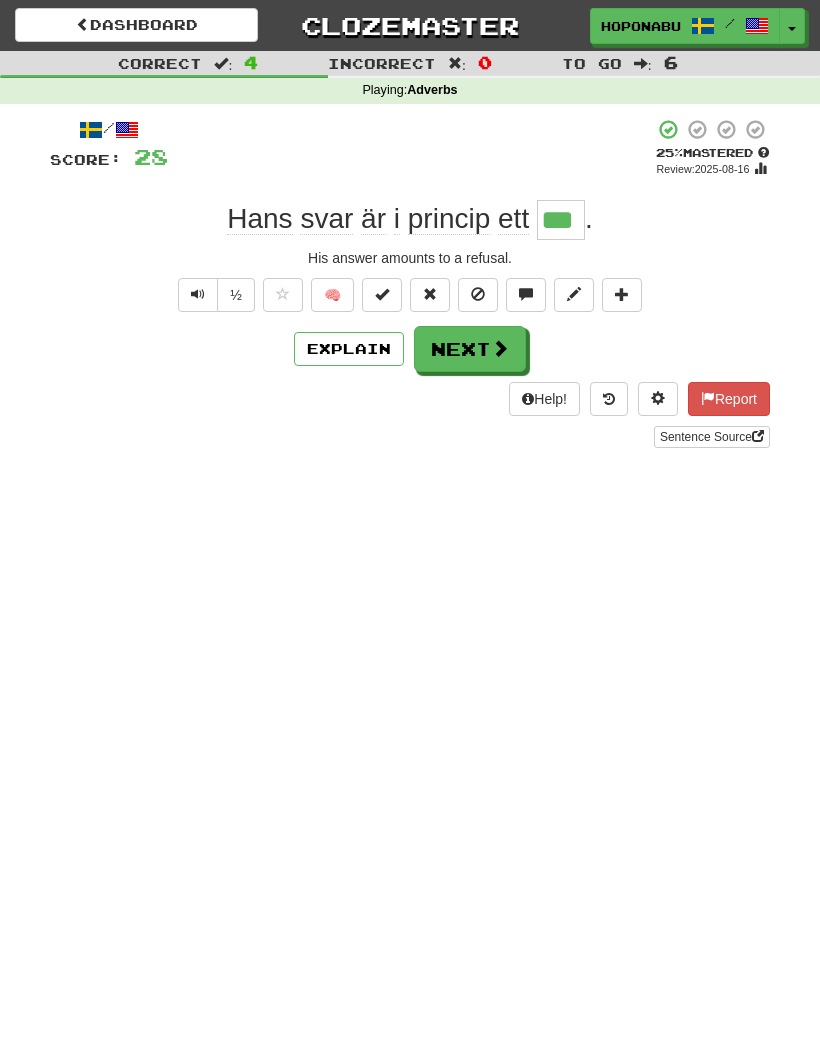 click at bounding box center (500, 348) 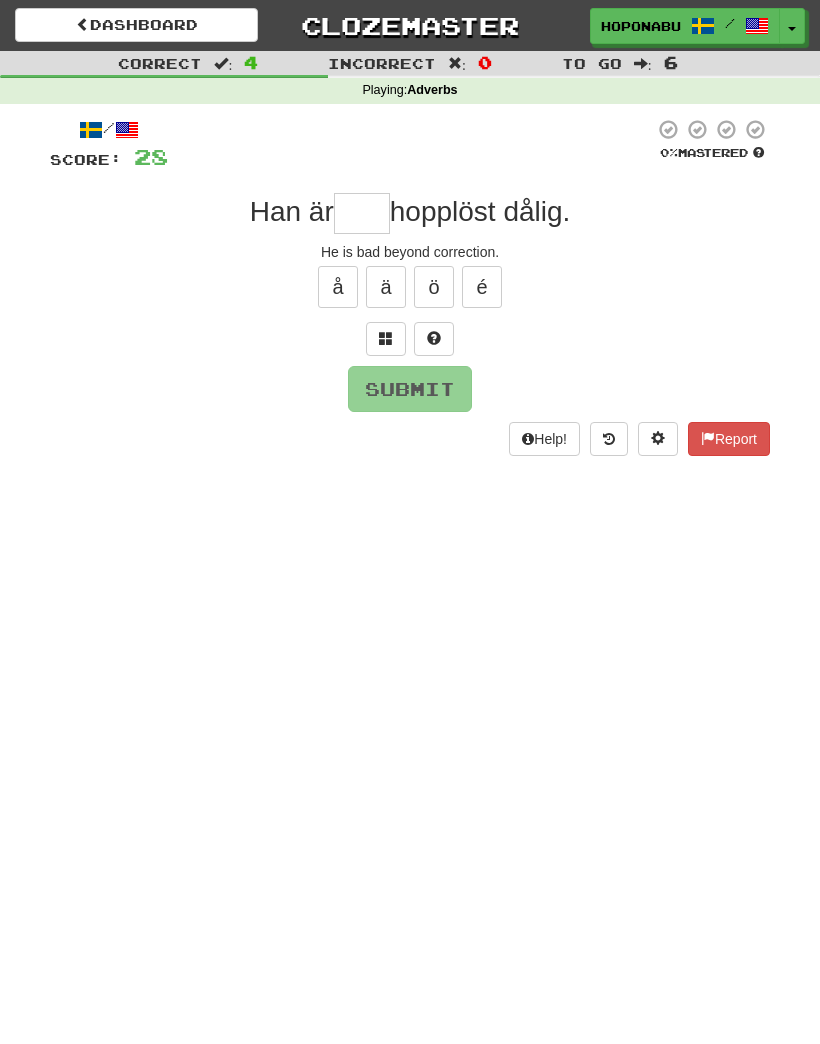click at bounding box center [434, 339] 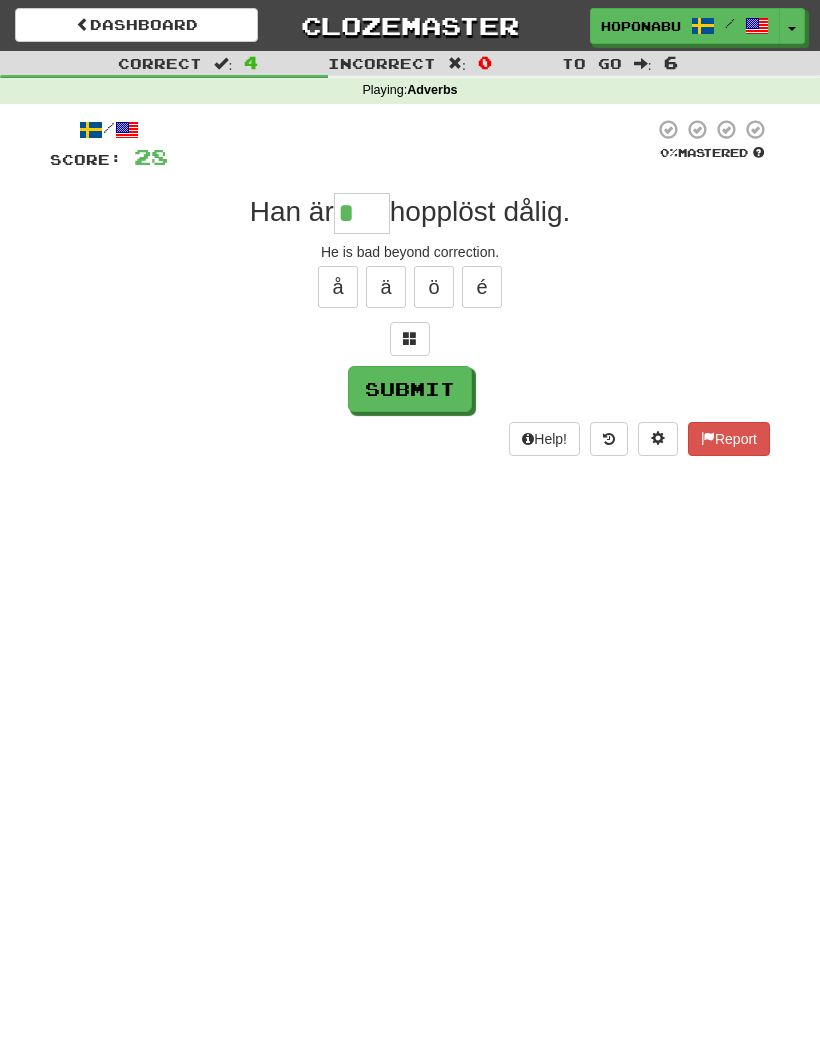 click at bounding box center (410, 338) 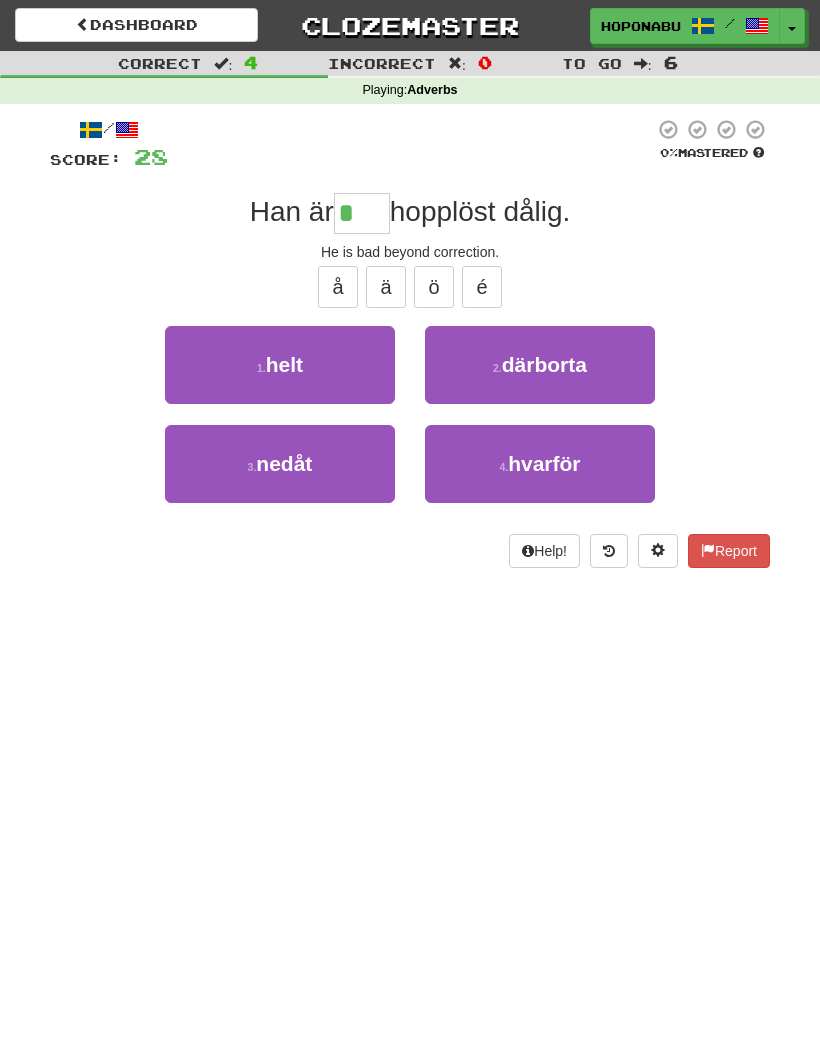 click on "1 . helt" at bounding box center [280, 365] 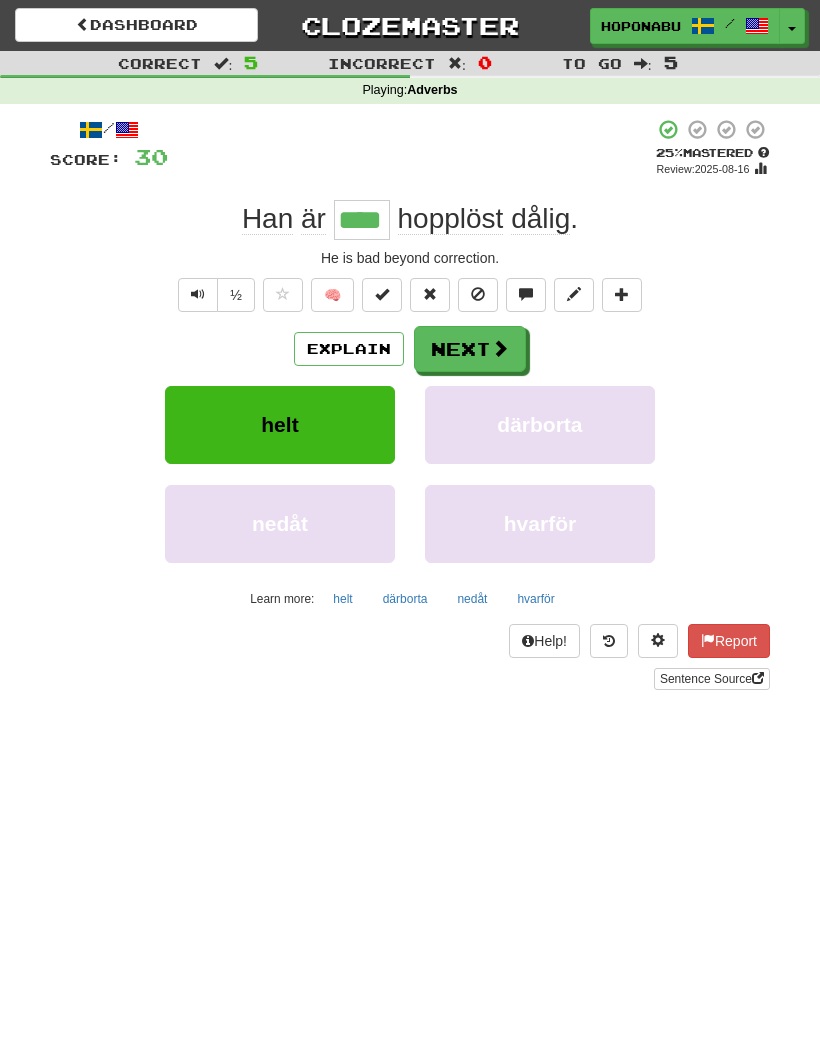 click on "Next" at bounding box center (470, 349) 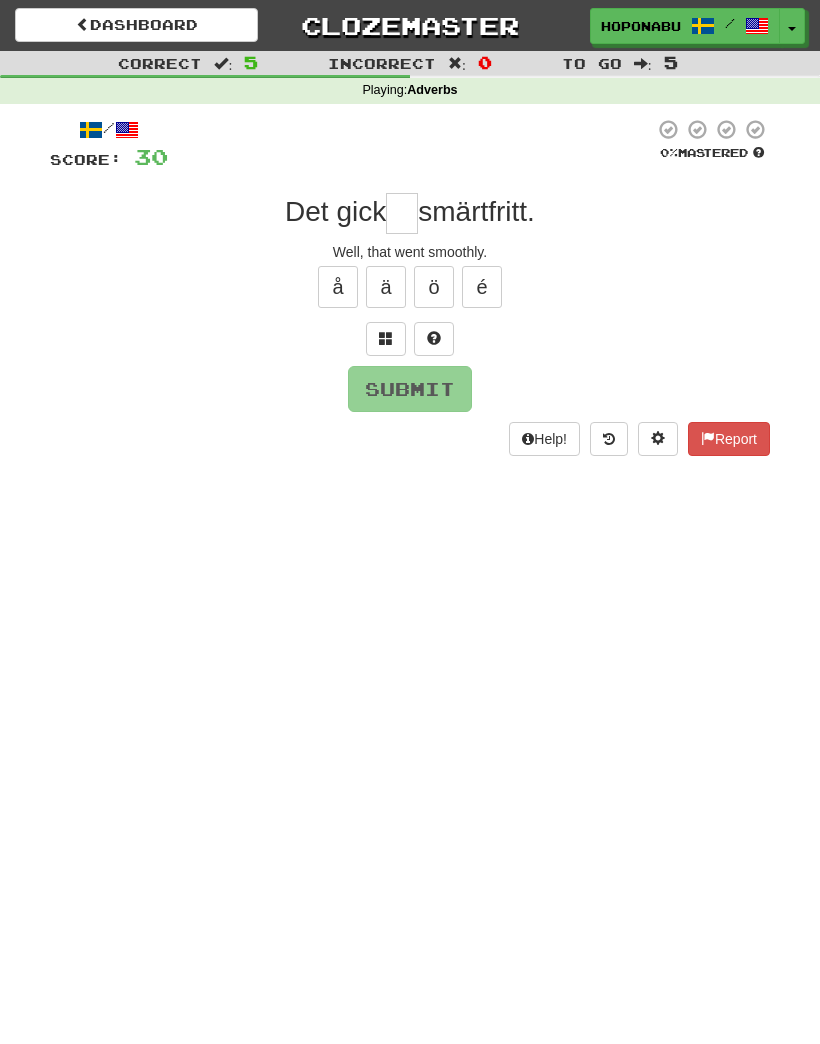 type on "*" 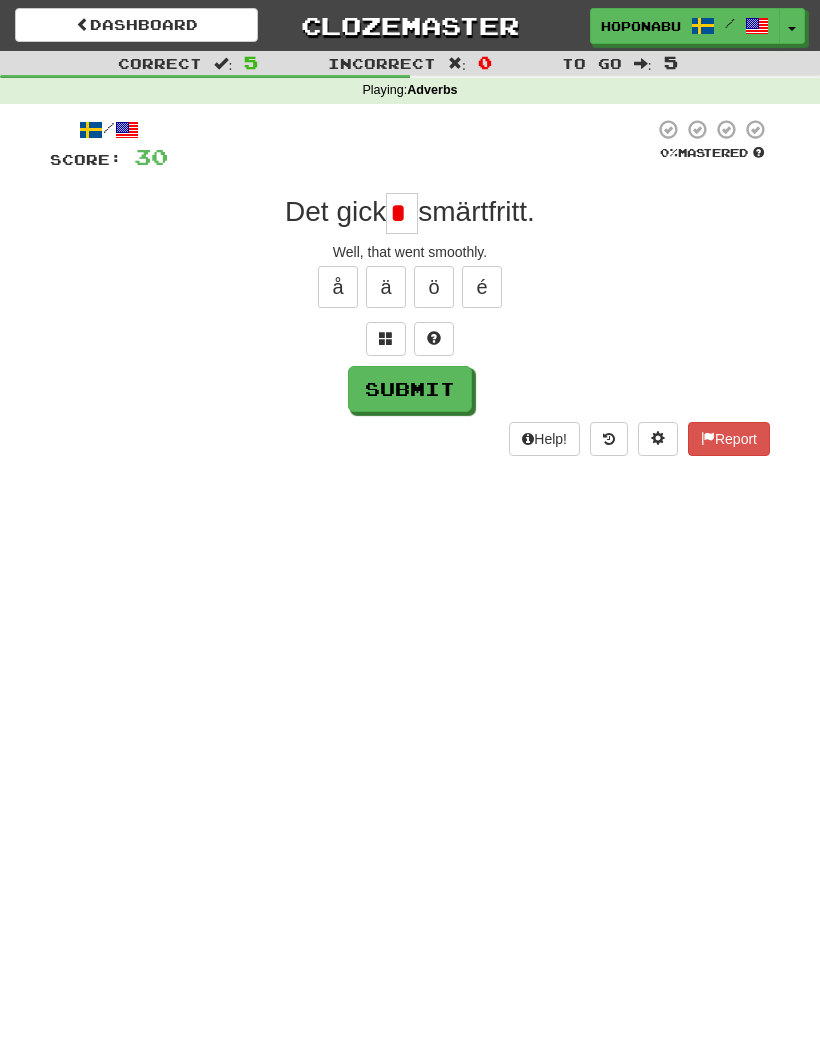 scroll, scrollTop: 86, scrollLeft: 0, axis: vertical 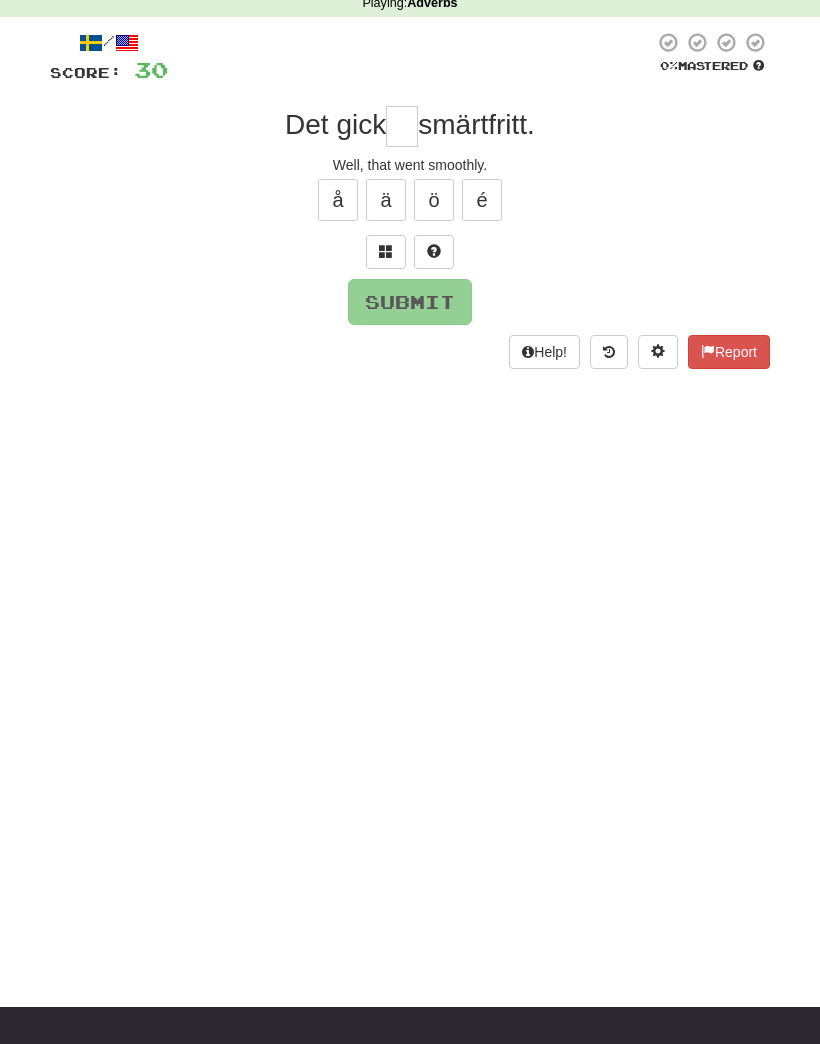 click at bounding box center [434, 253] 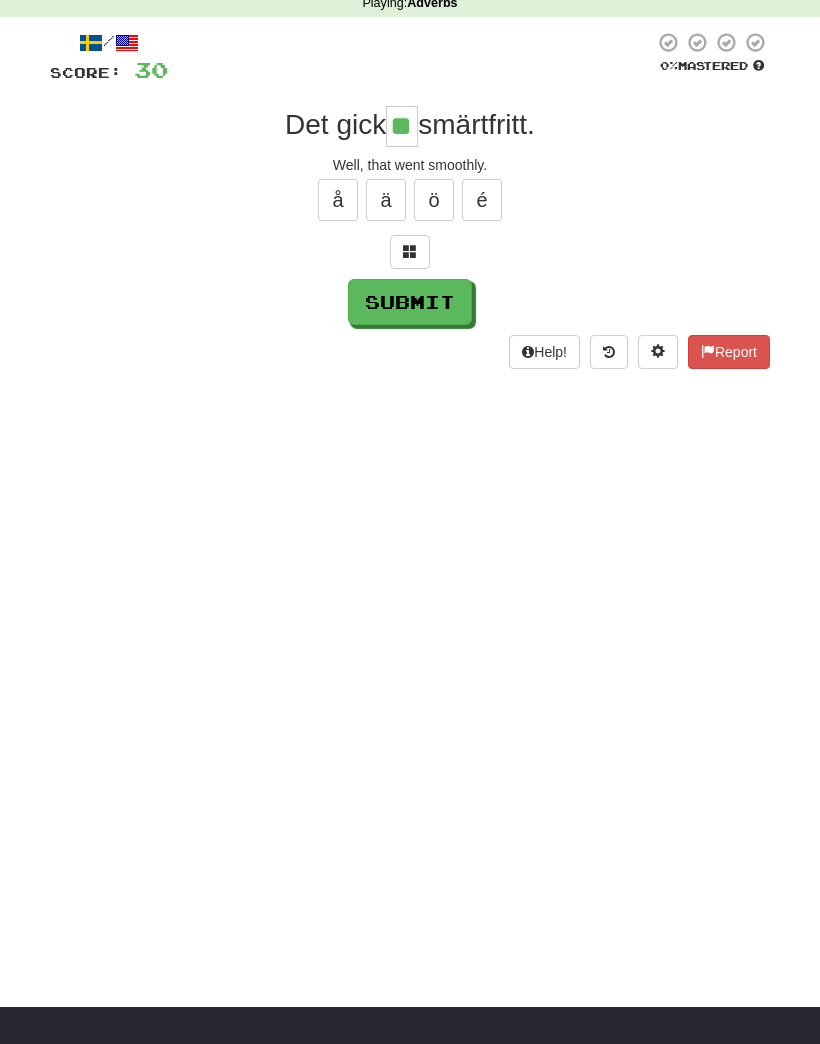 type on "**" 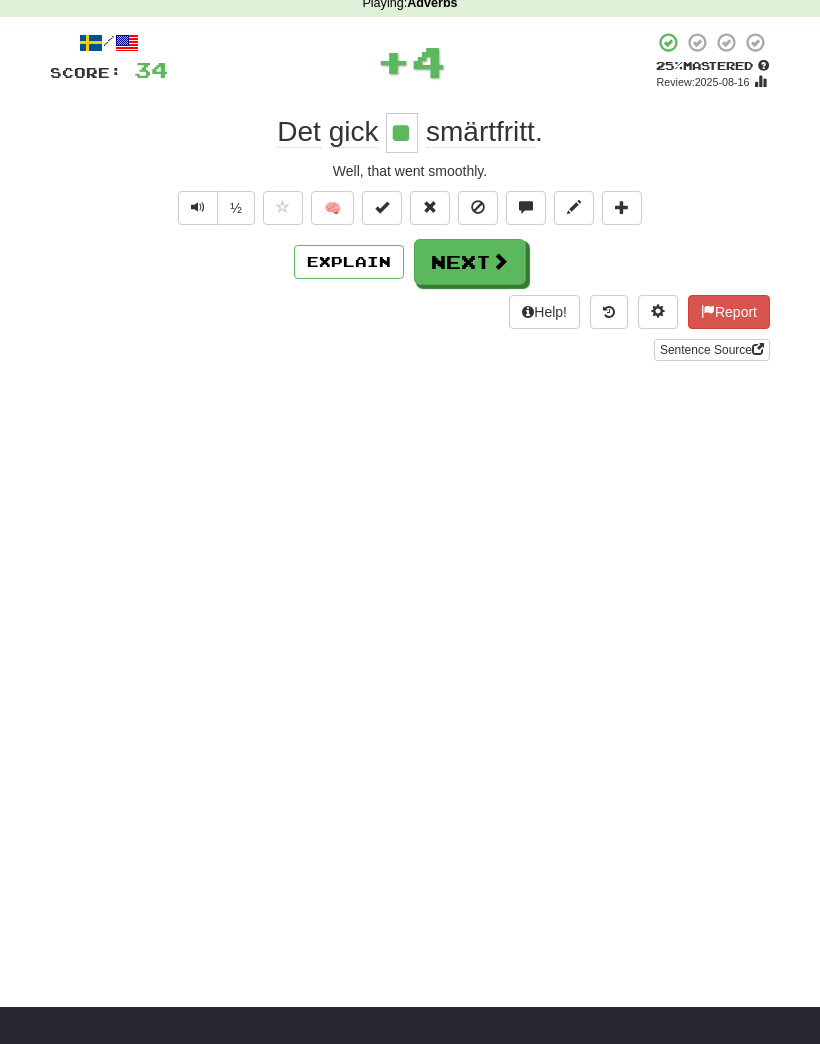 click on "Explain" at bounding box center (349, 262) 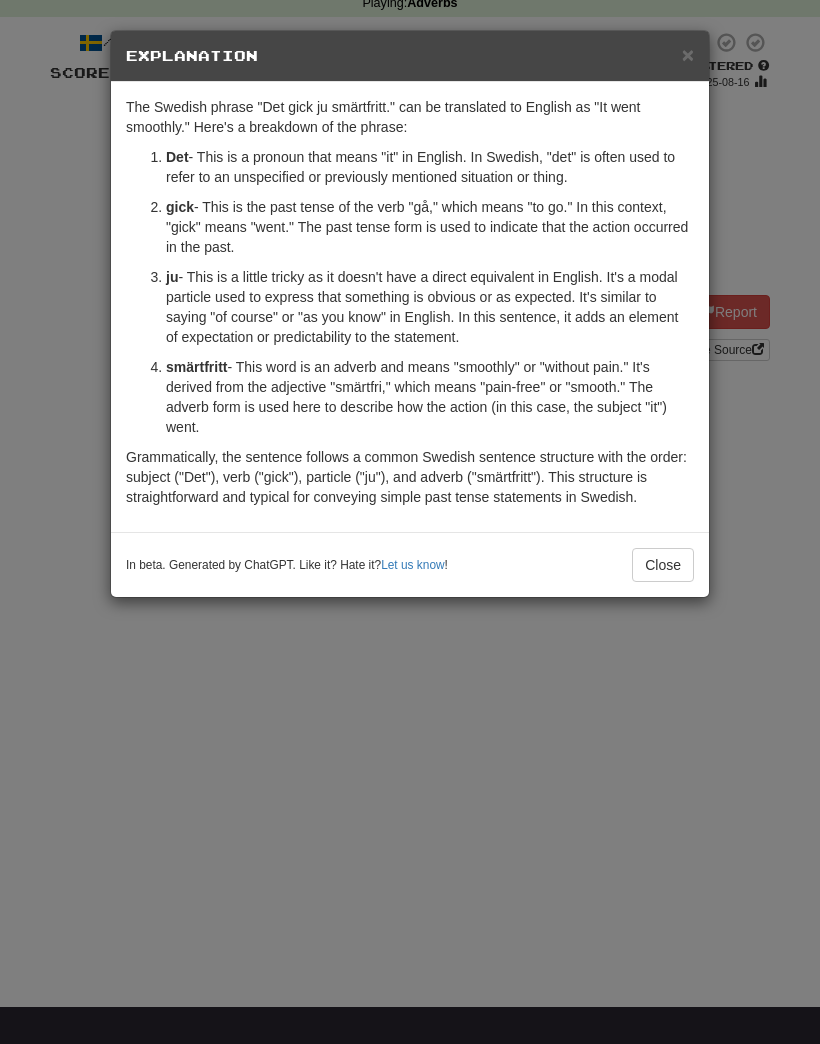 click on "Close" at bounding box center (663, 565) 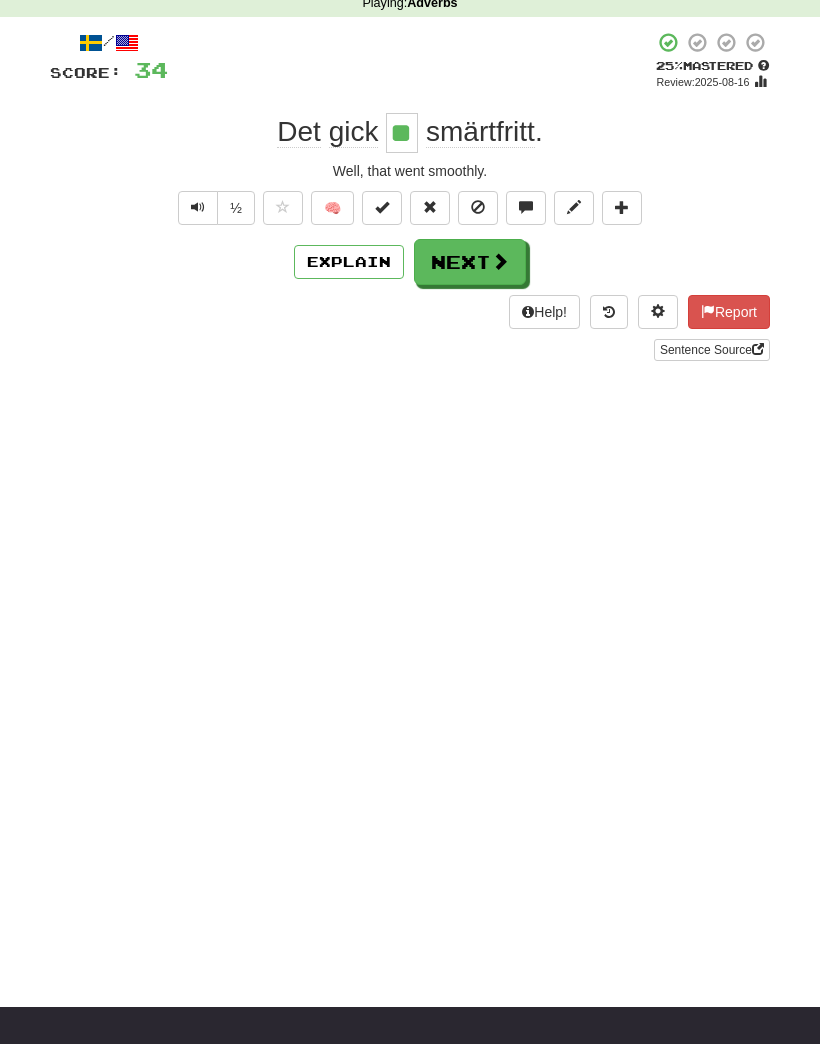 click at bounding box center [500, 261] 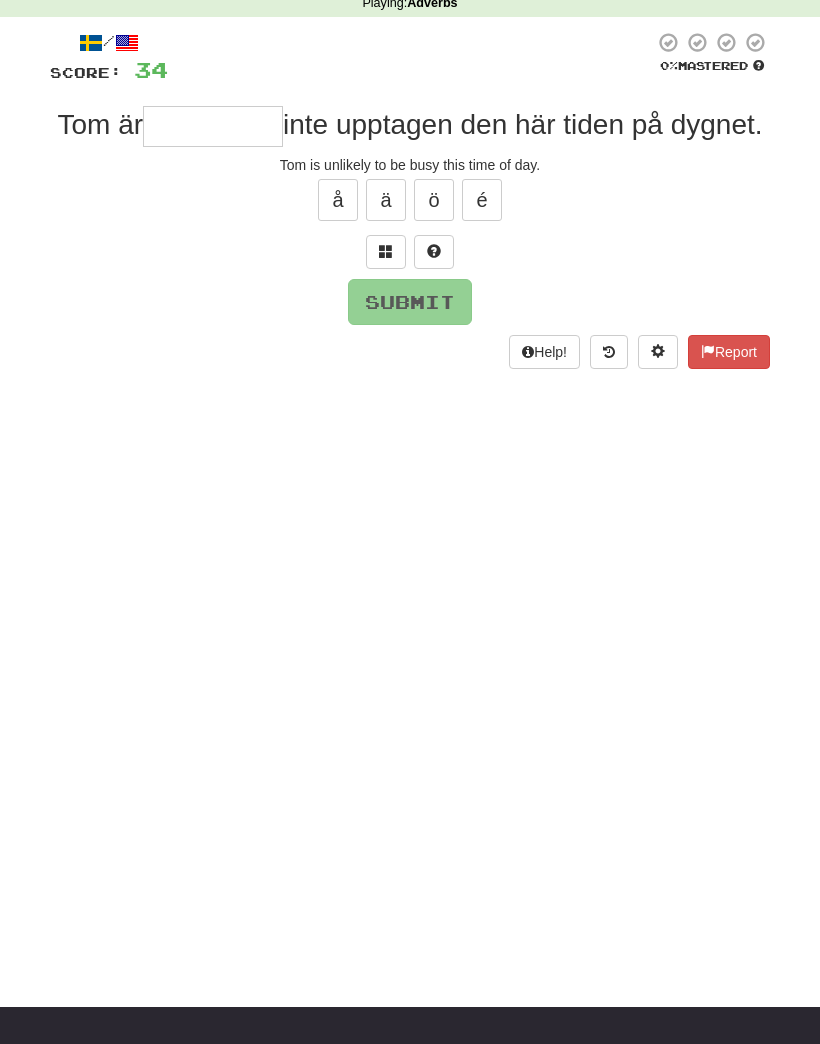 scroll, scrollTop: 86, scrollLeft: 0, axis: vertical 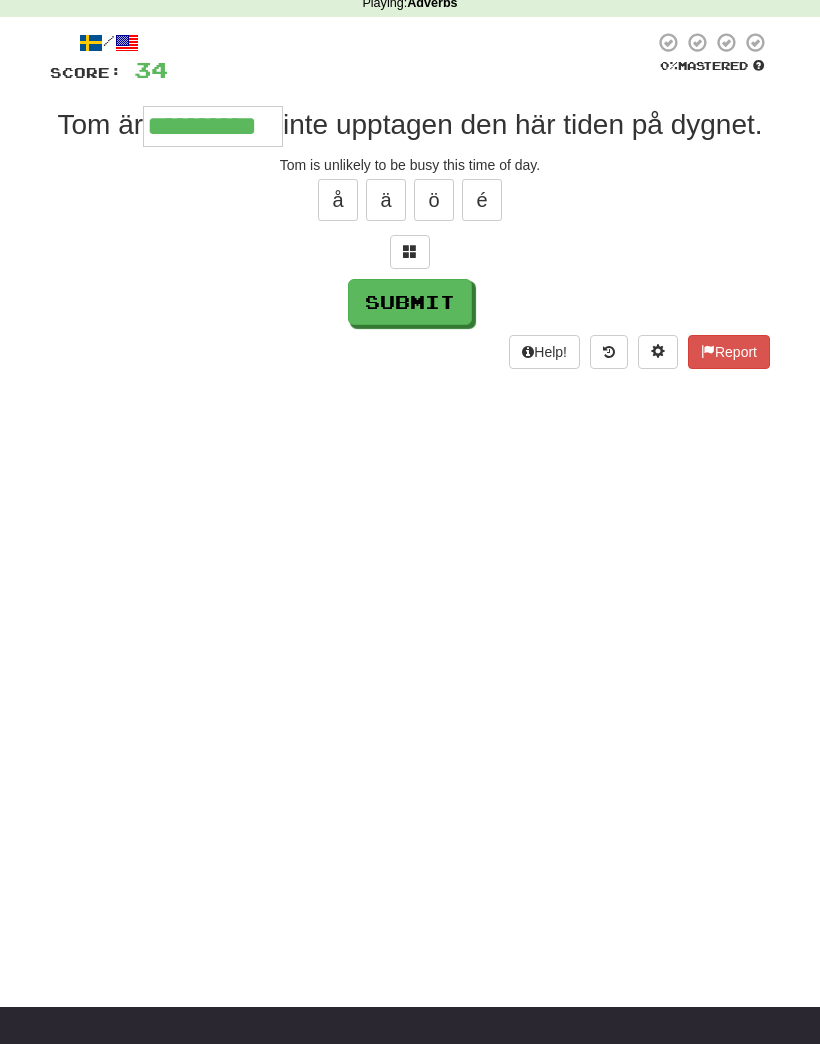 type on "**********" 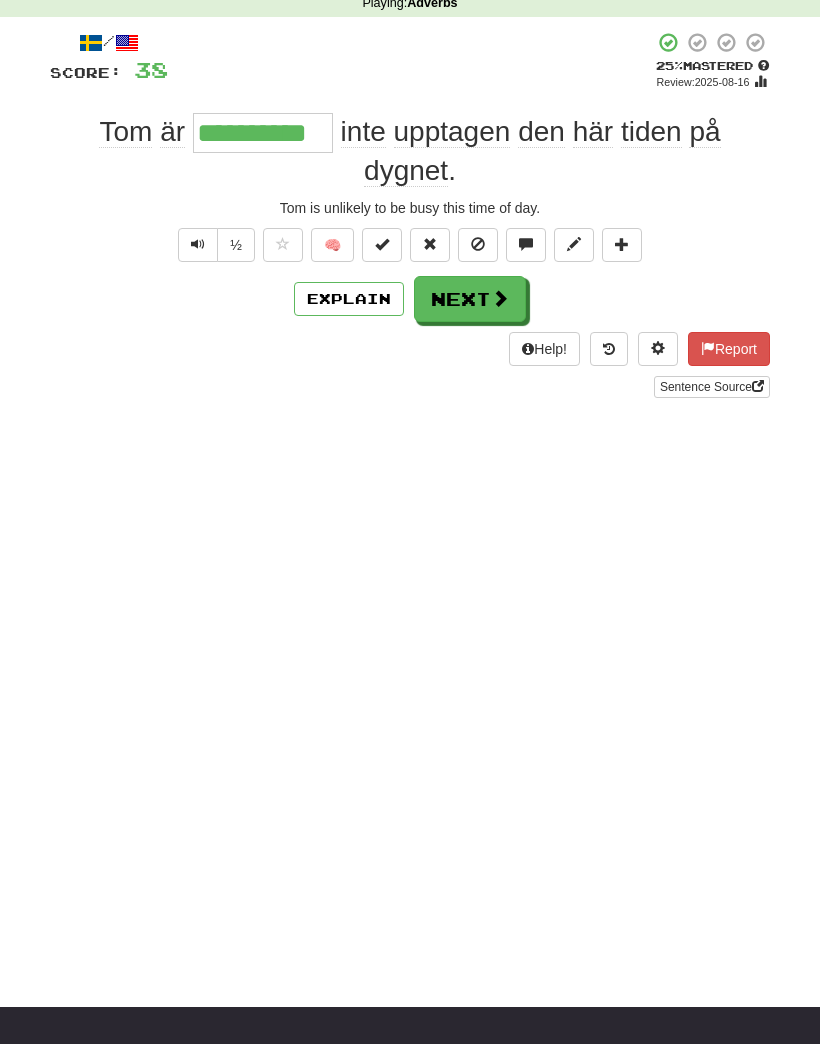click on "Next" at bounding box center [470, 299] 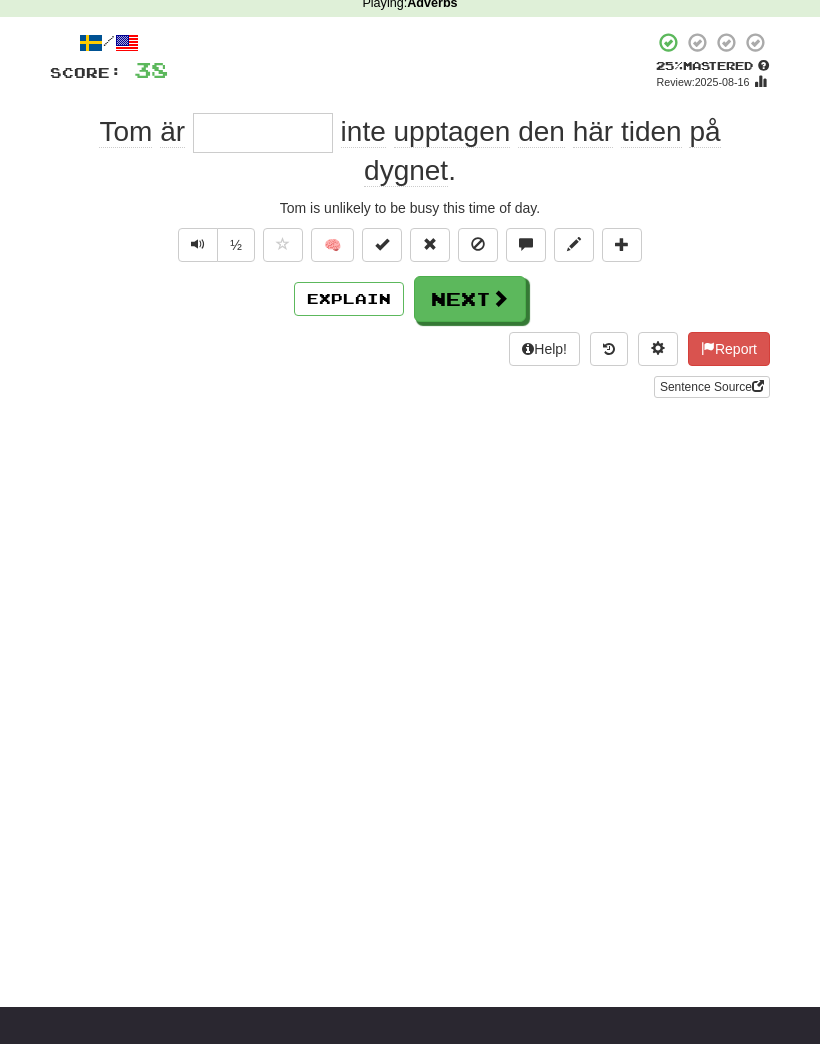 scroll, scrollTop: 86, scrollLeft: 0, axis: vertical 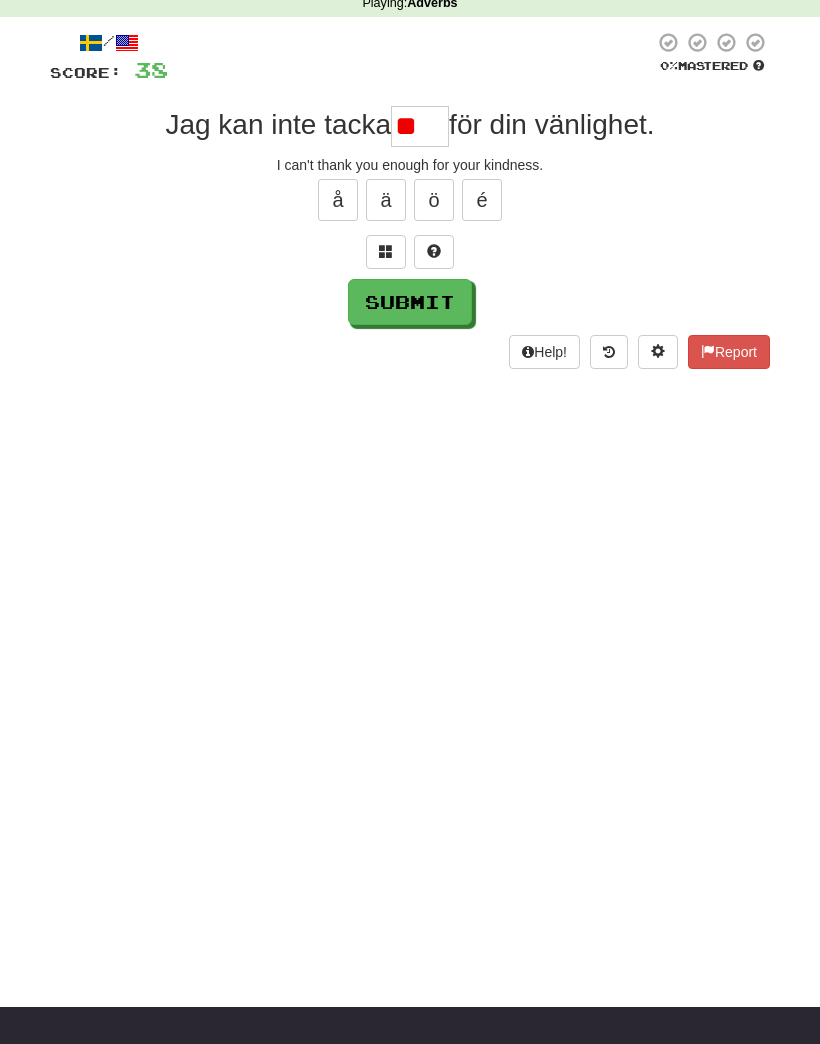 type on "*" 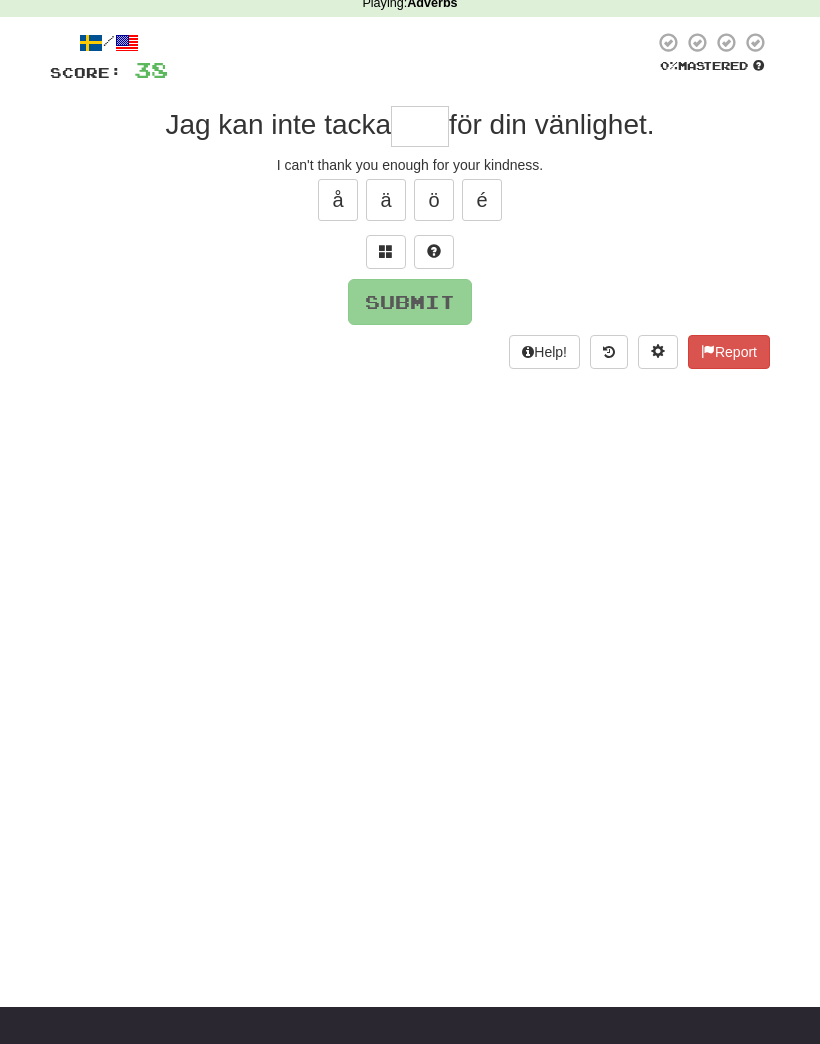 click at bounding box center (434, 253) 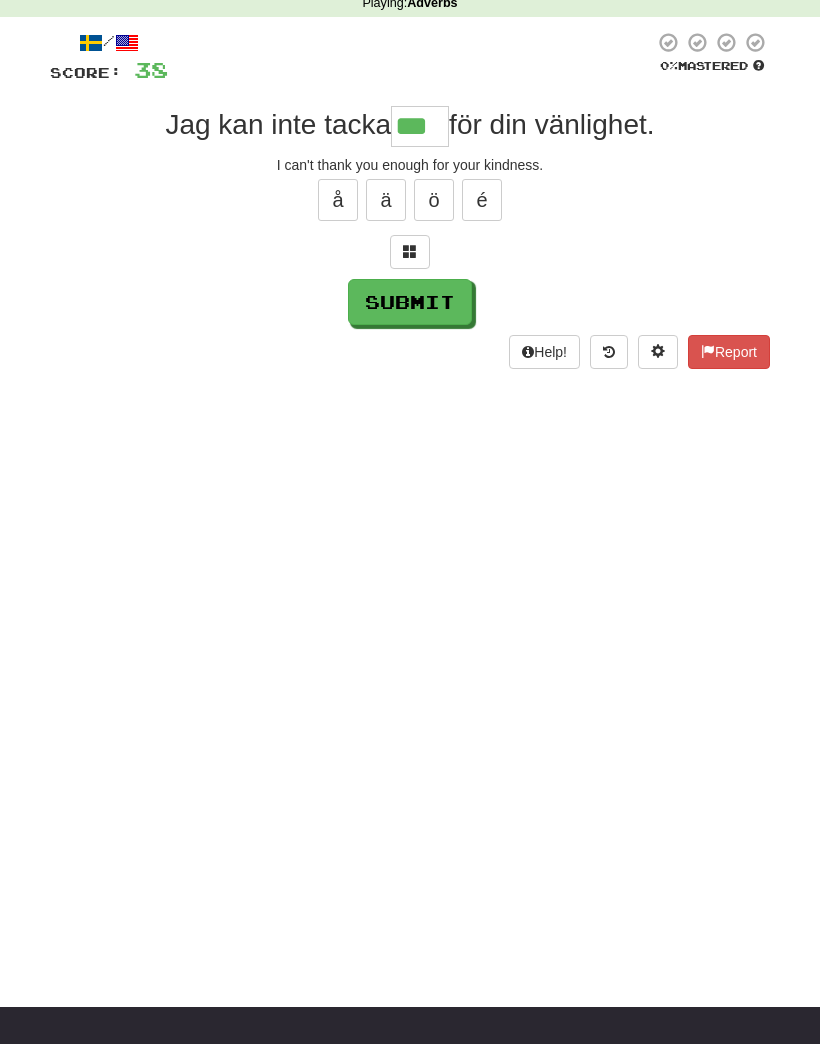 type on "***" 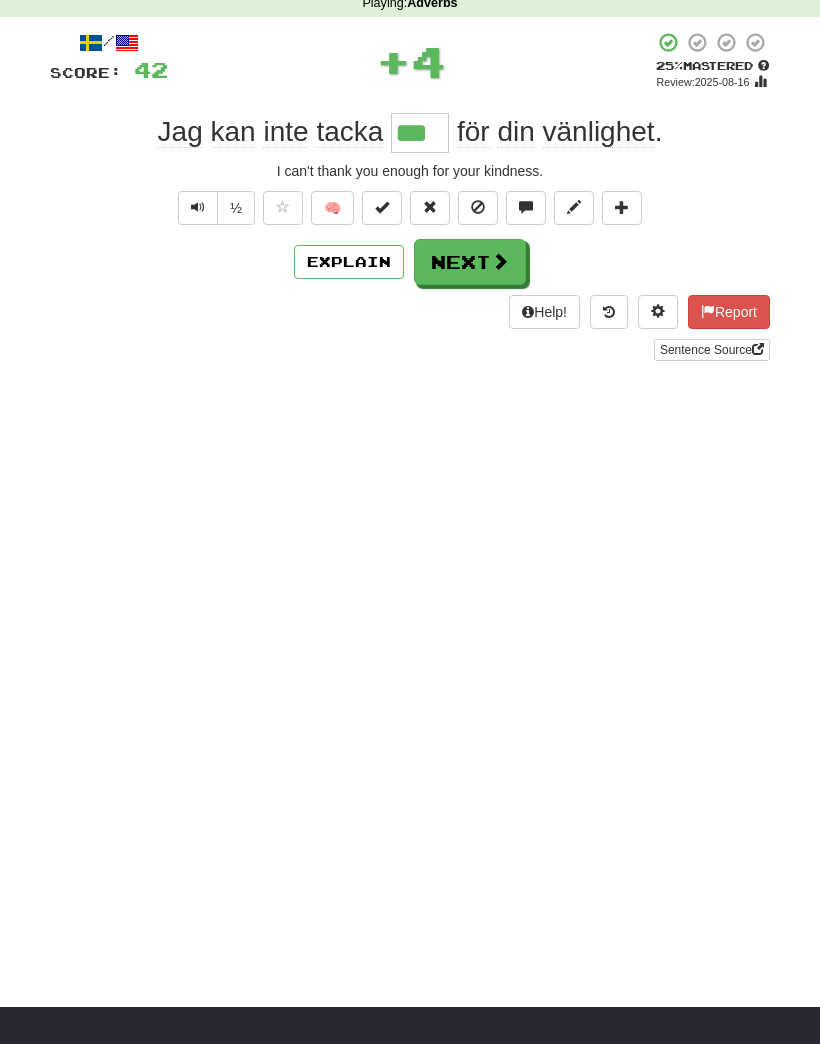 click on "Explain" at bounding box center [349, 262] 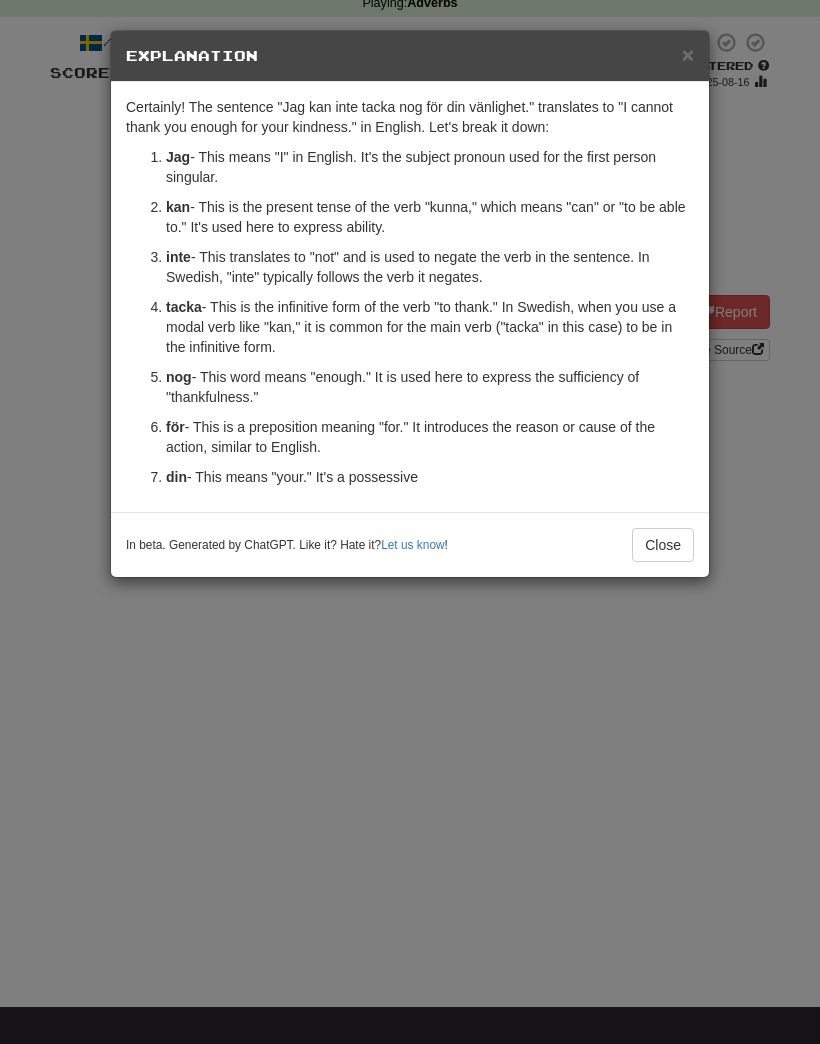 click on "Close" at bounding box center [663, 545] 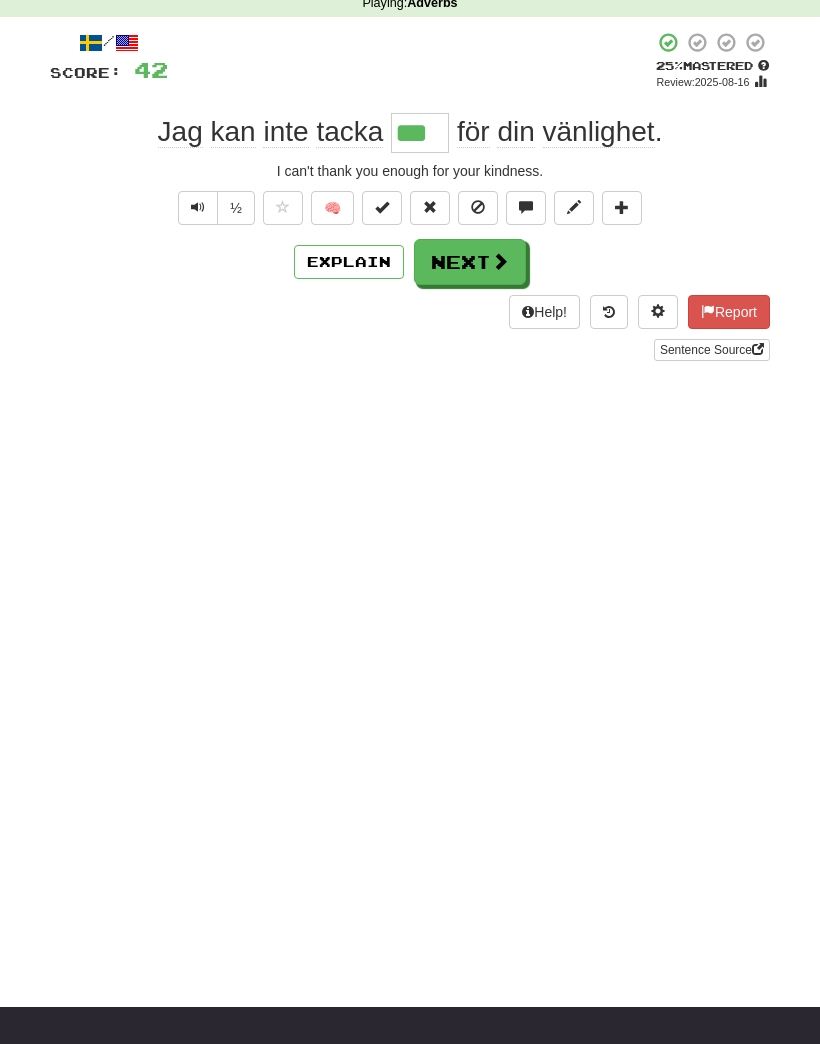 click on "Next" at bounding box center [470, 262] 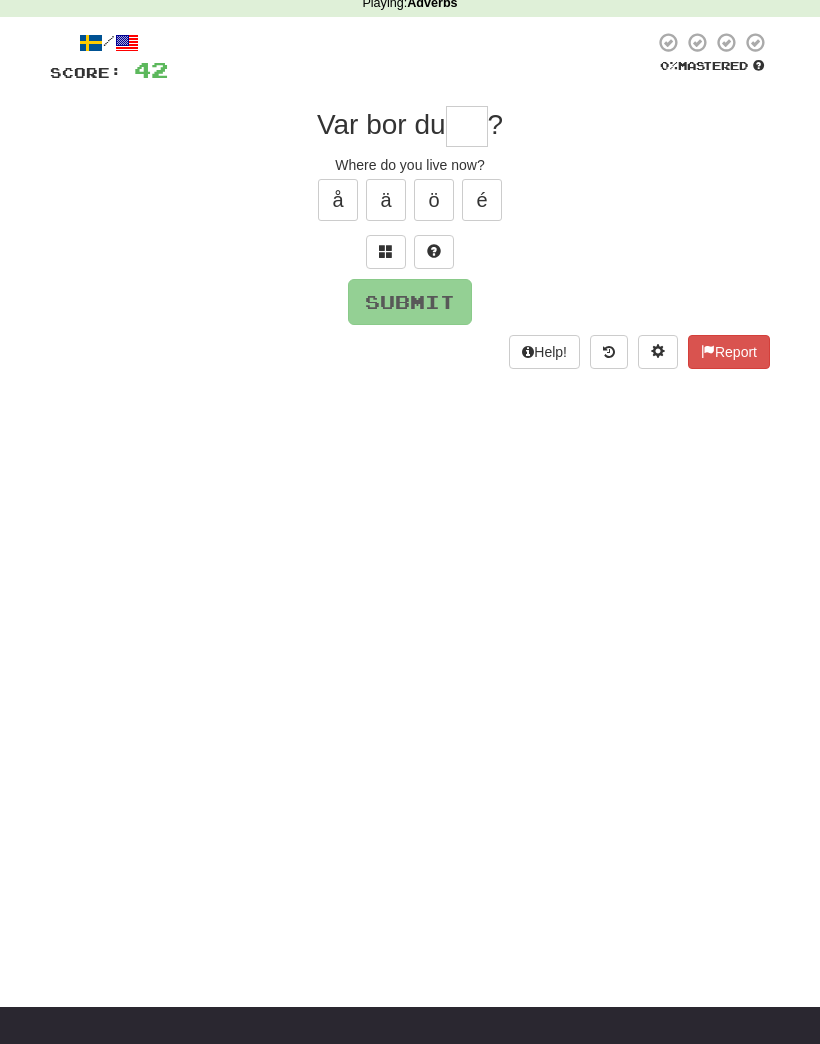 scroll, scrollTop: 86, scrollLeft: 0, axis: vertical 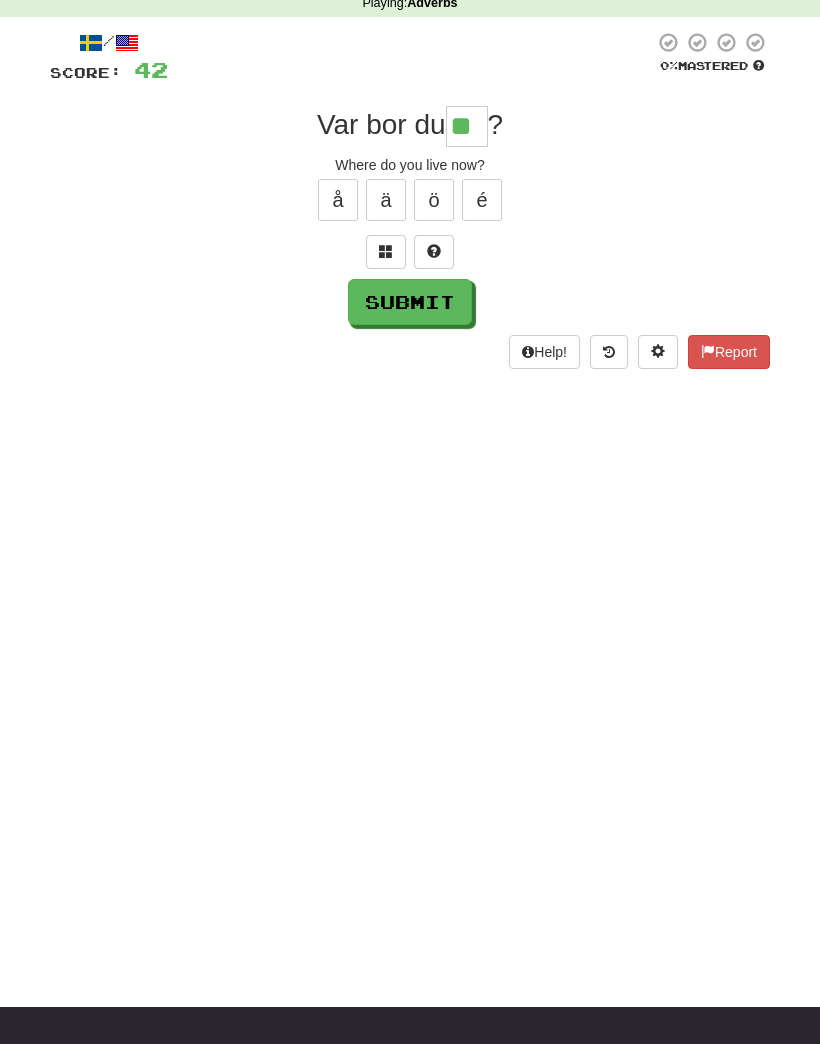 type on "**" 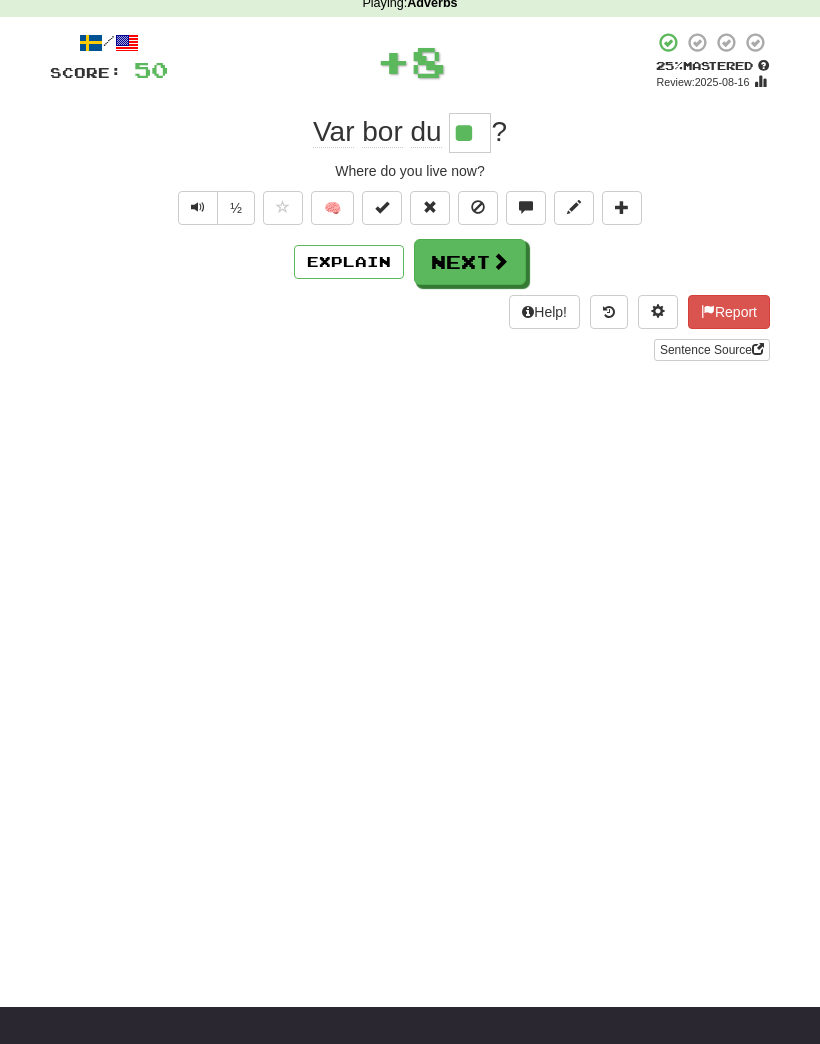 click on "🧠" at bounding box center [332, 208] 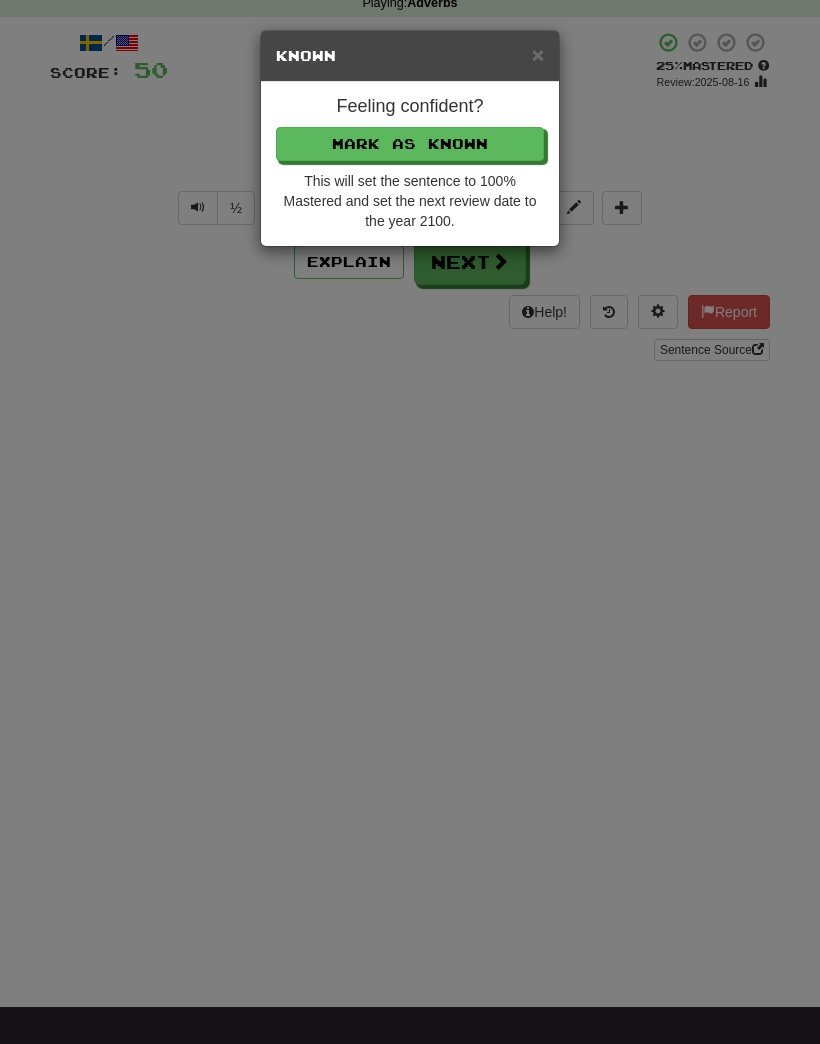 click on "Mark as Known" at bounding box center [410, 144] 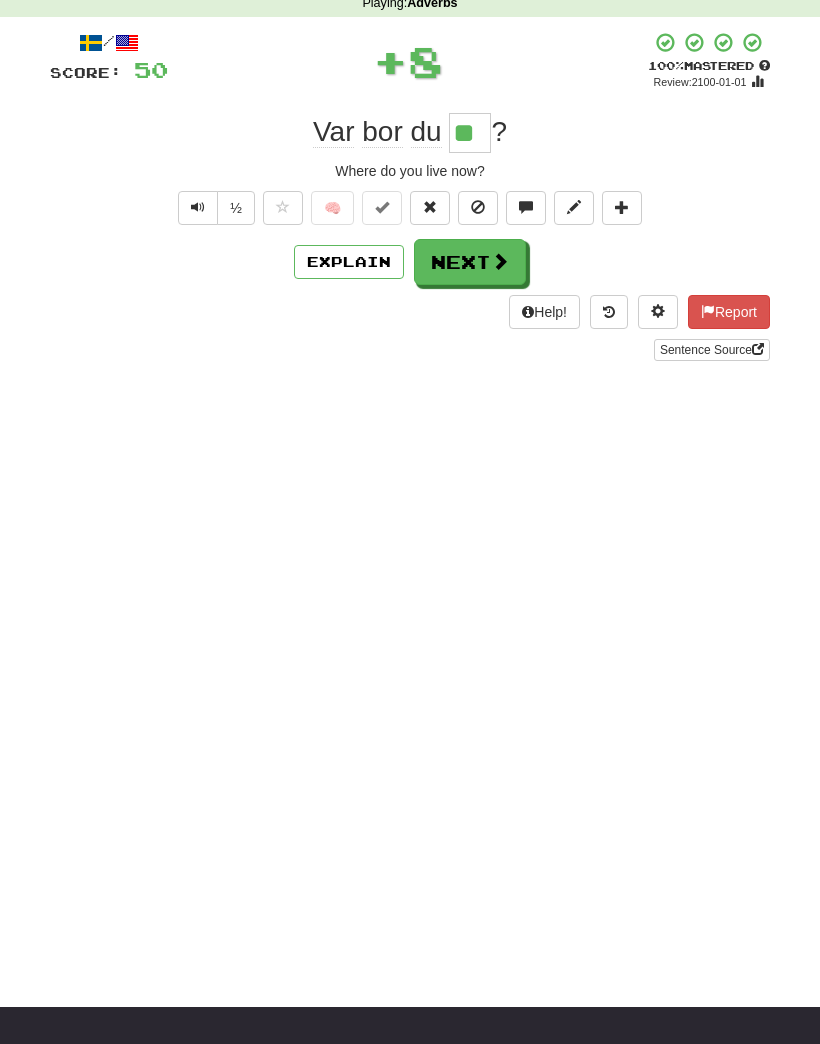 click on "Next" at bounding box center [470, 262] 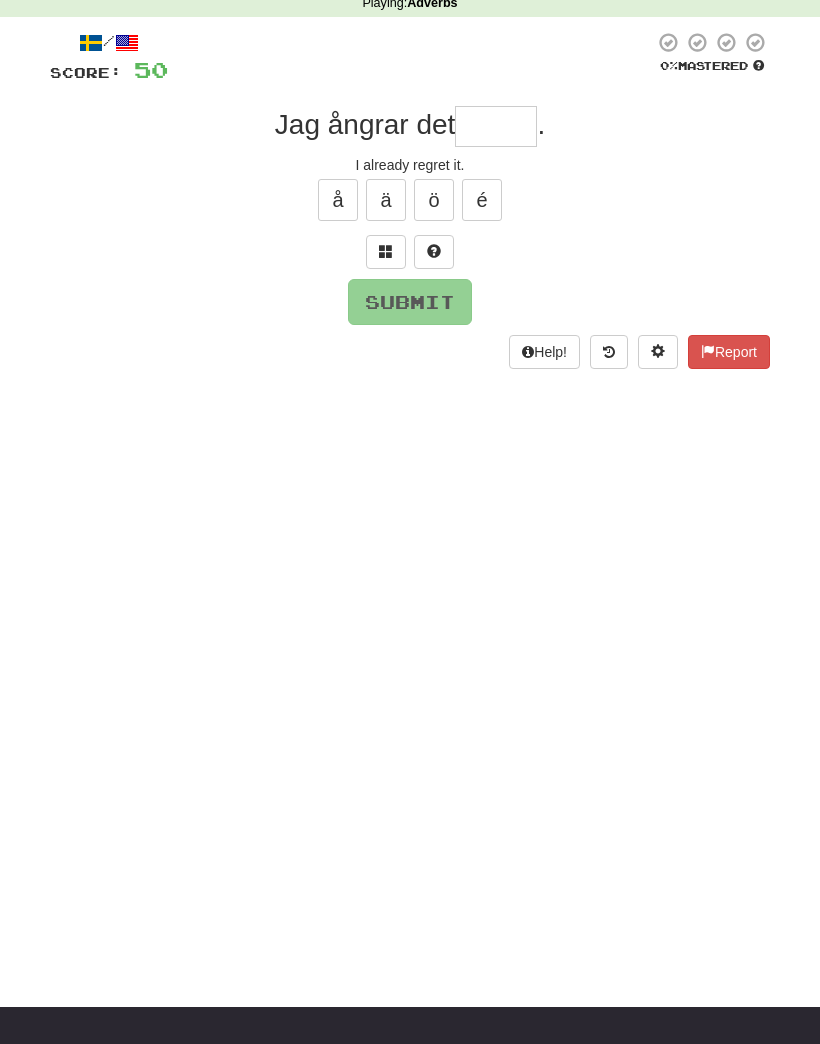 scroll, scrollTop: 86, scrollLeft: 0, axis: vertical 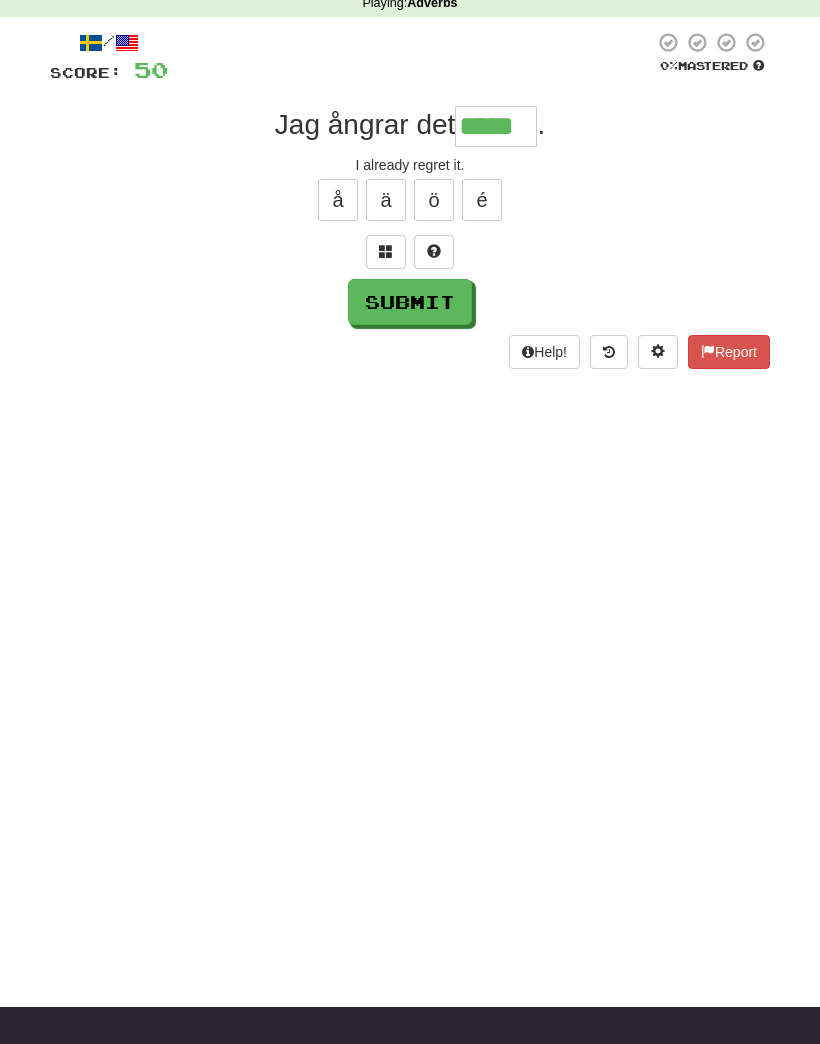 type on "*****" 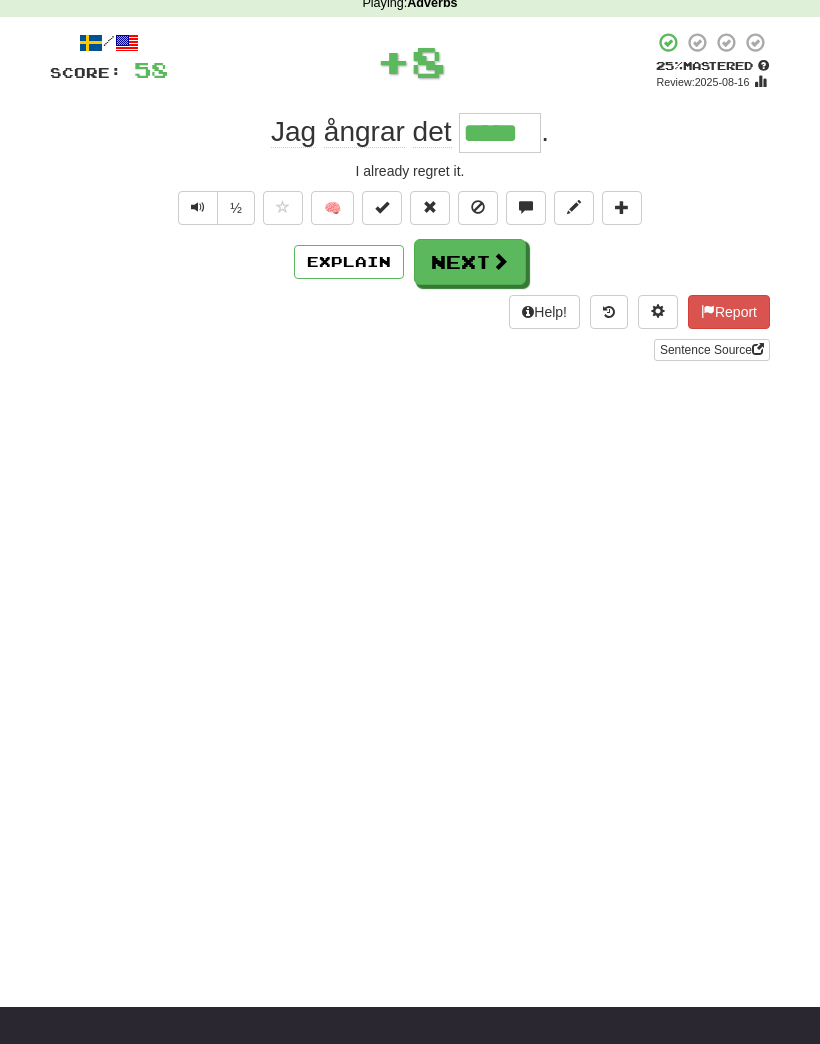 click on "Next" at bounding box center (470, 262) 